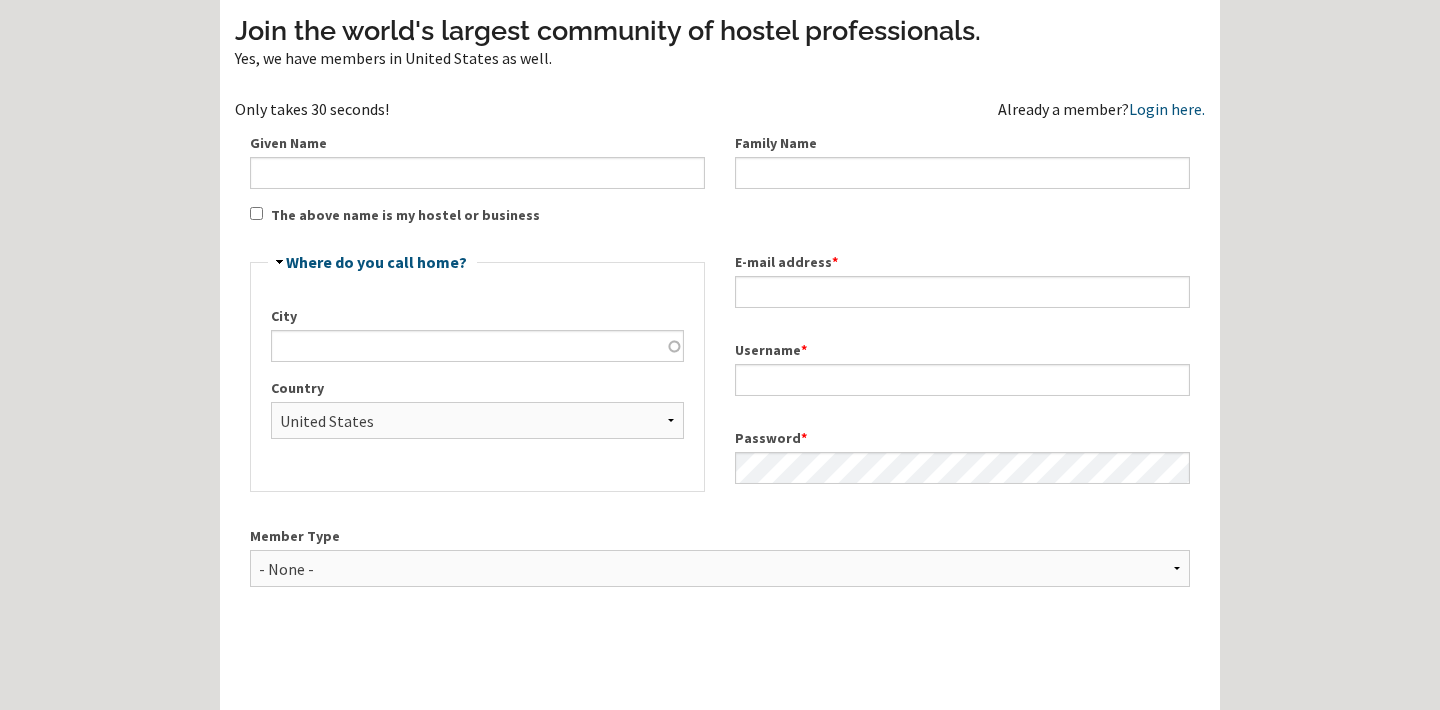 scroll, scrollTop: 144, scrollLeft: 0, axis: vertical 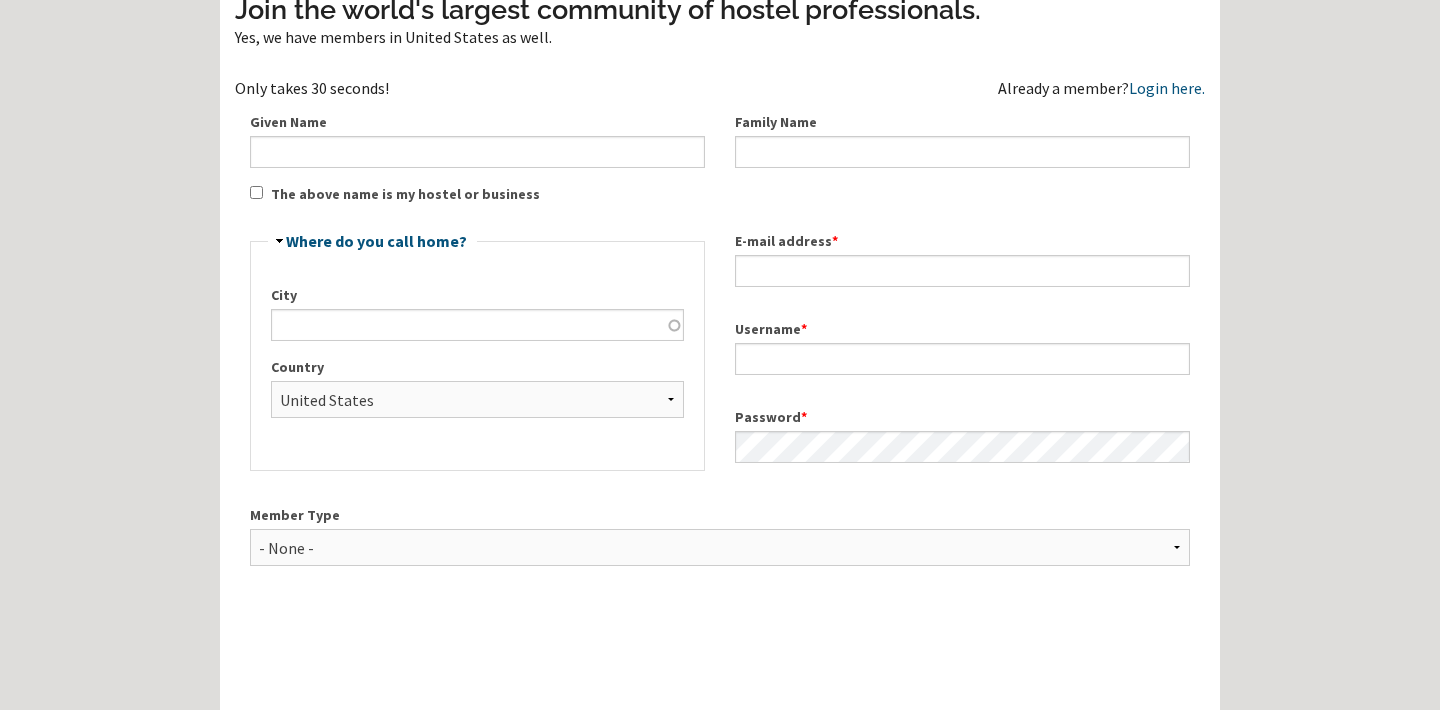 click on "The above name is my hostel or business" at bounding box center [256, 192] 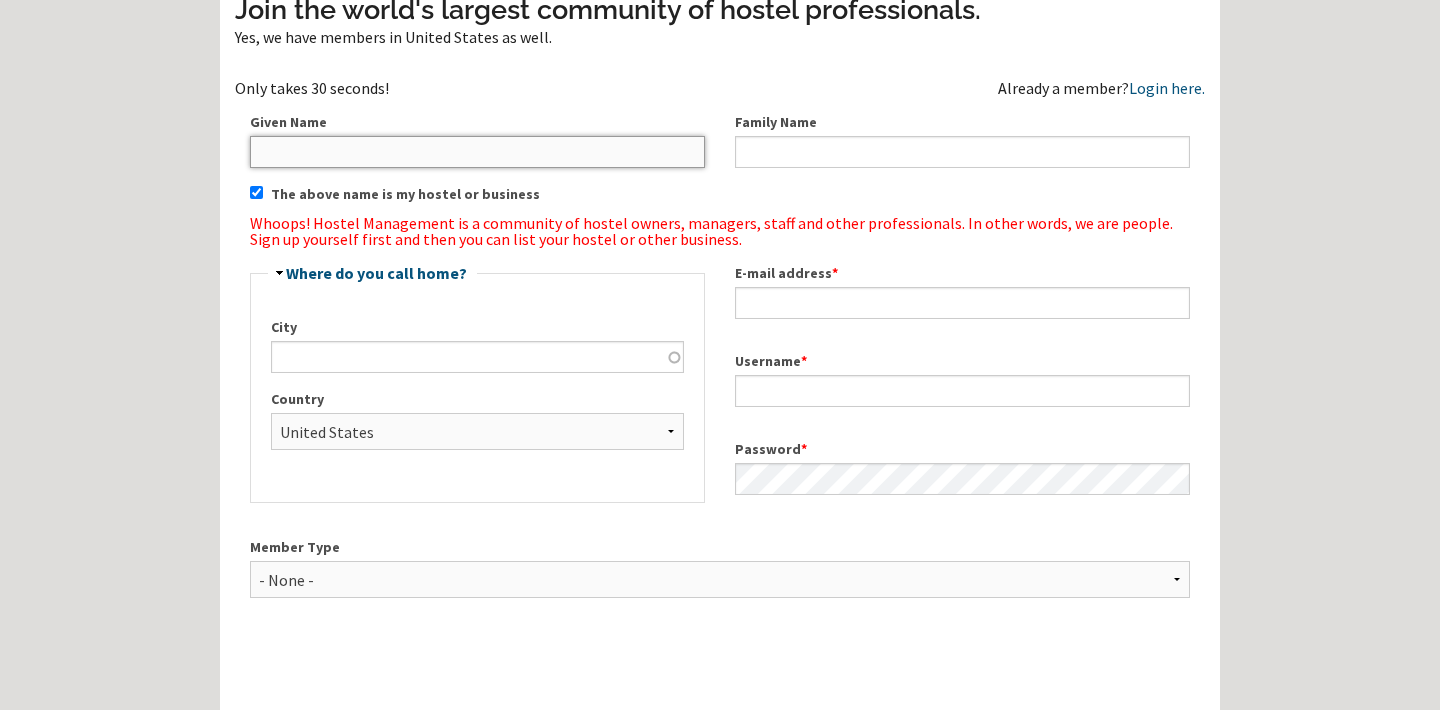 click on "Given Name" at bounding box center (477, 152) 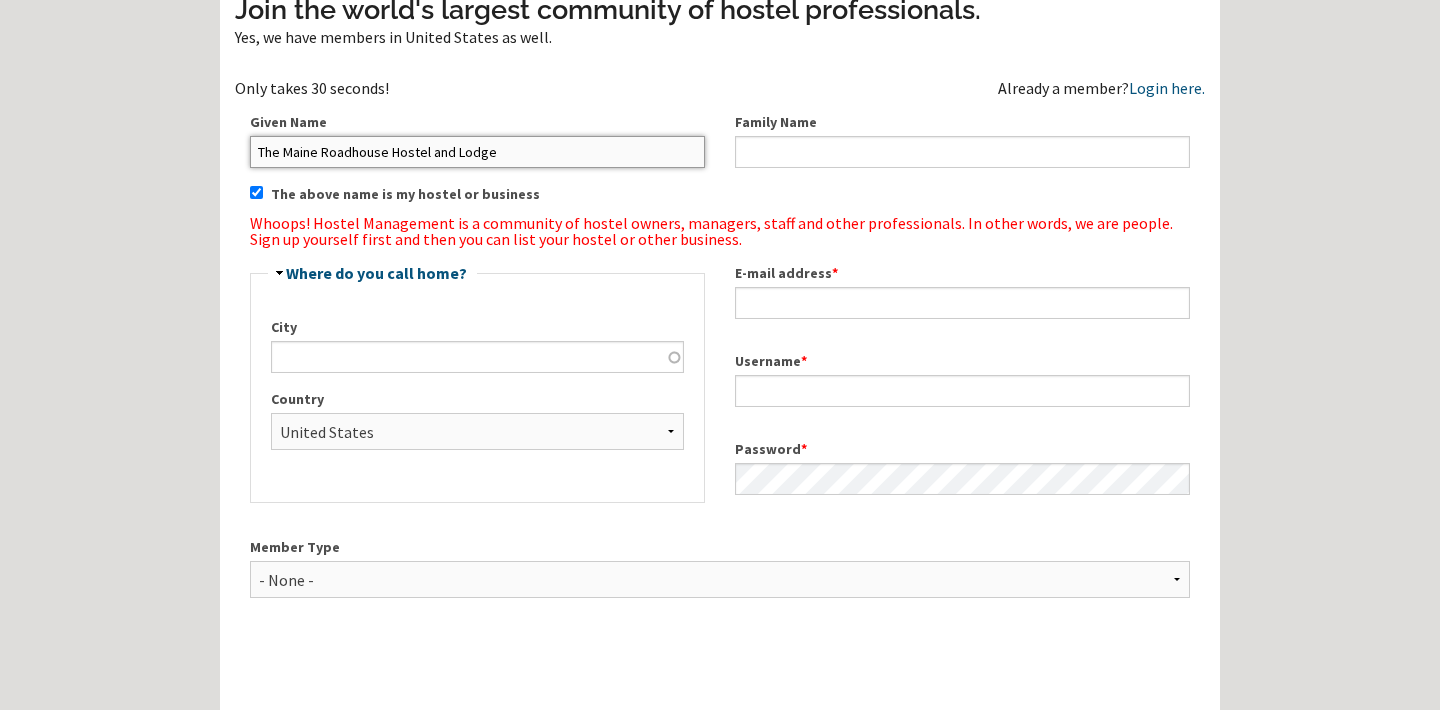 type on "The Maine Roadhouse Hostel and Lodge" 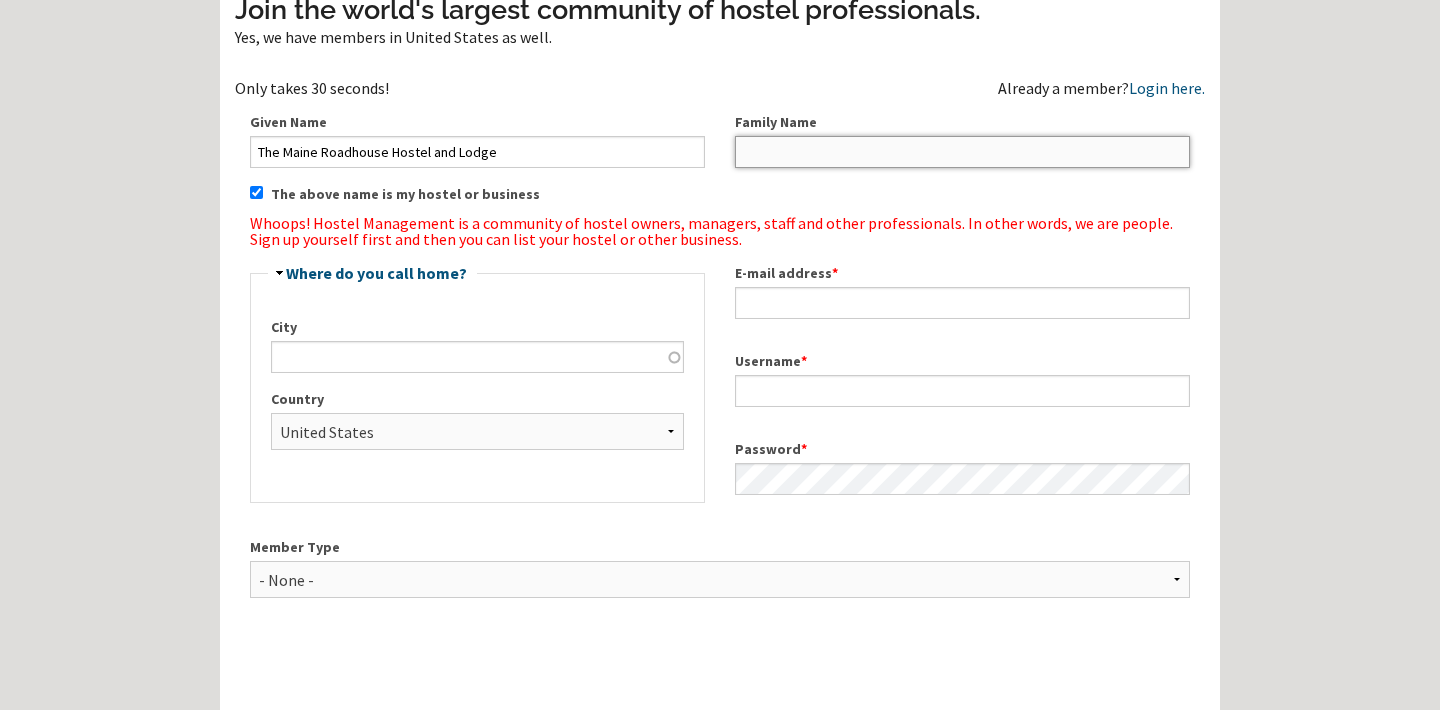 click on "Family Name" at bounding box center (962, 152) 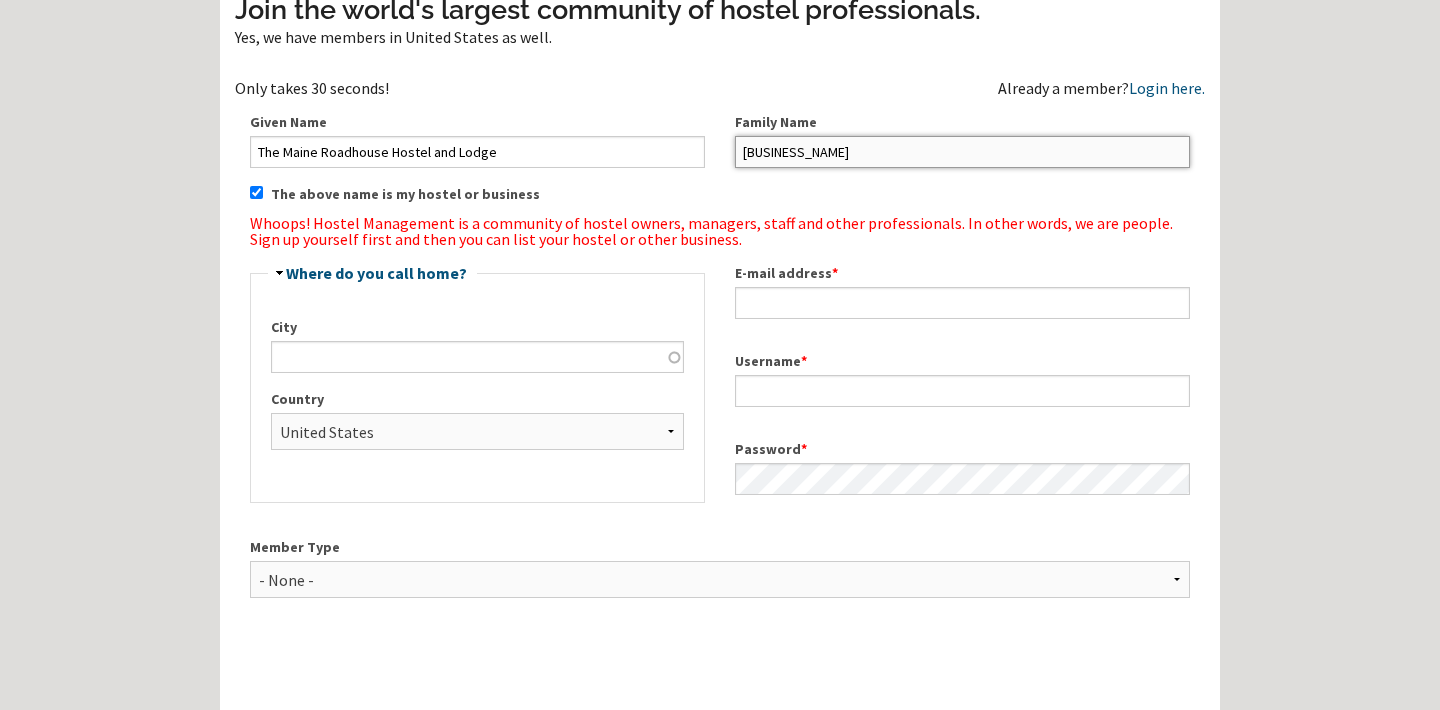 type on "Maine Roadhouse" 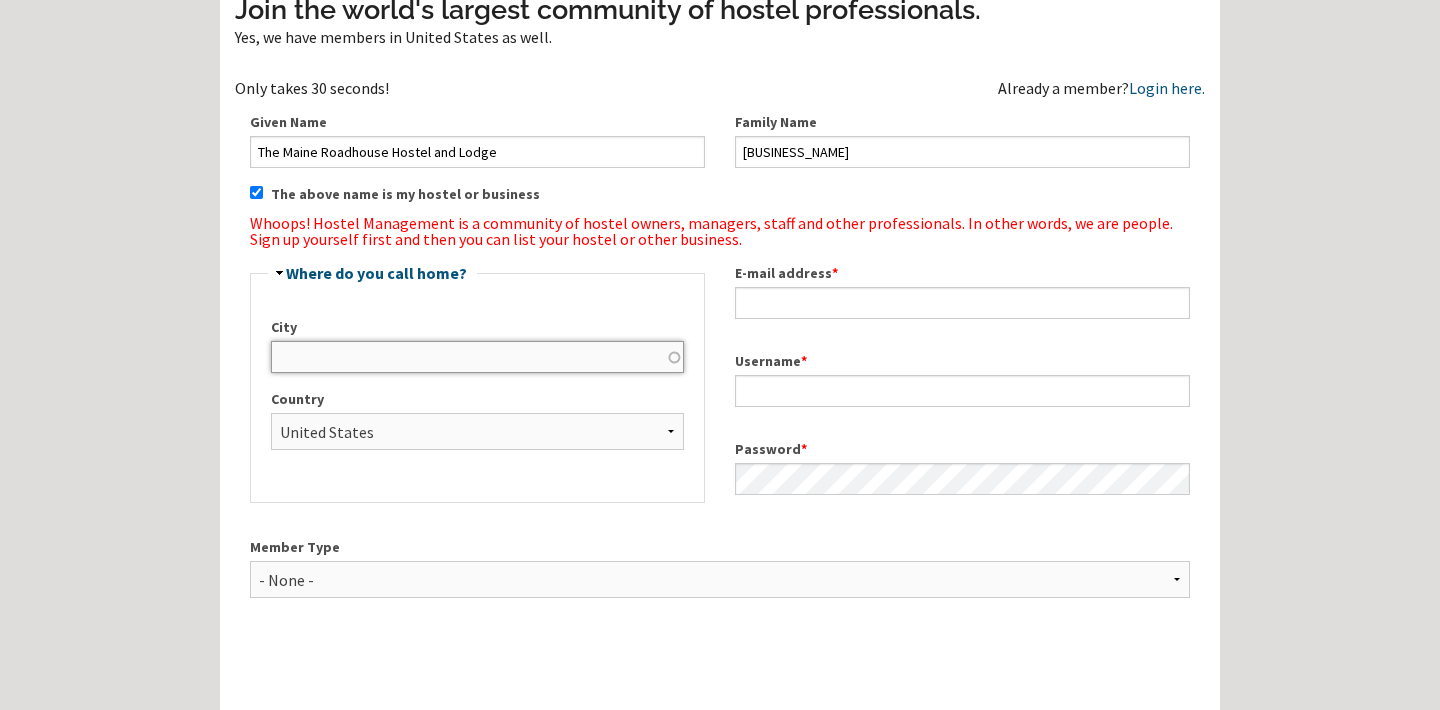 click on "City" at bounding box center (477, 357) 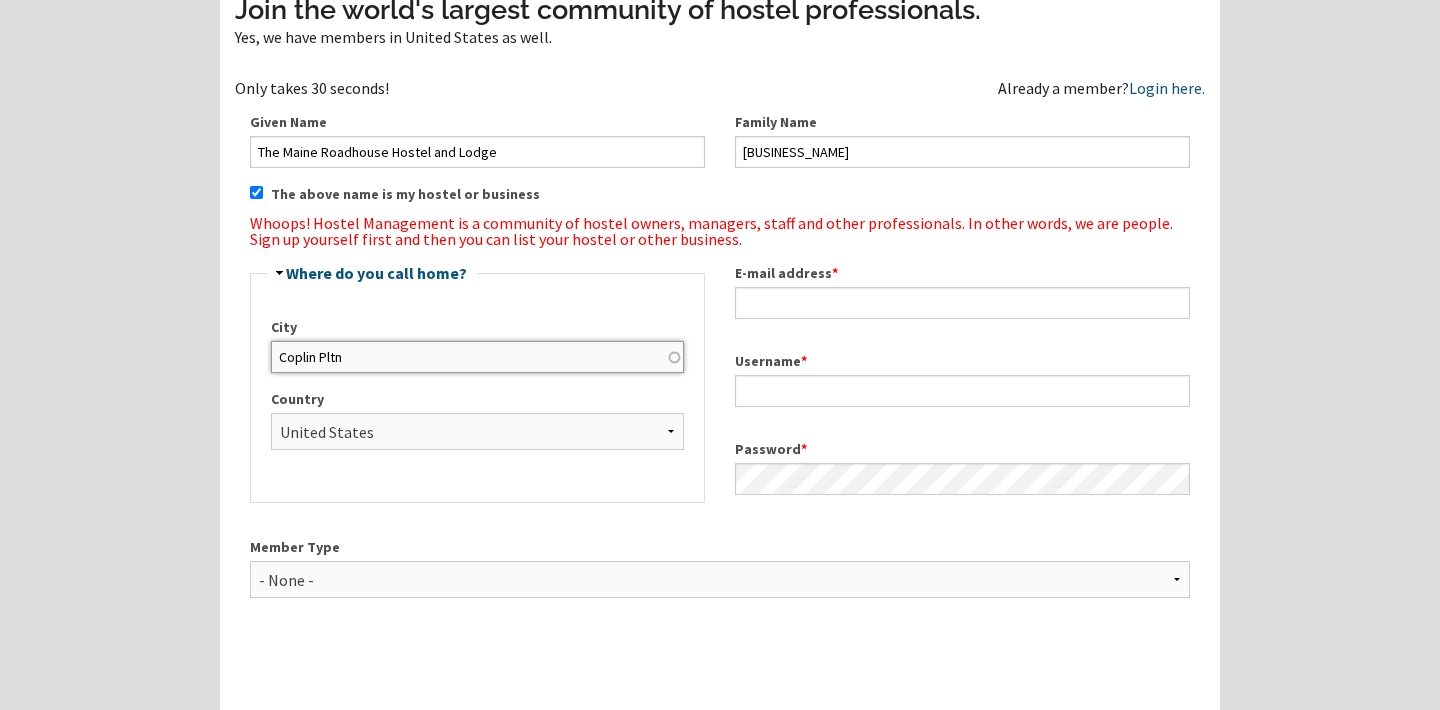 type on "Coplin Pltn" 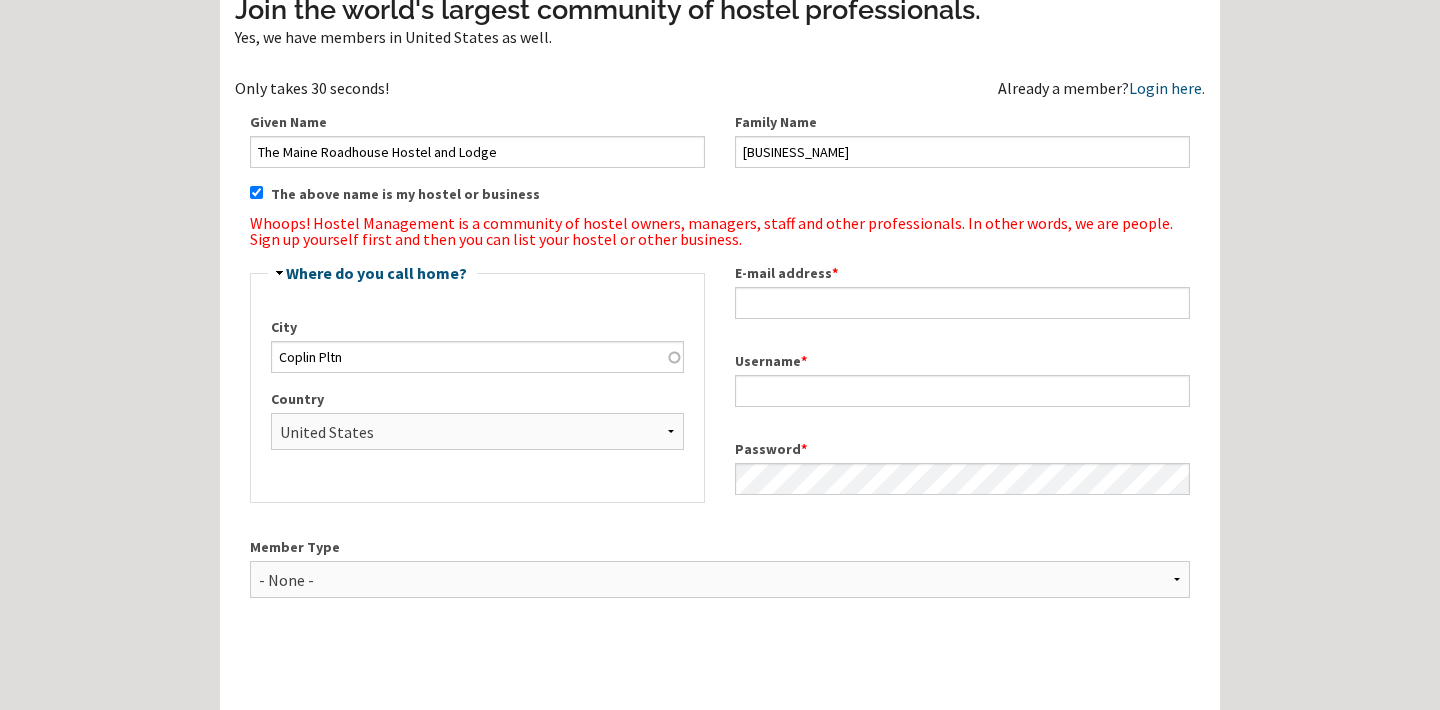 click on "Hide   Where do you call home?
City
[CITY]
Country
- None - Afghanistan Åland Islands Albania Algeria American Samoa Andorra Angola Anguilla Antarctica Antigua and Barbuda Argentina Armenia Aruba Australia Austria Azerbaijan Bahamas Bahrain Bali Bangladesh Barbados Belarus Belgium Belize Benin Bermuda Bhutan Bolivia Bosnia and Herzegovina Botswana Bouvet Island Brazil British Indian Ocean Territory Brunei Darussalam Bulgaria Burkina Faso Burundi Cambodia Cameroon Canada Cape Verde Caribbean Netherlands Cayman Islands Central African Republic Chad Chile China Christmas Island Cocos Keeling Islands Colombia Comoros Congo Congo, Democratic Republic of Cook Islands Costa Rica Côte d'Ivoire Croatia Cuba Curaçao Cyprus Czech Republic Demark Denmark Djibouti Dominica Dominican Republic Ecuador Egypt El Salvador Equatorial Guinea Eritrea Estonia Ethiopia Falkland Islands Faroe Islands Fiji Finland France French Guiana French Polynesia French Southern Territories Gabon Gambia Georgia Ghana" at bounding box center [477, 384] 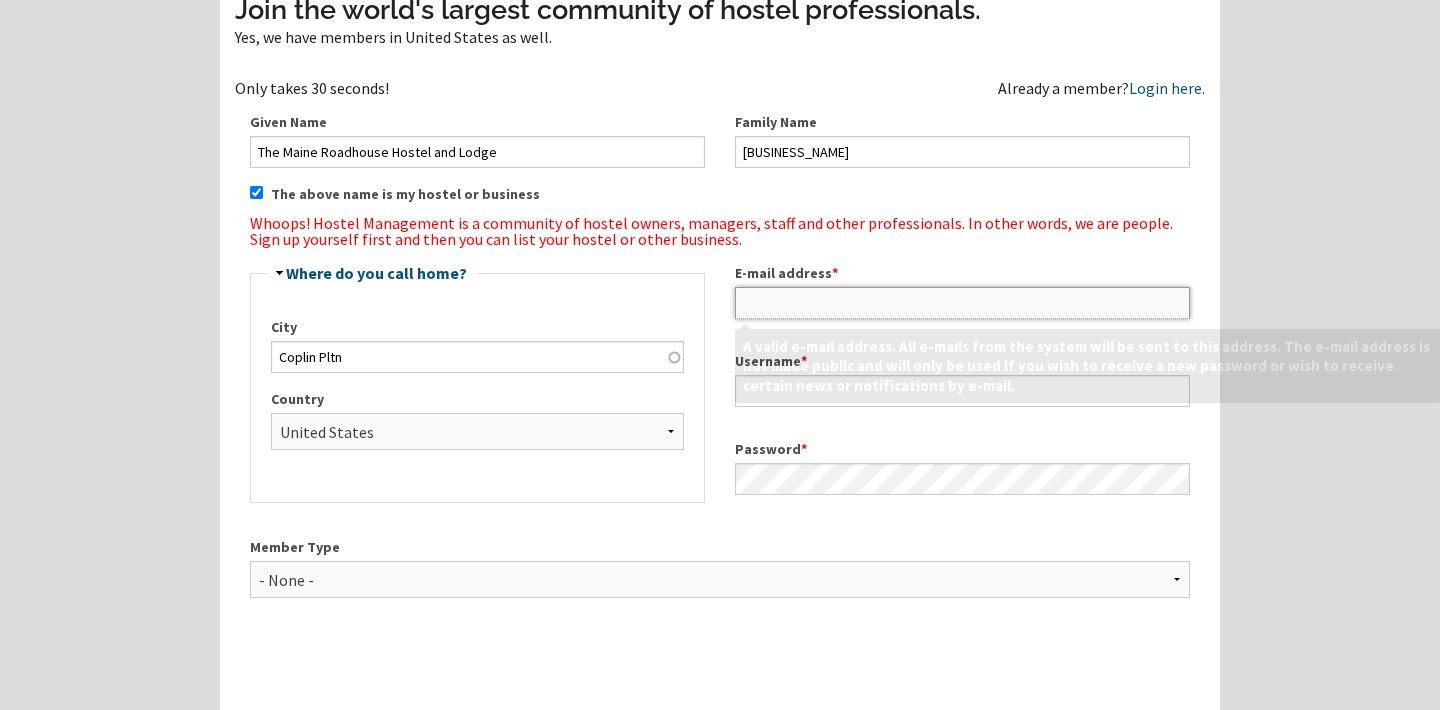 click on "E-mail address  *" at bounding box center [962, 303] 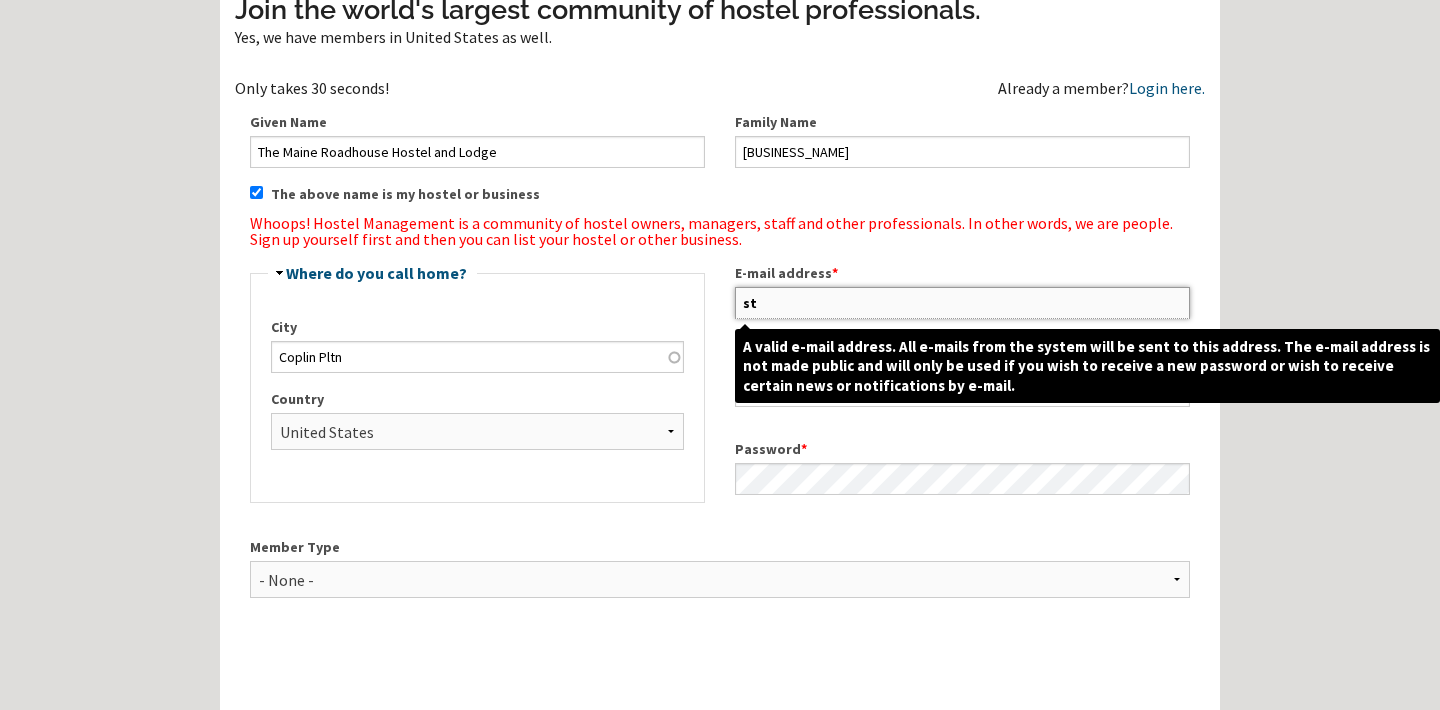 type on "s" 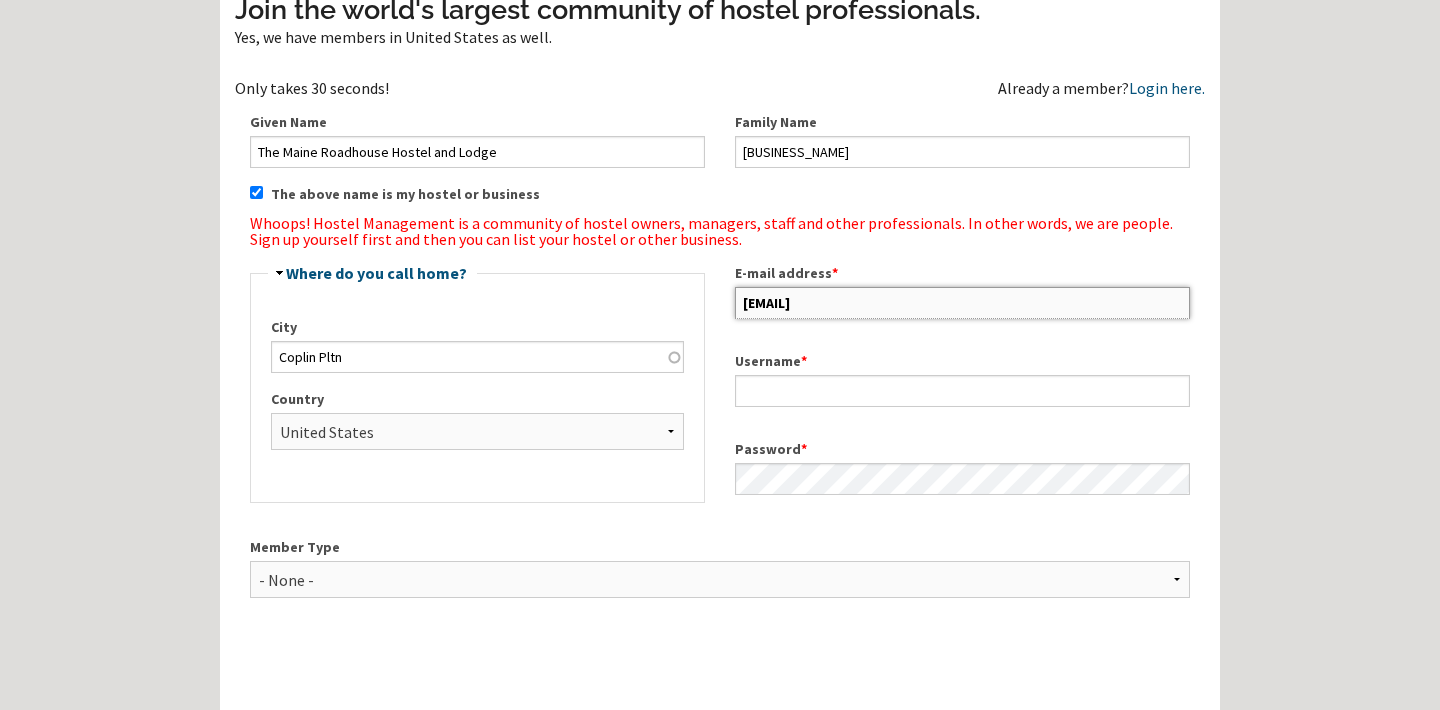 type on "[EMAIL]" 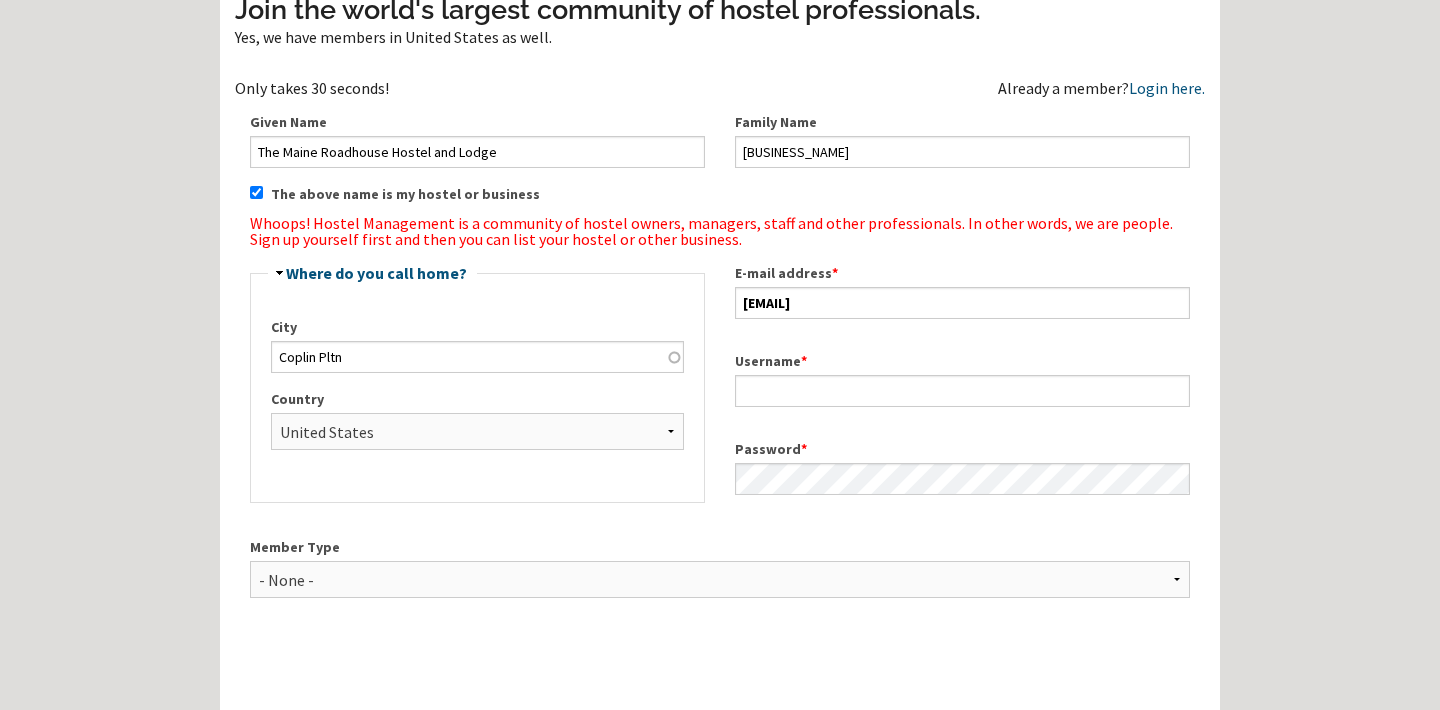 click on "Password  *" at bounding box center (962, 467) 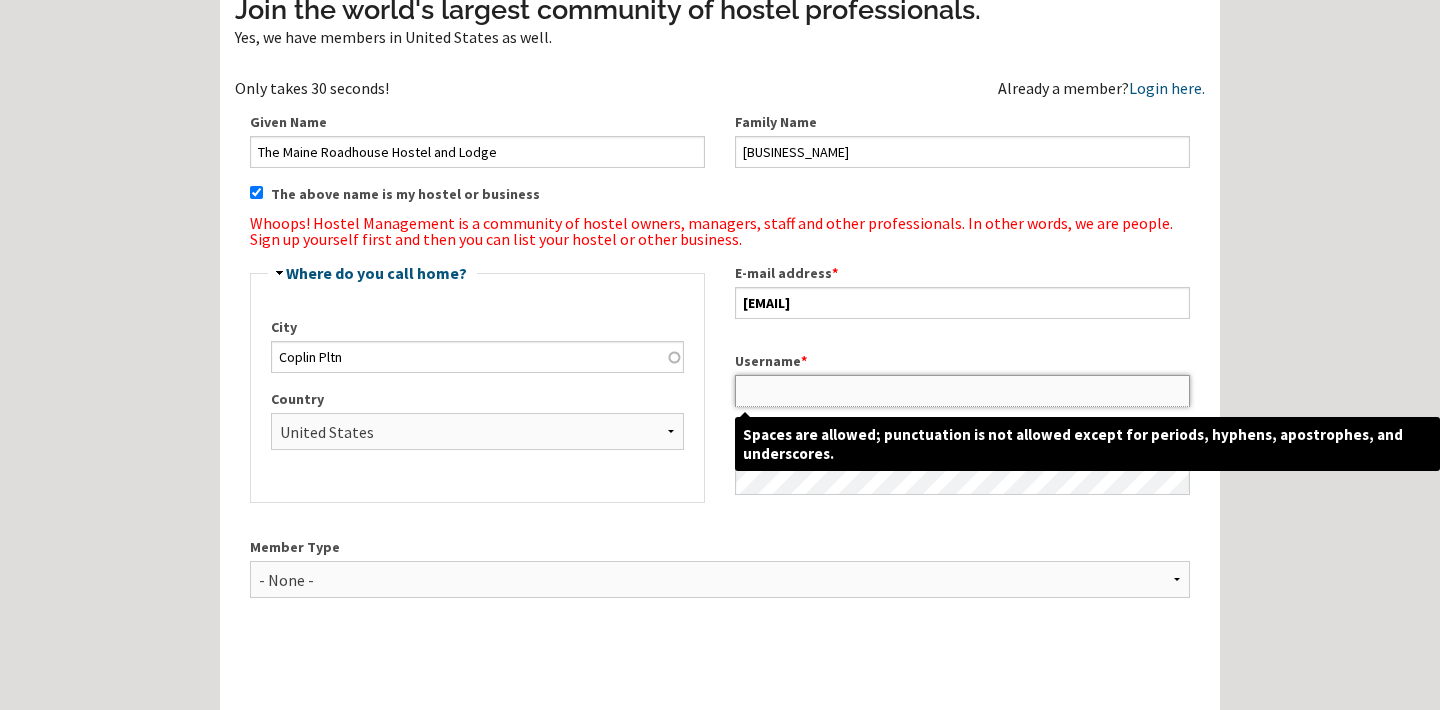 click on "Username  *" at bounding box center (962, 391) 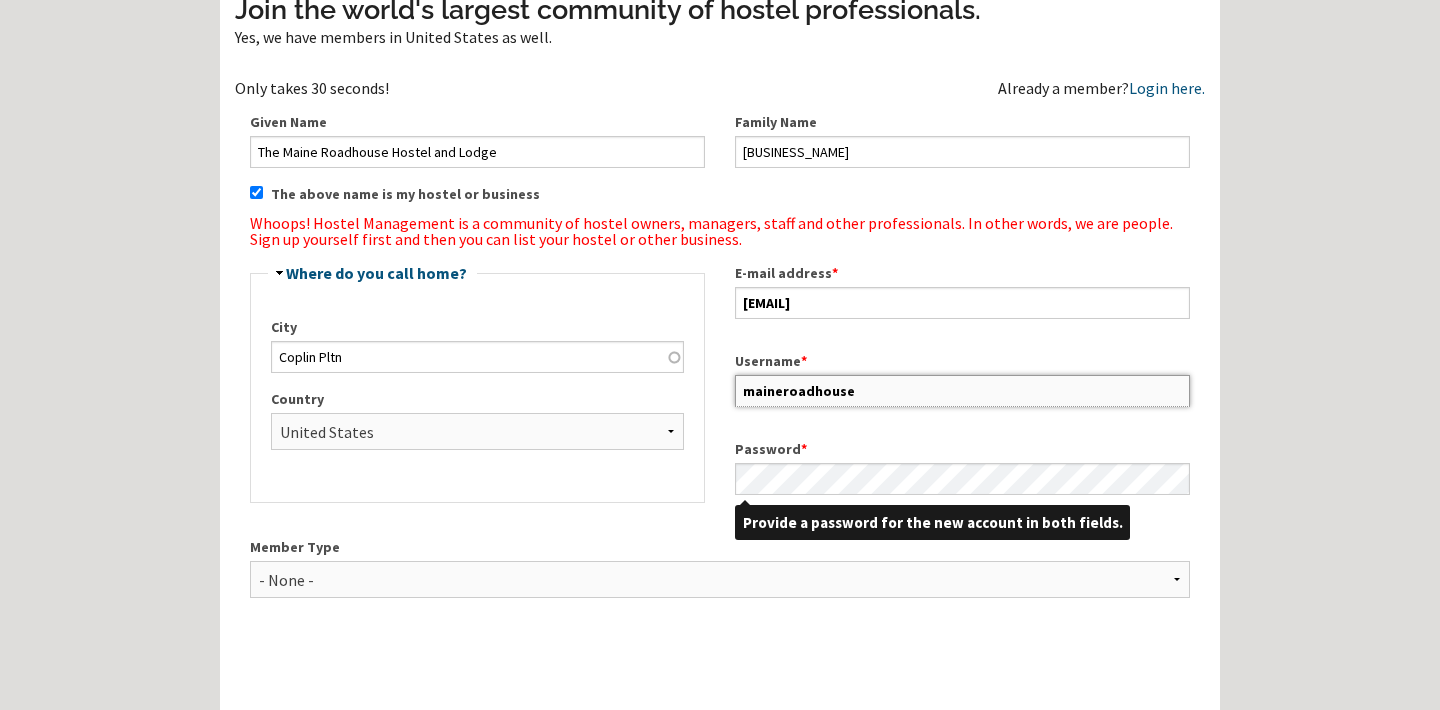 type on "maineroadhouse" 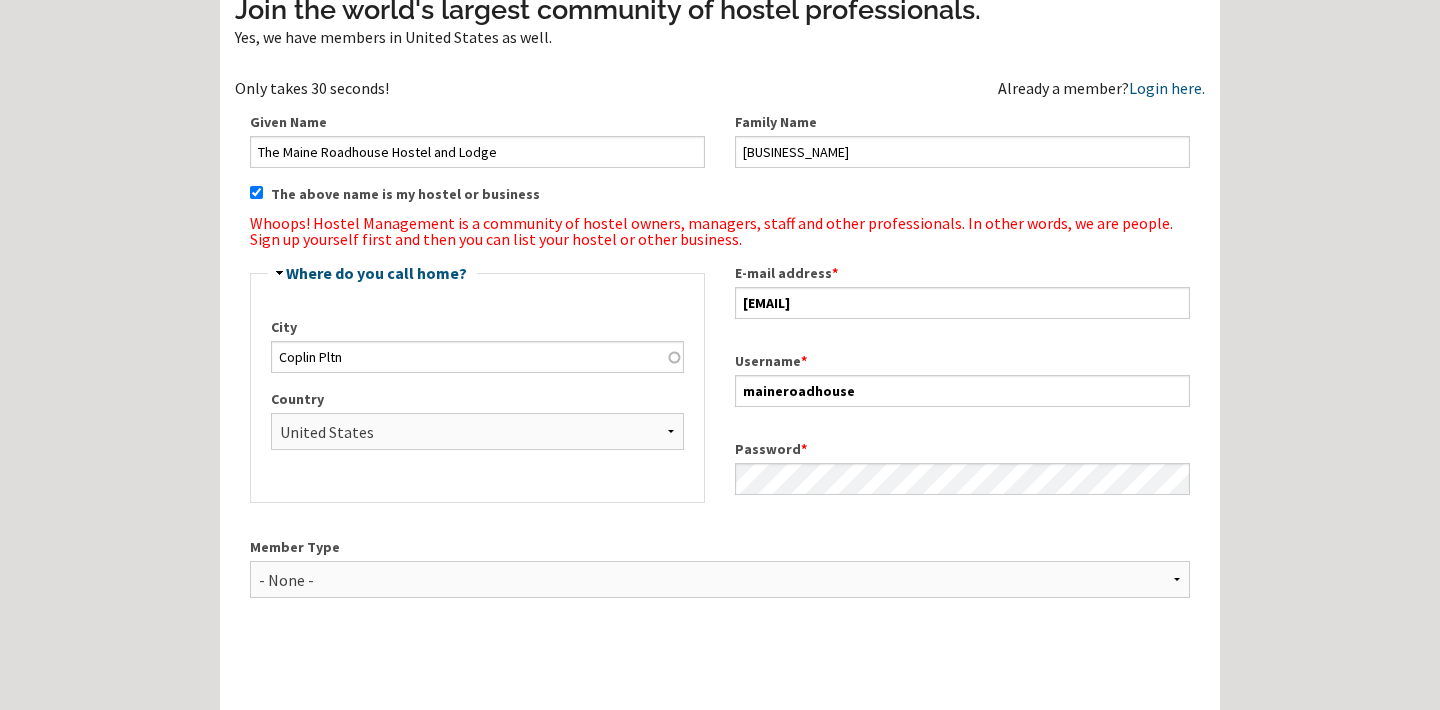 click on "Member Type" at bounding box center [720, 547] 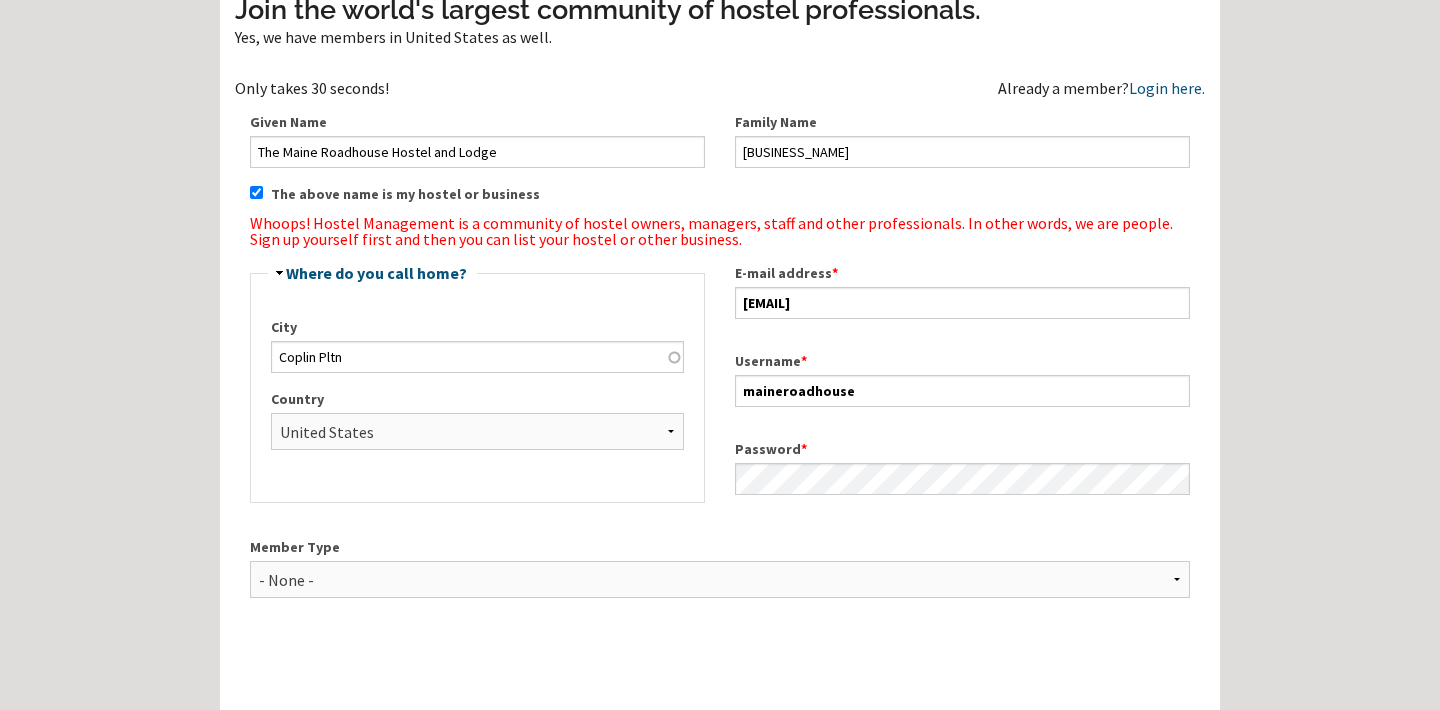 click on "- None - Hostel Owner Hostel Manager Hostel Investor Hostel Staff Hostel Volunteer Hostel Enthusiast Aspiring Hostel Owner Hostel Consultant Hostel Industry Supplier/Vendor Travel Writer/Blogger Travel Business Owner Travel Business Manager Other Business Owner Other Business Manager" at bounding box center (720, 579) 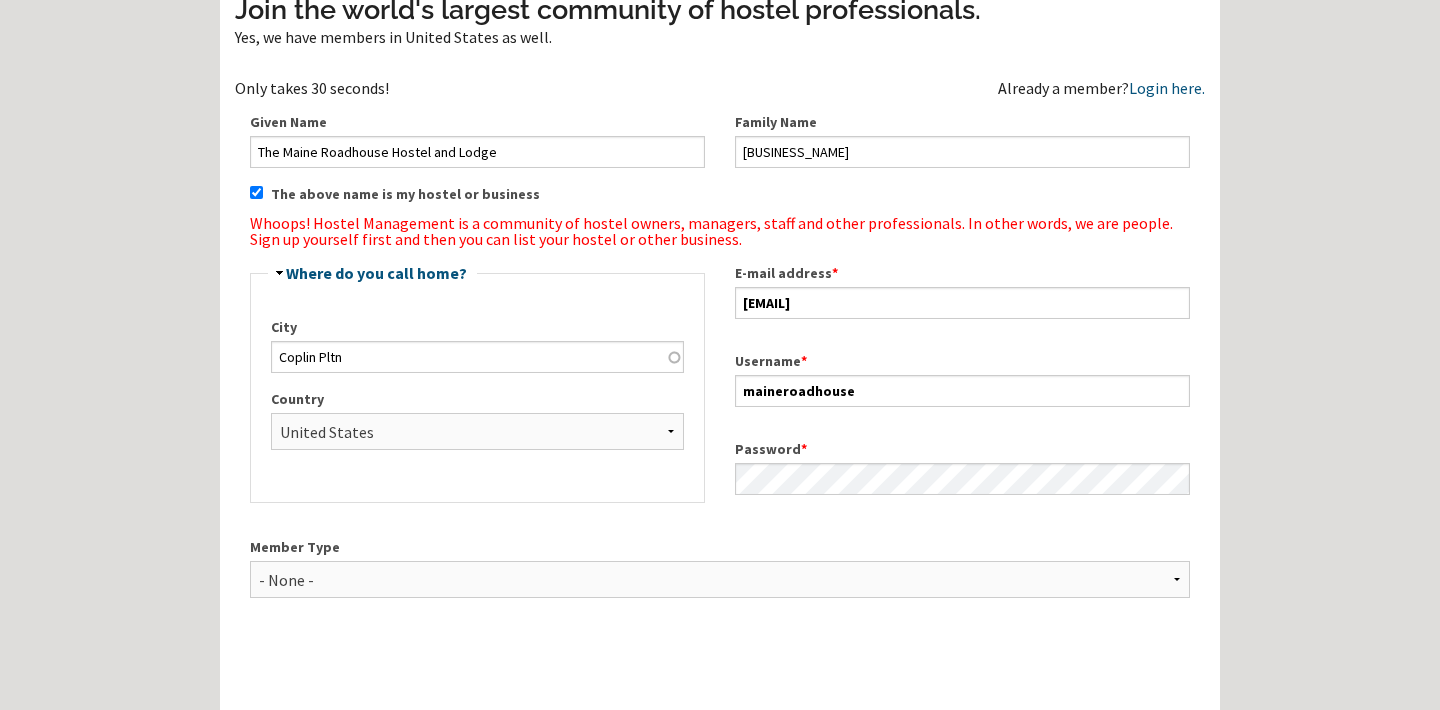 click on "Member Type
- None - Hostel Owner Hostel Manager Hostel Investor Hostel Staff Hostel Volunteer Hostel Enthusiast Aspiring Hostel Owner Hostel Consultant Hostel Industry Supplier/Vendor Travel Writer/Blogger Travel Business Owner Travel Business Manager Other Business Owner Other Business Manager" at bounding box center [720, 575] 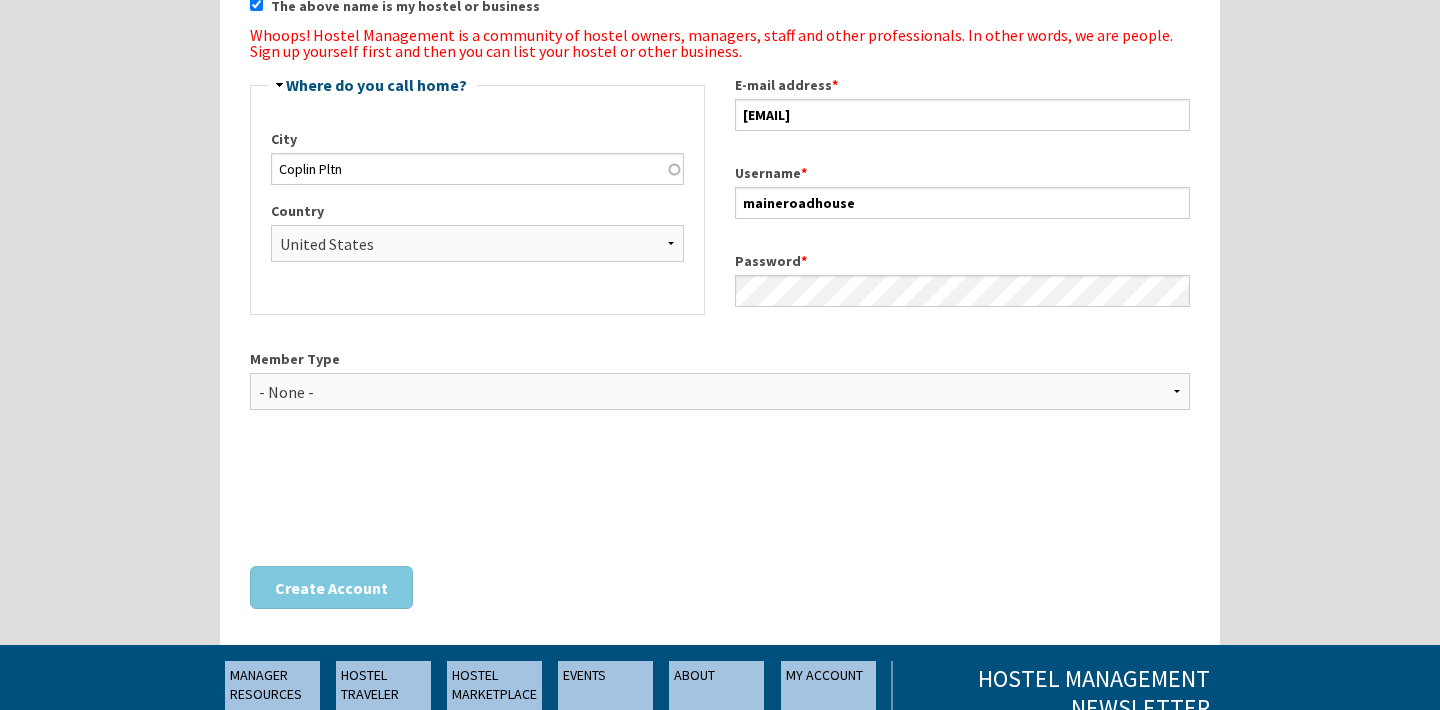 scroll, scrollTop: 333, scrollLeft: 0, axis: vertical 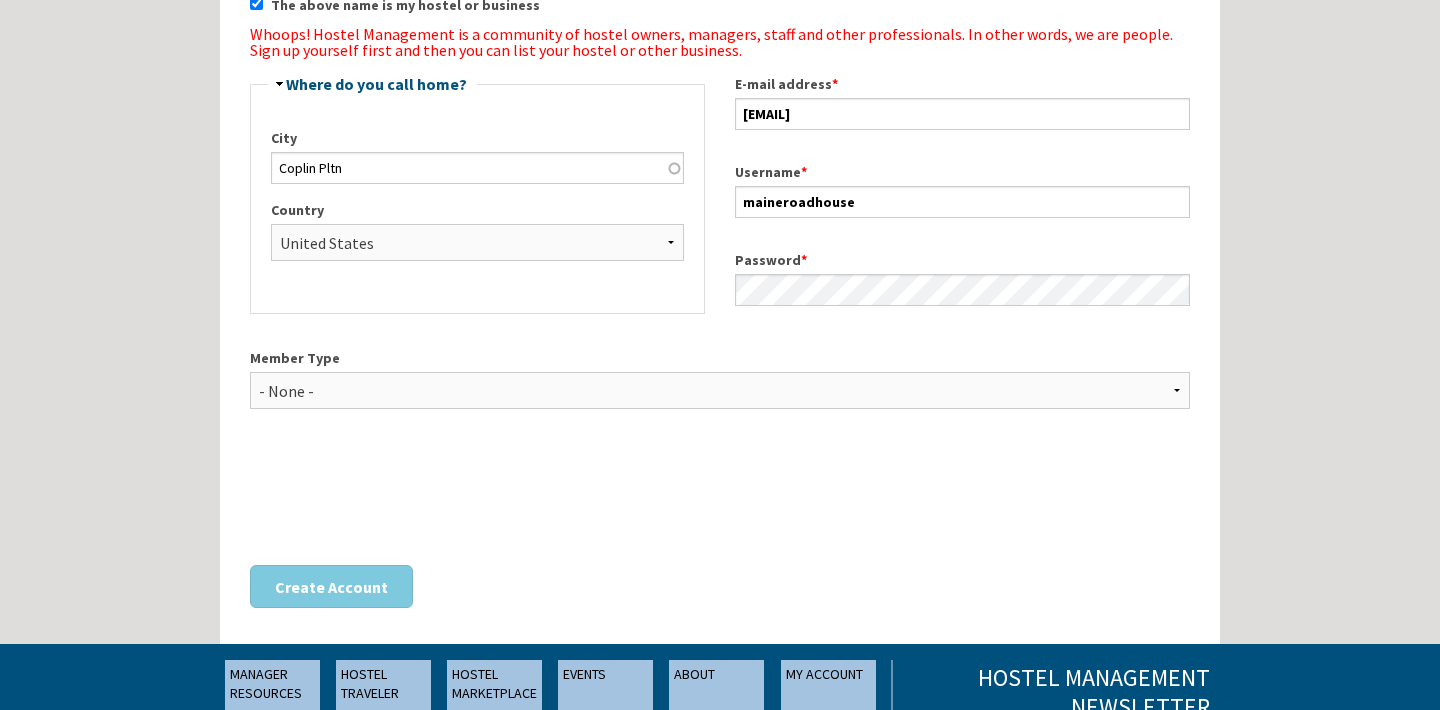 click on "Member Type
- None - Hostel Owner Hostel Manager Hostel Investor Hostel Staff Hostel Volunteer Hostel Enthusiast Aspiring Hostel Owner Hostel Consultant Hostel Industry Supplier/Vendor Travel Writer/Blogger Travel Business Owner Travel Business Manager Other Business Owner Other Business Manager" at bounding box center [720, 386] 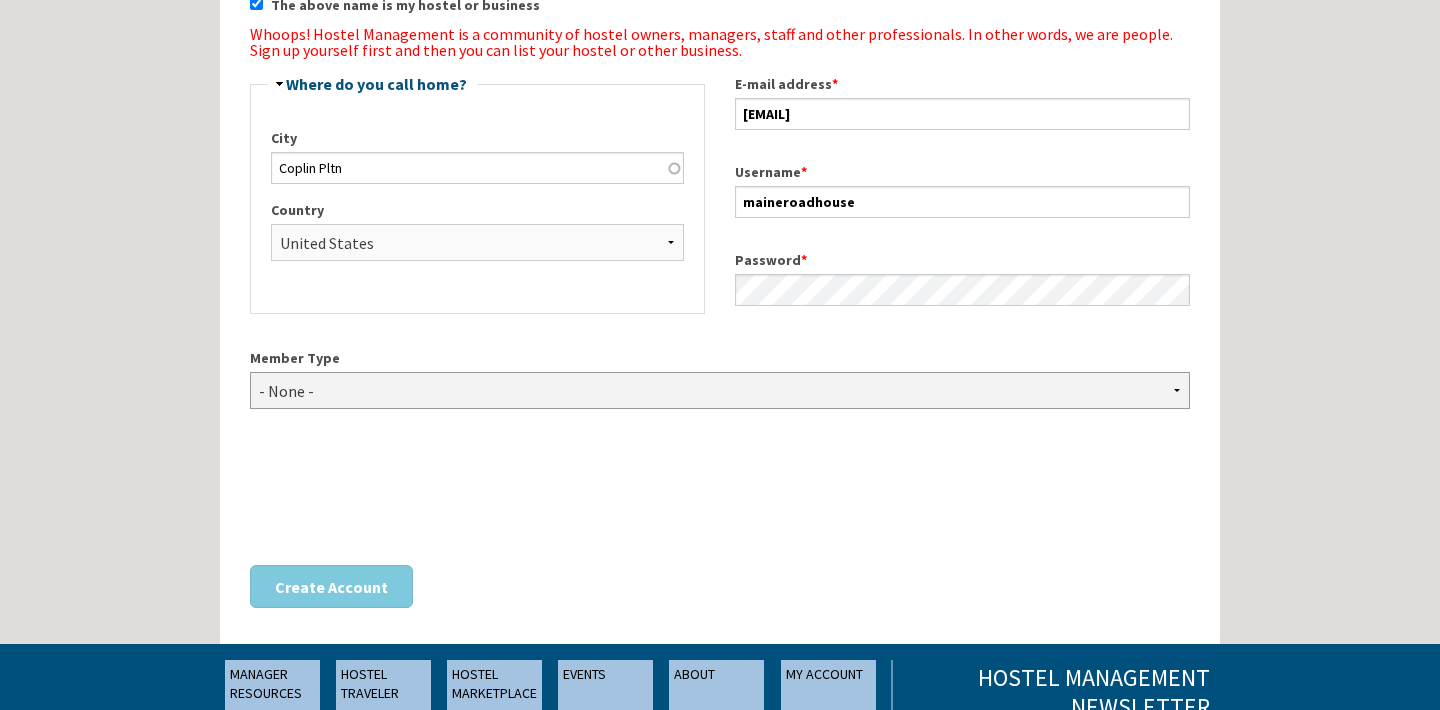 click on "- None - Hostel Owner Hostel Manager Hostel Investor Hostel Staff Hostel Volunteer Hostel Enthusiast Aspiring Hostel Owner Hostel Consultant Hostel Industry Supplier/Vendor Travel Writer/Blogger Travel Business Owner Travel Business Manager Other Business Owner Other Business Manager" at bounding box center [720, 390] 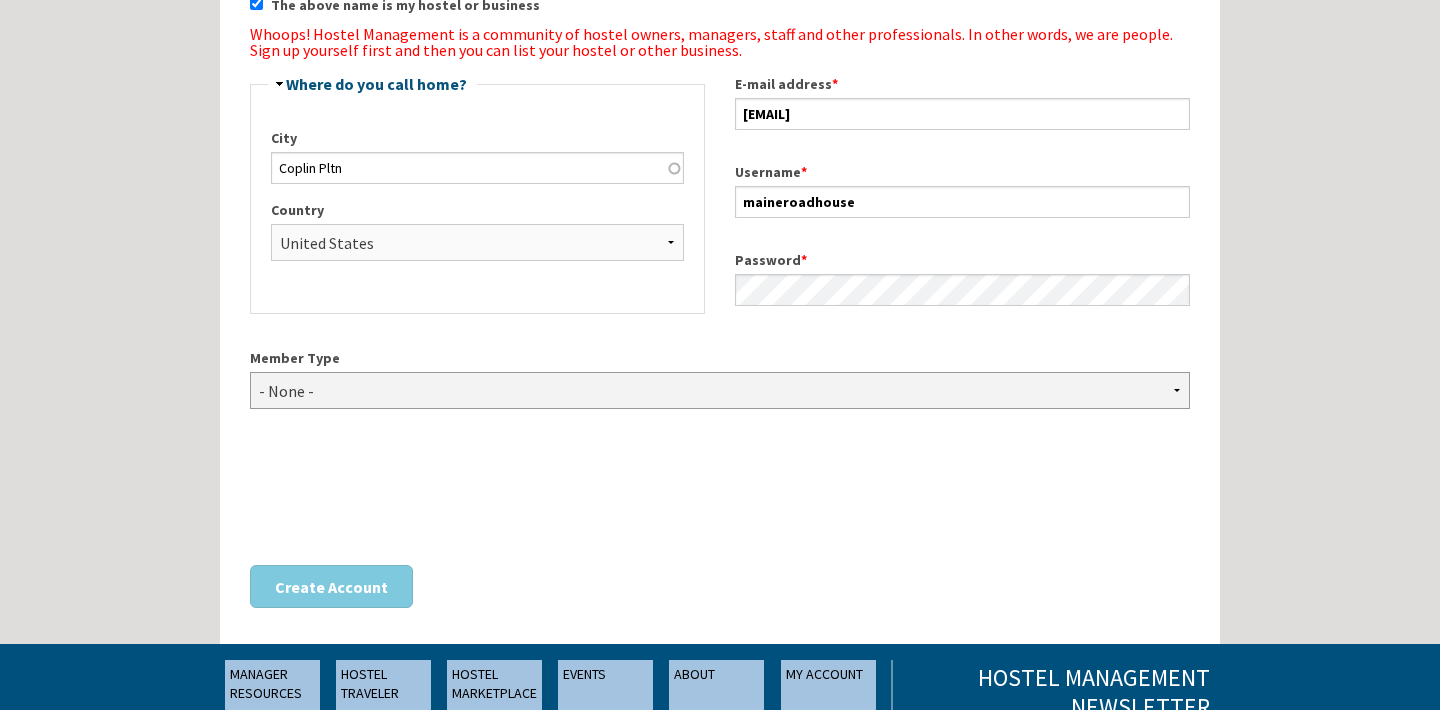select on "1416" 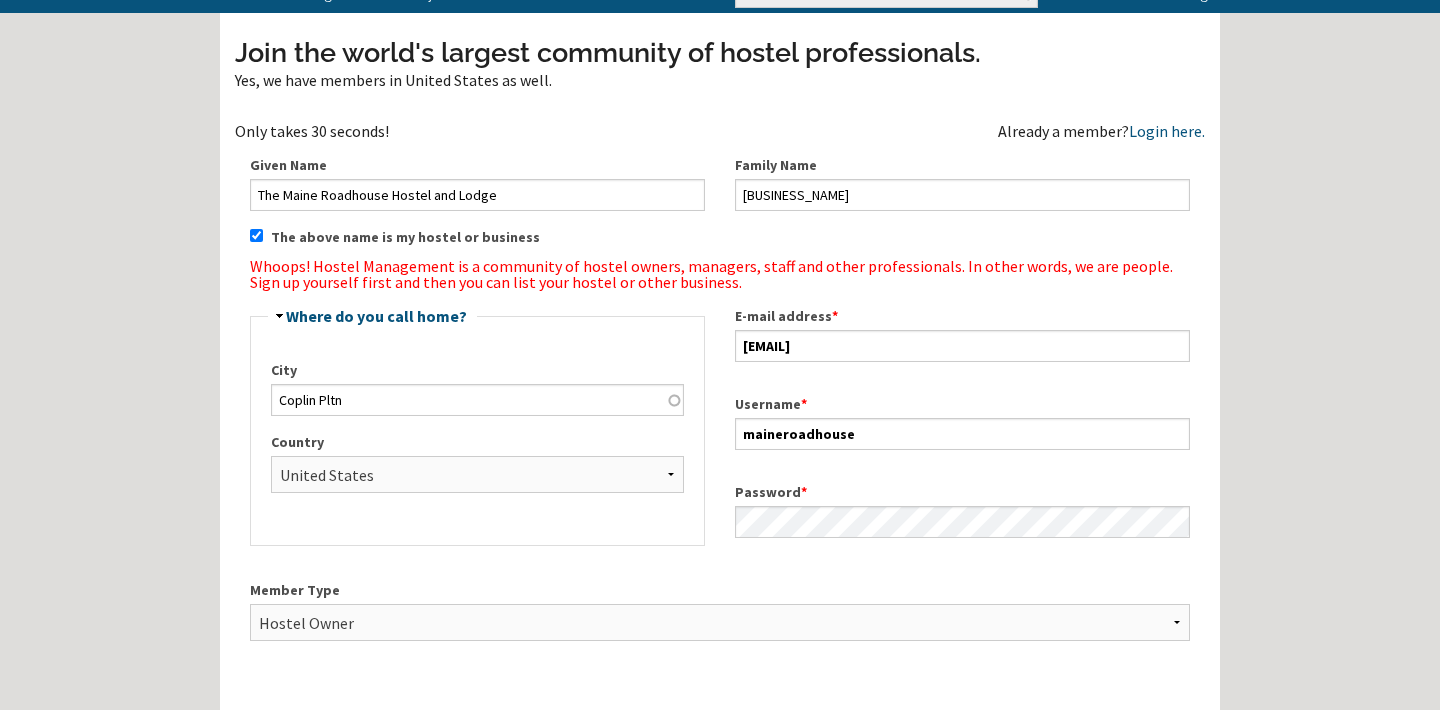 scroll, scrollTop: 98, scrollLeft: 0, axis: vertical 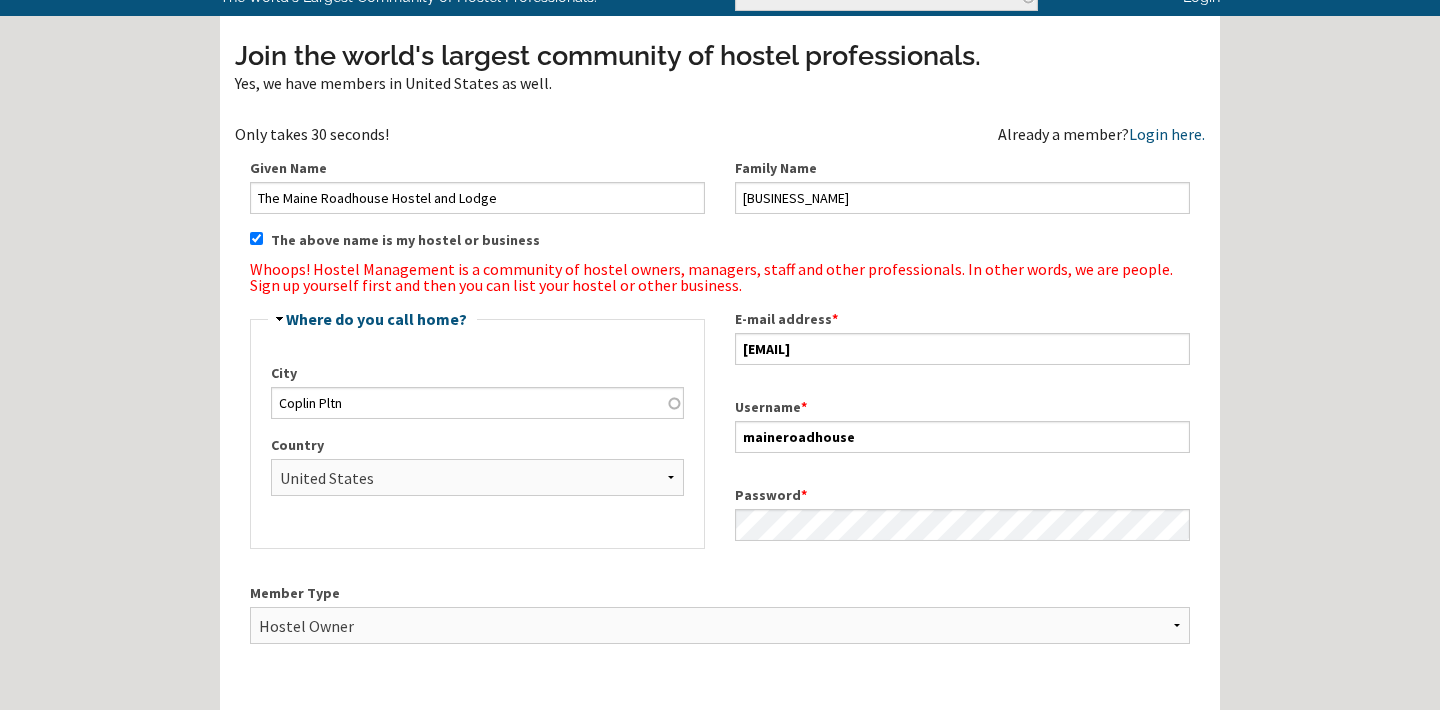 click on "The above name is my hostel or business" at bounding box center (256, 238) 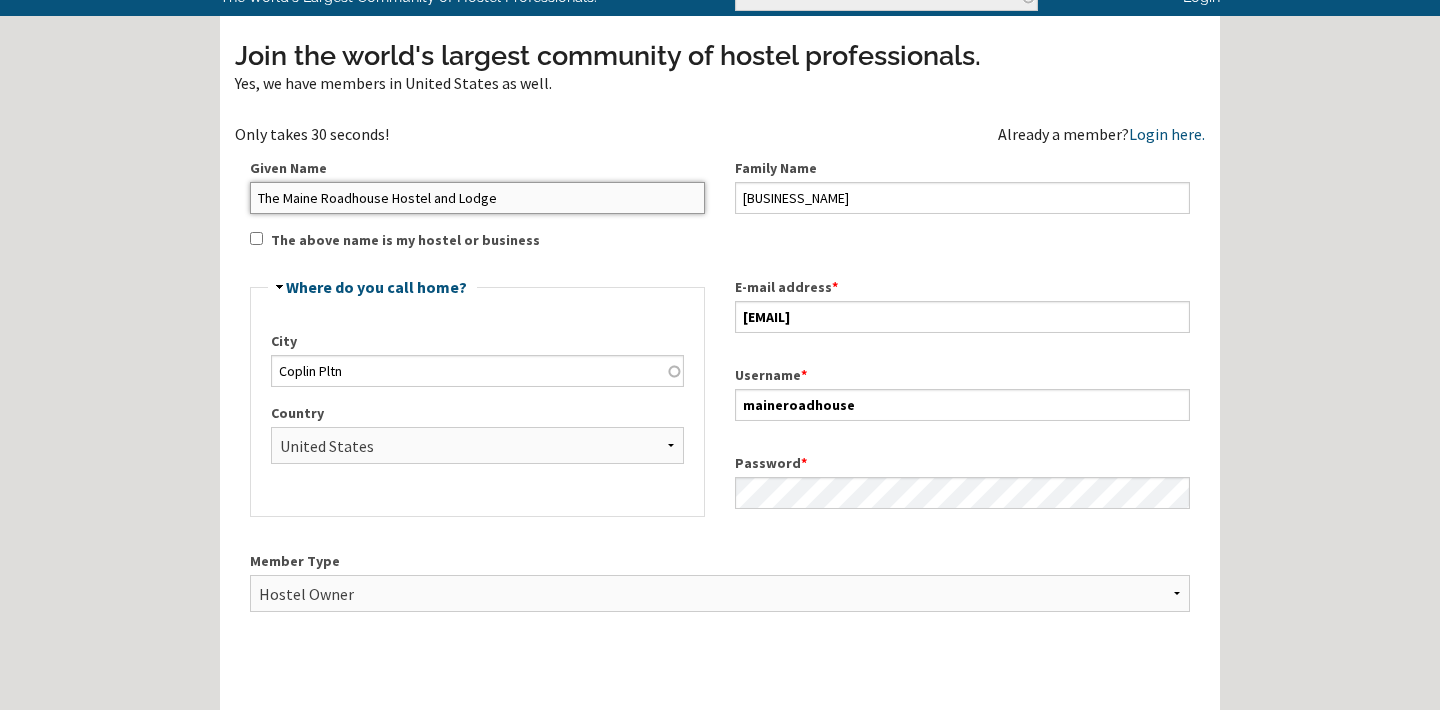 drag, startPoint x: 515, startPoint y: 197, endPoint x: 201, endPoint y: 185, distance: 314.22922 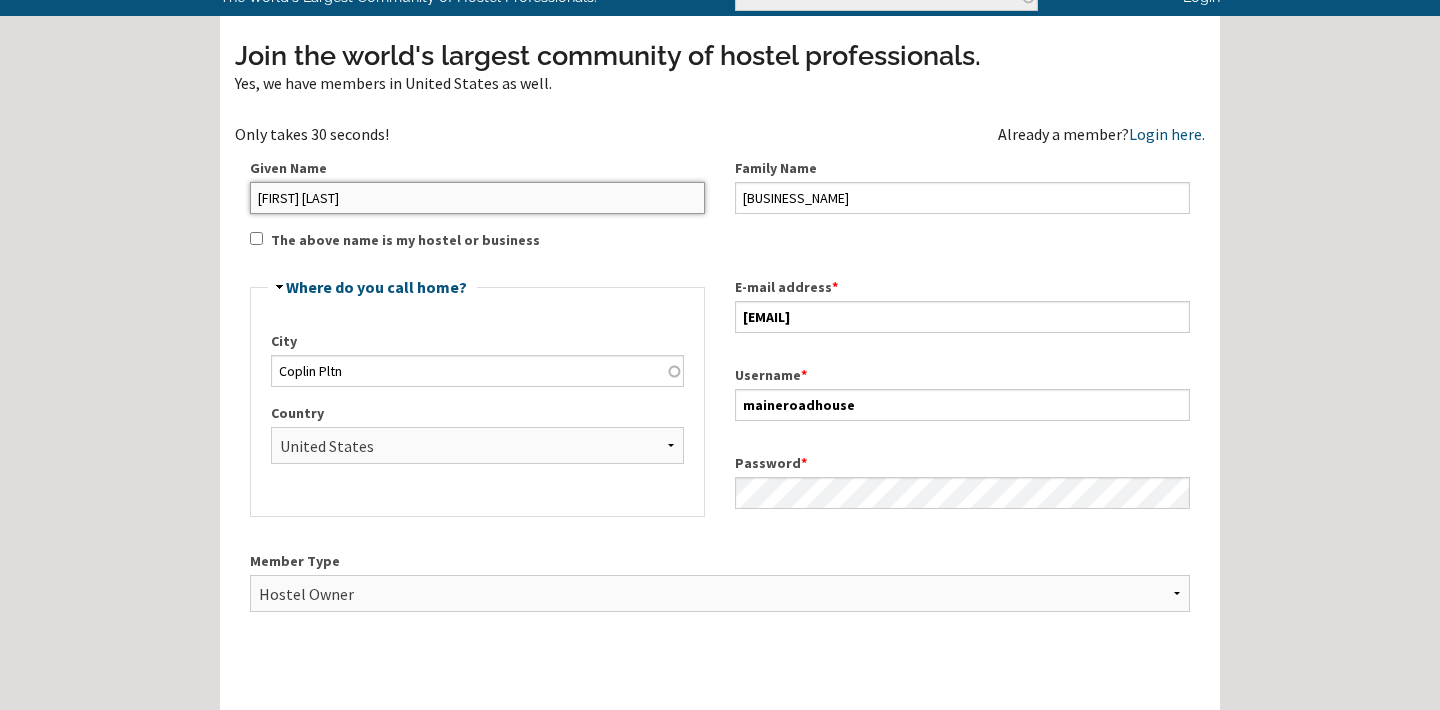 type on "Lisa Rigas" 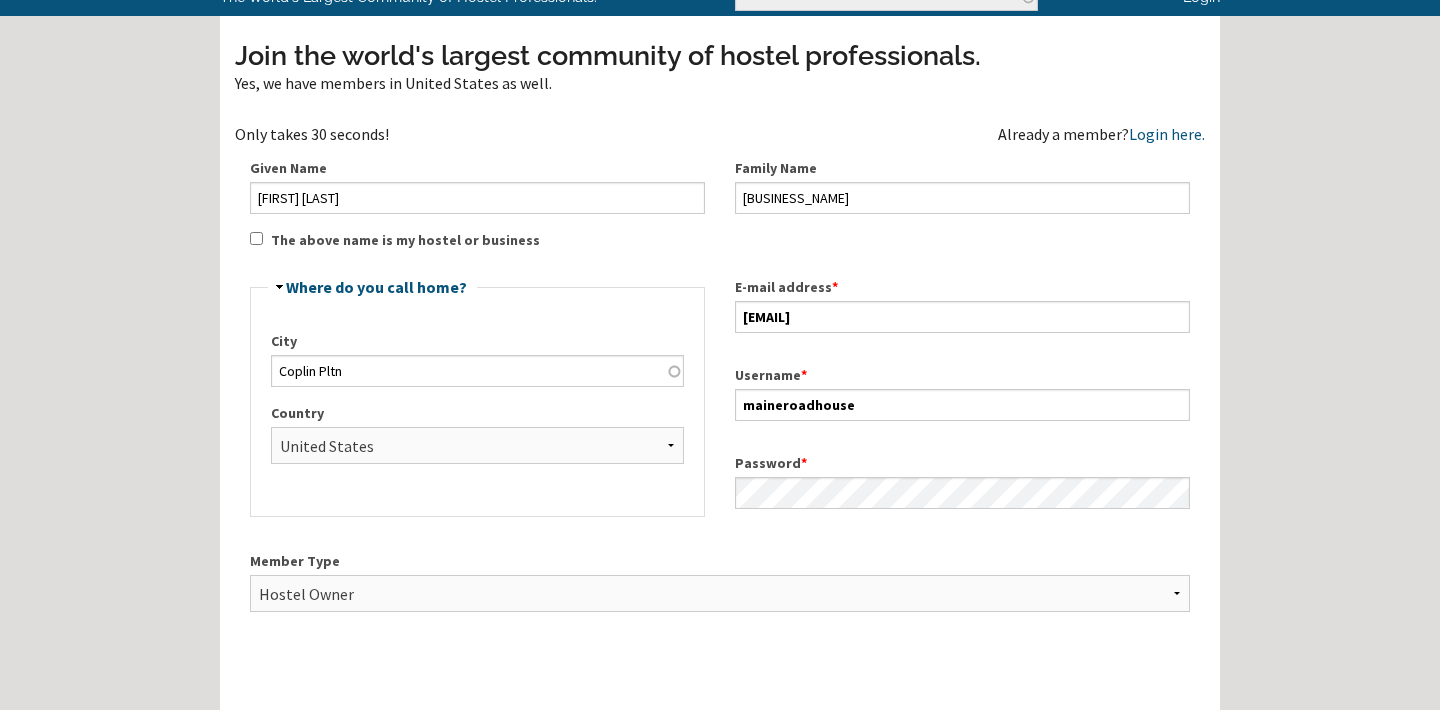 click on "Hide   Where do you call home?
City
Coplin Pltn
Country
- None - Afghanistan Åland Islands Albania Algeria American Samoa Andorra Angola Anguilla Antarctica Antigua and Barbuda Argentina Armenia Aruba Australia Austria Azerbaijan Bahamas Bahrain Bali Bangladesh Barbados Belarus Belgium Belize Benin Bermuda Bhutan Bolivia Bosnia and Herzegovina Botswana Bouvet Island Brazil British Indian Ocean Territory Brunei Darussalam Bulgaria Burkina Faso Burundi Cambodia Cameroon Canada Cape Verde Caribbean Netherlands Cayman Islands Central African Republic Chad Chile China Christmas Island Cocos Keeling Islands Colombia Comoros Congo Congo, Democratic Republic of Cook Islands Costa Rica Côte d'Ivoire Croatia Cuba Curaçao Cyprus Czech Republic Demark Denmark Djibouti Dominica Dominican Republic Ecuador Egypt El Salvador Equatorial Guinea Eritrea Estonia Ethiopia Falkland Islands Faroe Islands Fiji Finland France French Guiana French Polynesia French Southern Territories Gabon Gambia Georgia Ghana" at bounding box center (477, 398) 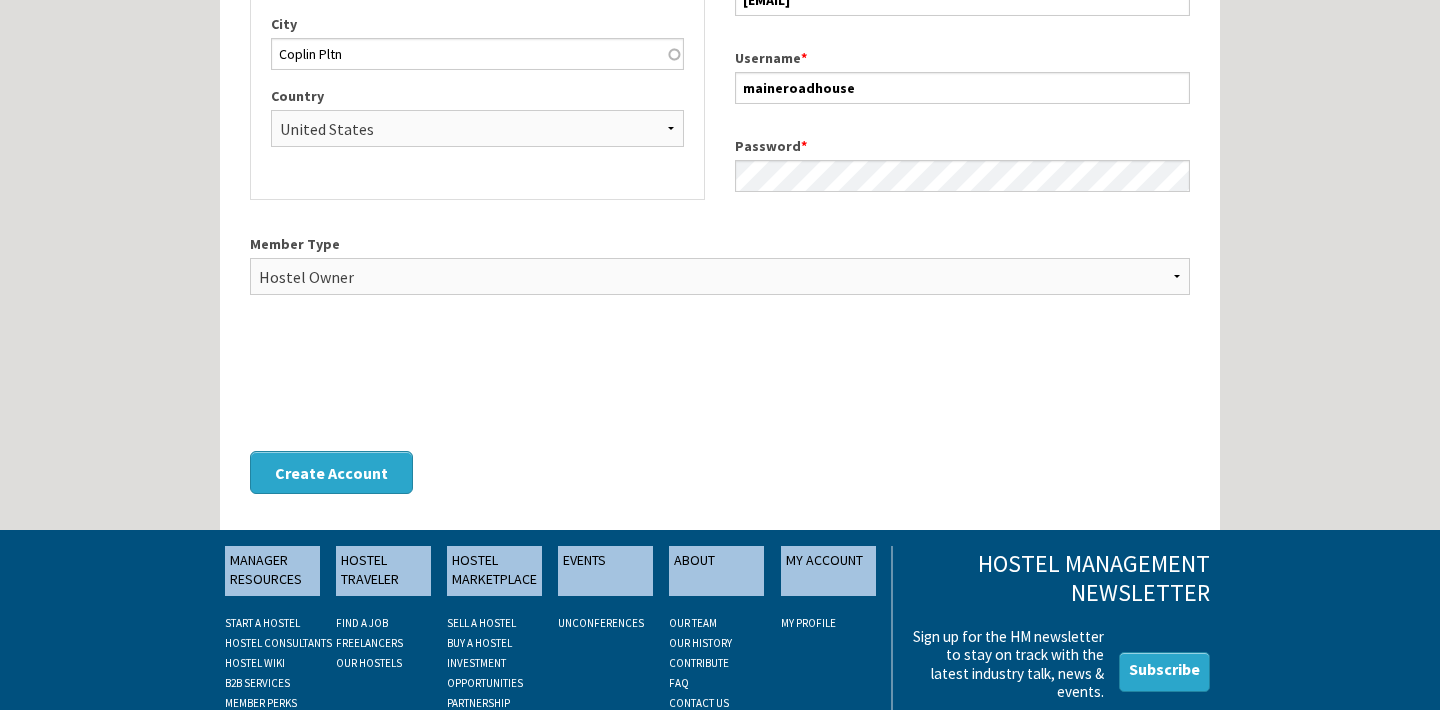 scroll, scrollTop: 418, scrollLeft: 0, axis: vertical 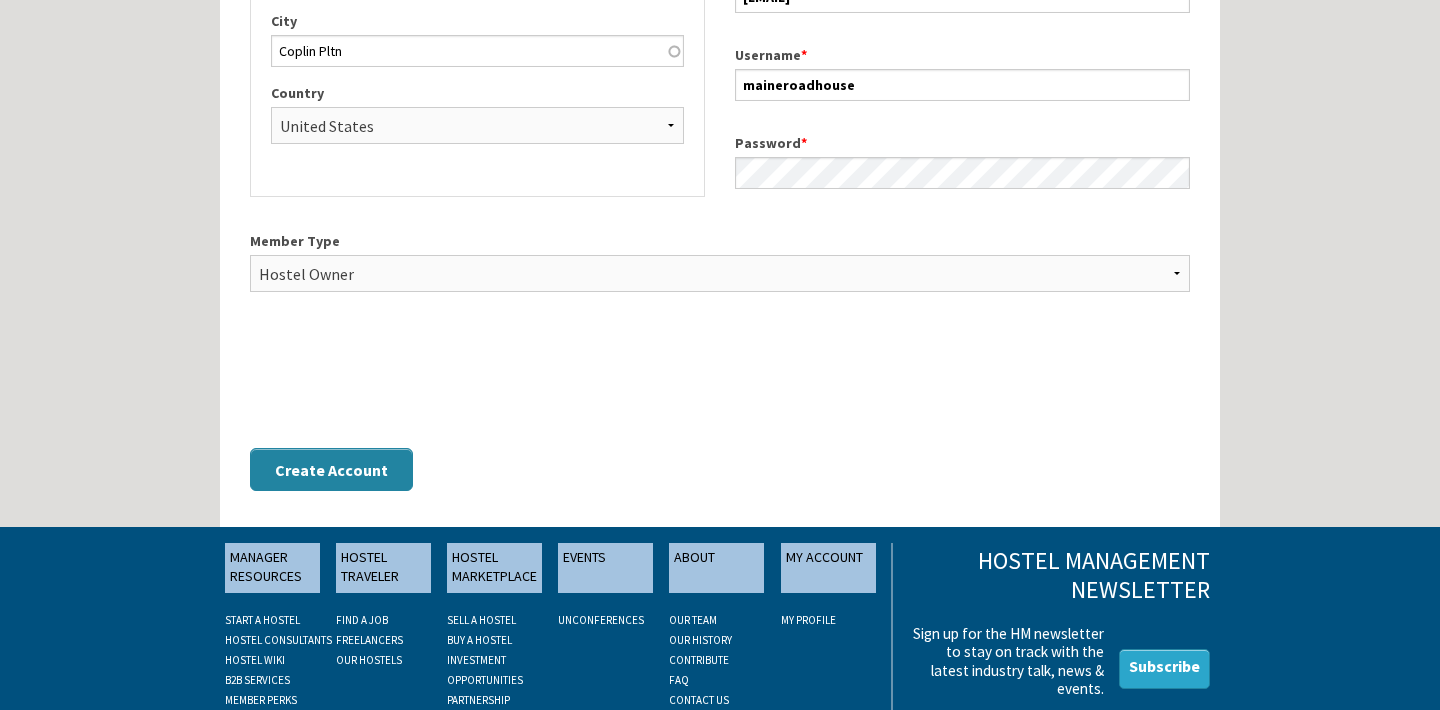 click on "Create Account" at bounding box center (331, 469) 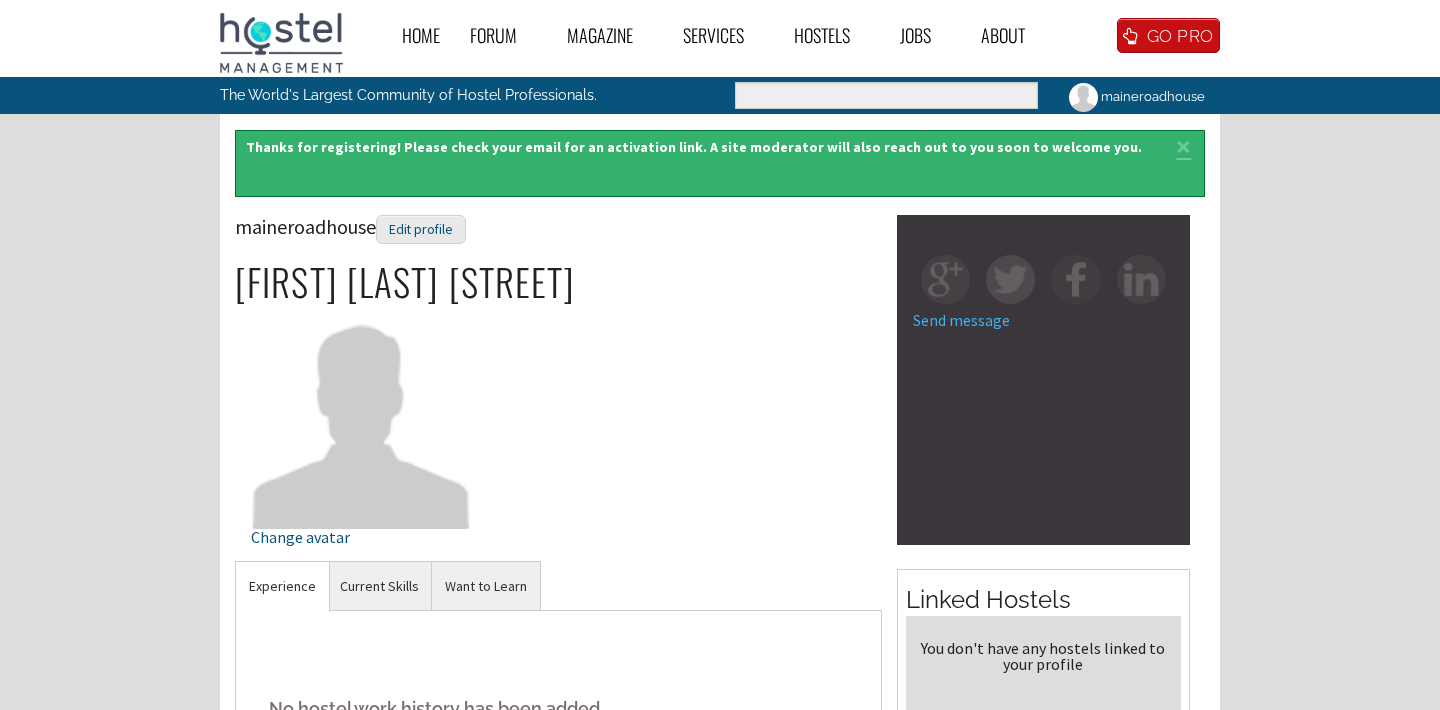 scroll, scrollTop: 0, scrollLeft: 0, axis: both 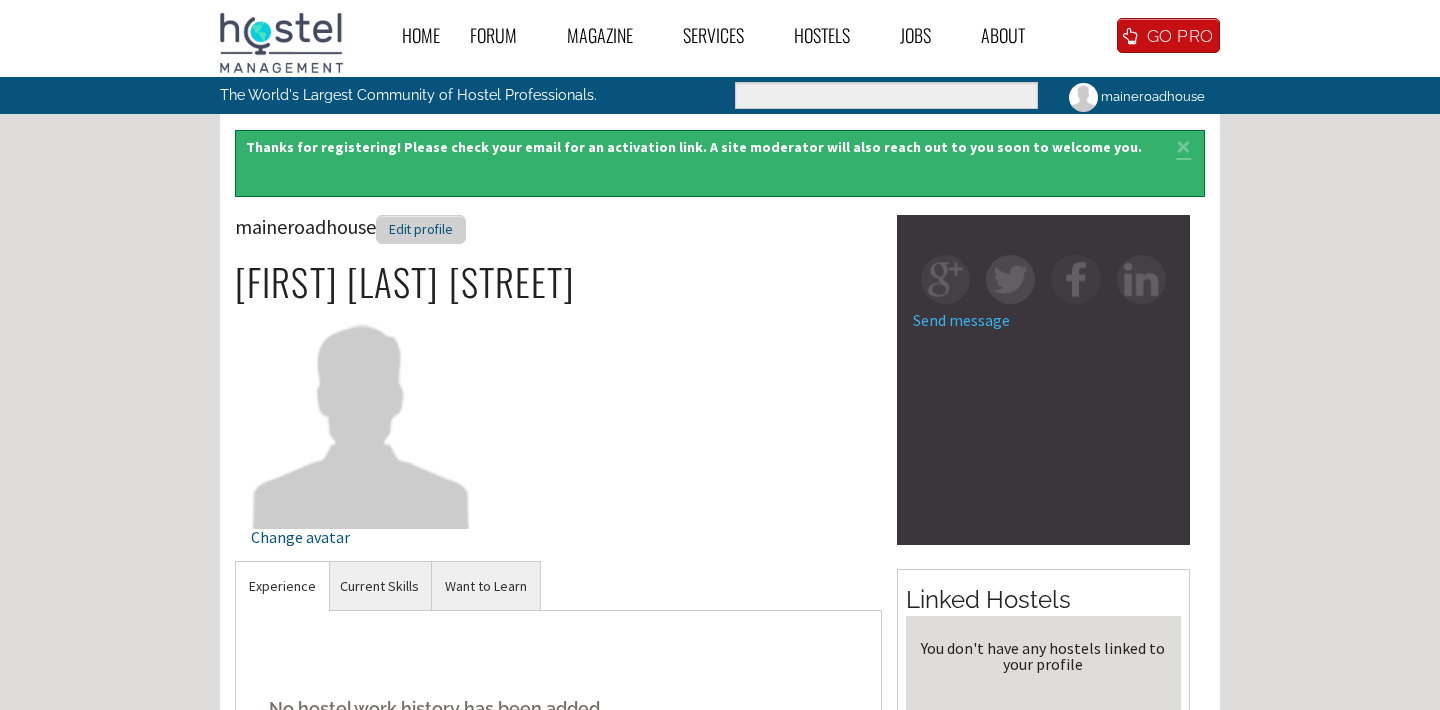 click on "Edit profile" at bounding box center [421, 229] 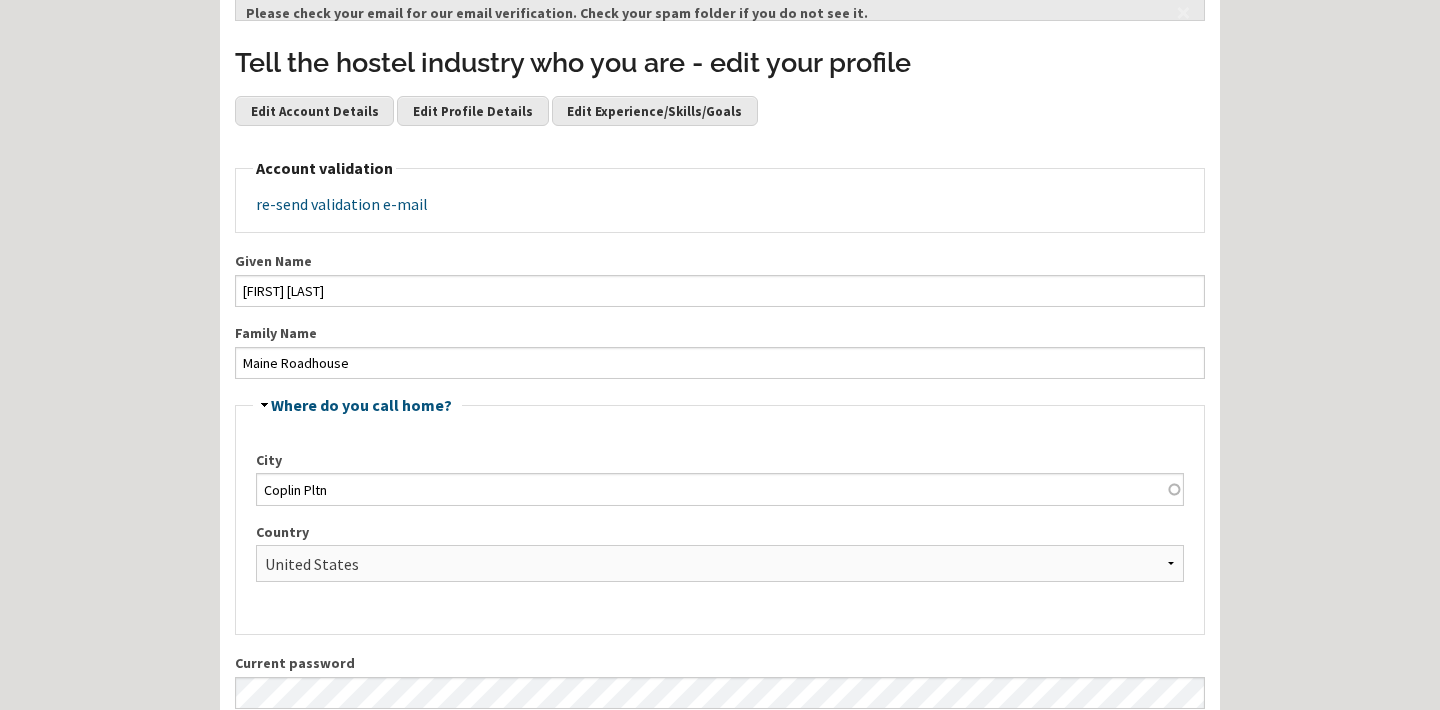 scroll, scrollTop: 160, scrollLeft: 0, axis: vertical 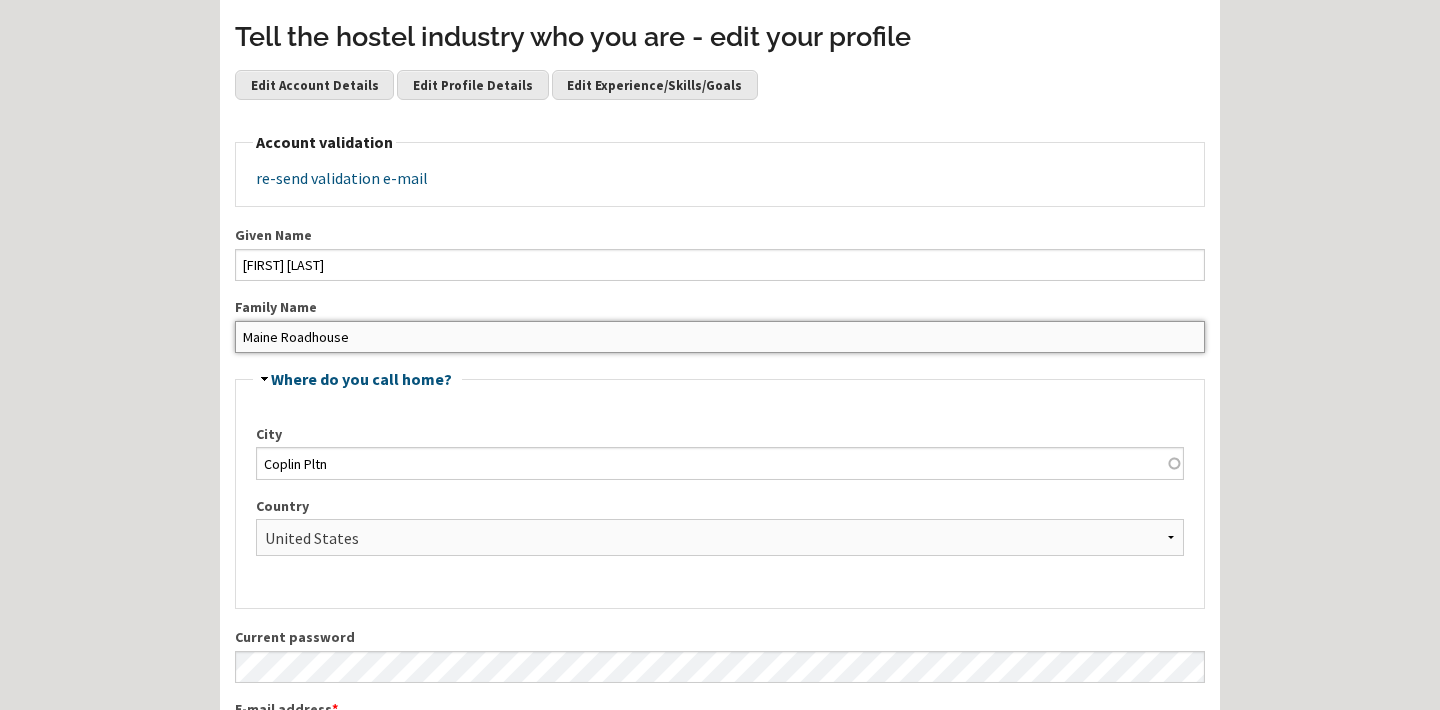drag, startPoint x: 358, startPoint y: 336, endPoint x: 197, endPoint y: 335, distance: 161.00311 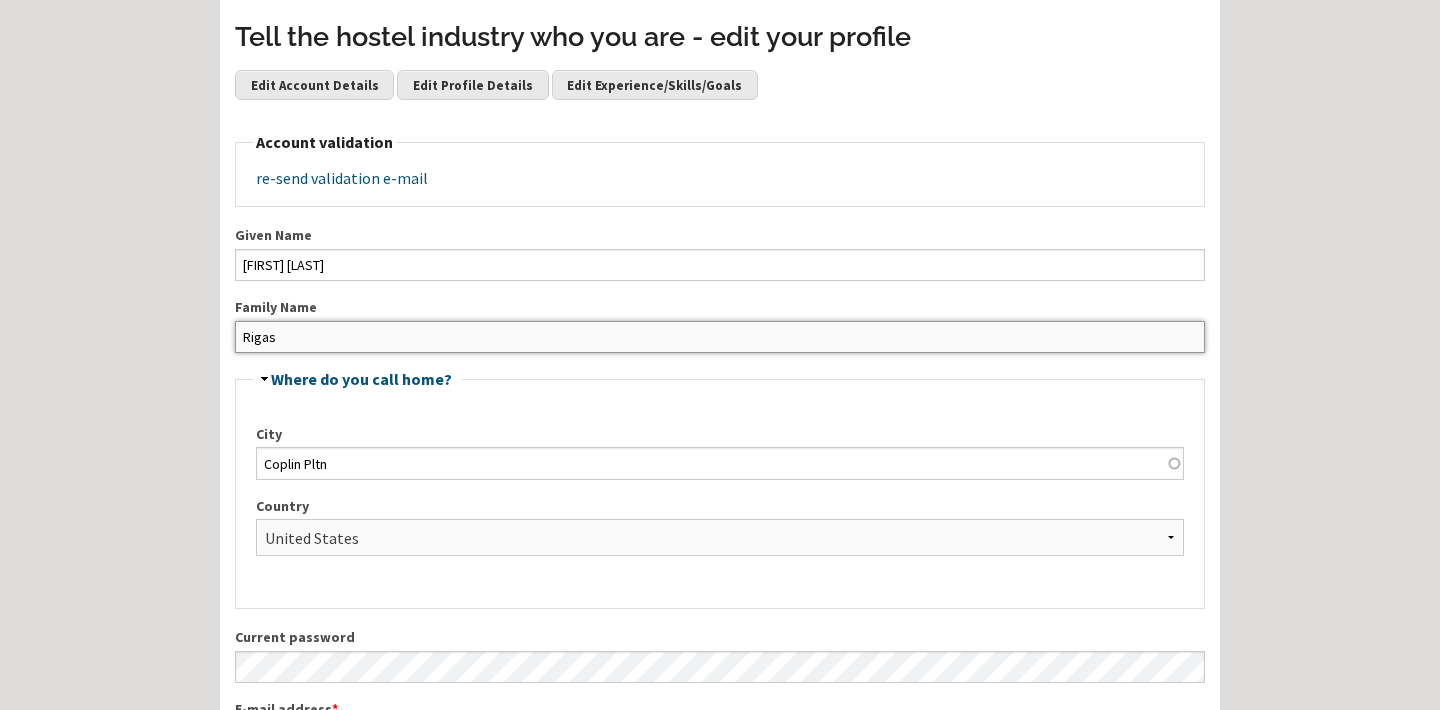 type on "Rigas" 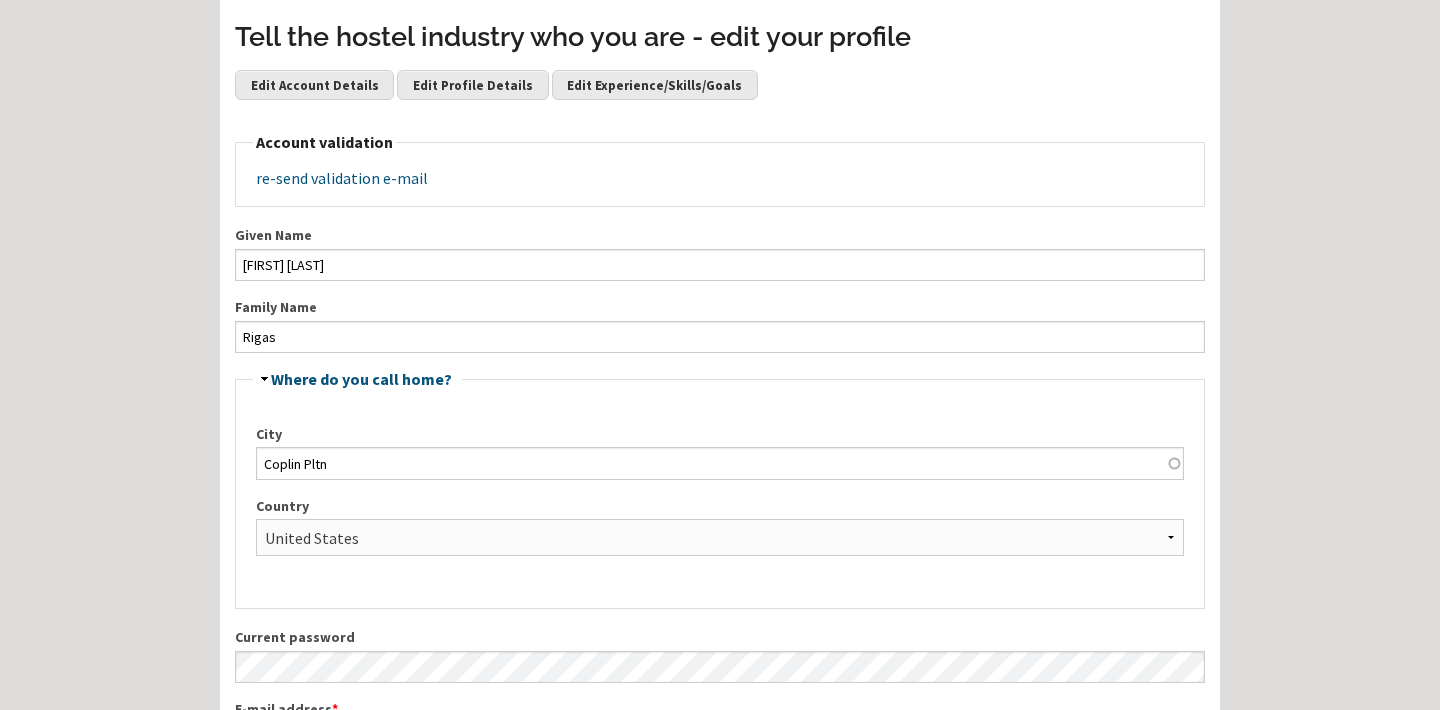click on "Hide   Where do you call home?
City
[CITY]
Country
- None - Afghanistan Åland Islands Albania Algeria American Samoa Andorra Angola Anguilla Antarctica Antigua and Barbuda Argentina Armenia Aruba Australia Austria Azerbaijan Bahamas Bahrain Bali Bangladesh Barbados Belarus Belgium Belize Benin Bermuda Bhutan Bolivia Bosnia and Herzegovina Botswana Bouvet Island Brazil British Indian Ocean Territory Brunei Darussalam Bulgaria Burkina Faso Burundi Cambodia Cameroon Canada Cape Verde Caribbean Netherlands Cayman Islands Central African Republic Chad Chile China Christmas Island Cocos Keeling Islands Colombia Comoros Congo Congo, Democratic Republic of Cook Islands Costa Rica Côte d'Ivoire Croatia Cuba Curaçao Cyprus Czech Republic Demark Denmark Djibouti Dominica Dominican Republic Ecuador Egypt El Salvador Equatorial Guinea Eritrea Estonia Ethiopia Falkland Islands Faroe Islands Fiji Finland France French Guiana French Polynesia French Southern Territories Gabon Gambia Georgia Ghana" at bounding box center (720, 490) 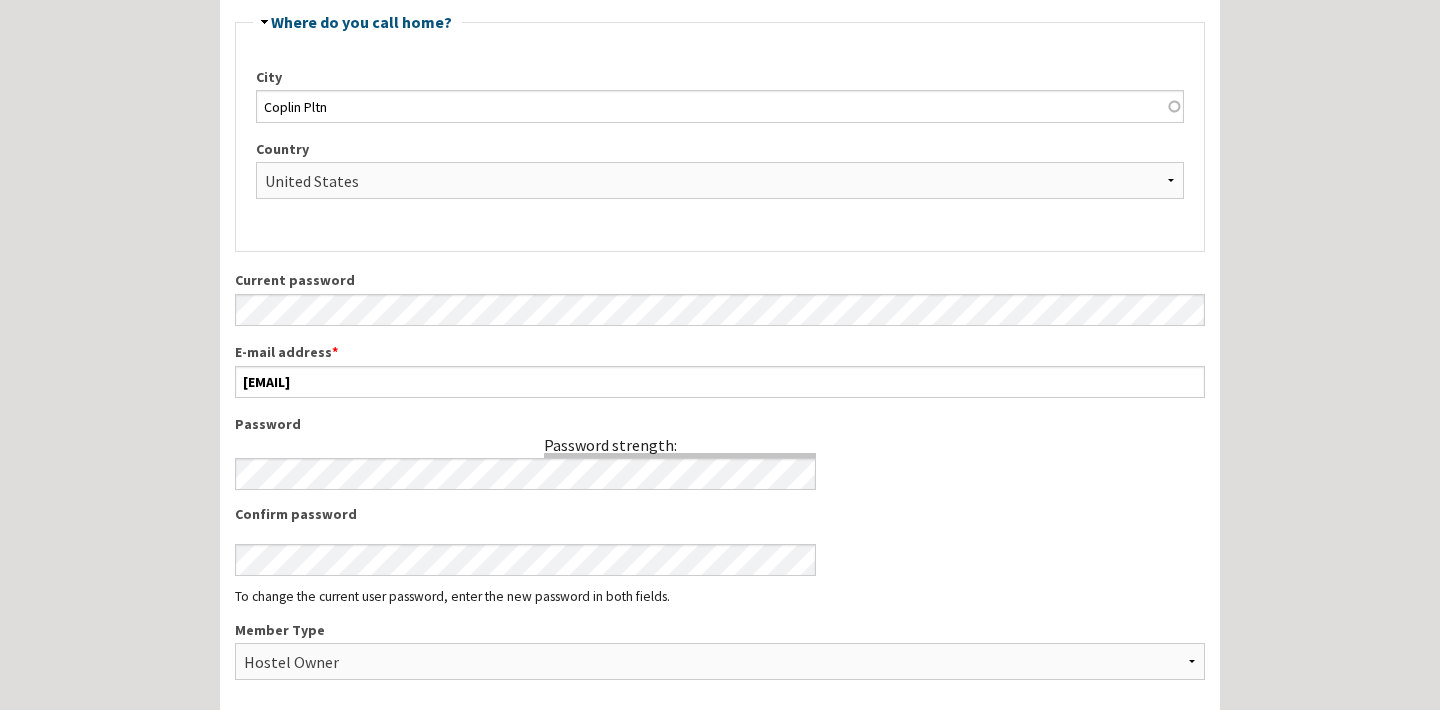 scroll, scrollTop: 523, scrollLeft: 0, axis: vertical 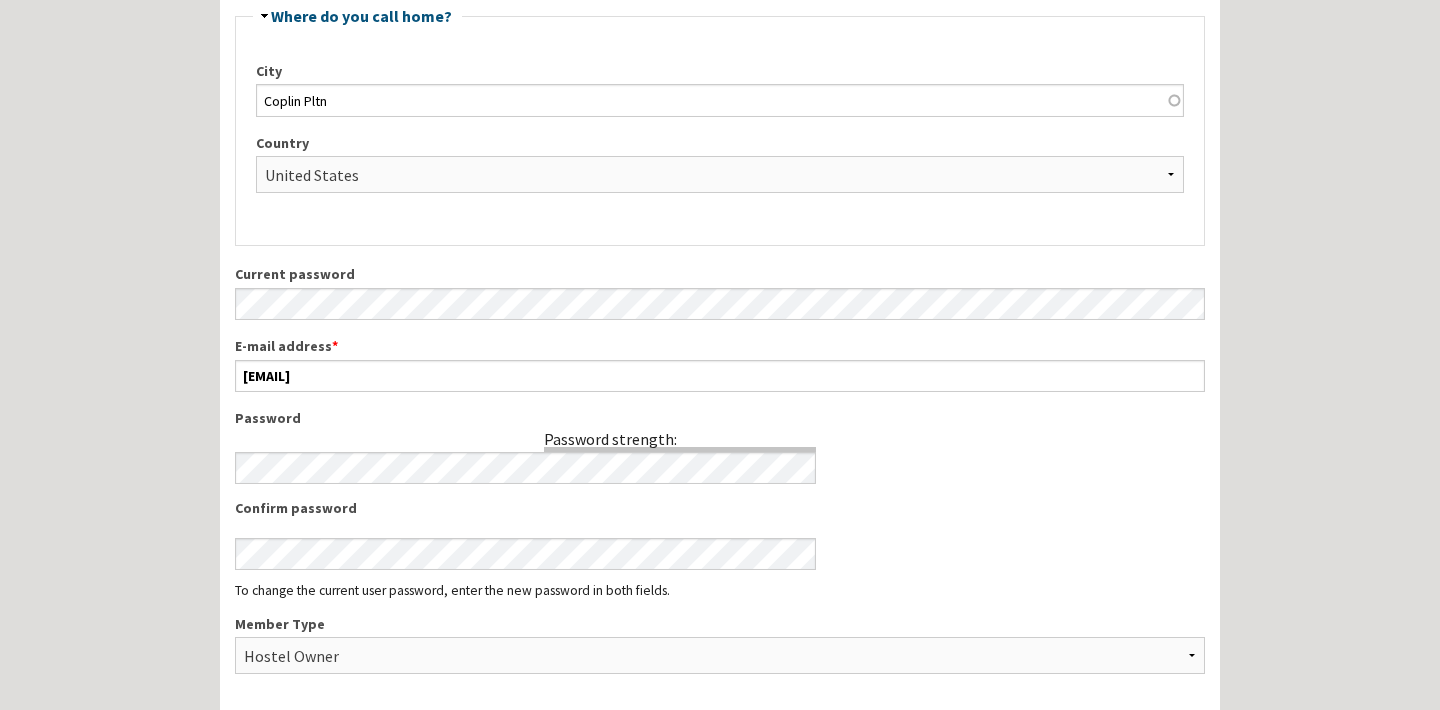 click on "Password" at bounding box center [525, 418] 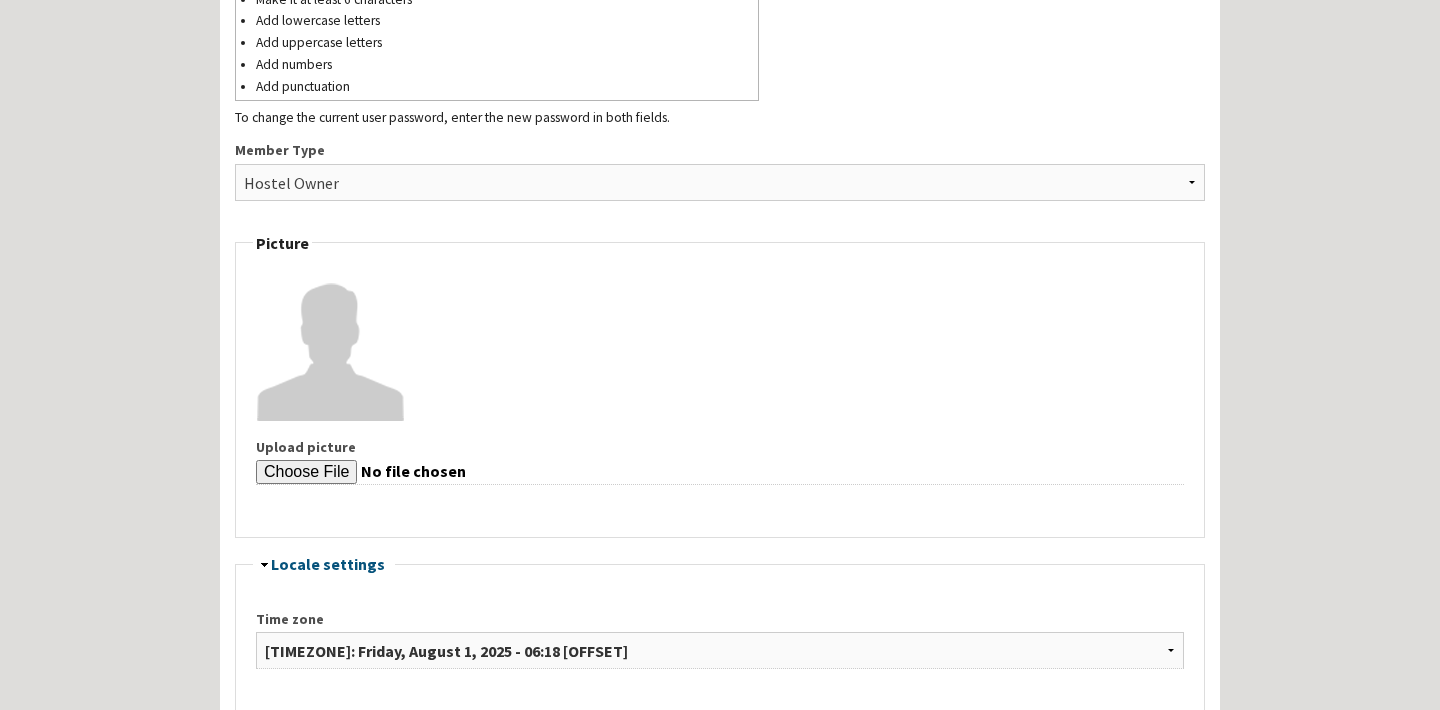 scroll, scrollTop: 1143, scrollLeft: 0, axis: vertical 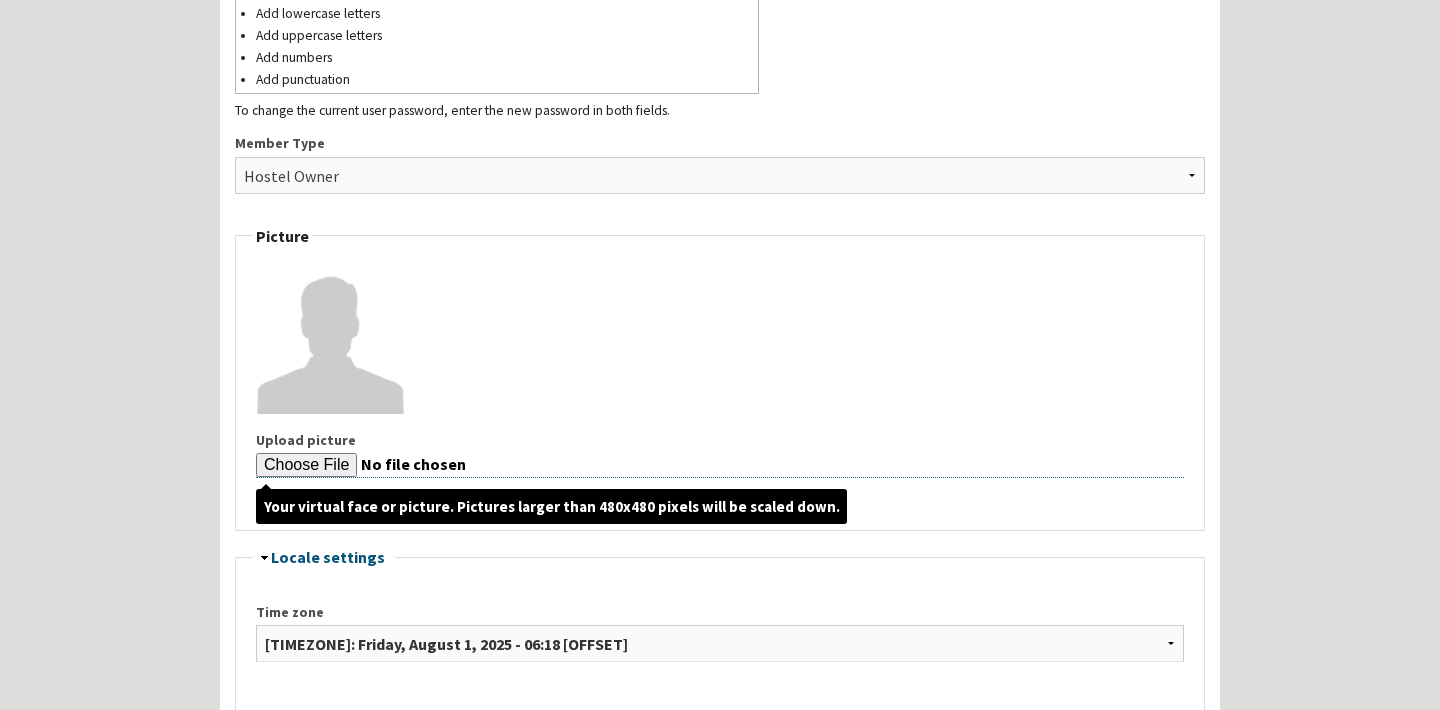 click on "Upload picture" at bounding box center (720, 465) 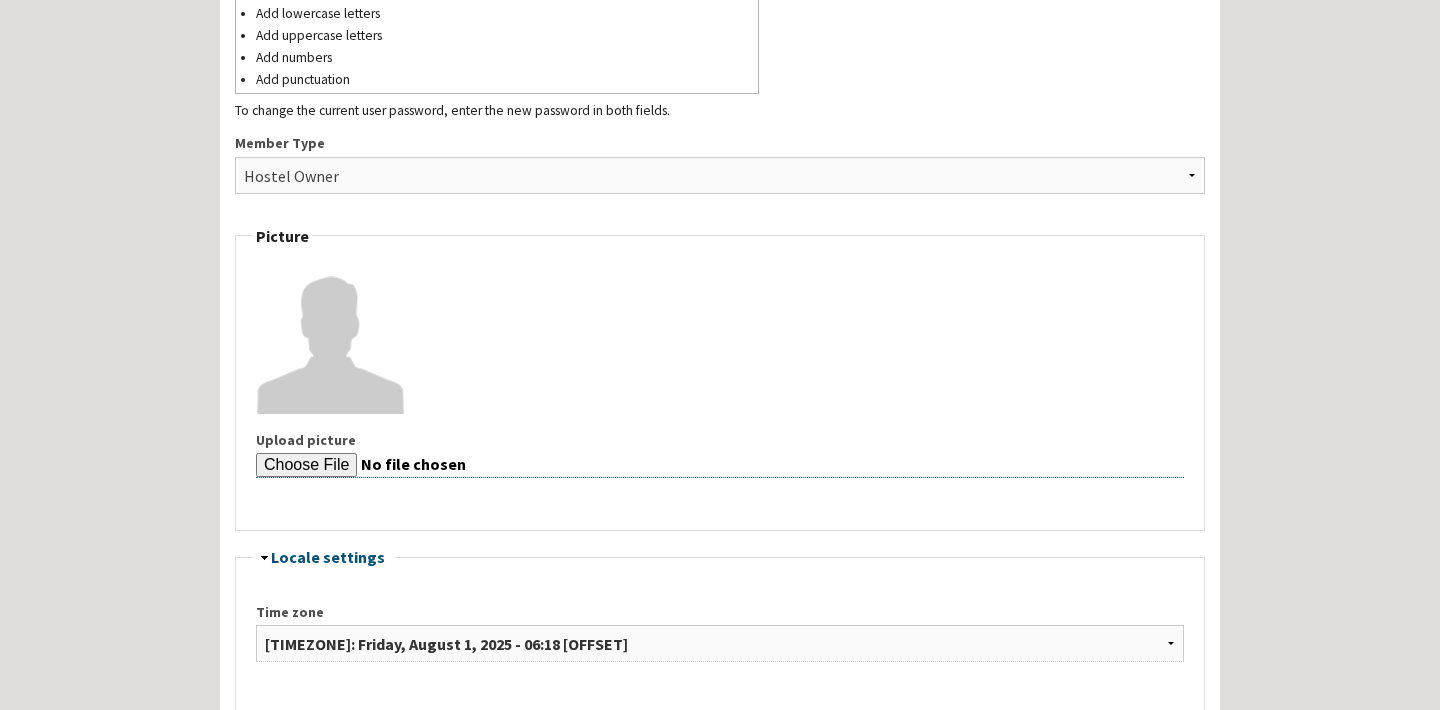 type on "C:\fakepath\Lisa Rigas headshot.jpg" 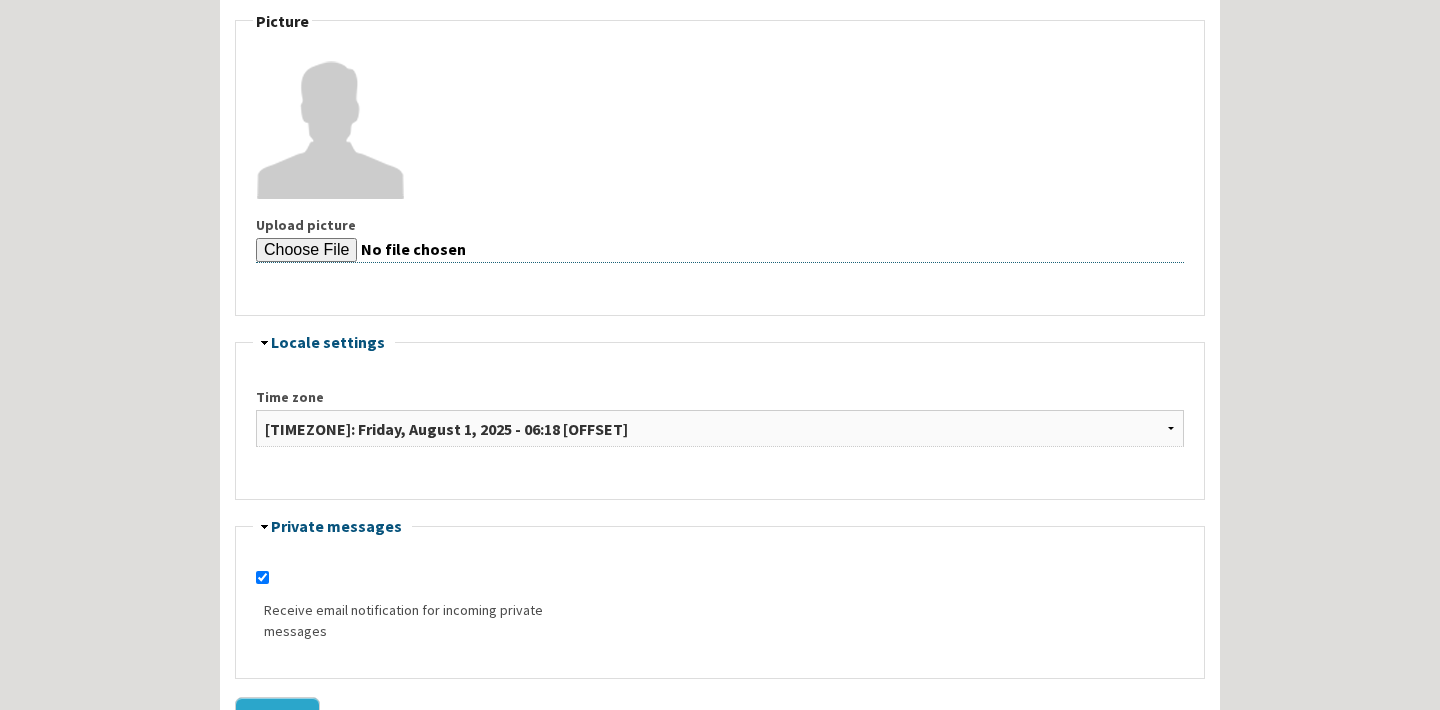 scroll, scrollTop: 1367, scrollLeft: 0, axis: vertical 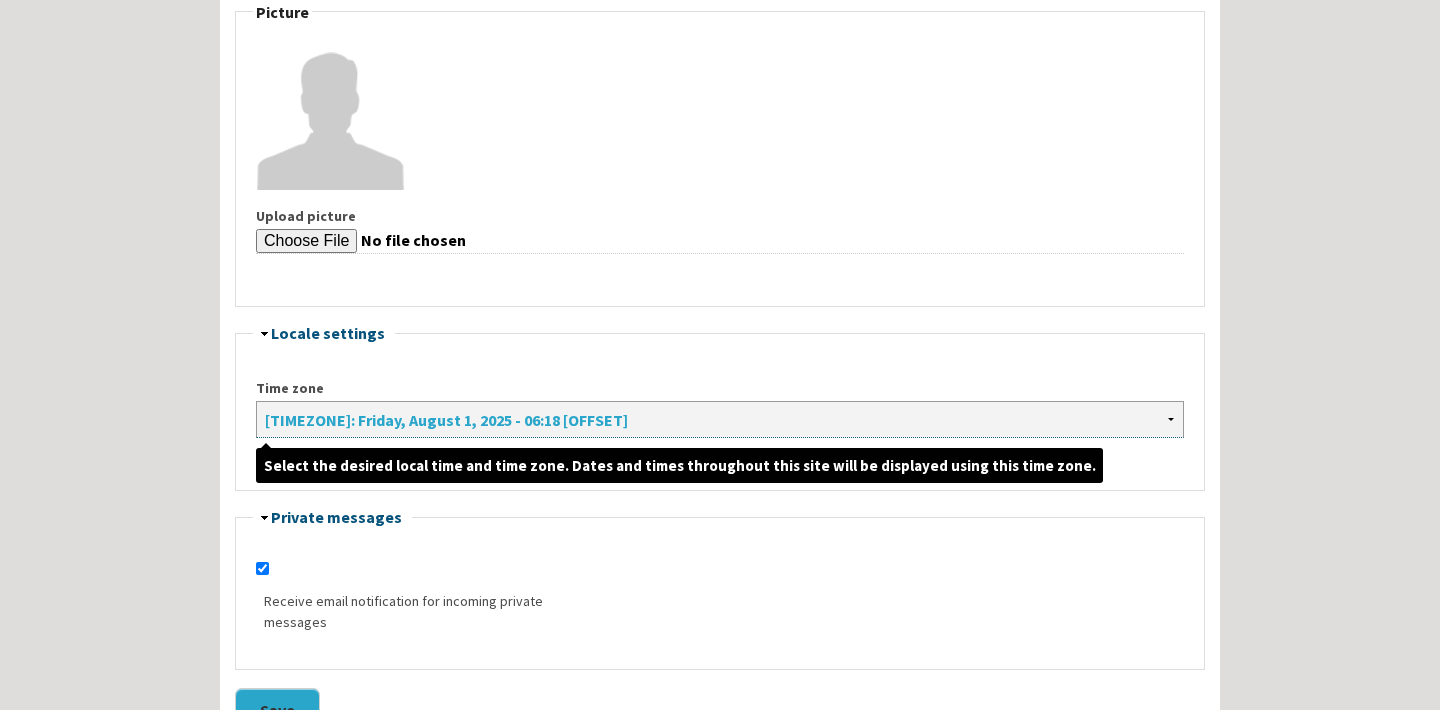 click on "Africa/Abidjan: Friday, August 1, 2025 - 13:18 +0000 Africa/Accra: Friday, August 1, 2025 - 13:18 +0000 Africa/Addis Ababa: Friday, August 1, 2025 - 16:18 +0300 Africa/Algiers: Friday, August 1, 2025 - 14:18 +0100 Africa/Asmara: Friday, August 1, 2025 - 16:18 +0300 Africa/Bamako: Friday, August 1, 2025 - 13:18 +0000 Africa/Bangui: Friday, August 1, 2025 - 14:18 +0100 Africa/Banjul: Friday, August 1, 2025 - 13:18 +0000 Africa/Bissau: Friday, August 1, 2025 - 13:18 +0000 Africa/Blantyre: Friday, August 1, 2025 - 15:18 +0200 Africa/Brazzaville: Friday, August 1, 2025 - 14:18 +0100 Africa/Bujumbura: Friday, August 1, 2025 - 15:18 +0200 Africa/Cairo: Friday, August 1, 2025 - 16:18 +0300 Africa/Casablanca: Friday, August 1, 2025 - 14:18 +0100 Africa/Ceuta: Friday, August 1, 2025 - 15:18 +0200 Africa/Conakry: Friday, August 1, 2025 - 13:18 +0000 Africa/Dakar: Friday, August 1, 2025 - 13:18 +0000 Africa/Dar es Salaam: Friday, August 1, 2025 - 16:18 +0300 Africa/Djibouti: Friday, August 1, 2025 - 16:18 +0300" at bounding box center [720, 419] 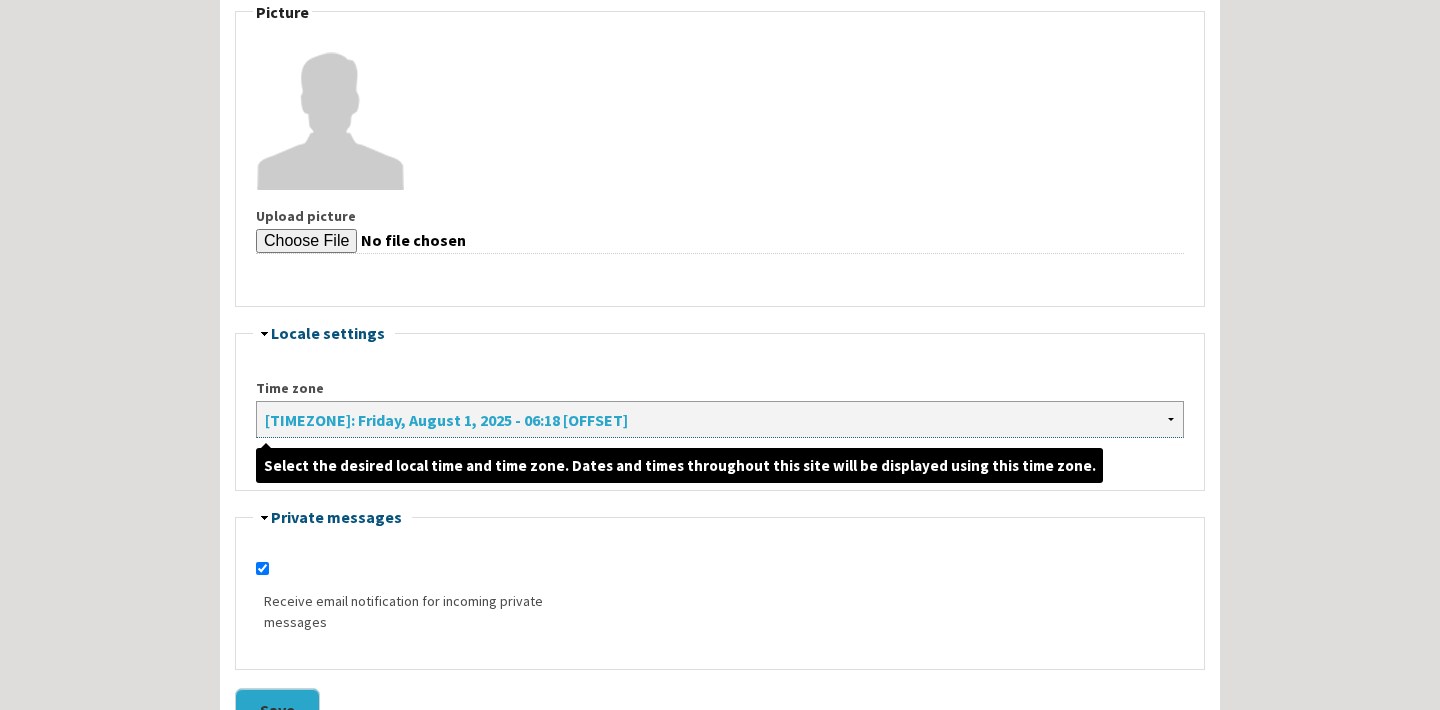 select on "America/New_York" 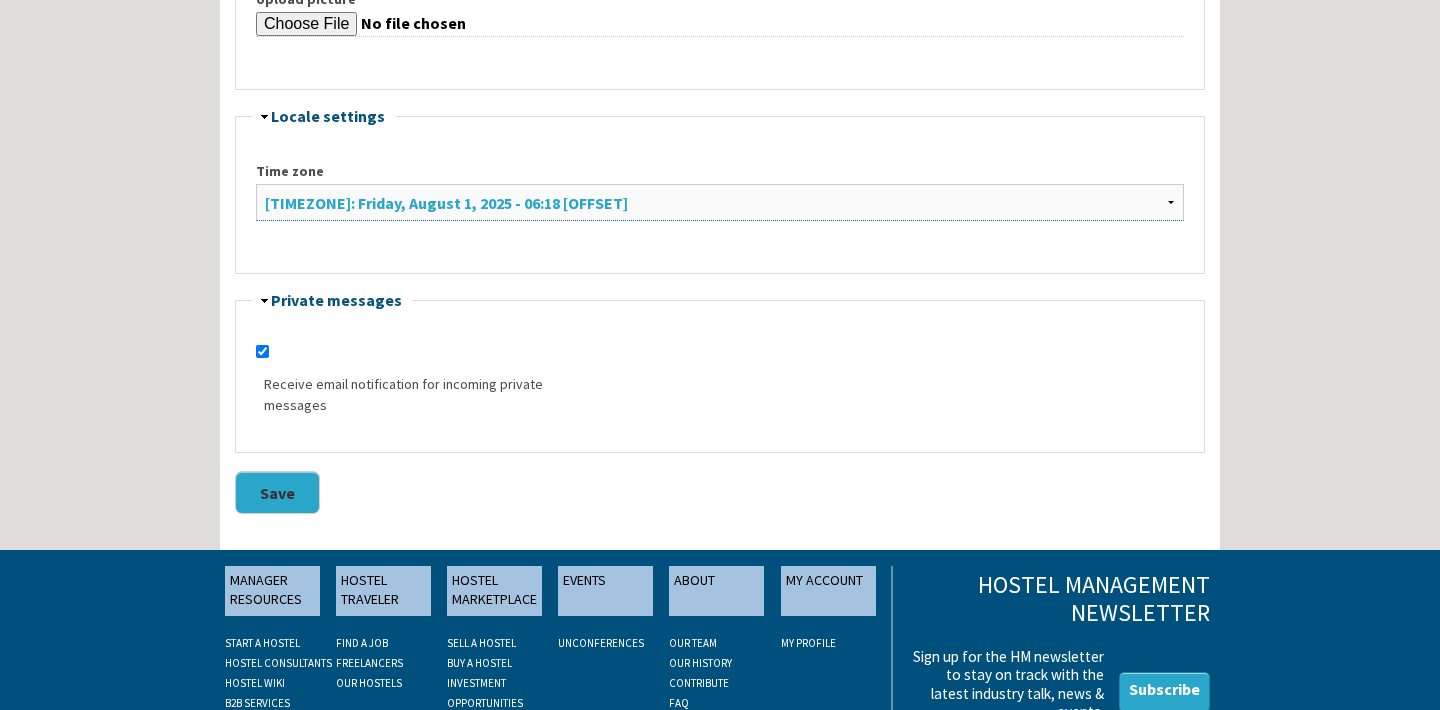 scroll, scrollTop: 1585, scrollLeft: 0, axis: vertical 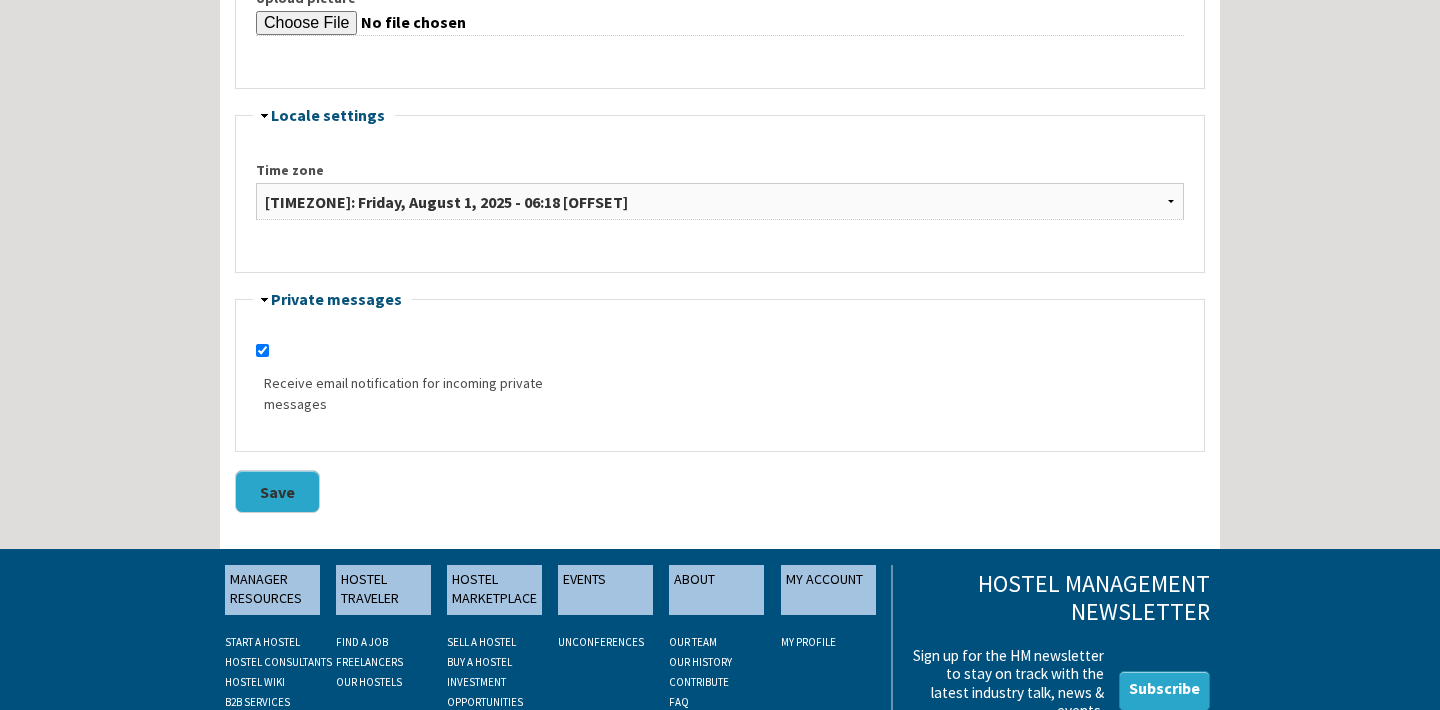 click on "Save" at bounding box center [277, 491] 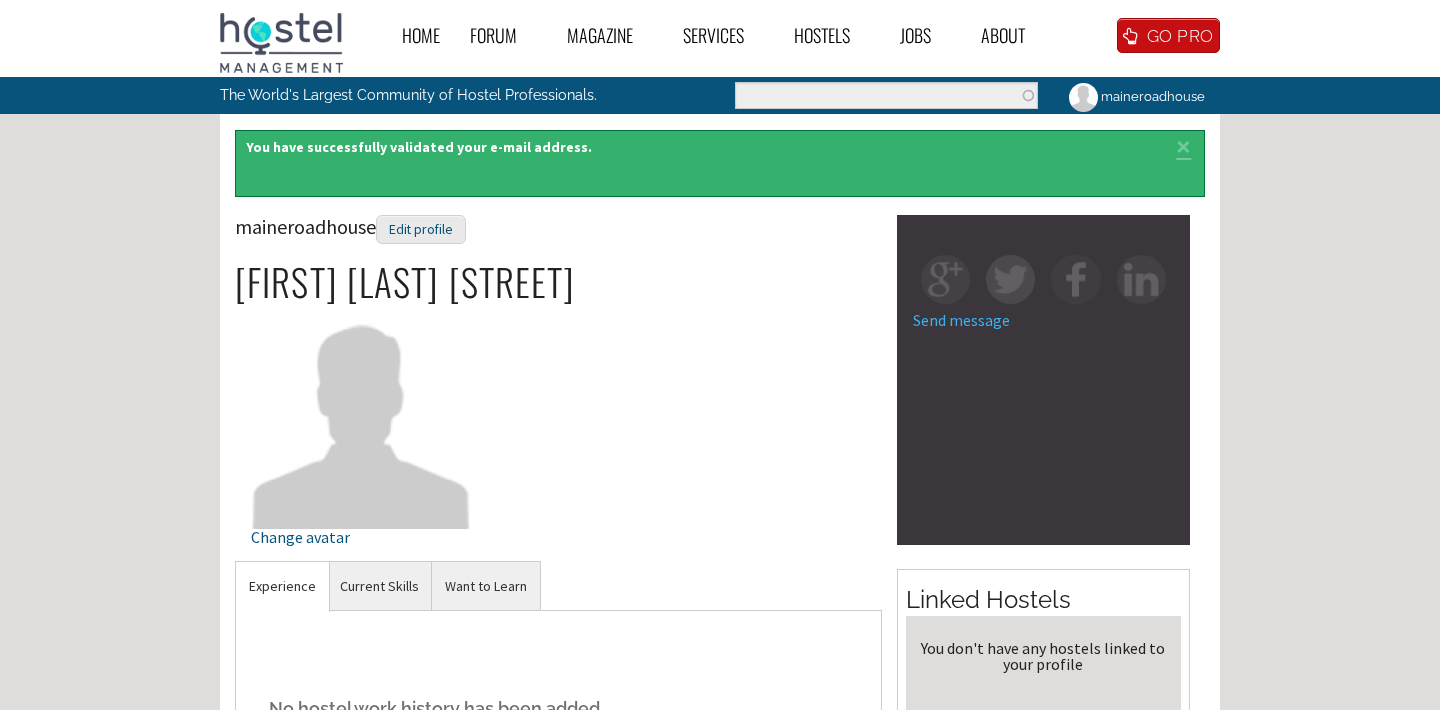 scroll, scrollTop: 0, scrollLeft: 0, axis: both 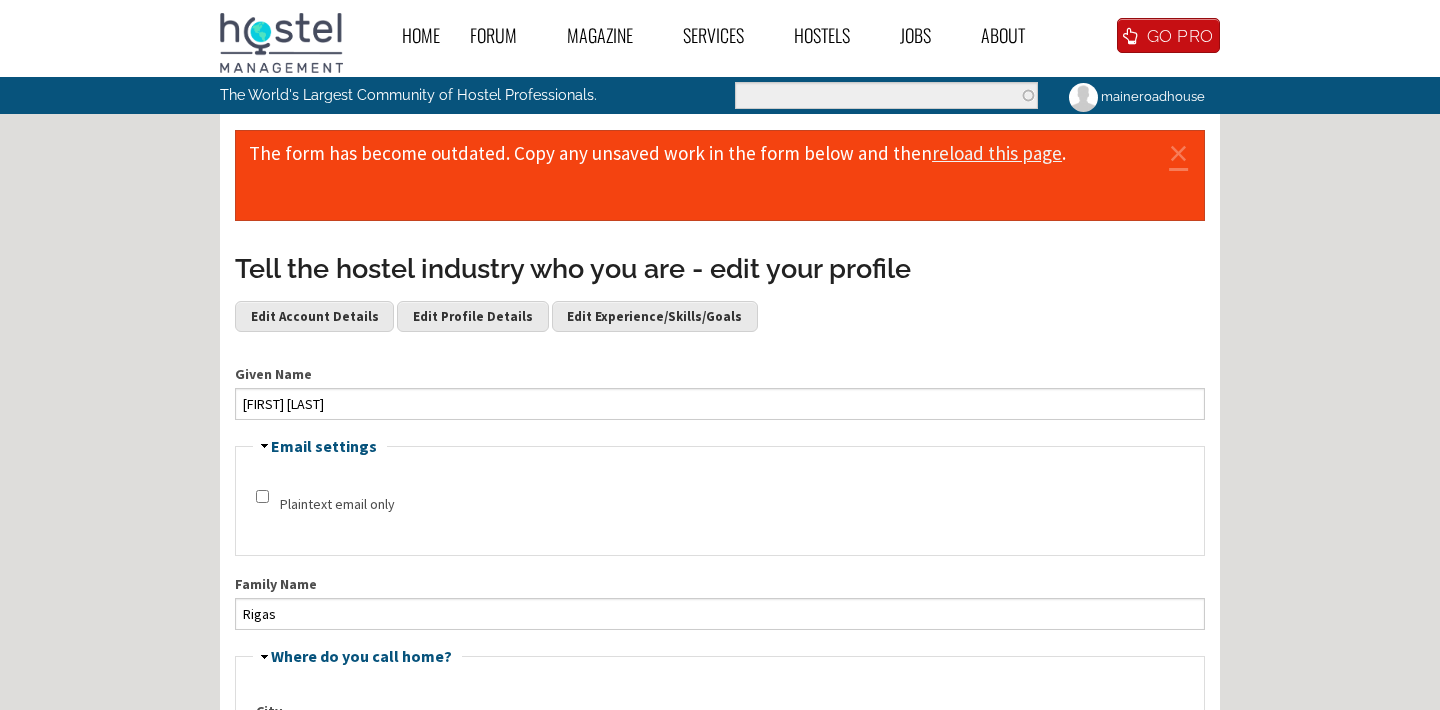 click on "reload this page" at bounding box center [997, 153] 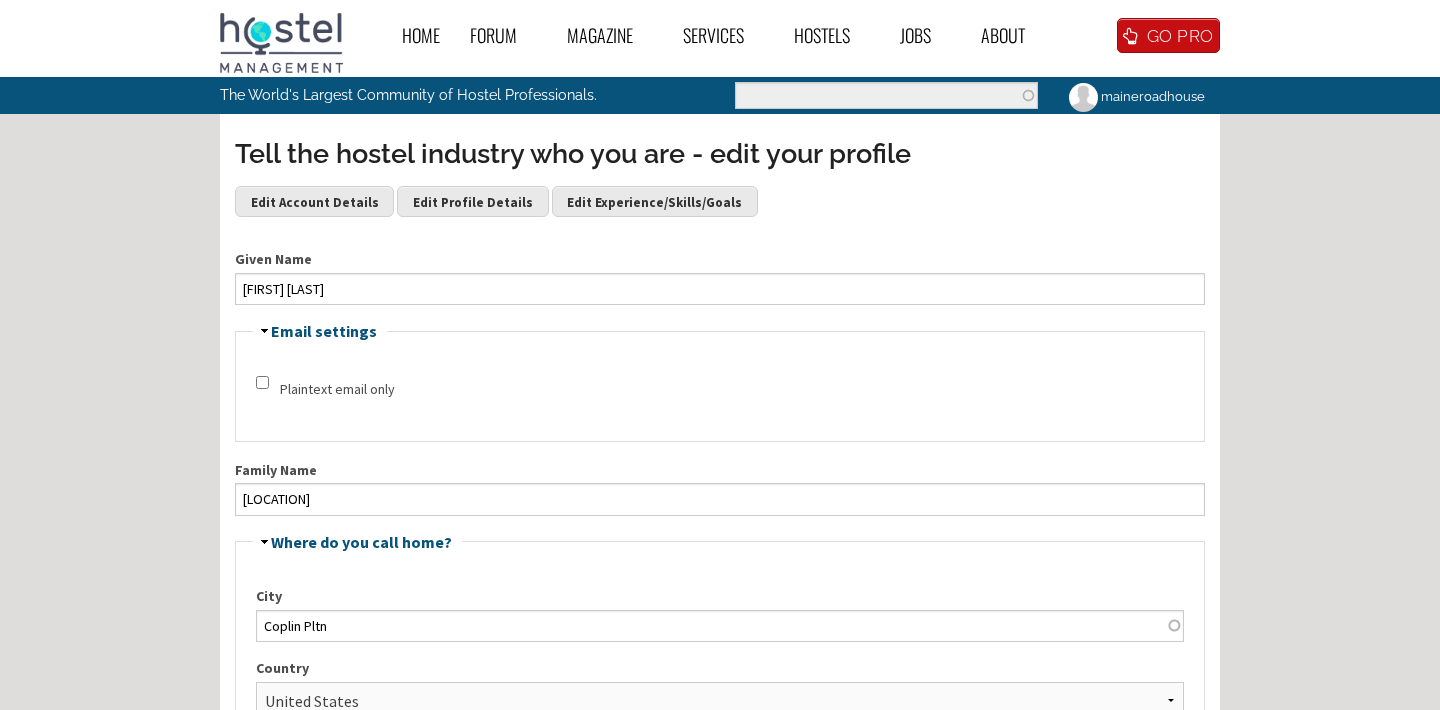 scroll, scrollTop: 0, scrollLeft: 0, axis: both 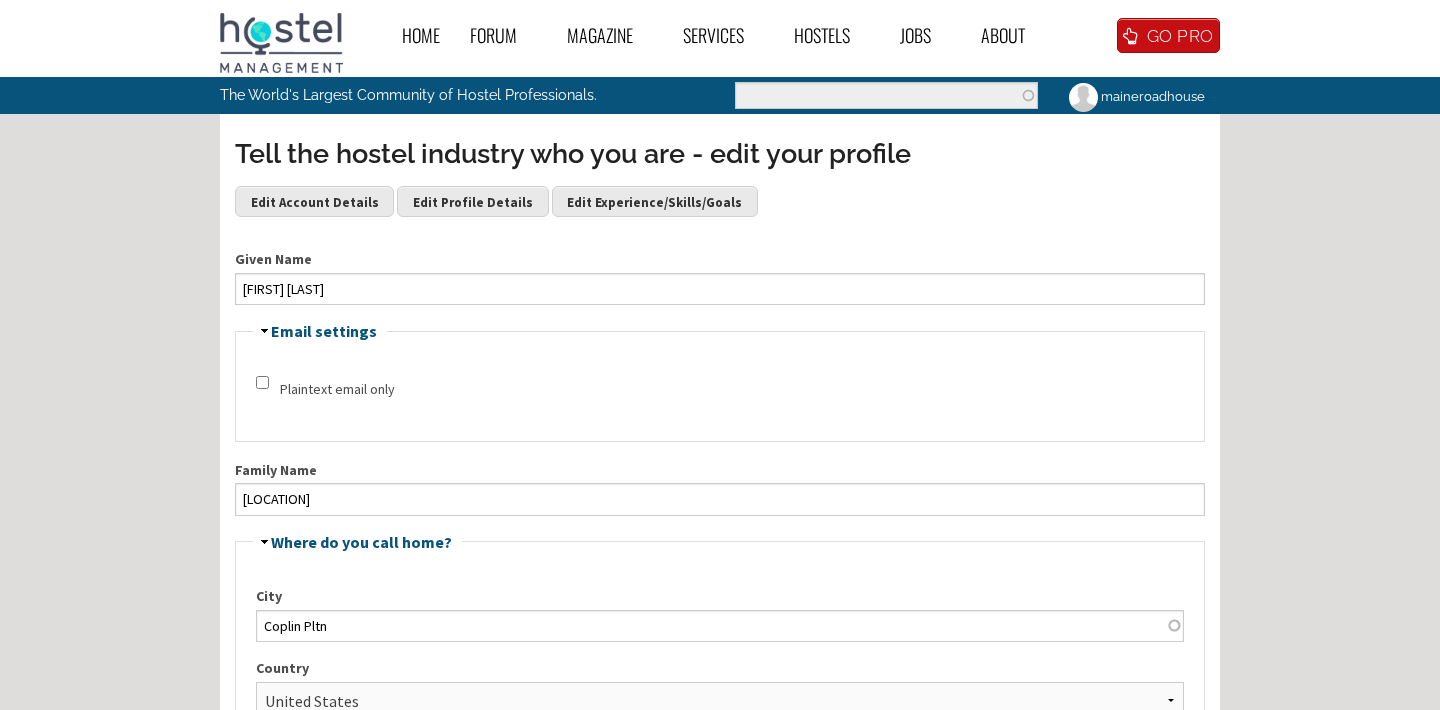 click on "Given Name
[FIRST] [LAST]
Hide   Email settings
Plaintext email only
Family Name
[FAMILY NAME]
Hide   Where do you call home?
City
[CITY]
Country
- None - Afghanistan Åland Islands Antarctica Antigua and Barbuda Argentina Armenia Aruba Australia Austria Azerbaijan Bahamas Bahrain Bali Bangladesh Barbados Belarus Belgium Belize Benin Bermuda Bhutan Bolivia Bosnia and Herzegovina Botswana Bouvet Island Brazil British Indian Ocean Territory Brunei Darussalam Bulgaria Burkina Faso Burundi Cambodia Cameroon Canada Cape Verde Caribbean Netherlands Cayman Islands Central African Republic Chad Chile China Christmas Island Cocos Keeling Islands Colombia Comoros Congo Congo, Democratic Republic of Cook Islands Costa Rica Côte d'Ivoire Croatia Cuba Curaçao Cyprus Czech Republic Demark Denmark Djibouti Dominica Dominican Republic Ecuador Egypt El Salvador Equatorial Guinea Eritrea Estonia Ethiopia" at bounding box center [720, 1115] 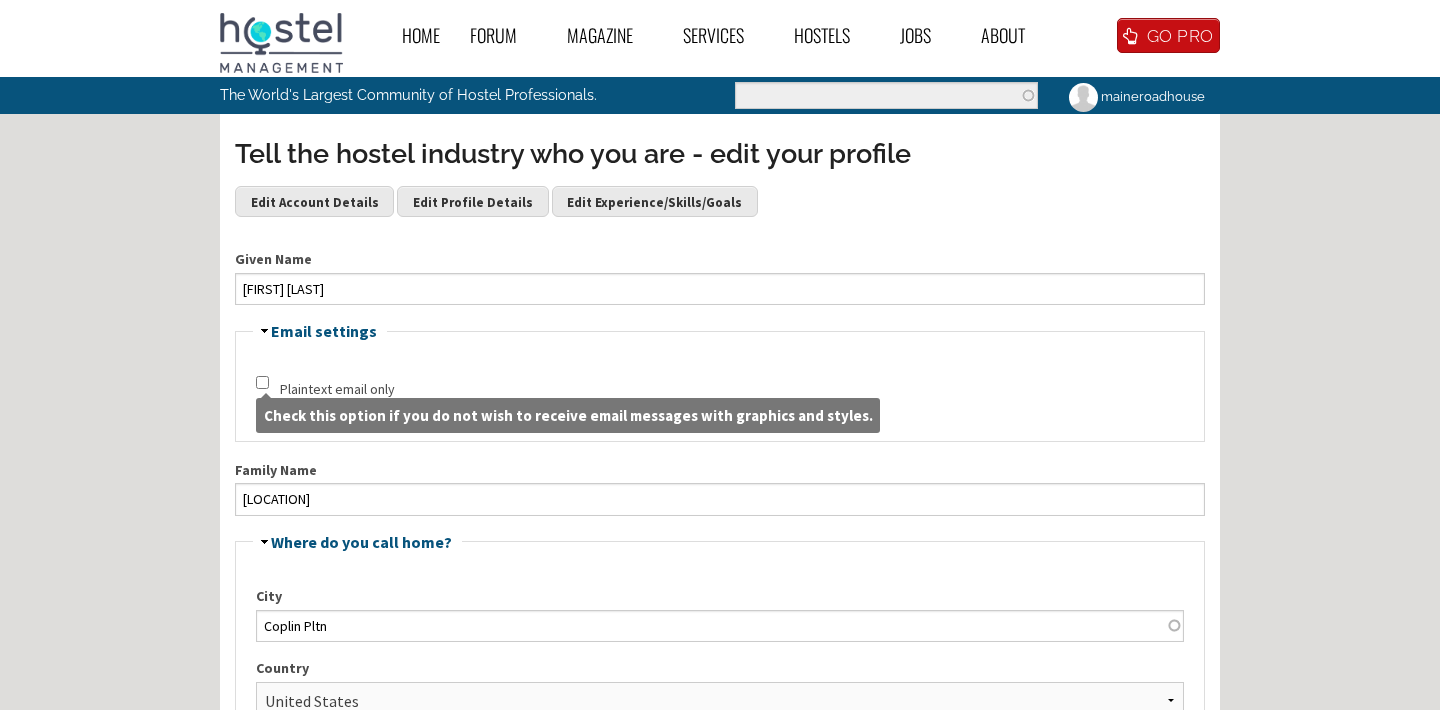 click on "Plaintext email only" at bounding box center [262, 382] 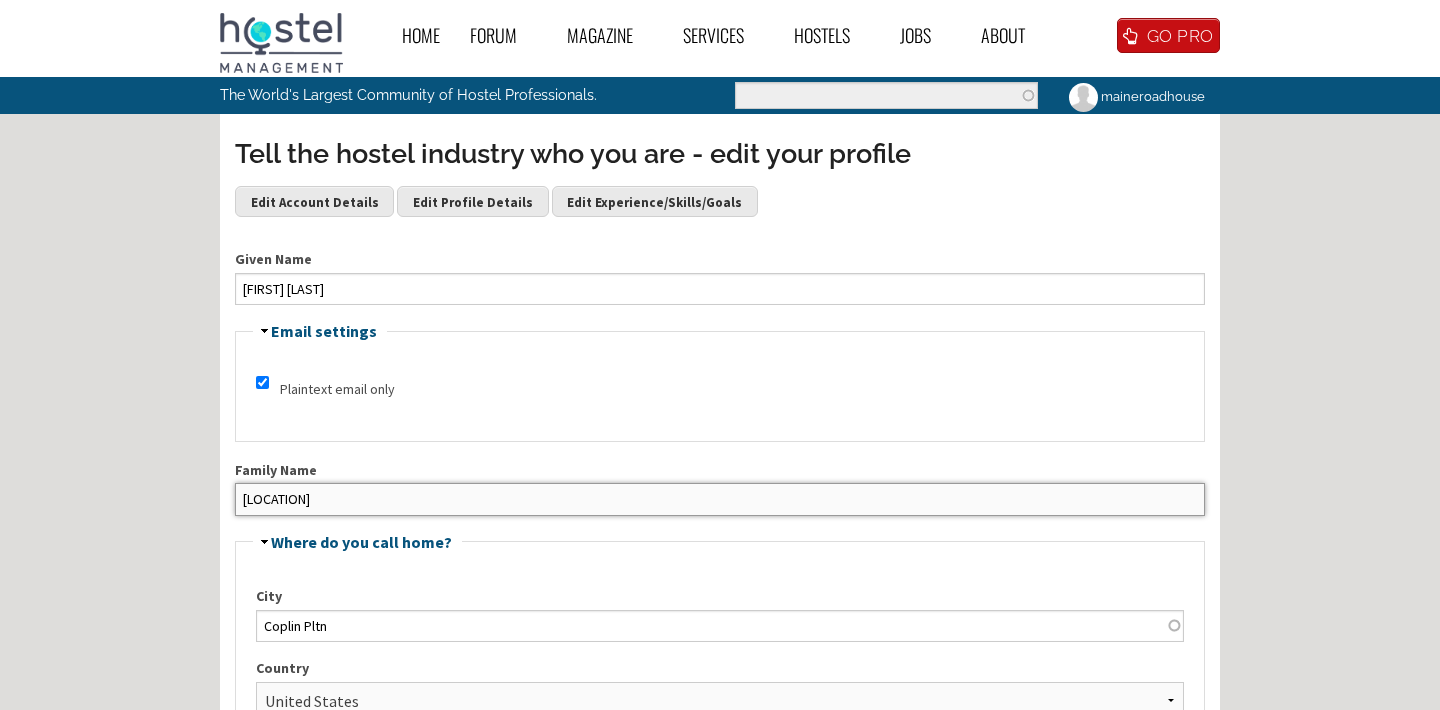 click on "[LOCATION]" at bounding box center (720, 499) 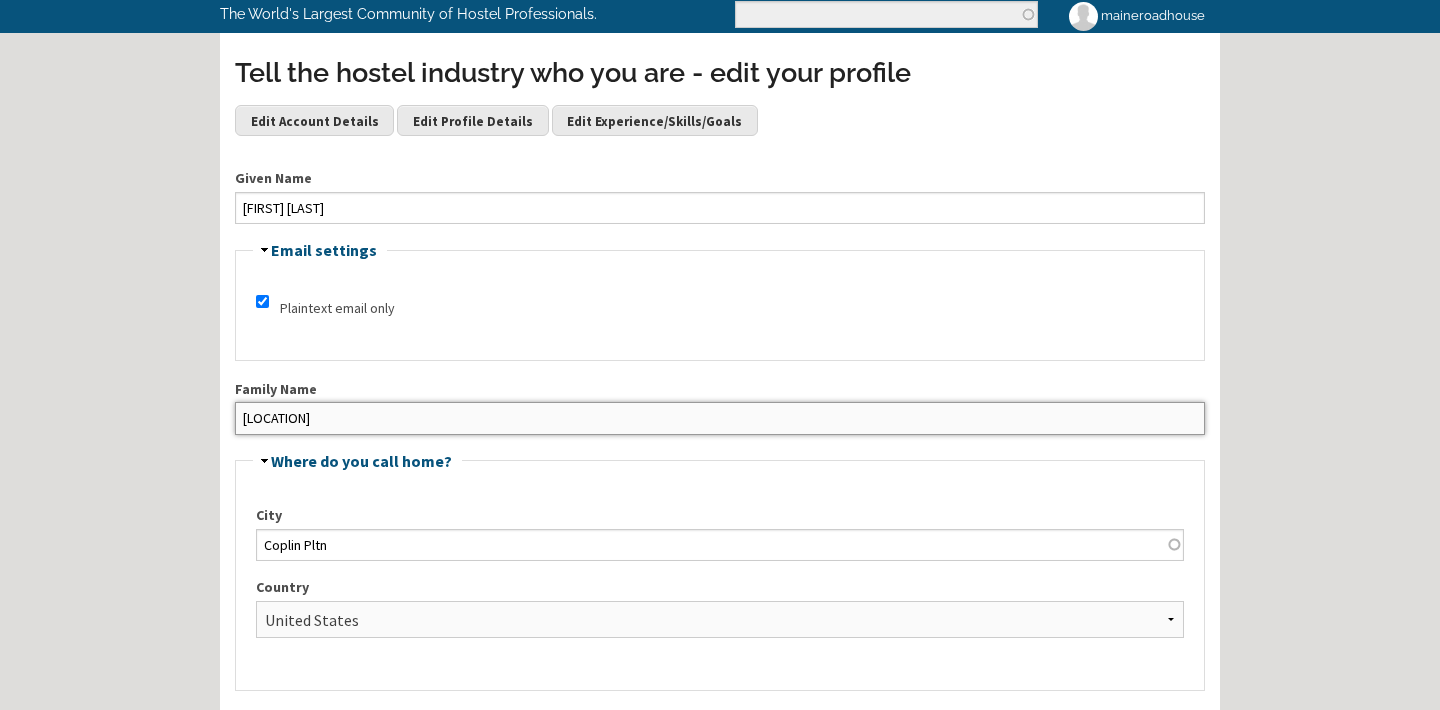 scroll, scrollTop: 185, scrollLeft: 0, axis: vertical 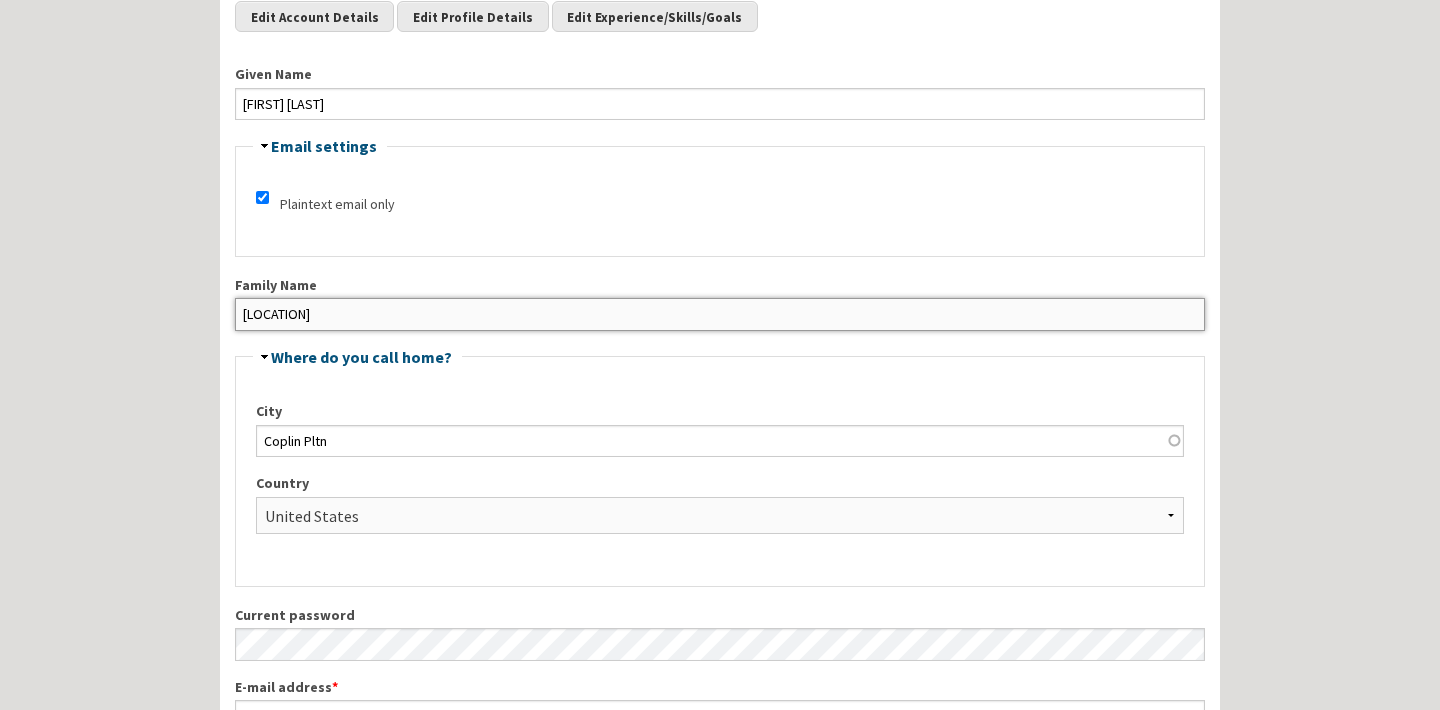 drag, startPoint x: 369, startPoint y: 312, endPoint x: 143, endPoint y: 270, distance: 229.86952 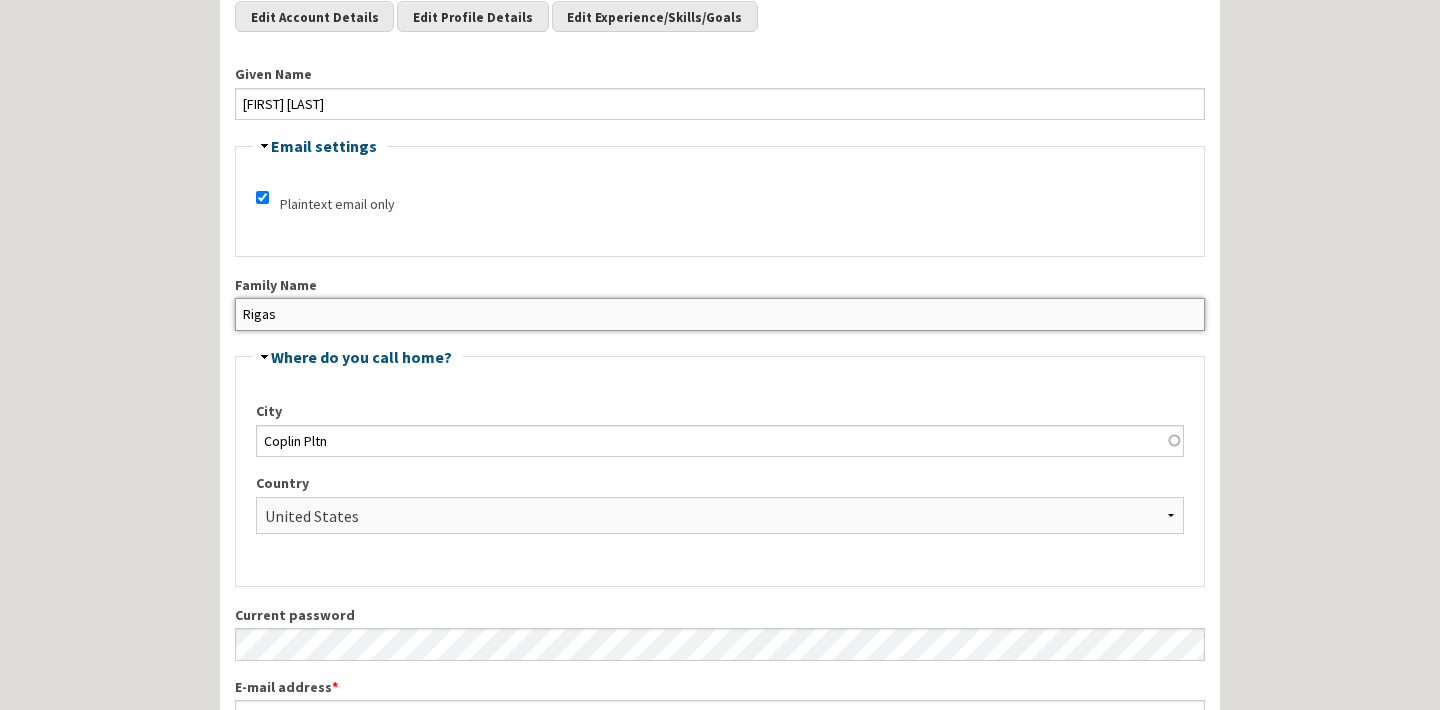 type on "Rigas" 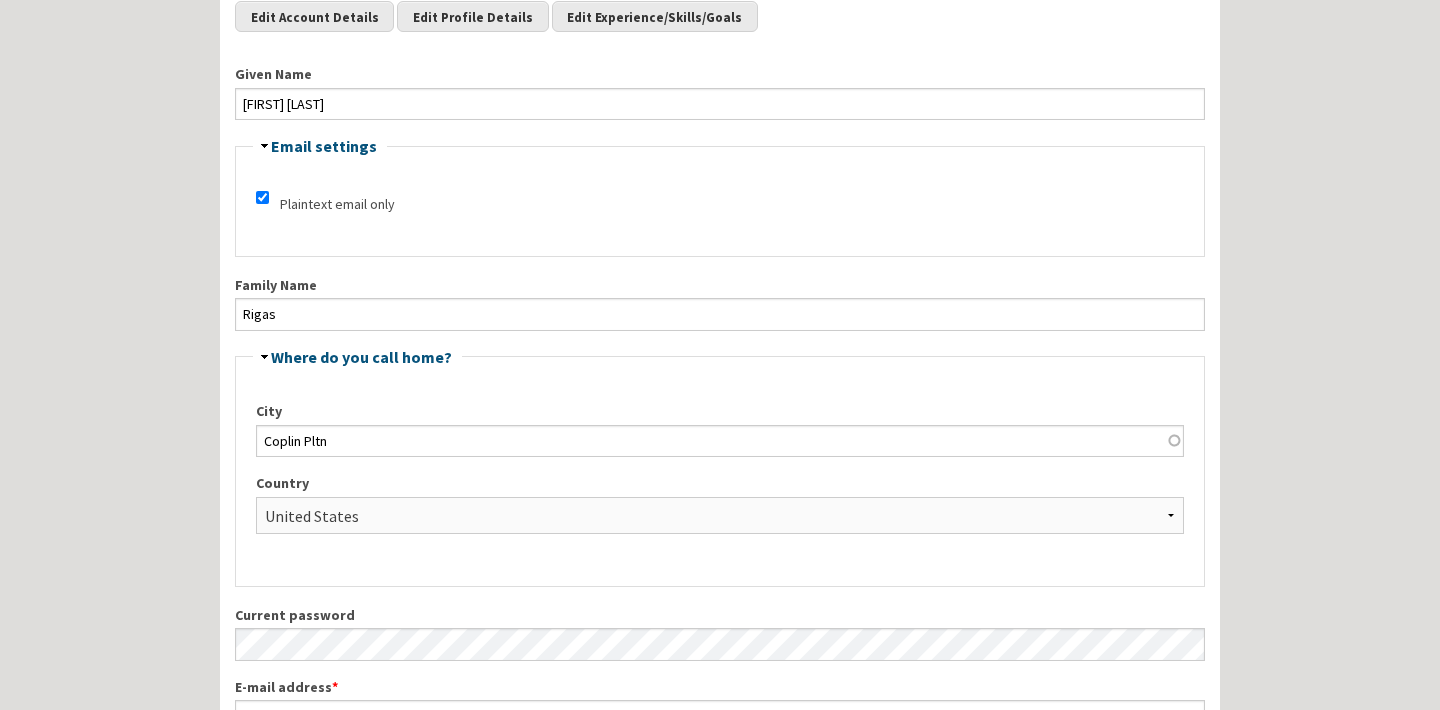click on "Hide   Where do you call home?
City
[CITY]
Country
- None - Afghanistan Åland Islands Albania Algeria American Samoa Andorra Angola Anguilla Antarctica Antigua and Barbuda Argentina Armenia Aruba Australia Austria Azerbaijan Bahamas Bahrain Bali Bangladesh Barbados Belarus Belgium Belize Benin Bermuda Bhutan Bolivia Bosnia and Herzegovina Botswana Bouvet Island Brazil British Indian Ocean Territory Brunei Darussalam Bulgaria Burkina Faso Burundi Cambodia Cameroon Canada Cape Verde Caribbean Netherlands Cayman Islands Central African Republic Chad Chile China Christmas Island Cocos Keeling Islands Colombia Comoros Congo Congo, Democratic Republic of Cook Islands Costa Rica Côte d'Ivoire Croatia Cuba Curaçao Cyprus Czech Republic Demark Denmark Djibouti Dominica Dominican Republic Ecuador Egypt El Salvador Equatorial Guinea Eritrea Estonia Ethiopia Falkland Islands Faroe Islands Fiji Finland France French Guiana French Polynesia French Southern Territories Gabon Gambia Georgia Ghana" at bounding box center [720, 468] 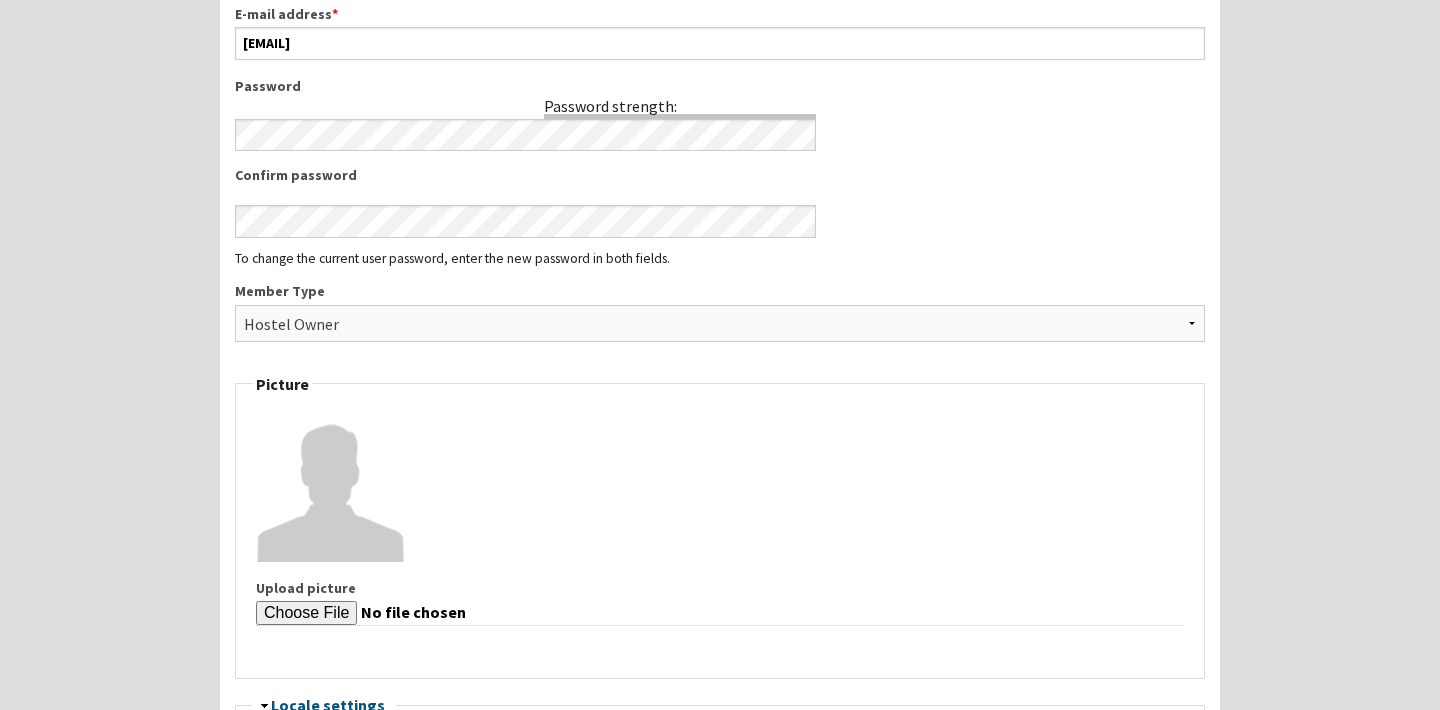 scroll, scrollTop: 866, scrollLeft: 0, axis: vertical 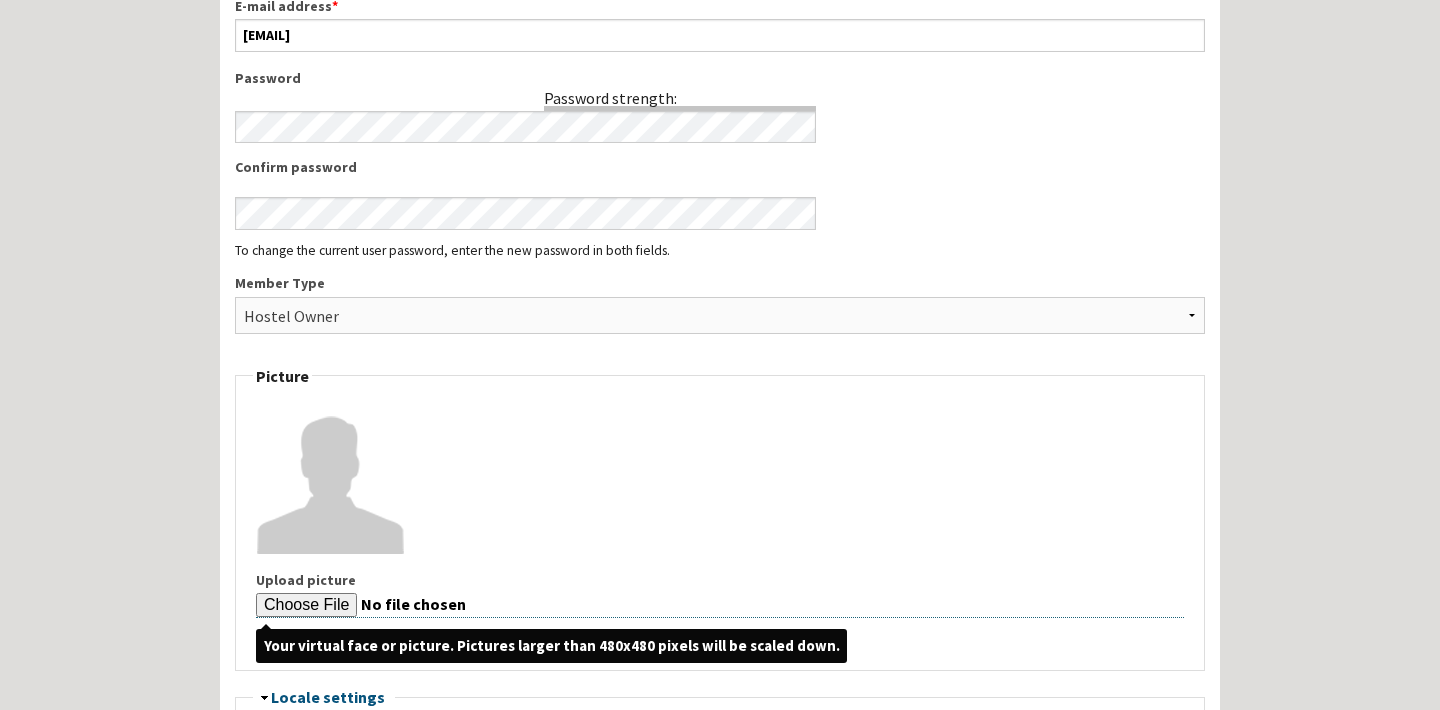 click on "Upload picture" at bounding box center (720, 605) 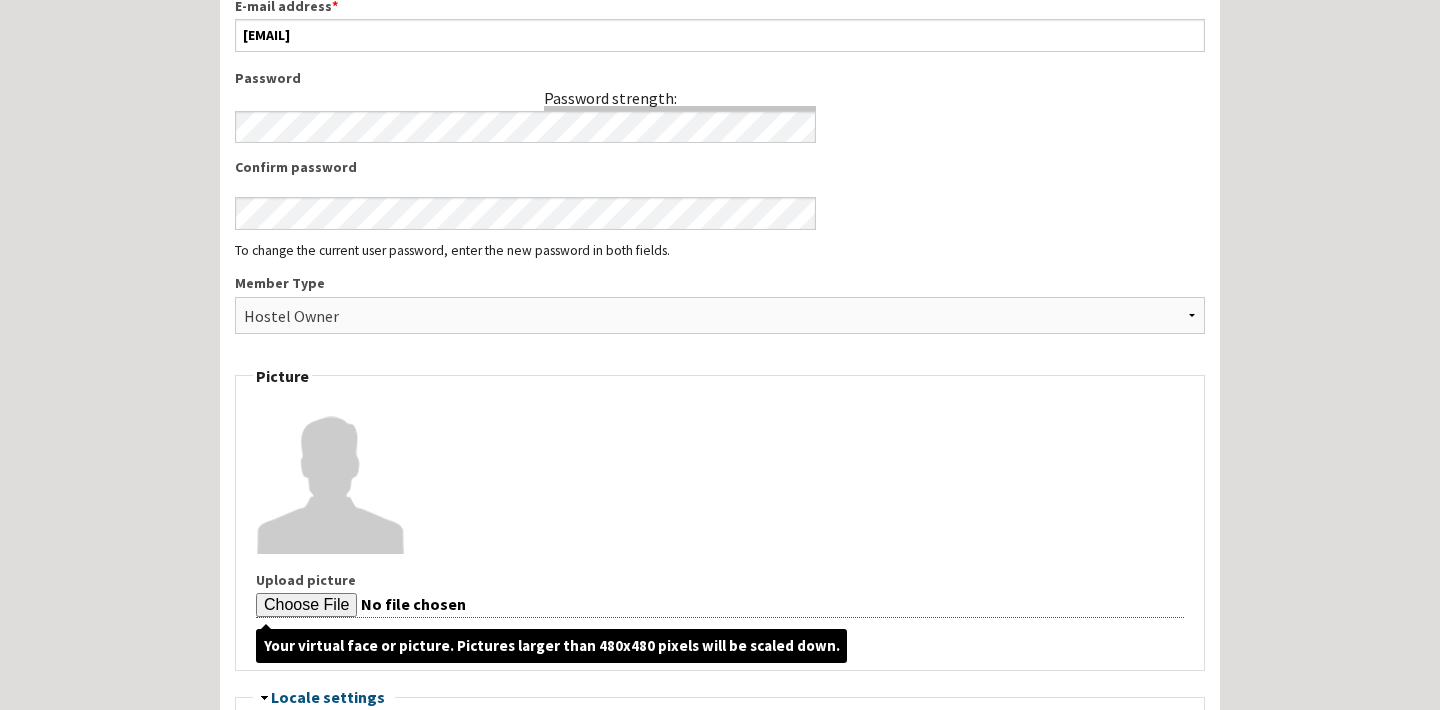 type on "C:\fakepath\[FIRST] [LAST] headshot.jpg" 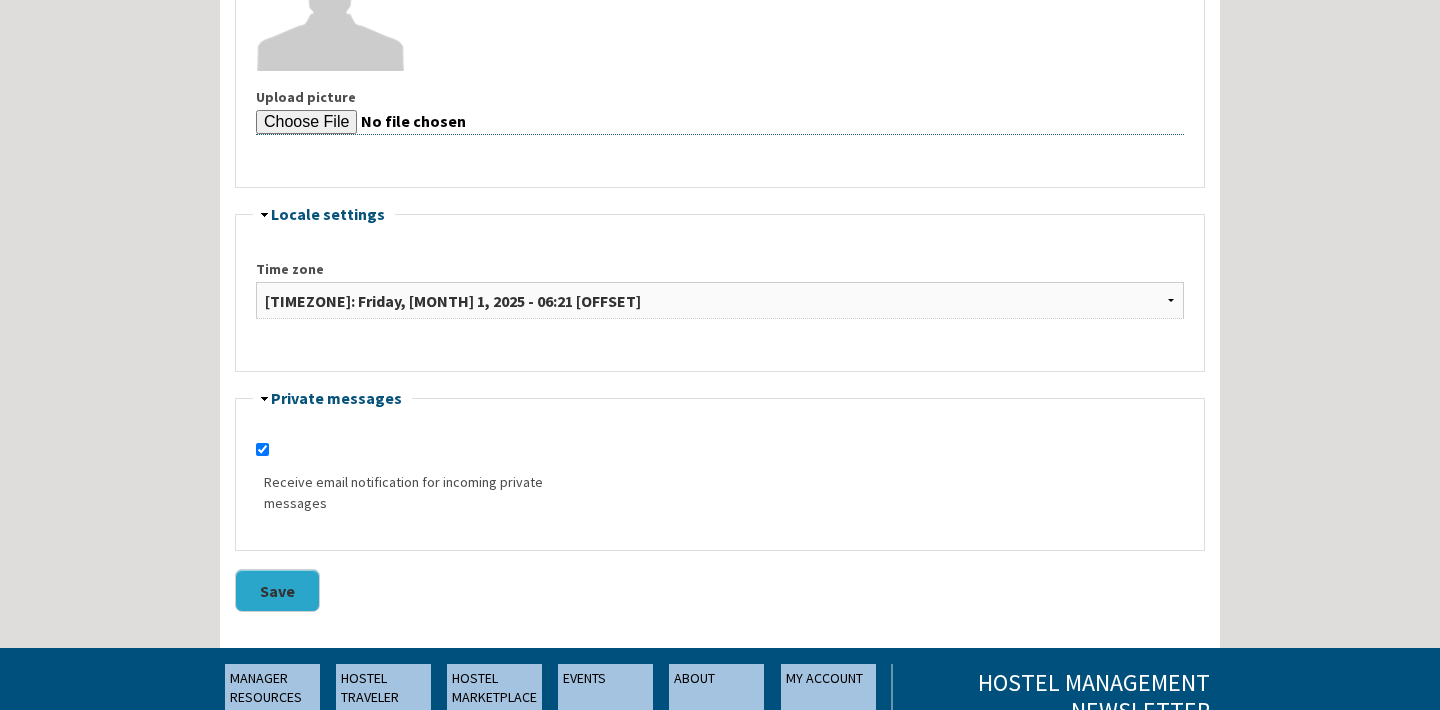 scroll, scrollTop: 1355, scrollLeft: 0, axis: vertical 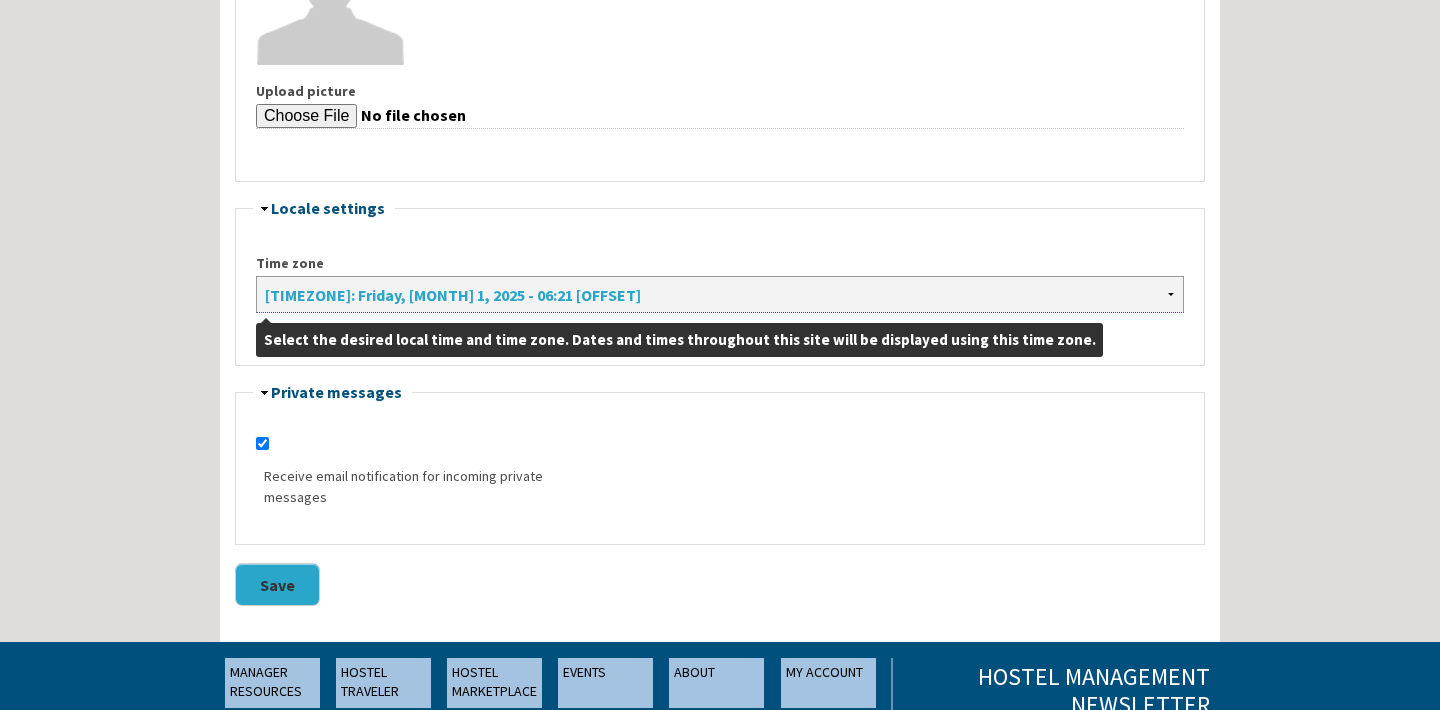 click on "[TIMEZONE]: Friday, [MONTH] 1, 2025 - 13:21 [OFFSET] [TIMEZONE]: Friday, [MONTH] 1, 2025 - 13:21 [OFFSET] [TIMEZONE]: Friday, [MONTH] 1, 2025 - 16:21 [OFFSET] [TIMEZONE]: Friday, [MONTH] 1, 2025 - 14:21 [OFFSET] [TIMEZONE]: Friday, [MONTH] 1, 2025 - 16:21 [OFFSET] [TIMEZONE]: Friday, [MONTH] 1, 2025 - 13:21 [OFFSET] [TIMEZONE]: Friday, [MONTH] 1, 2025 - 14:21 [OFFSET] [TIMEZONE]: Friday, [MONTH] 1, 2025 - 13:21 [OFFSET] [TIMEZONE]: Friday, [MONTH] 1, 2025 - 15:21 [OFFSET] [TIMEZONE]: Friday, [MONTH] 1, 2025 - 15:21 [OFFSET] [TIMEZONE]: Friday, [MONTH] 1, 2025 - 16:21 [OFFSET]" at bounding box center (720, 294) 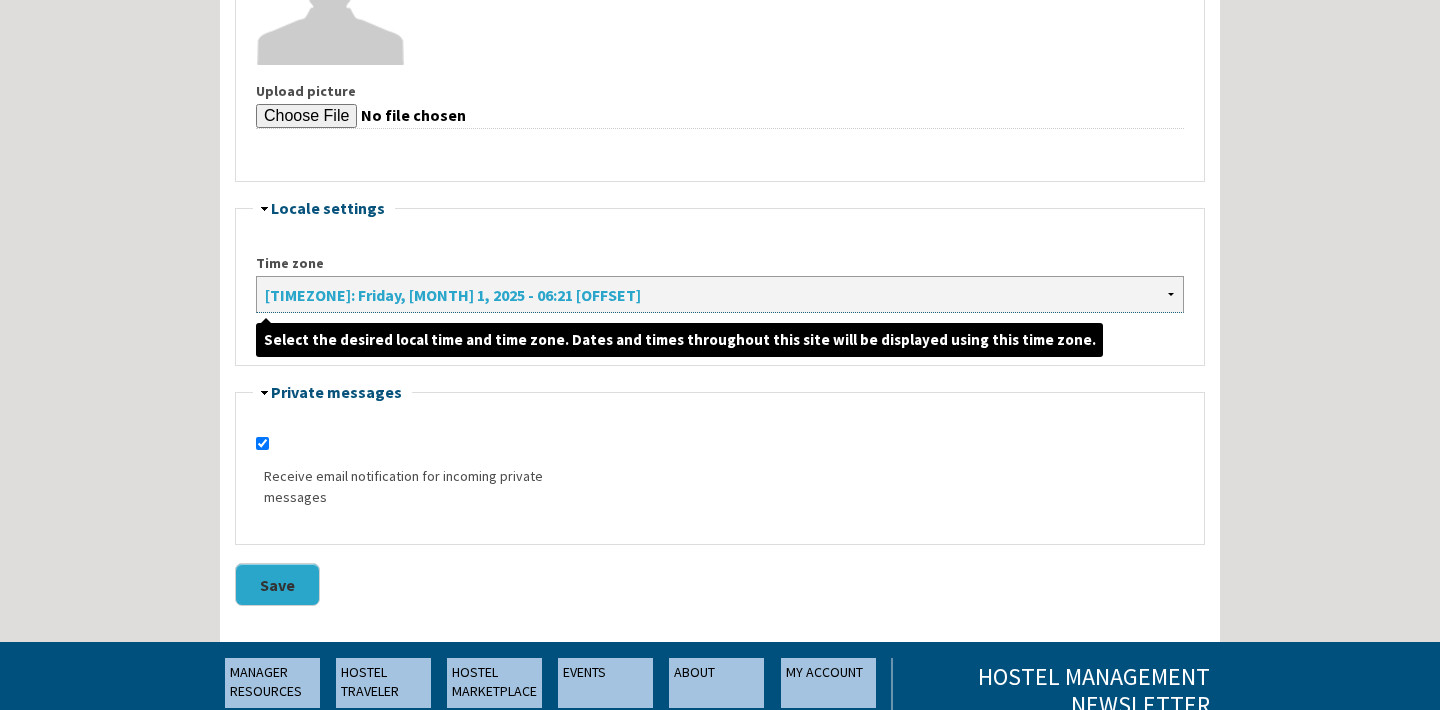 select on "[TIMEZONE]" 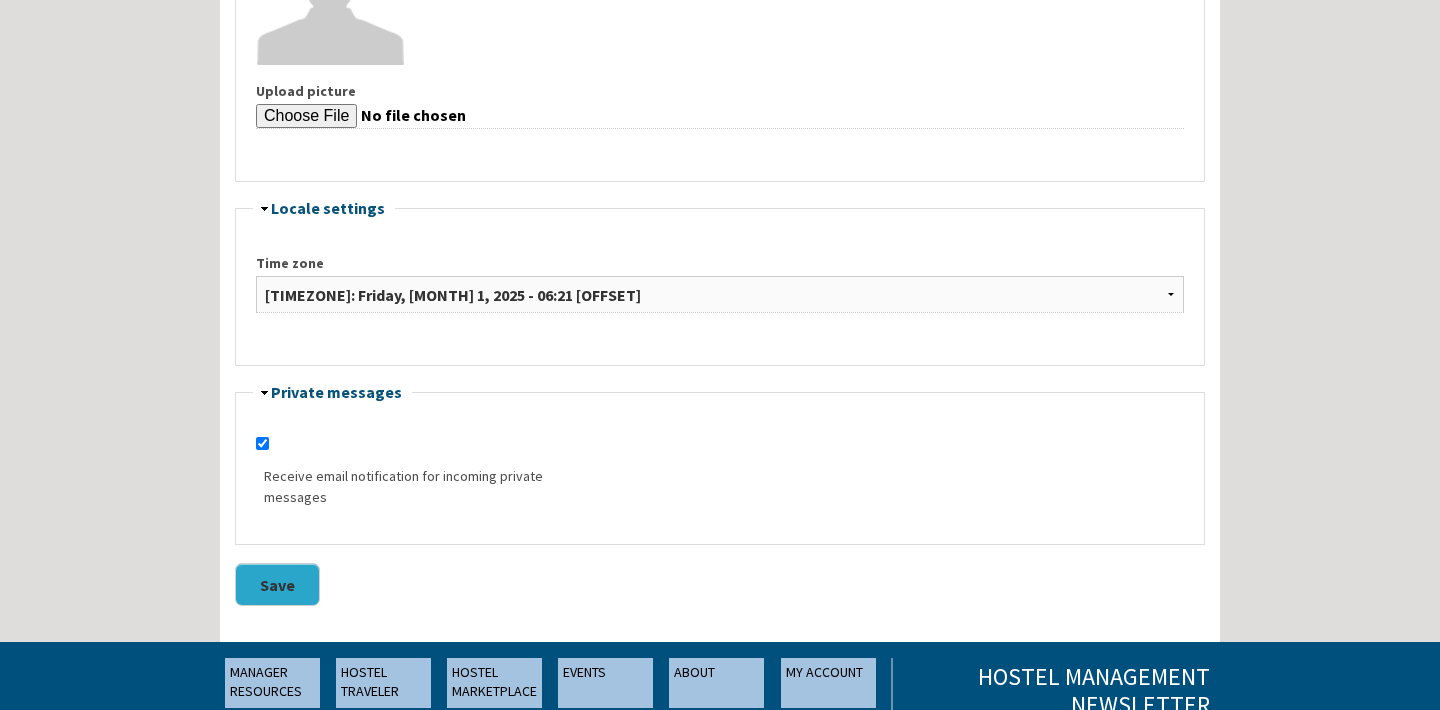 click on "Save" at bounding box center [277, 584] 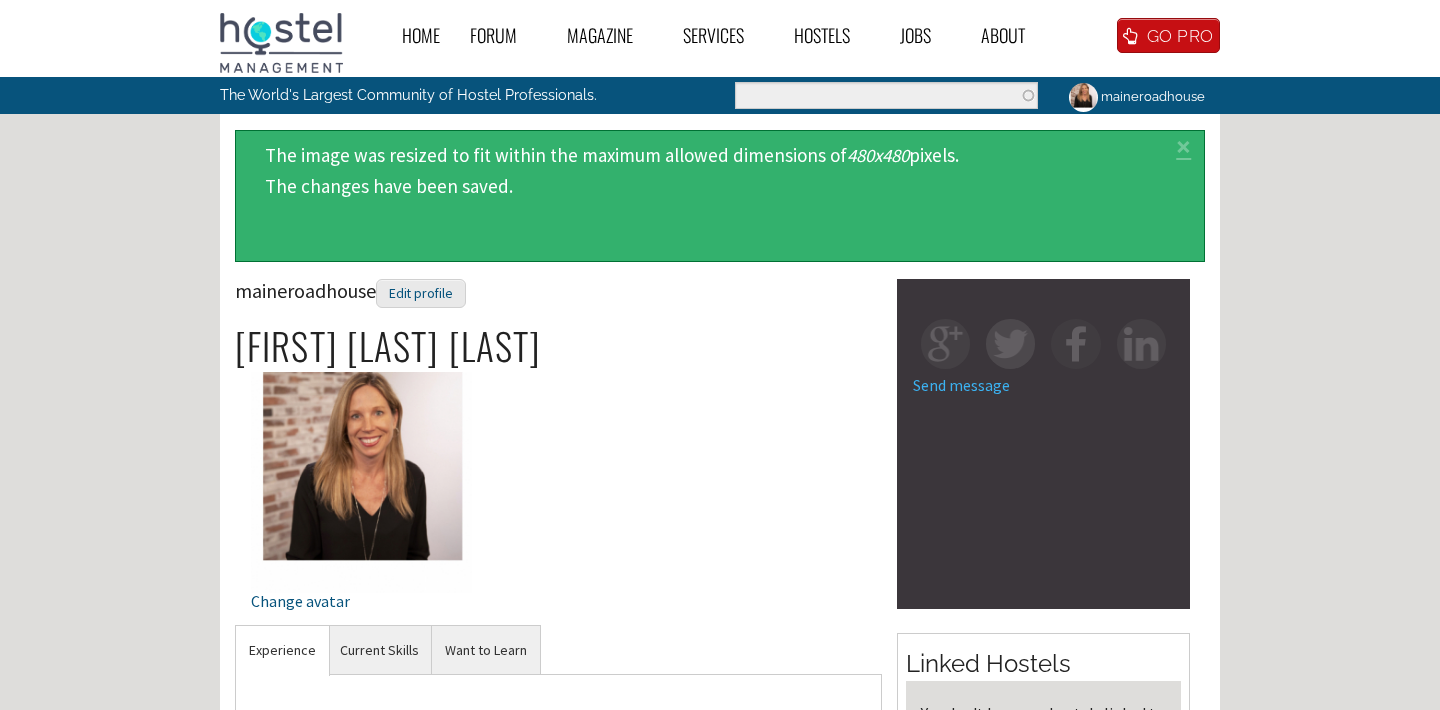 scroll, scrollTop: 22, scrollLeft: 0, axis: vertical 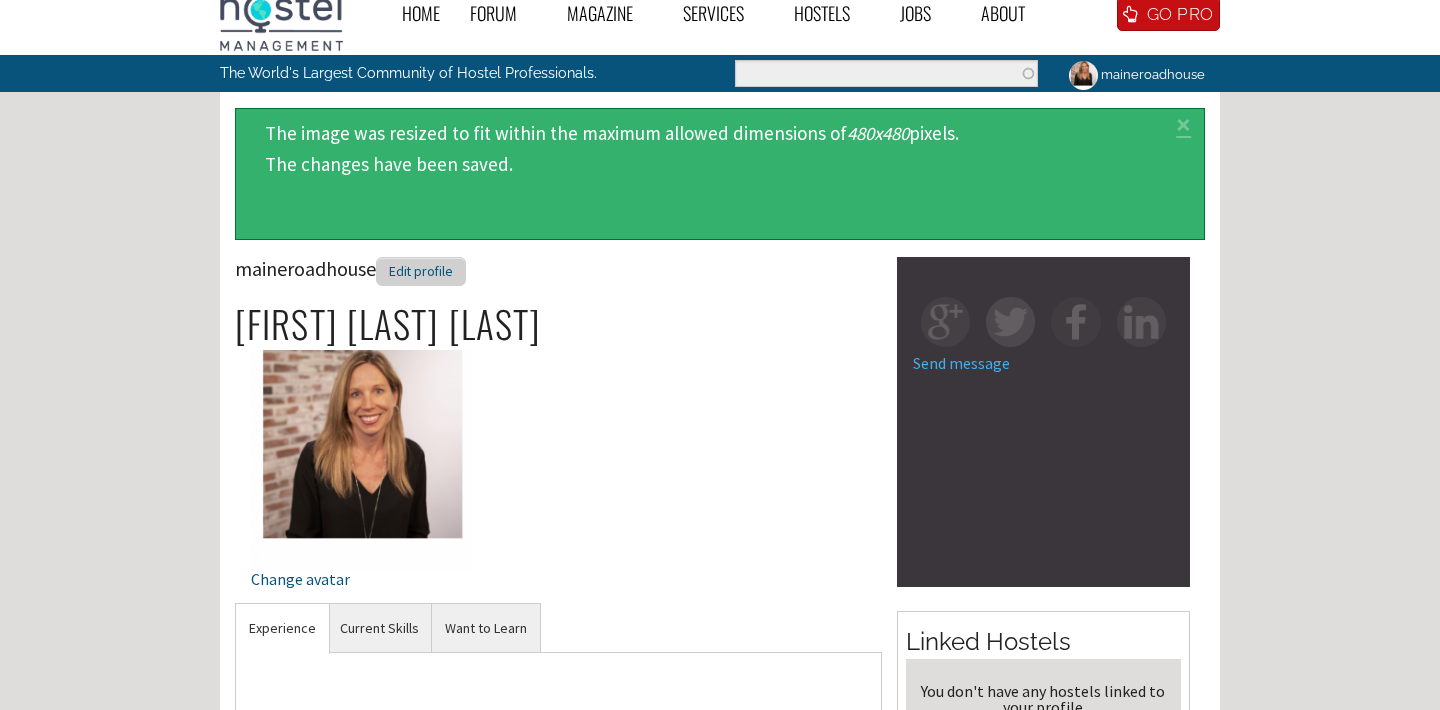 click on "Edit profile" at bounding box center [421, 271] 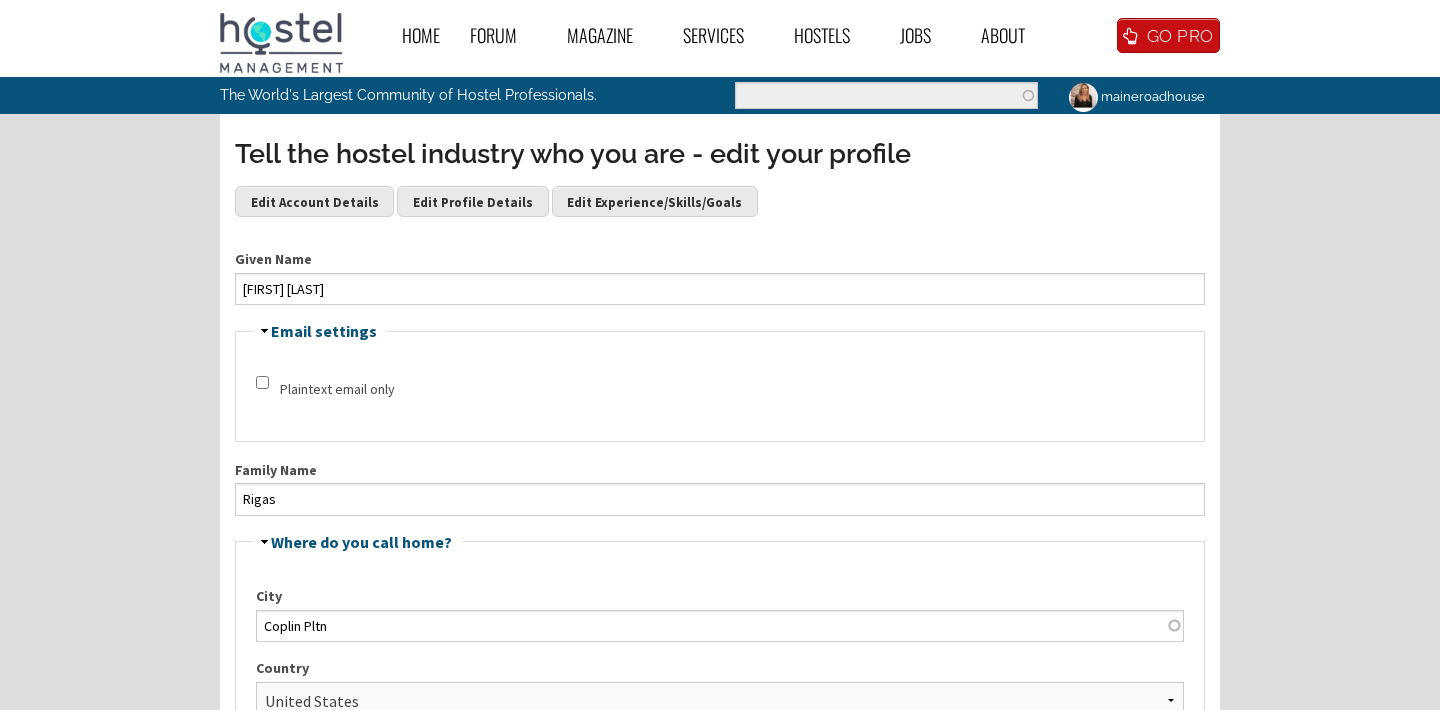 scroll, scrollTop: 0, scrollLeft: 0, axis: both 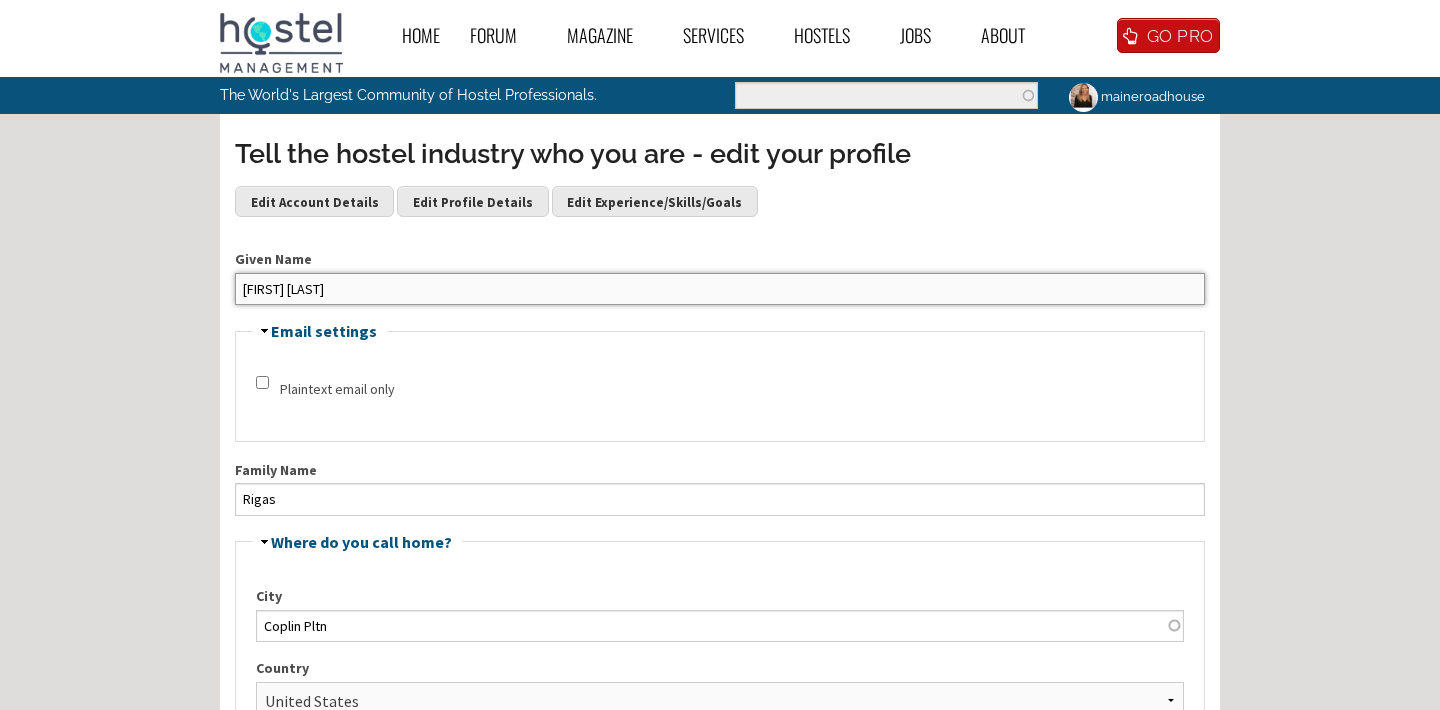 click on "[FIRST] [LAST]" at bounding box center [720, 289] 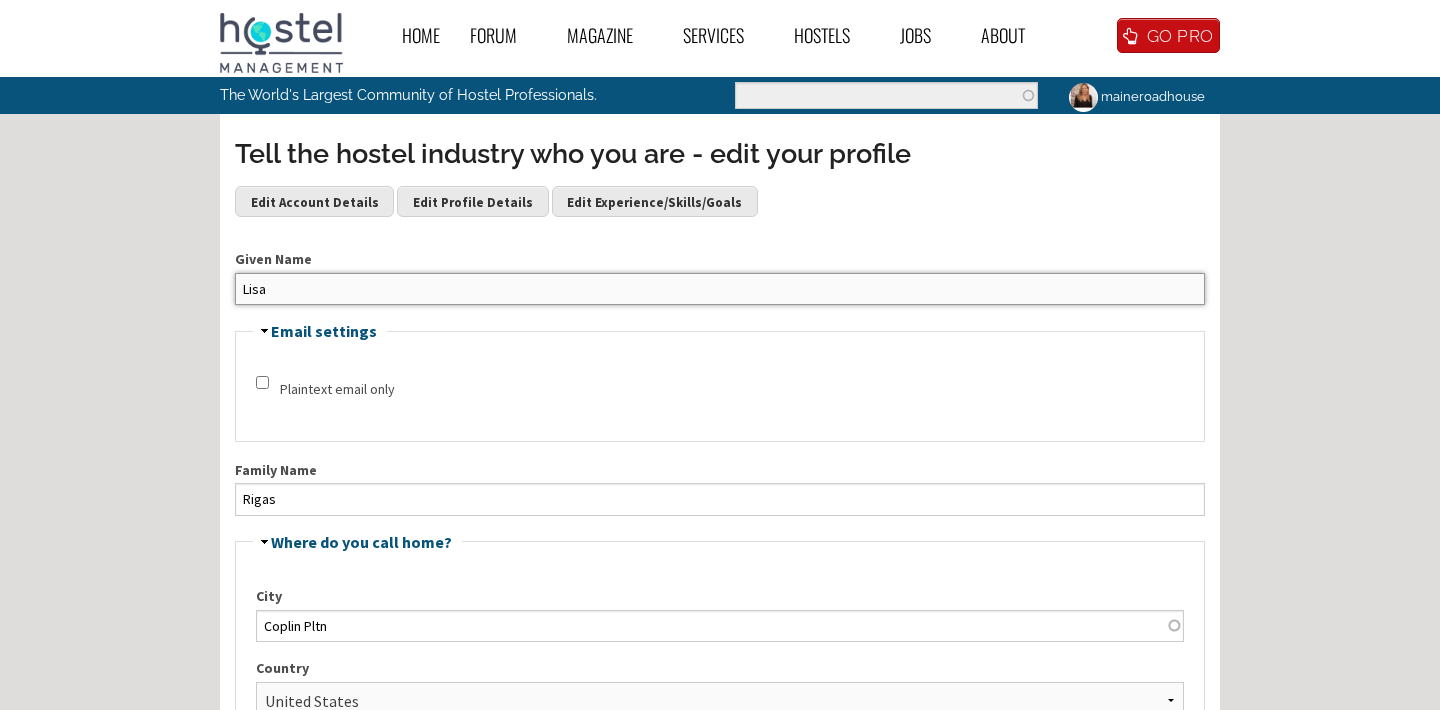 type on "Lisa" 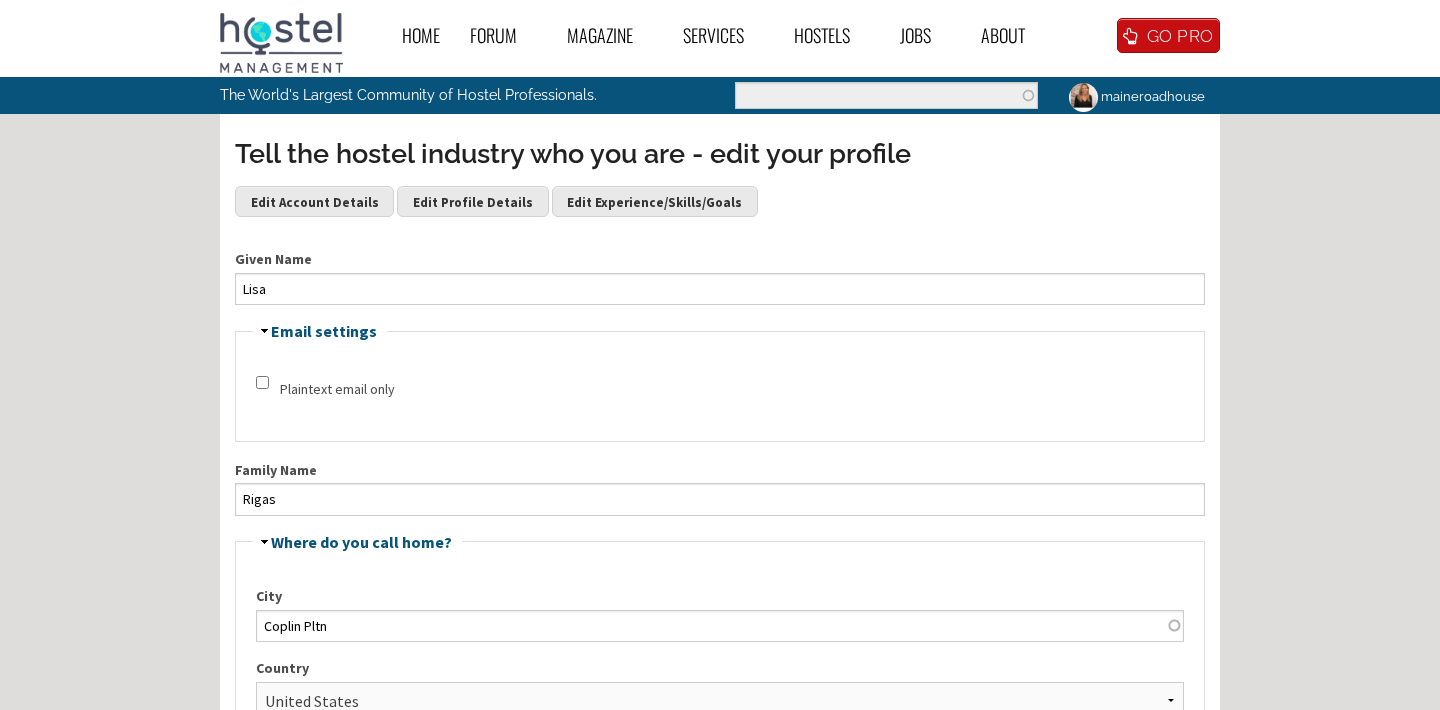 click on "Family Name" at bounding box center [720, 470] 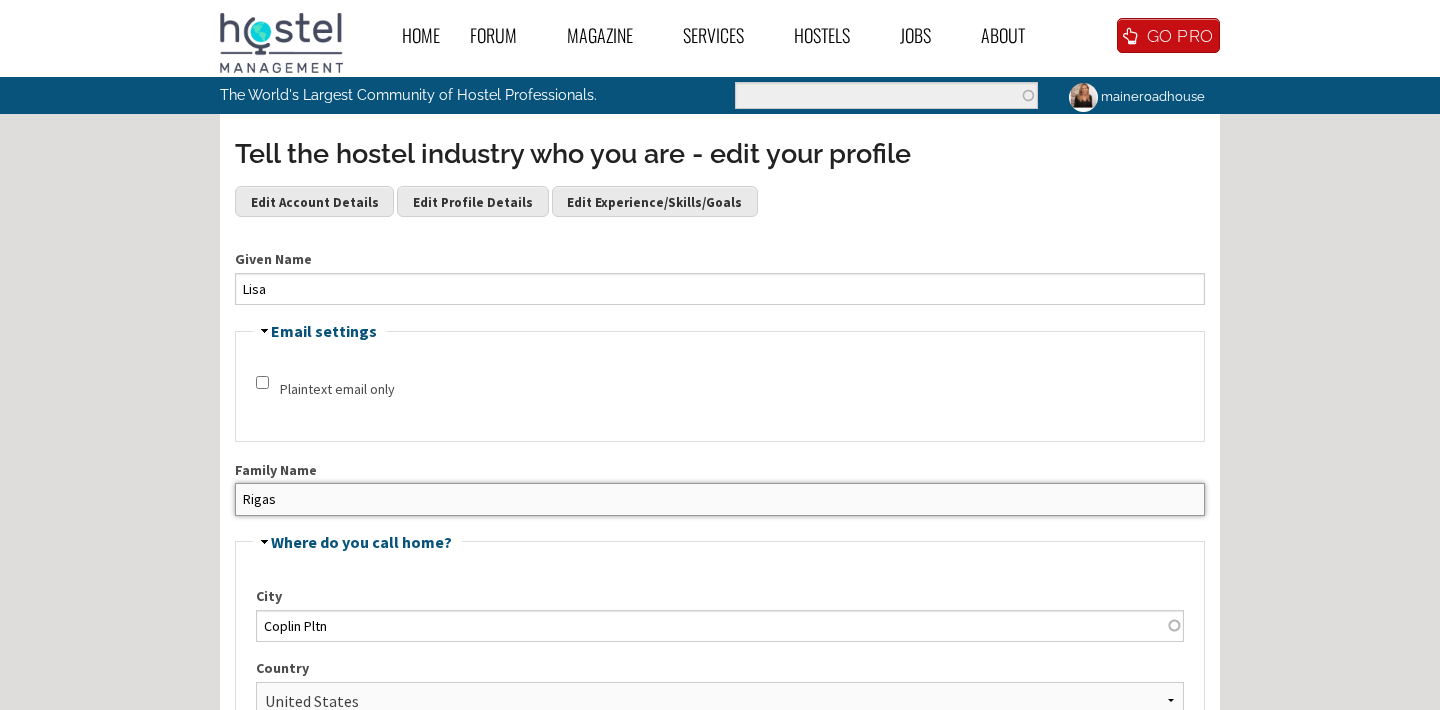 click on "Rigas" at bounding box center [720, 499] 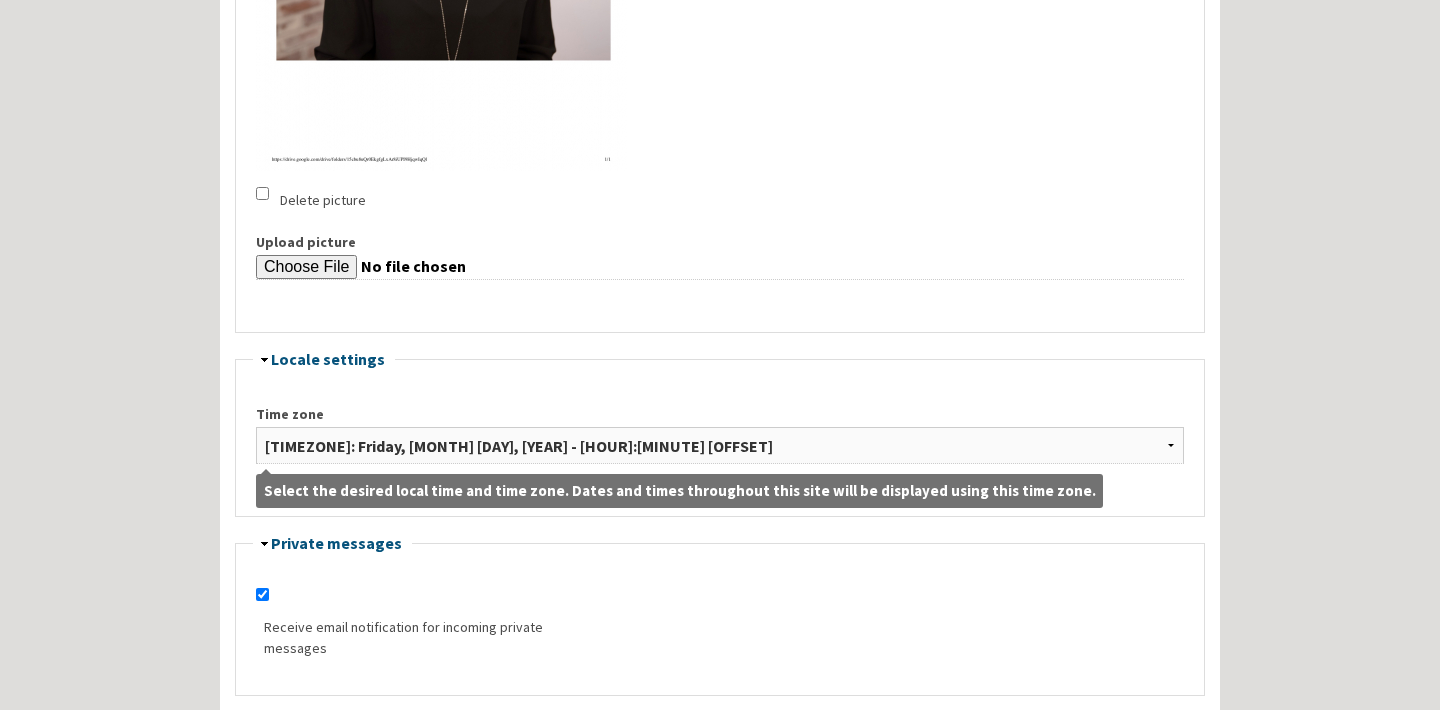scroll, scrollTop: 1984, scrollLeft: 0, axis: vertical 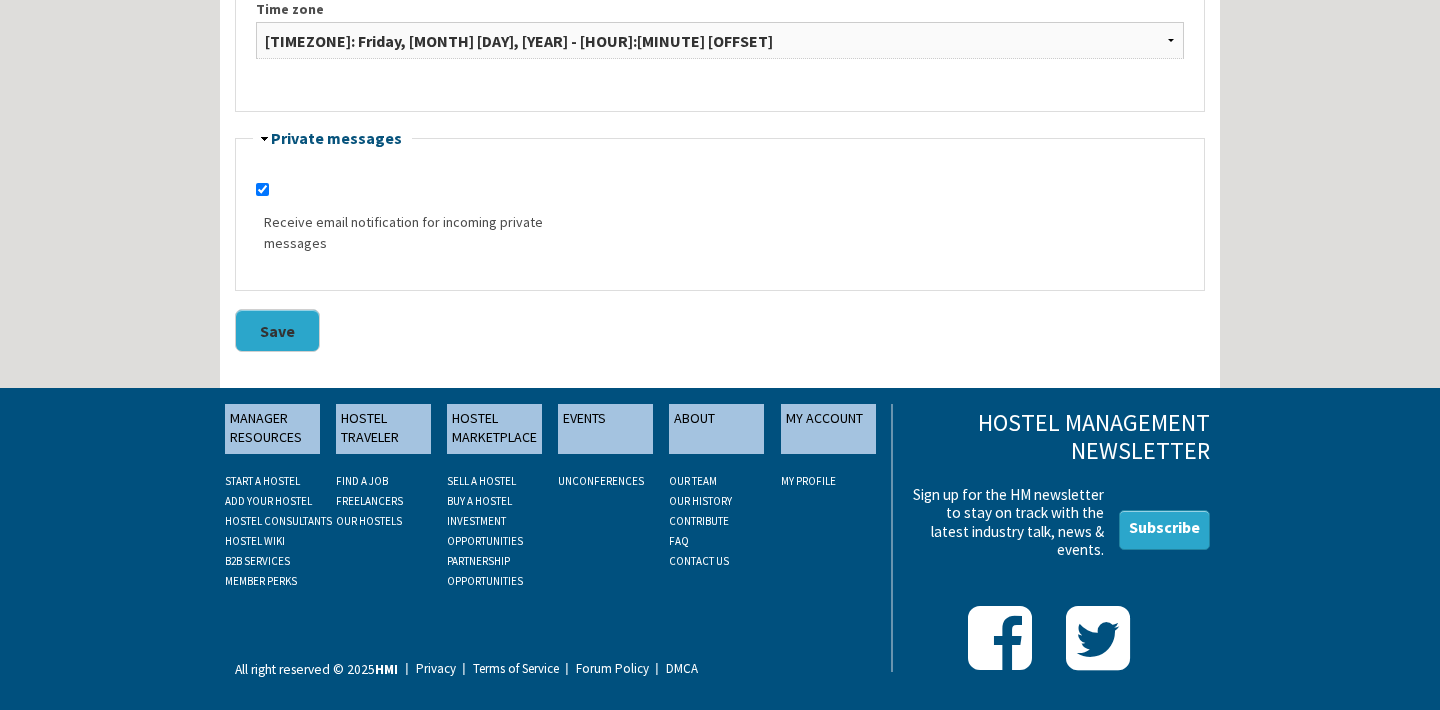 click on "Save" at bounding box center [277, 330] 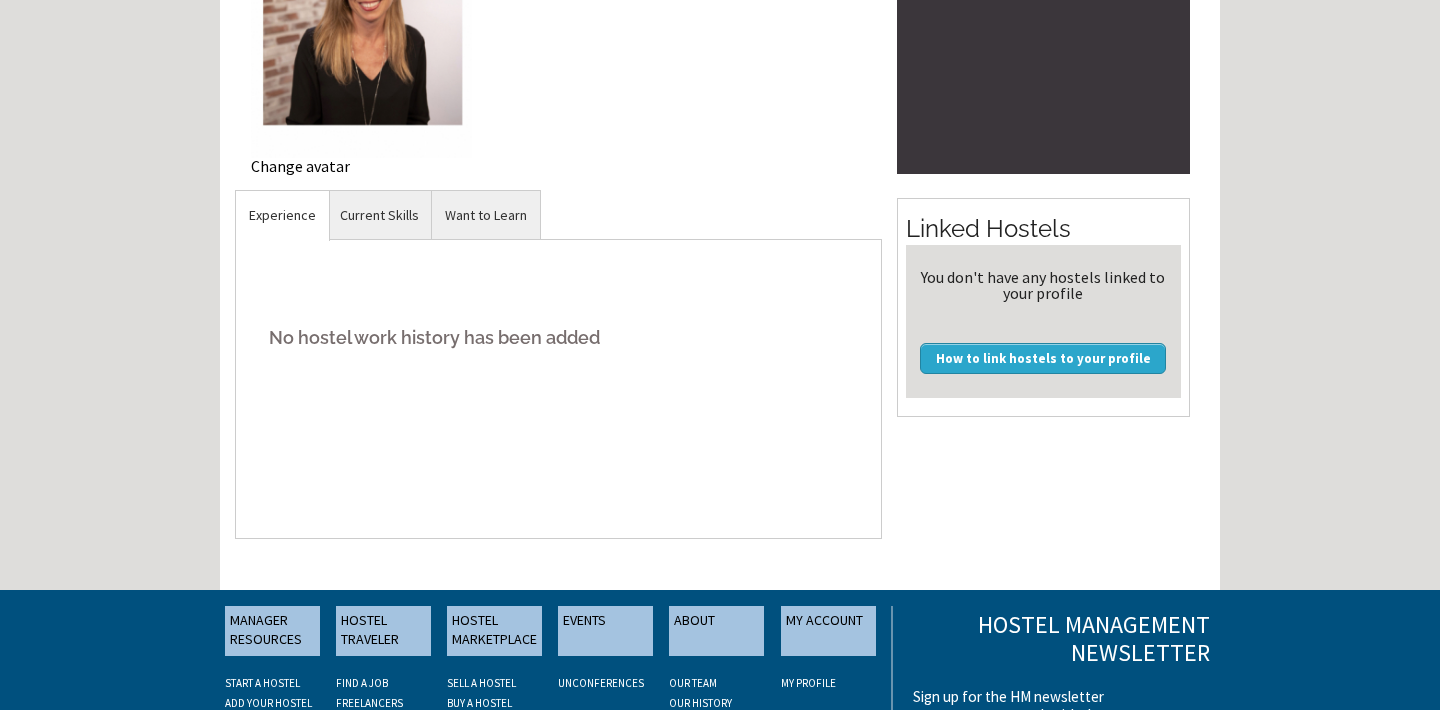 scroll, scrollTop: 373, scrollLeft: 0, axis: vertical 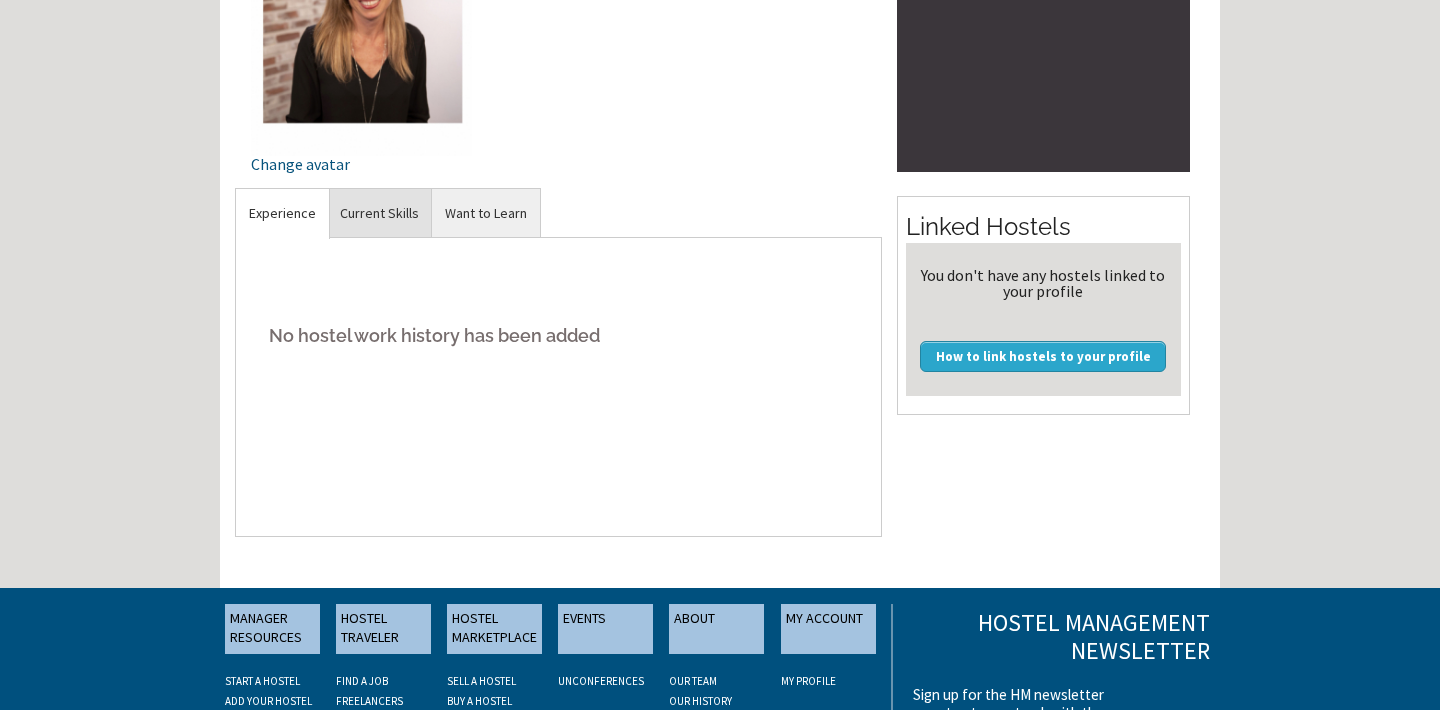 click on "Current Skills" at bounding box center (379, 213) 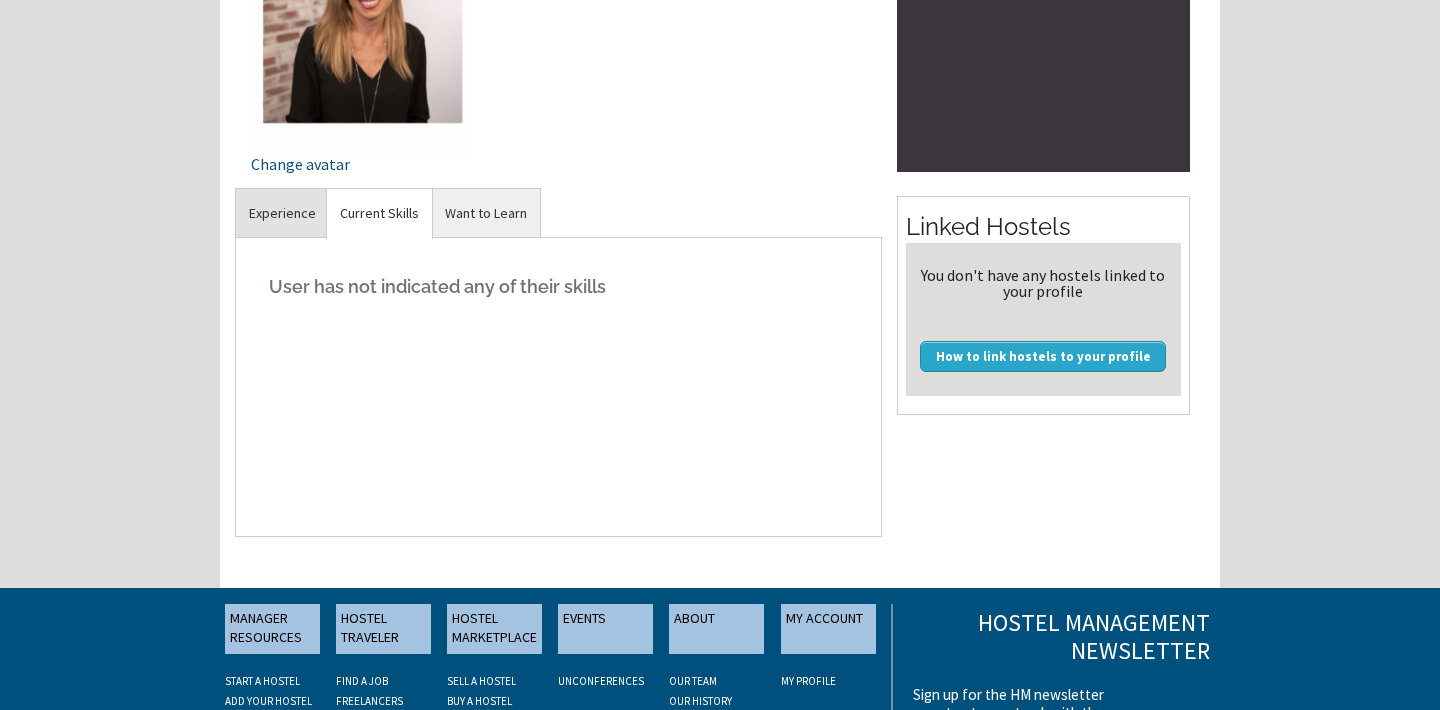 click on "Experience" at bounding box center (282, 213) 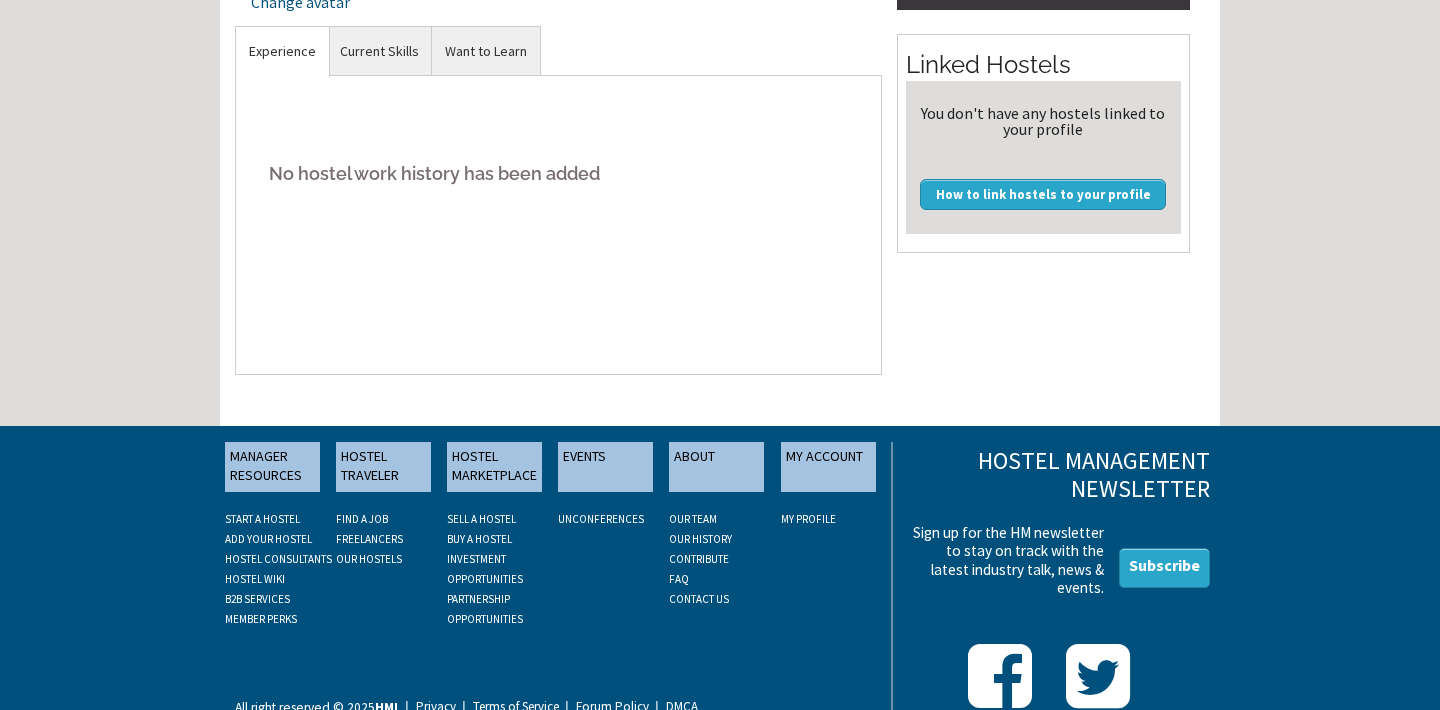 scroll, scrollTop: 575, scrollLeft: 0, axis: vertical 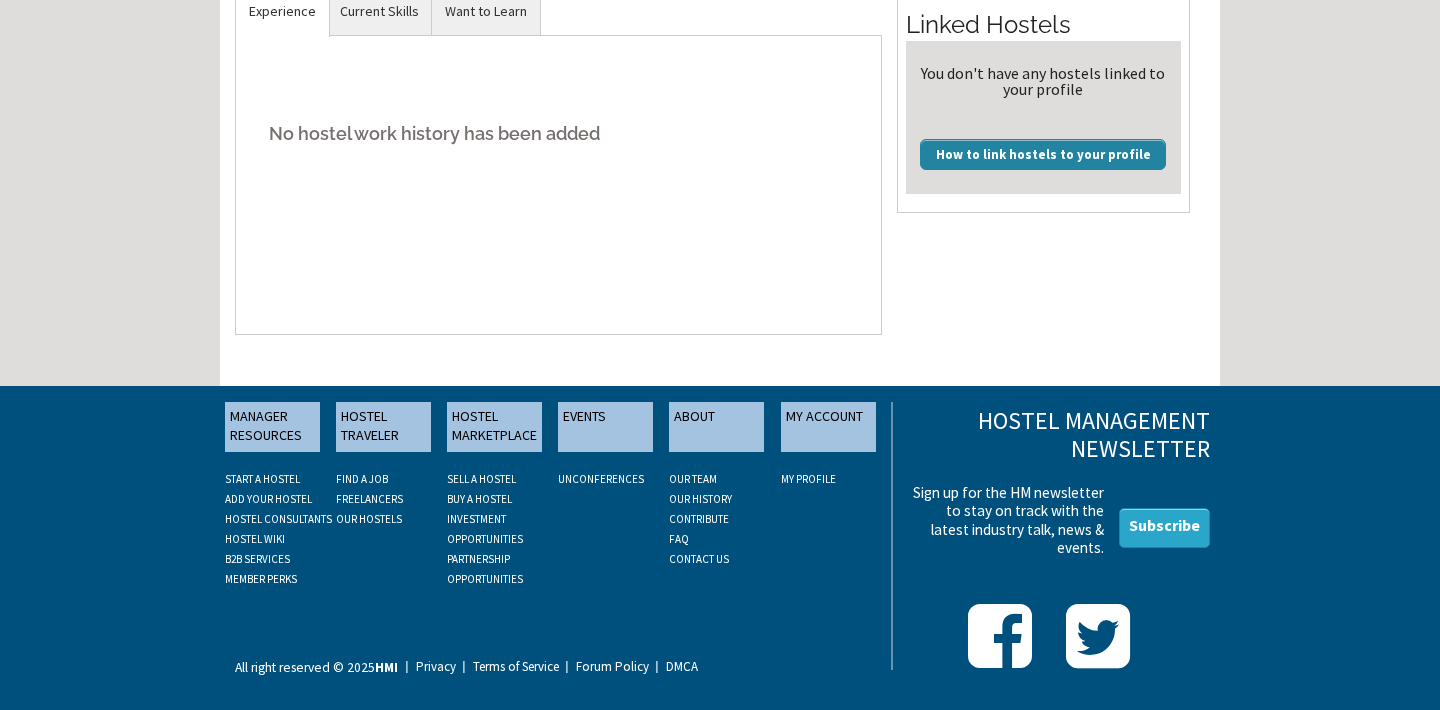 click on "How to link hostels to your profile" at bounding box center (1043, 154) 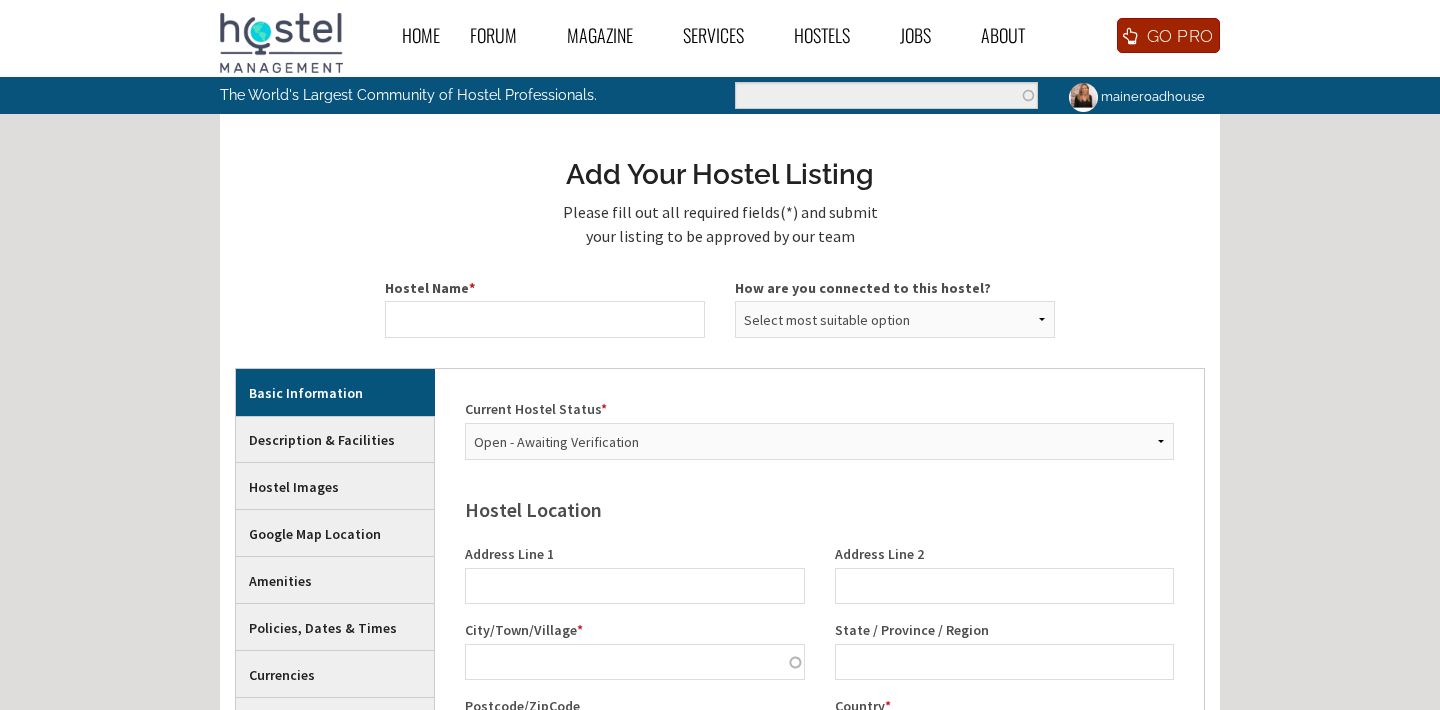 scroll, scrollTop: 0, scrollLeft: 0, axis: both 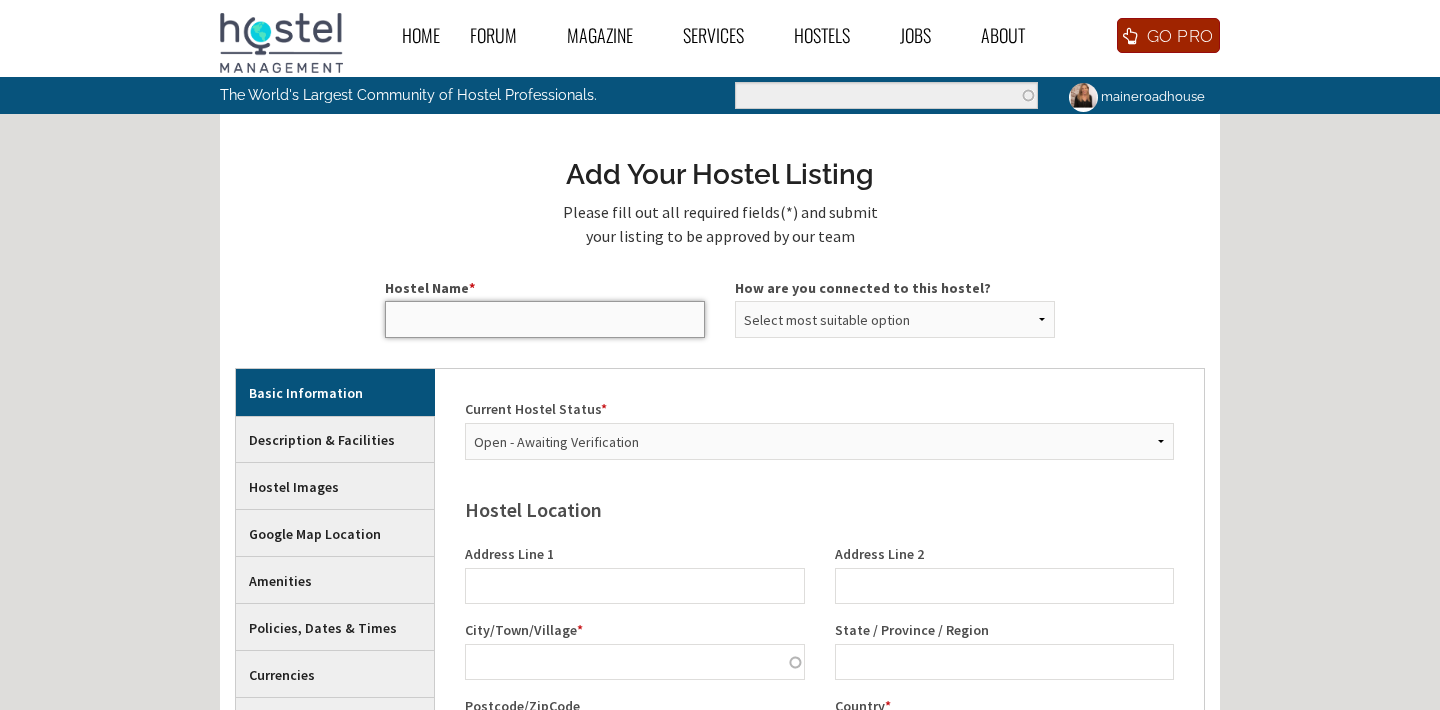 click on "Hostel Name  *" at bounding box center [545, 319] 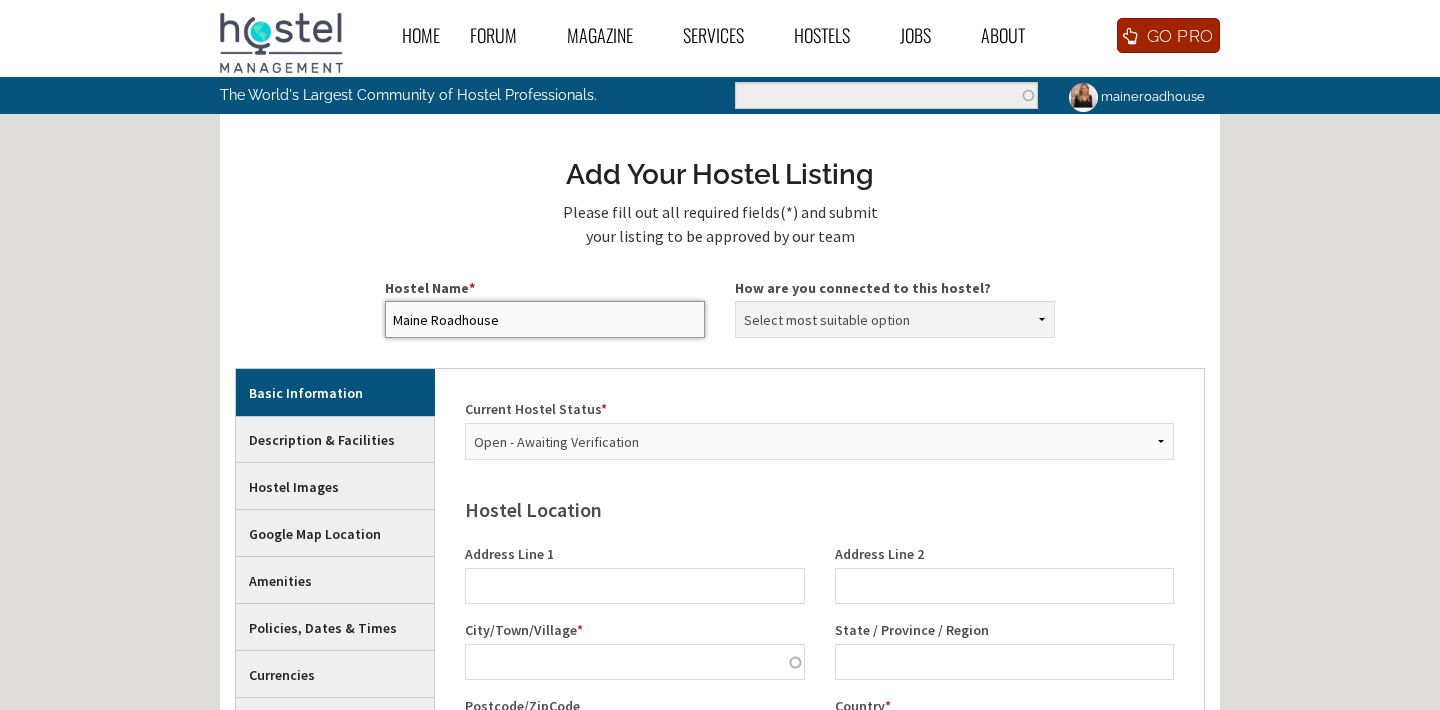 type on "Maine Roadhouse" 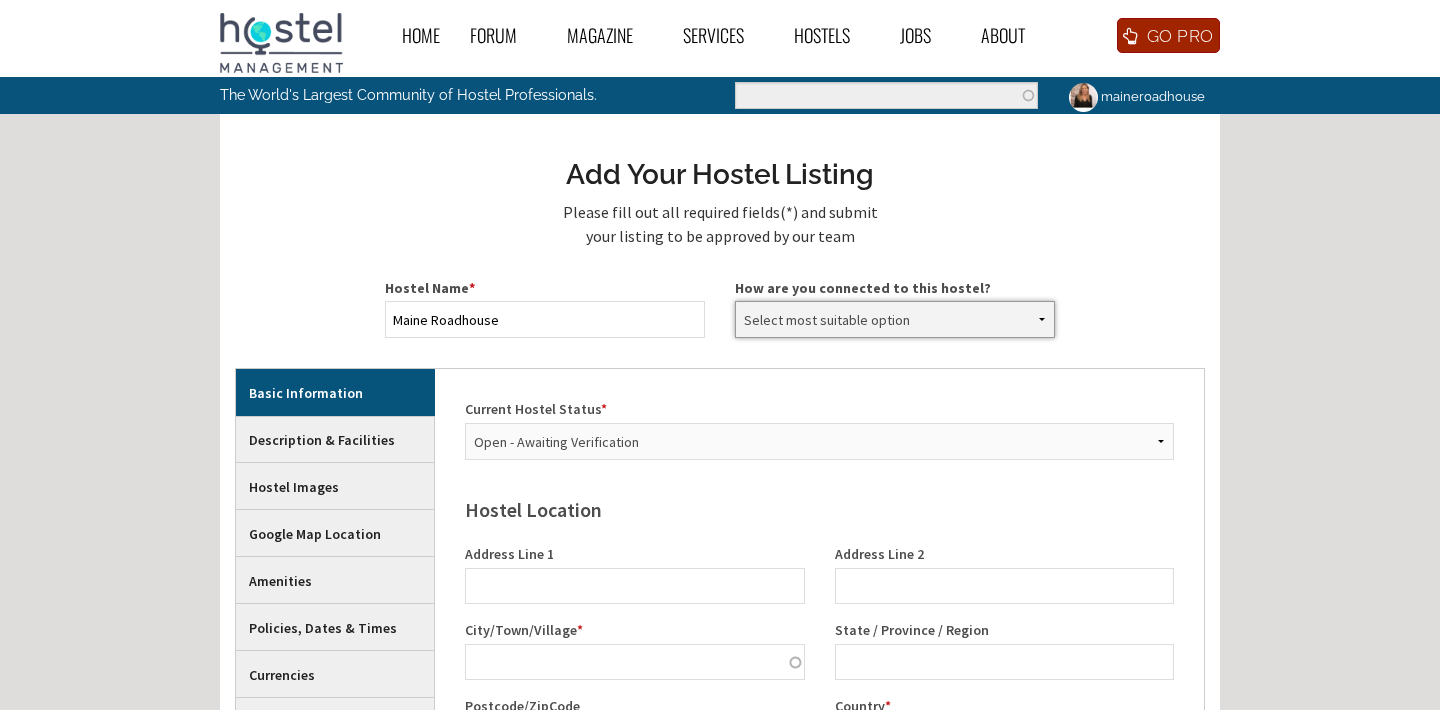 click on "Select most suitable option Owner (Unverified) Manager (Unverified) Owner/Manager (Unverified) Assistant Manager Bartender Cleaner/Housekeeper Events Coordinator Maintenance Staff Receptionist Restaurant Staff Staff Staff Coordinator Tour Guide Volunteer Previous Owner Previous Manager Previous Owner/Manager Previous Assistant Manager Previous Bartender Previous Cleaner/Housekeeper Previous Events Coordinator Previous Maintenance Staff Previous Receptionist Previous Restaurant Staff Previous Staff Previous Staff Coordinator Previous Tour Guide Previous Volunteer Owner Manager Owner/Manager" at bounding box center (895, 319) 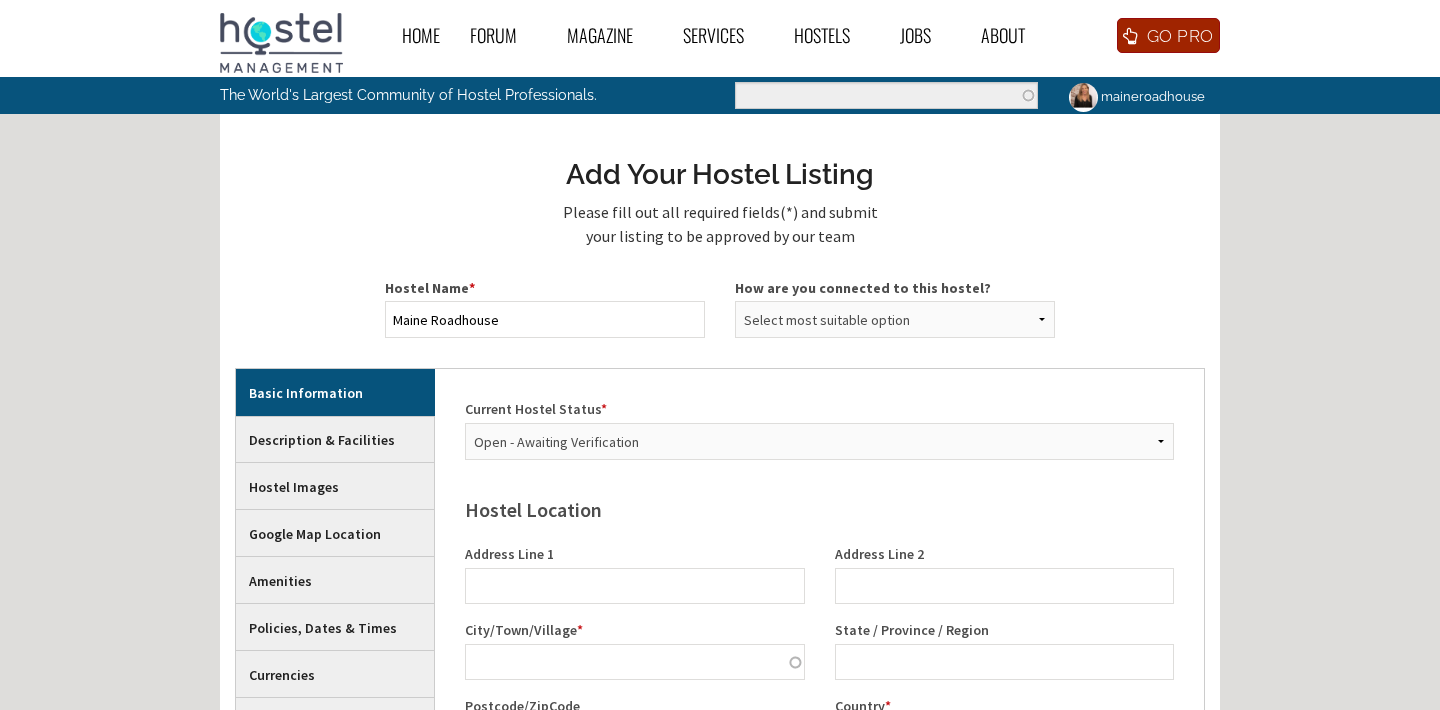 click on "Current Hostel Status  *
Select the Status of your hostel Open - Awaiting Verification Proposed Under Construction
Hostel Location
Address Line 1
Address Line 2
City/Town/Village  *
State / Province / Region
Postcode/ZipCode
Country  *
Select a country Afghanistan Åland Islands Albania Algeria American Samoa Andorra Angola Anguilla Antarctica Antigua and Barbuda Argentina Armenia Aruba Australia Austria Azerbaijan Bahamas Bahrain Bali Bangladesh Barbados Belarus Belgium Belize Benin Bermuda Bhutan Bolivia Bosnia and Herzegovina Botswana Bouvet Island Brazil British Indian Ocean Territory Brunei Darussalam Bulgaria Burkina Faso Burundi Cambodia Cameroon Canada Cape Verde Caribbean Netherlands Cayman Islands Central African Republic Chad Chile China Christmas Island Comoros" at bounding box center [819, 1115] 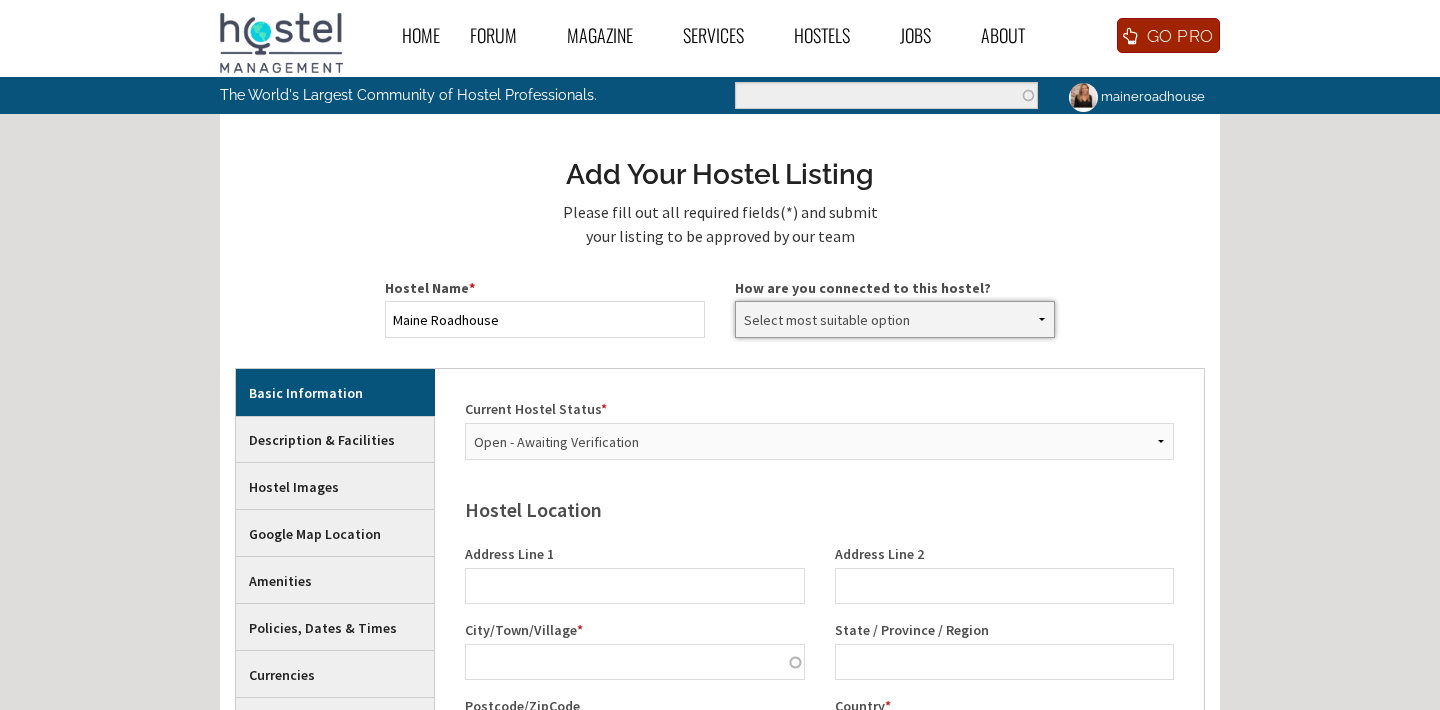 click on "Select most suitable option Owner (Unverified) Manager (Unverified) Owner/Manager (Unverified) Assistant Manager Bartender Cleaner/Housekeeper Events Coordinator Maintenance Staff Receptionist Restaurant Staff Staff Staff Coordinator Tour Guide Volunteer Previous Owner Previous Manager Previous Owner/Manager Previous Assistant Manager Previous Bartender Previous Cleaner/Housekeeper Previous Events Coordinator Previous Maintenance Staff Previous Receptionist Previous Restaurant Staff Previous Staff Previous Staff Coordinator Previous Tour Guide Previous Volunteer Owner Manager Owner/Manager" at bounding box center [895, 319] 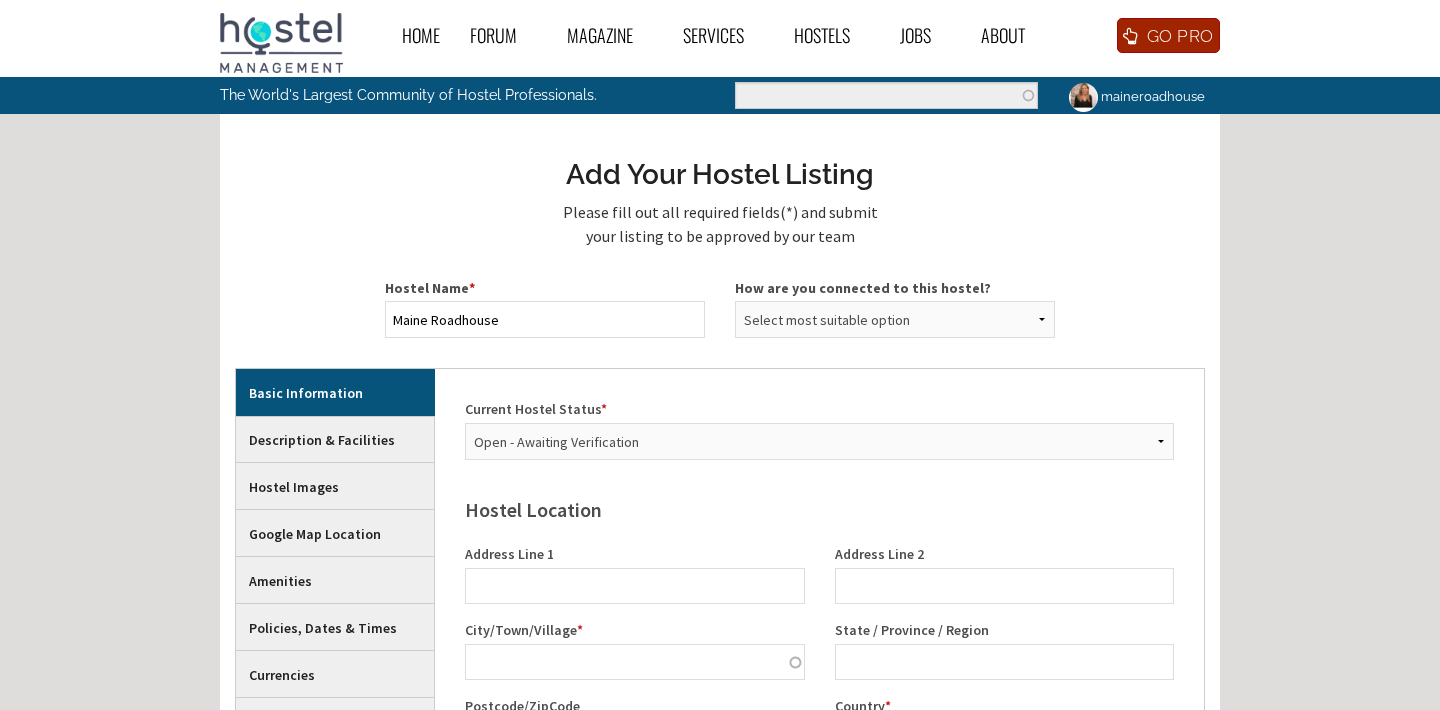 click on "Current Hostel Status  *
Select the Status of your hostel Open - Awaiting Verification Proposed Under Construction
Hostel Location
Address Line 1
Address Line 2
City/Town/Village  *
State / Province / Region
Postcode/ZipCode
Country  *
Select a country Afghanistan Åland Islands Albania Algeria American Samoa Andorra Angola Anguilla Antarctica Antigua and Barbuda Argentina Armenia Aruba Australia Austria Azerbaijan Bahamas Bahrain Bali Bangladesh Barbados Belarus Belgium Belize Benin Bermuda Bhutan Bolivia Bosnia and Herzegovina Botswana Bouvet Island Brazil British Indian Ocean Territory Brunei Darussalam Bulgaria Burkina Faso Burundi Cambodia Cameroon Canada Cape Verde Caribbean Netherlands Cayman Islands Central African Republic Chad Chile China Christmas Island Comoros" at bounding box center [819, 1115] 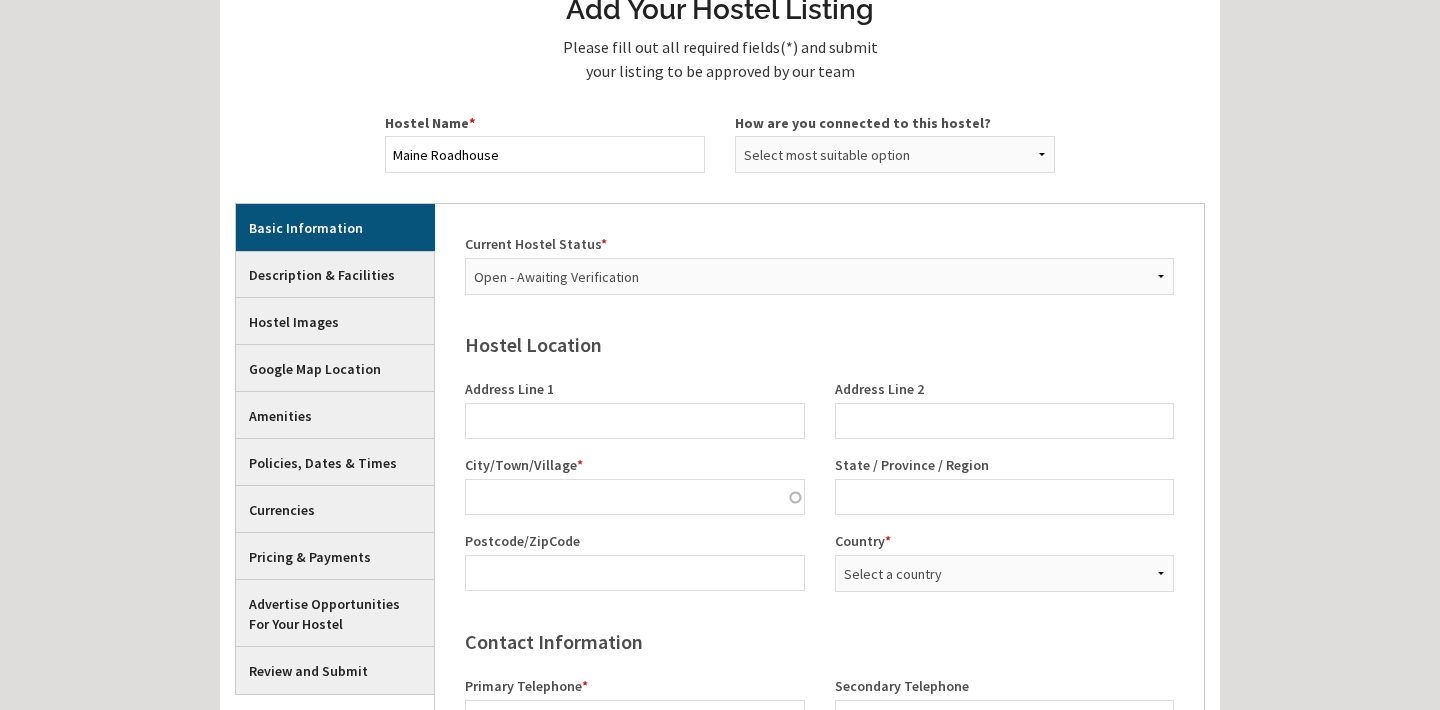 scroll, scrollTop: 177, scrollLeft: 0, axis: vertical 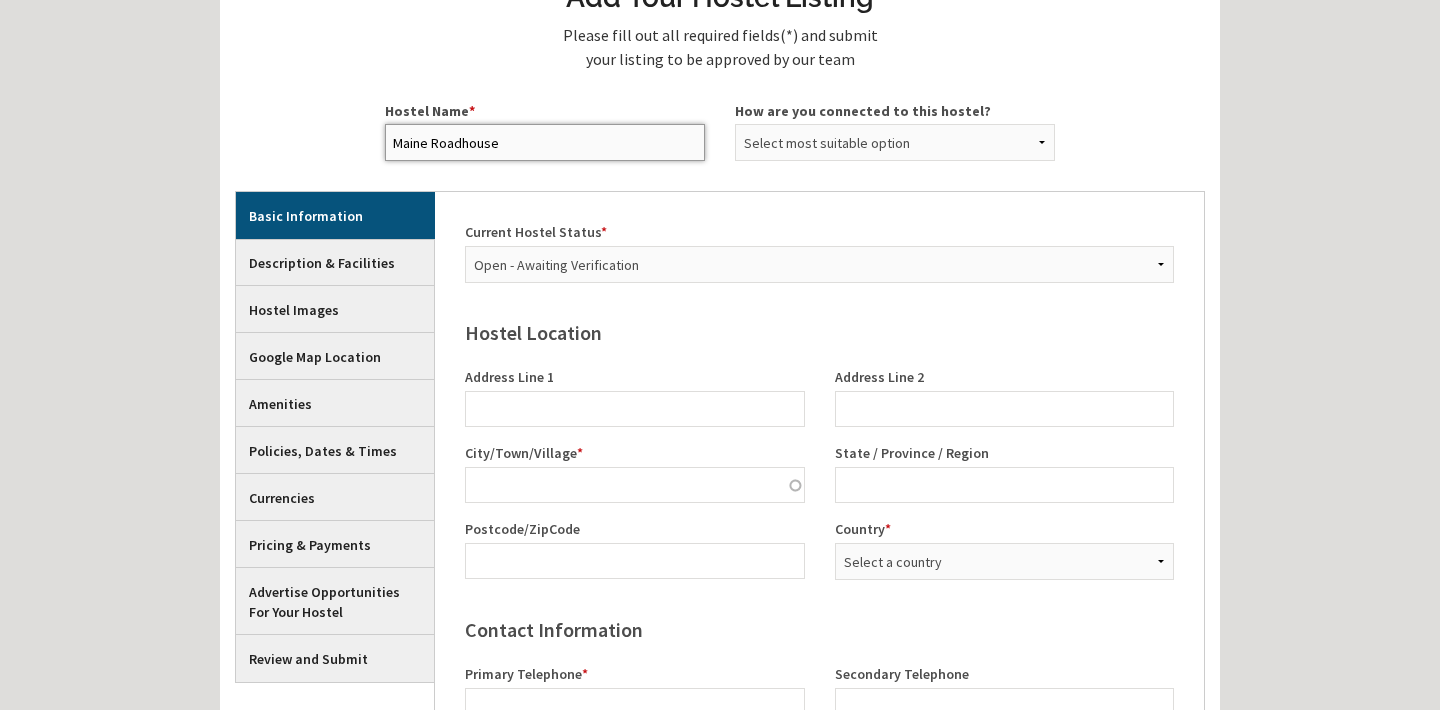 click on "Maine Roadhouse" at bounding box center [545, 142] 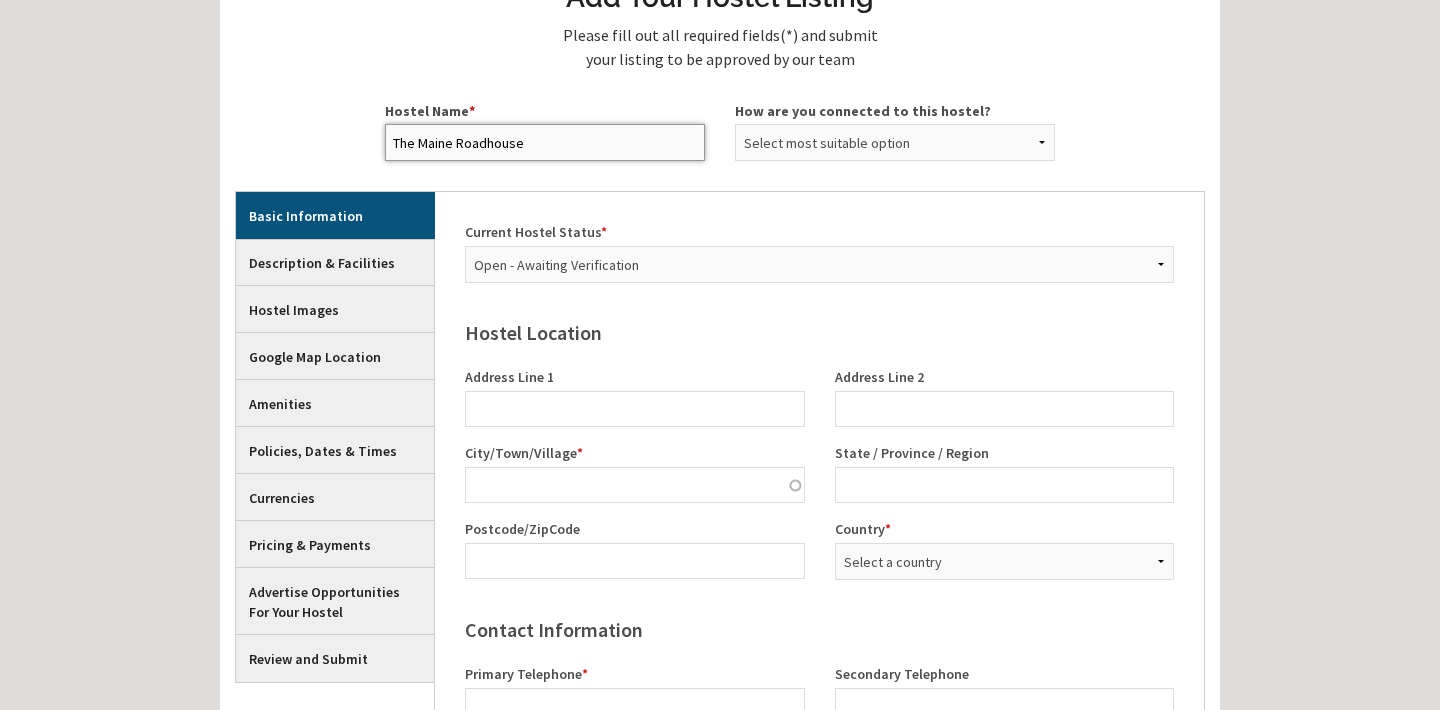 click on "The Maine Roadhouse" at bounding box center (545, 142) 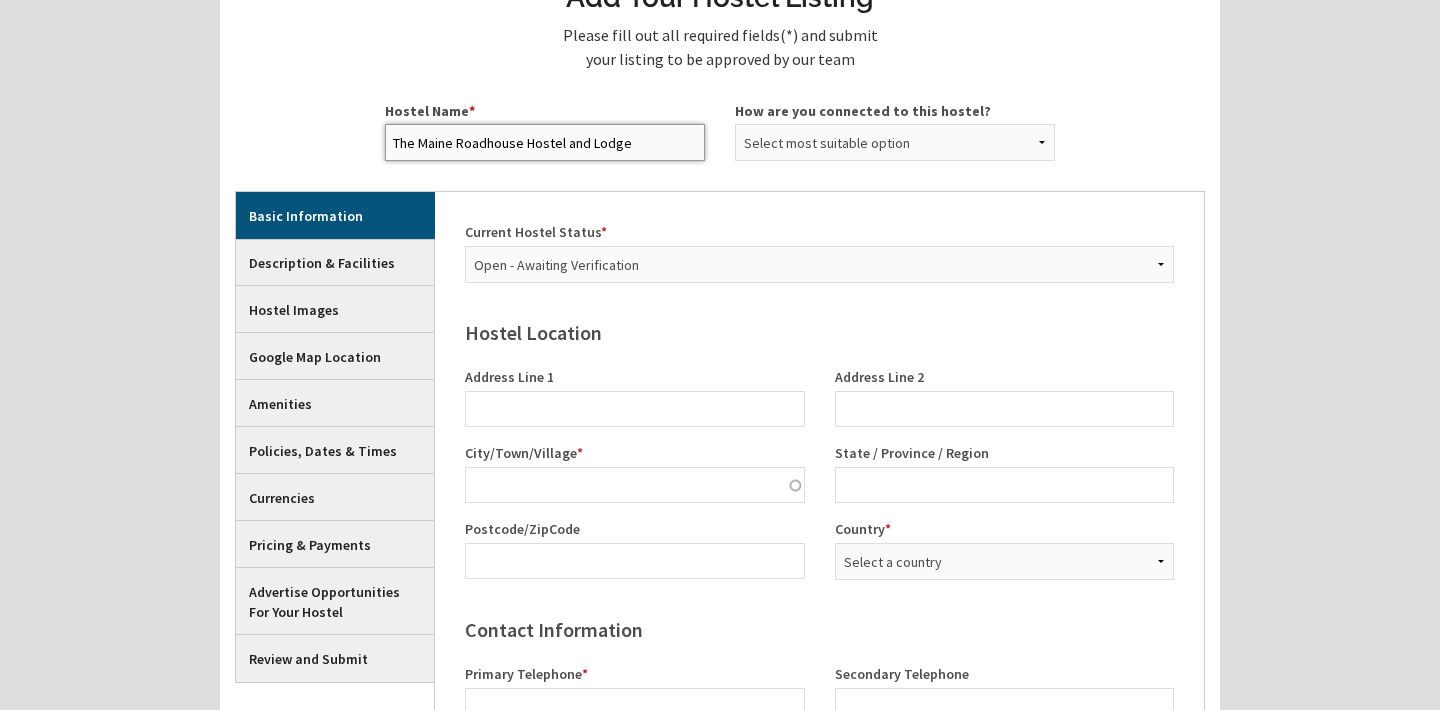 type on "The Maine Roadhouse Hostel and Lodge" 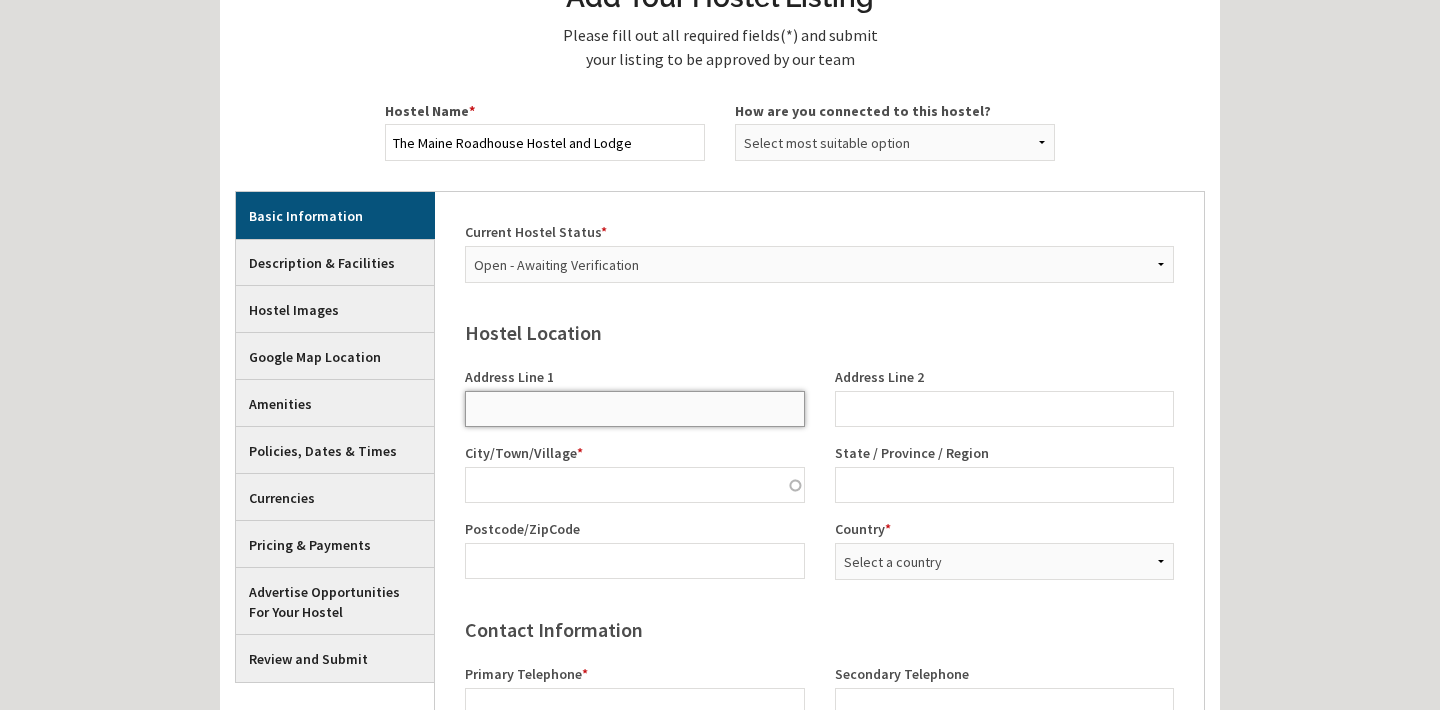 click on "Address Line 1" at bounding box center (635, 409) 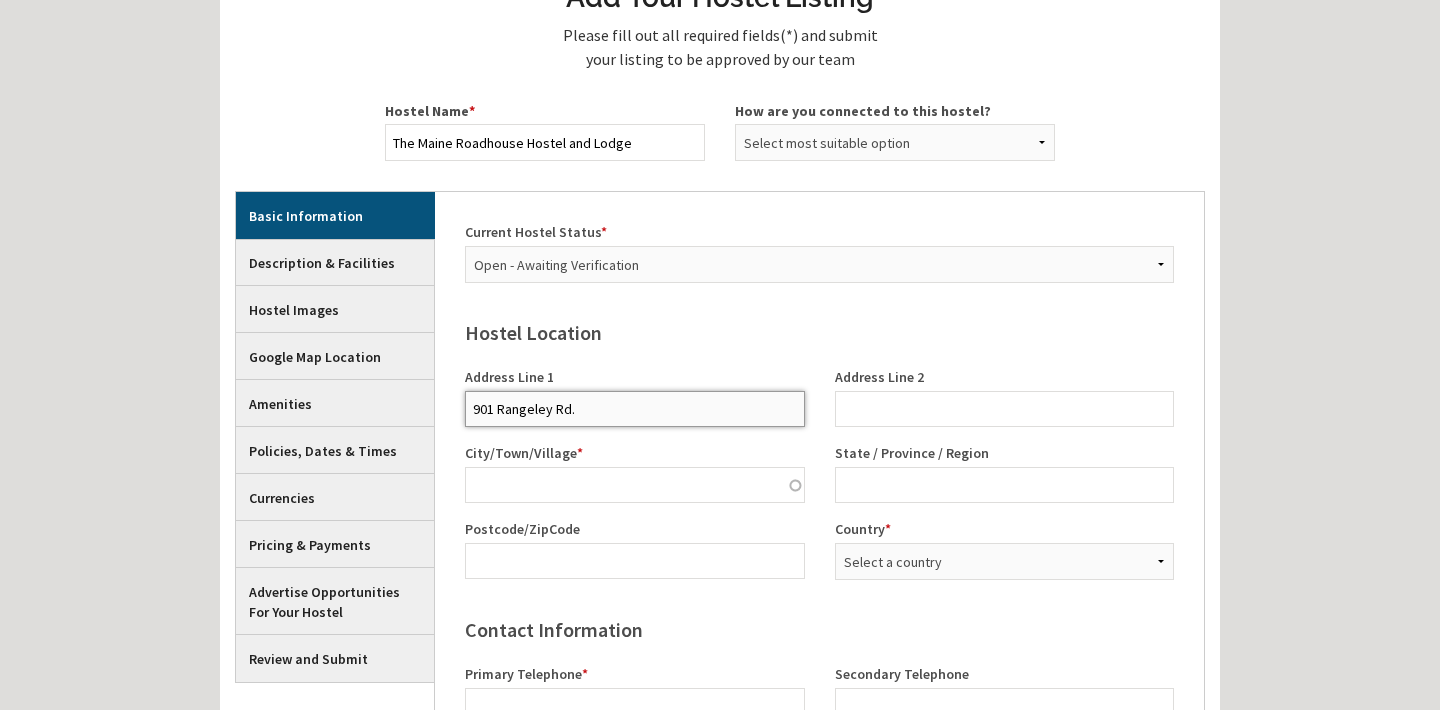type on "901 Rangeley Rd." 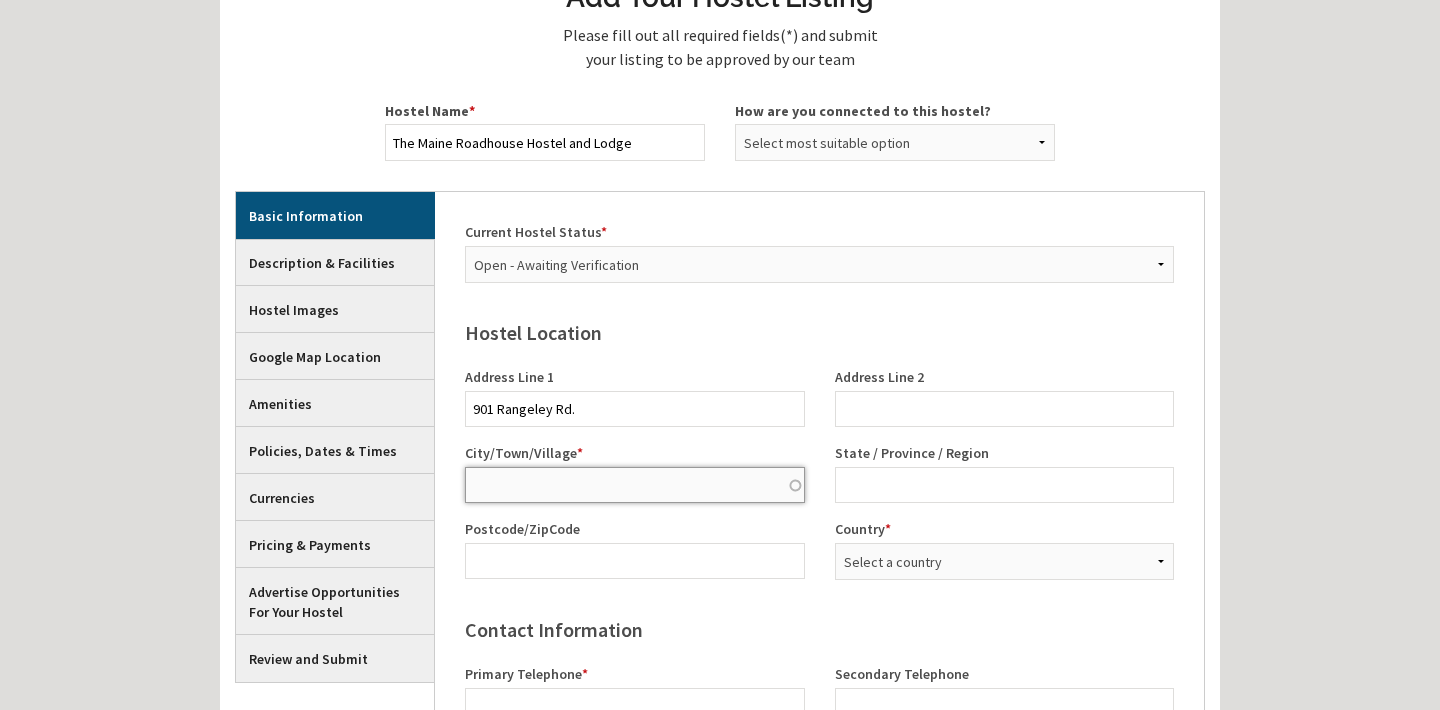 click on "City/Town/Village  *" at bounding box center [635, 485] 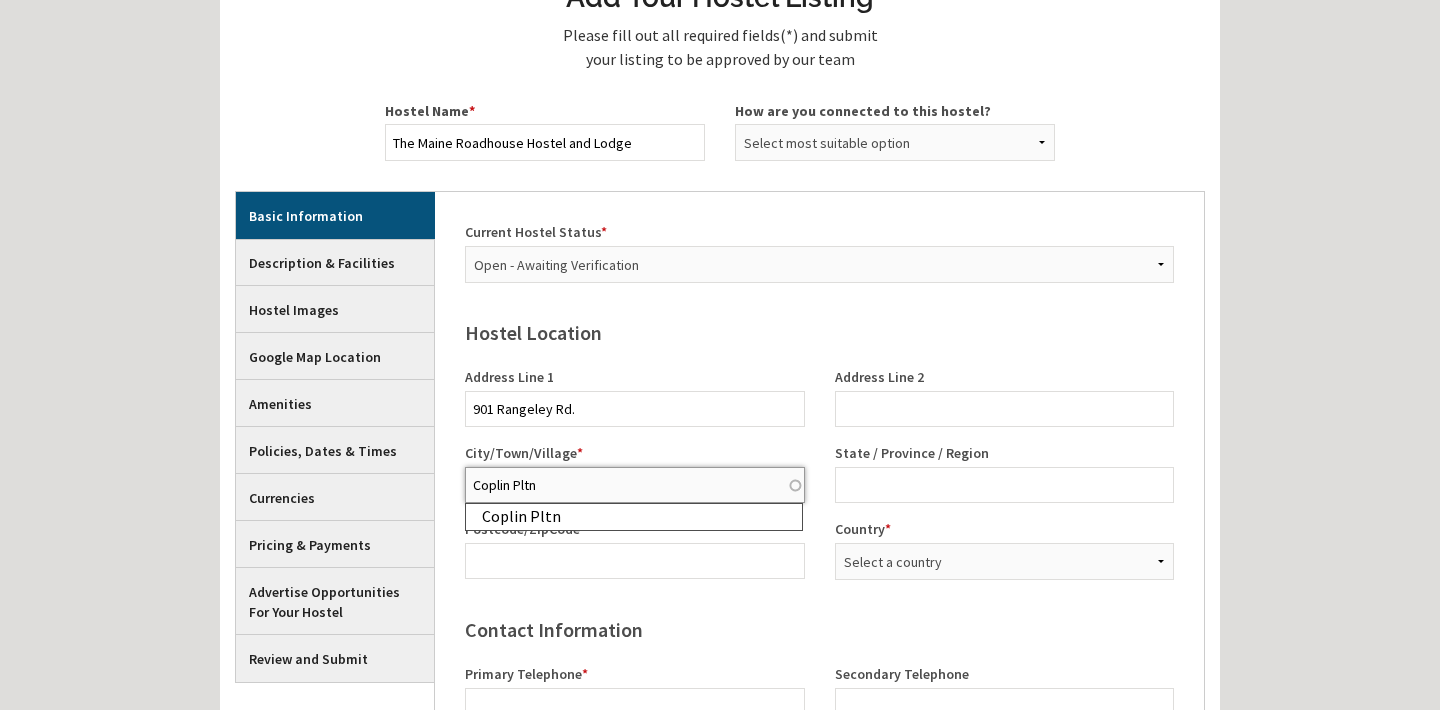 type on "Coplin Pltn" 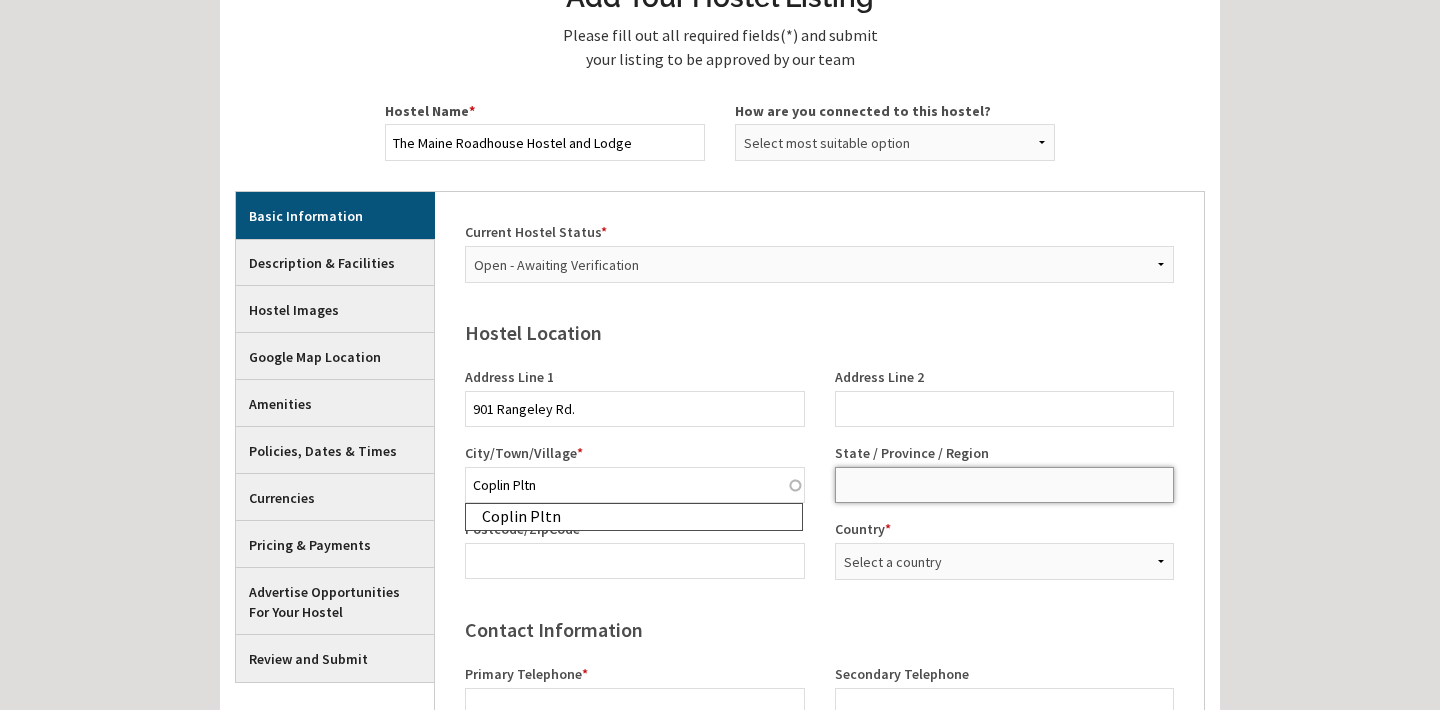 click on "State / Province / Region" at bounding box center [1005, 485] 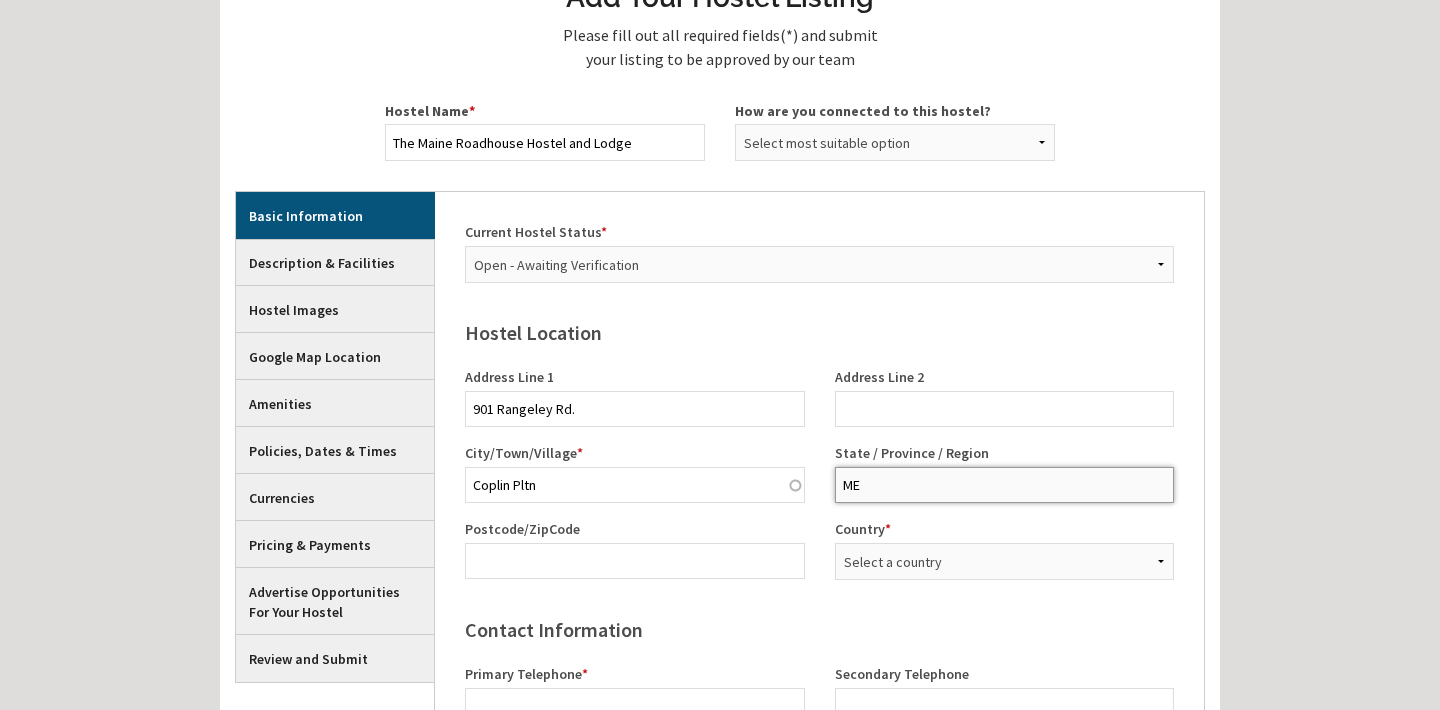 type on "ME" 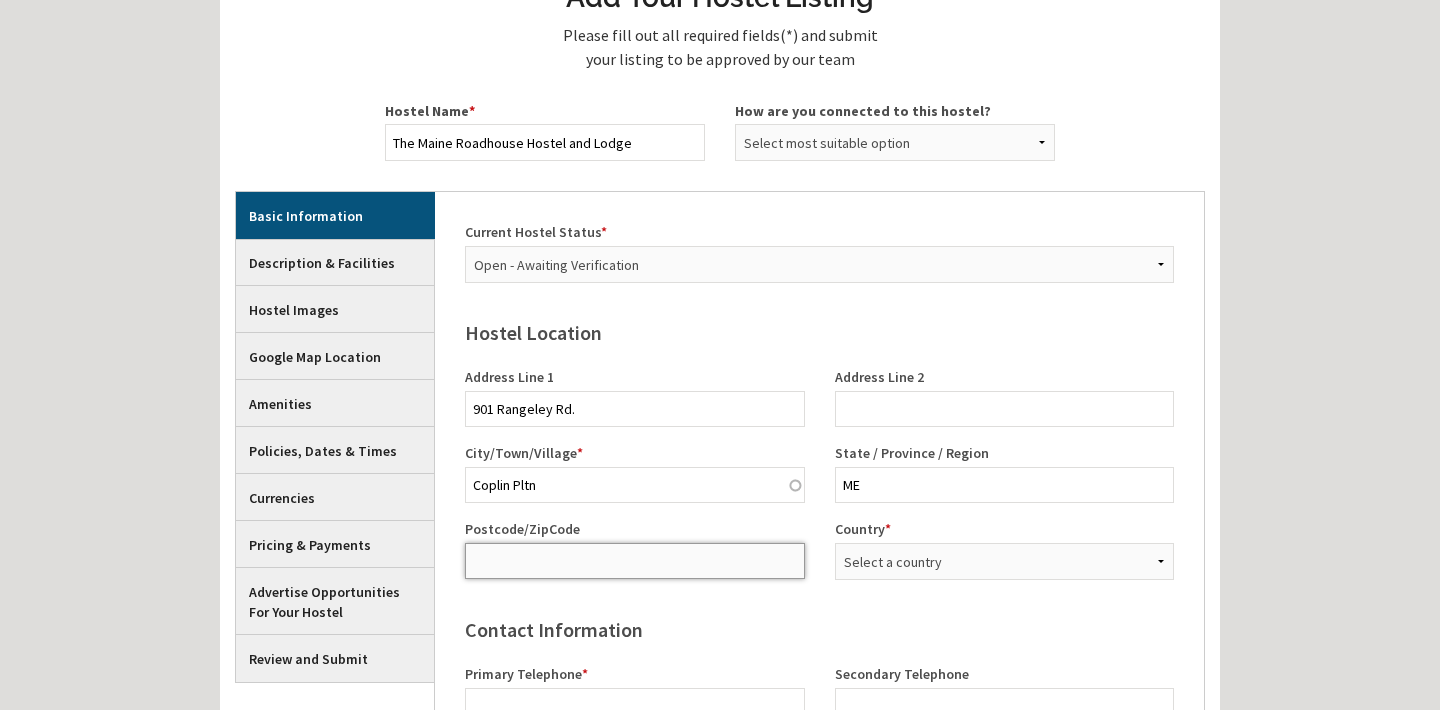 click on "Postcode/ZipCode" at bounding box center [635, 561] 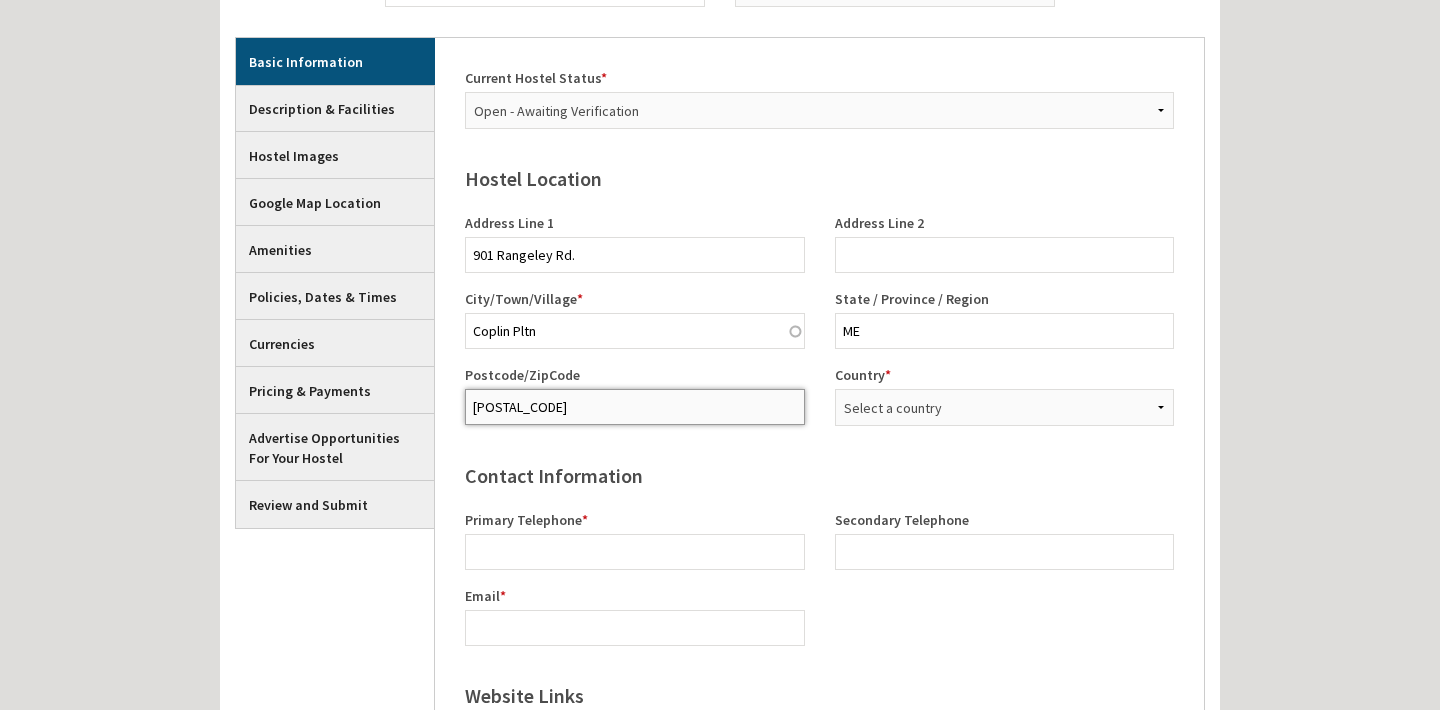 scroll, scrollTop: 335, scrollLeft: 0, axis: vertical 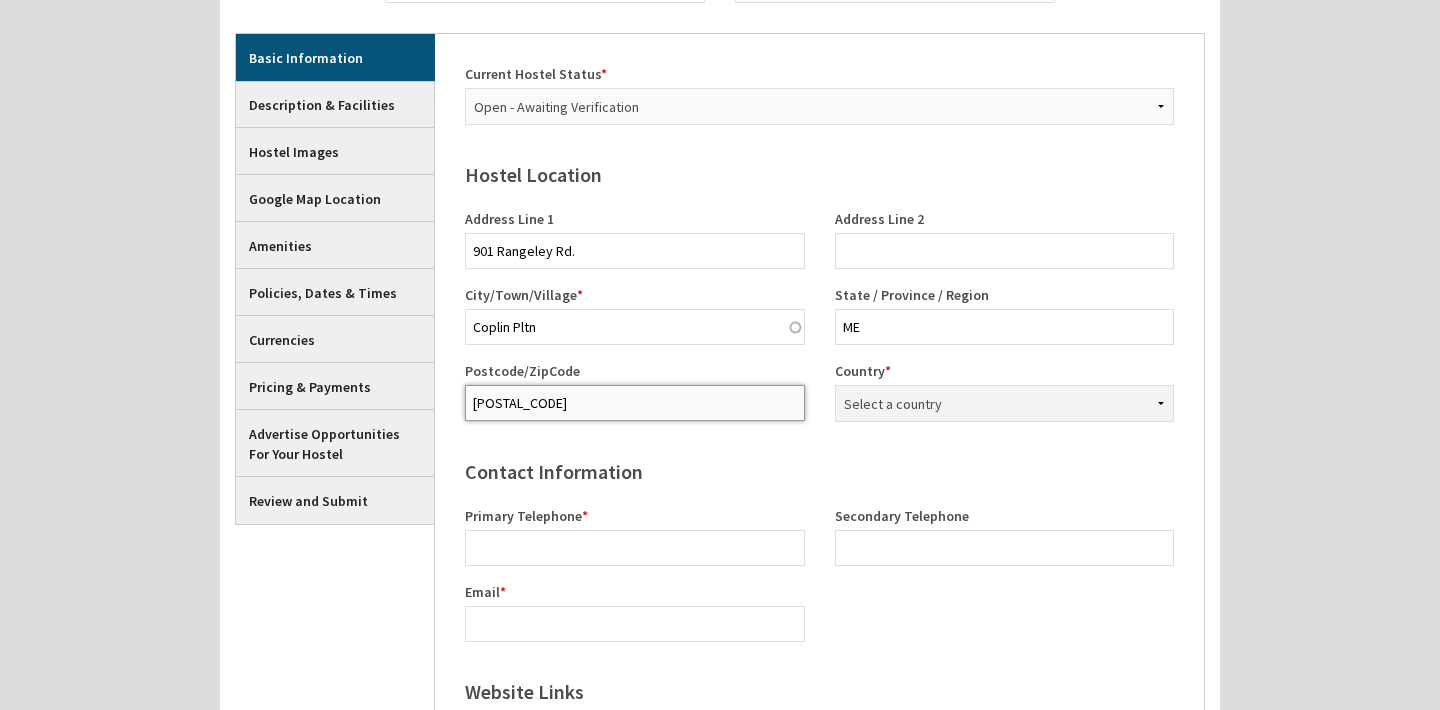 type on "04970" 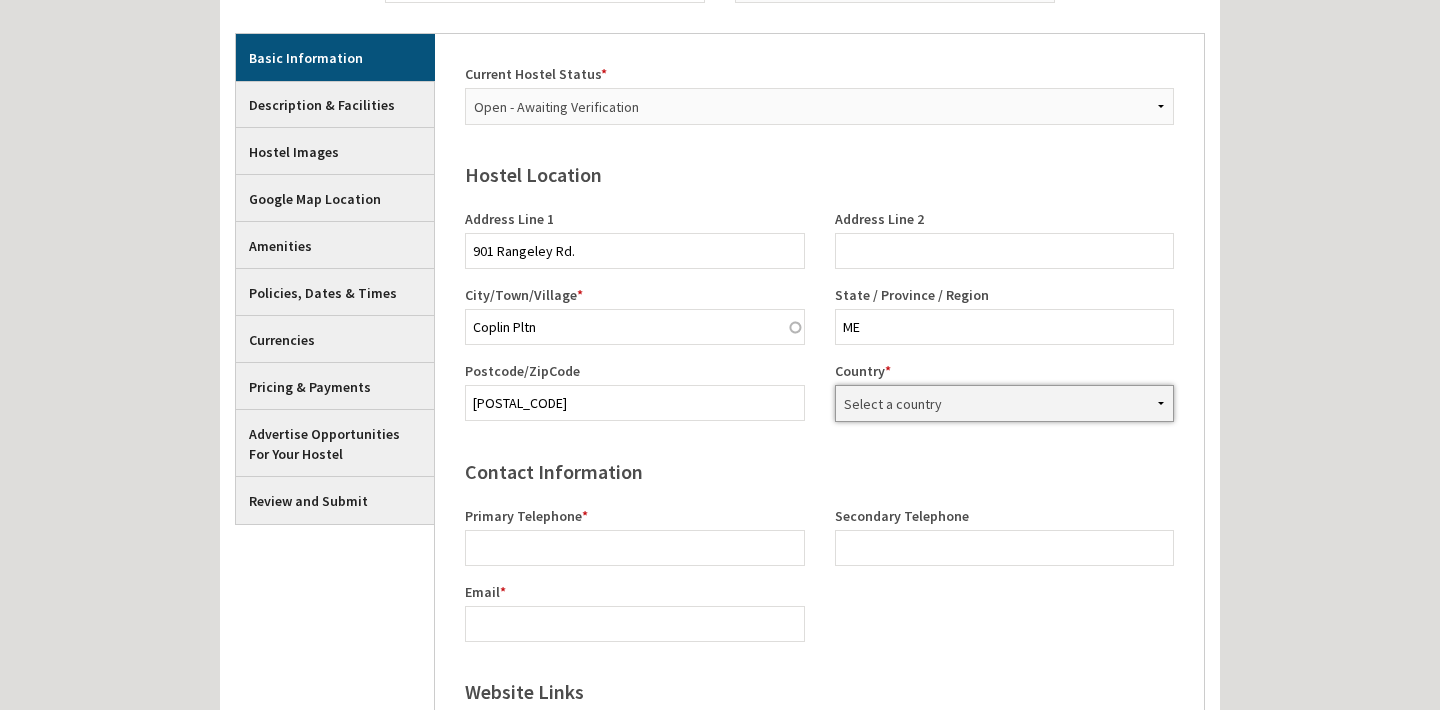 click on "Select a country Afghanistan Åland Islands Albania Algeria American Samoa Andorra Angola Anguilla Antarctica Antigua and Barbuda Argentina Armenia Aruba Australia Austria Azerbaijan Bahamas Bahrain Bali Bangladesh Barbados Belarus Belgium Belize Benin Bermuda Bhutan Bolivia Bosnia and Herzegovina Botswana Bouvet Island Brazil British Indian Ocean Territory Brunei Darussalam Bulgaria Burkina Faso Burundi Cambodia Cameroon Canada Cape Verde Caribbean Netherlands Cayman Islands Central African Republic Chad Chile China Christmas Island Cocos Keeling Islands Colombia Comoros Congo Congo, Democratic Republic of Cook Islands Costa Rica Côte d'Ivoire Croatia Cuba Curaçao Cyprus Czech Republic Demark Denmark Djibouti Dominica Dominican Republic Ecuador Egypt El Salvador Equatorial Guinea Eritrea Estonia Ethiopia Falkland Islands Faroe Islands Fiji Finland France French Guiana French Polynesia French Southern Territories Gabon Gambia Georgia Germany Ghana Gibraltar Greece Greenland Grenada Guadeloupe Guam Guatemala" at bounding box center [1005, 403] 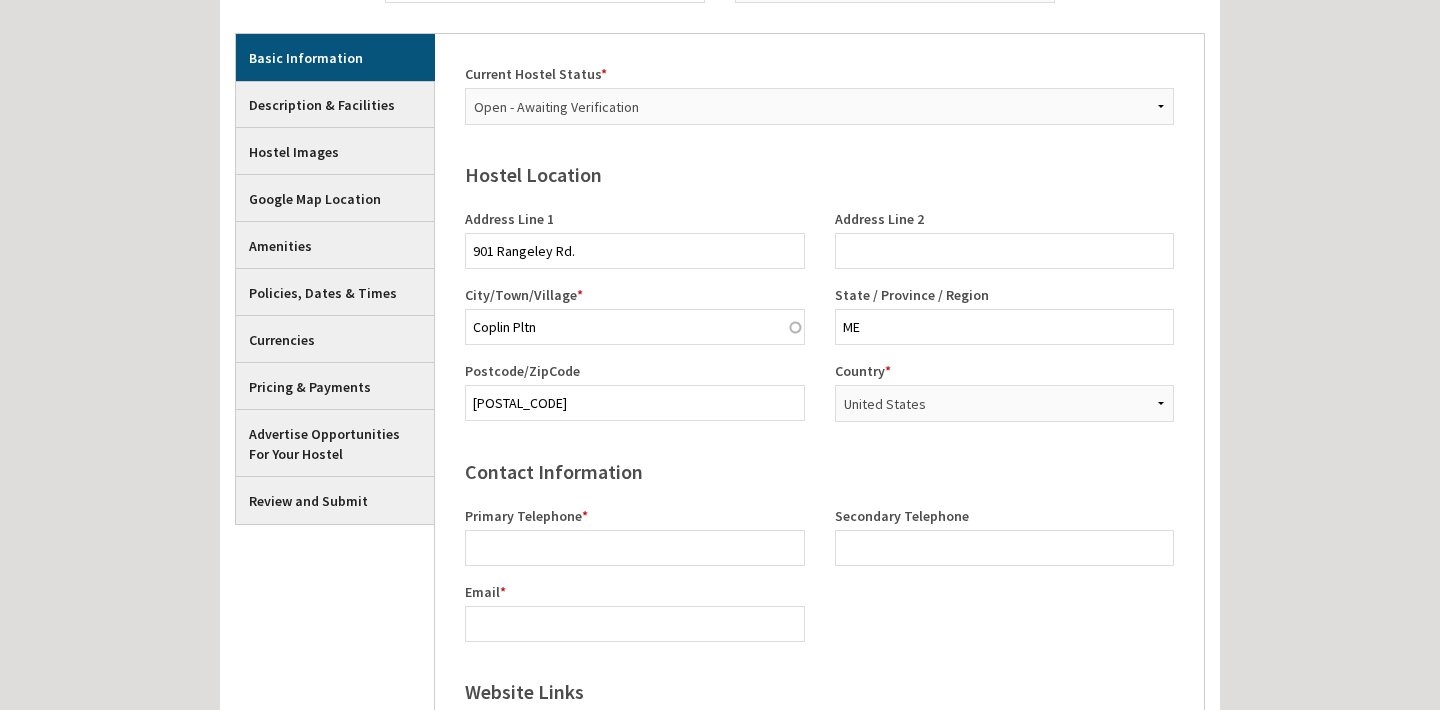 click on "Contact Information
Primary Telephone  *
Secondary Telephone
Email  *" at bounding box center [819, 548] 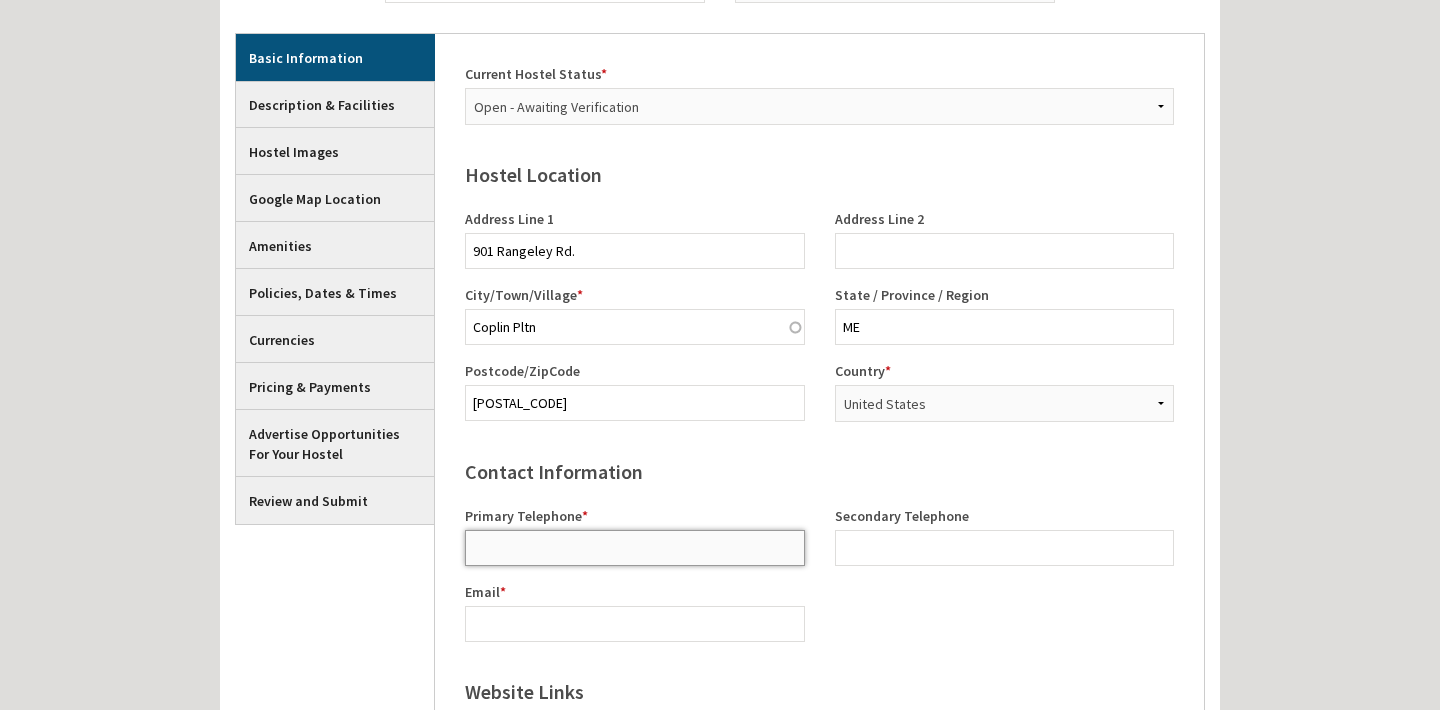 click on "Primary Telephone  *" at bounding box center [635, 548] 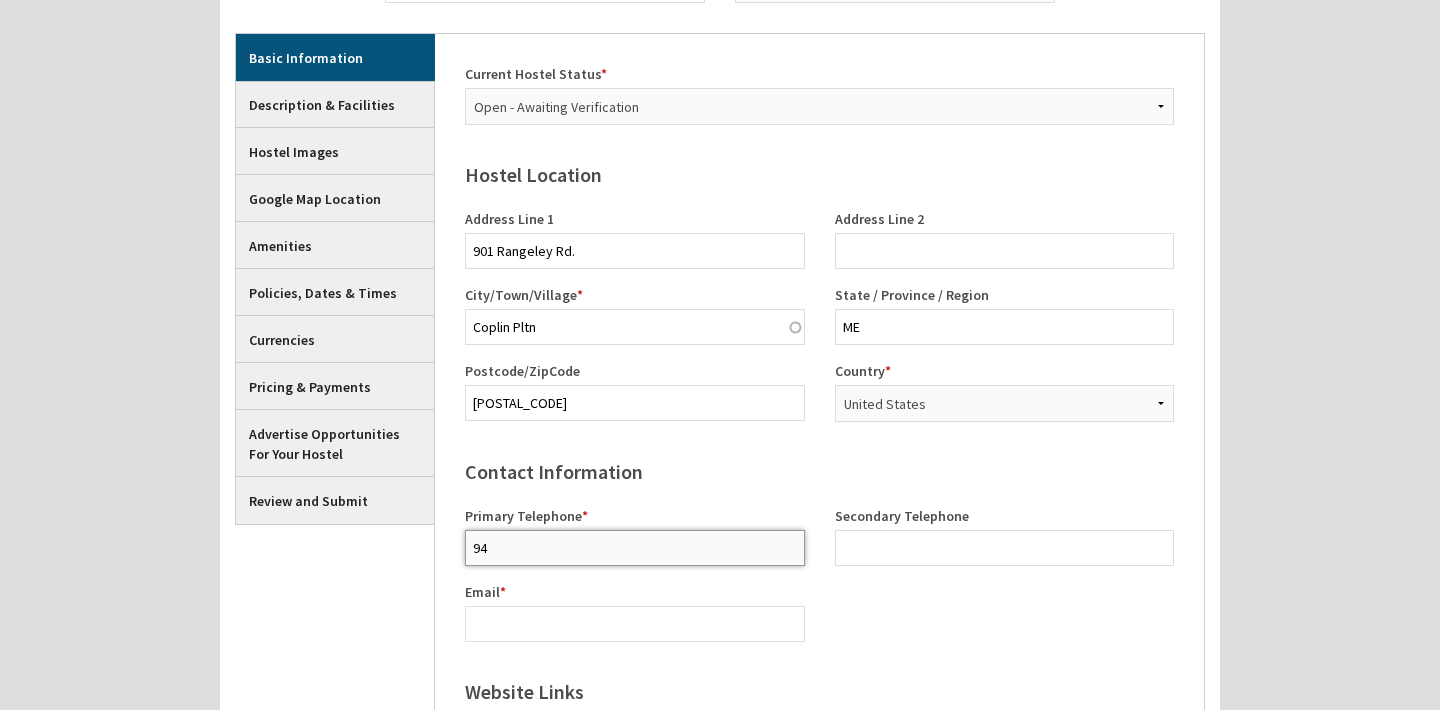 type on "9" 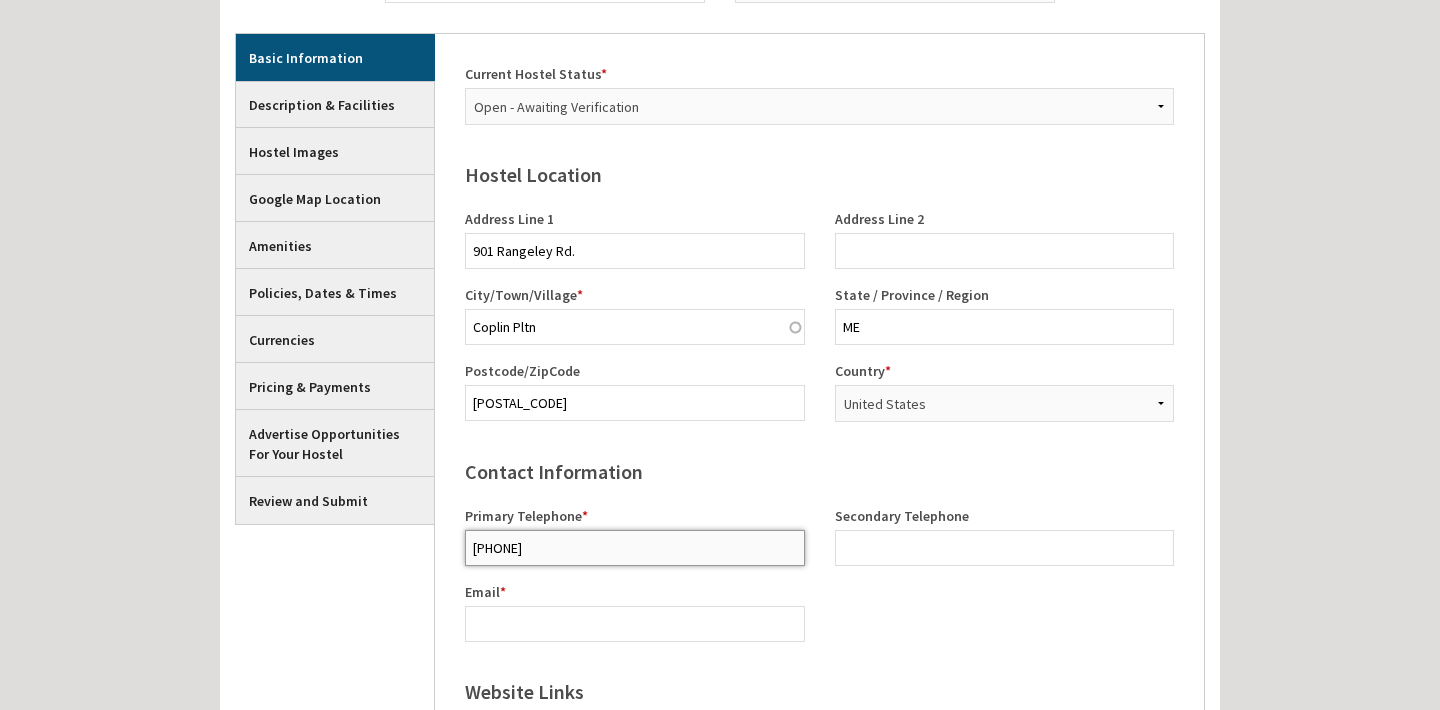 type on "2076708361" 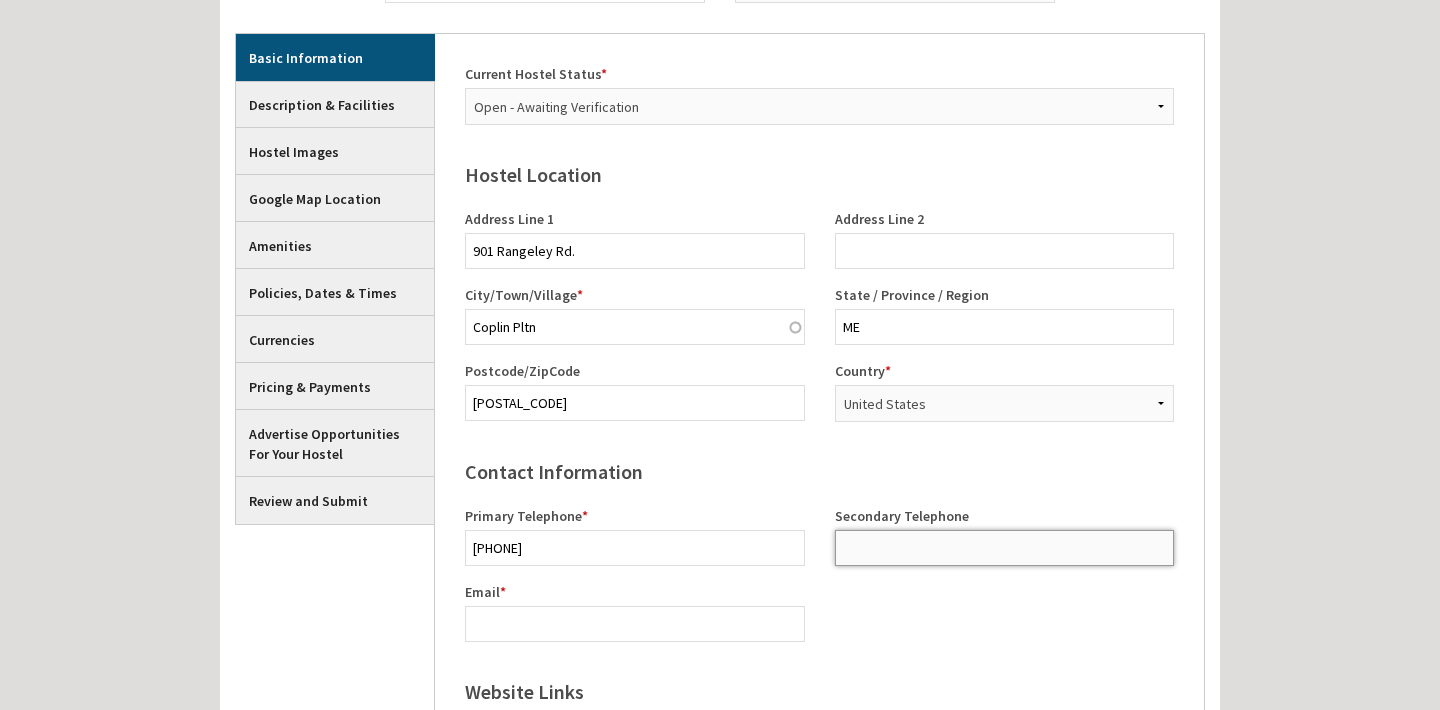 click on "Secondary Telephone" at bounding box center (1005, 548) 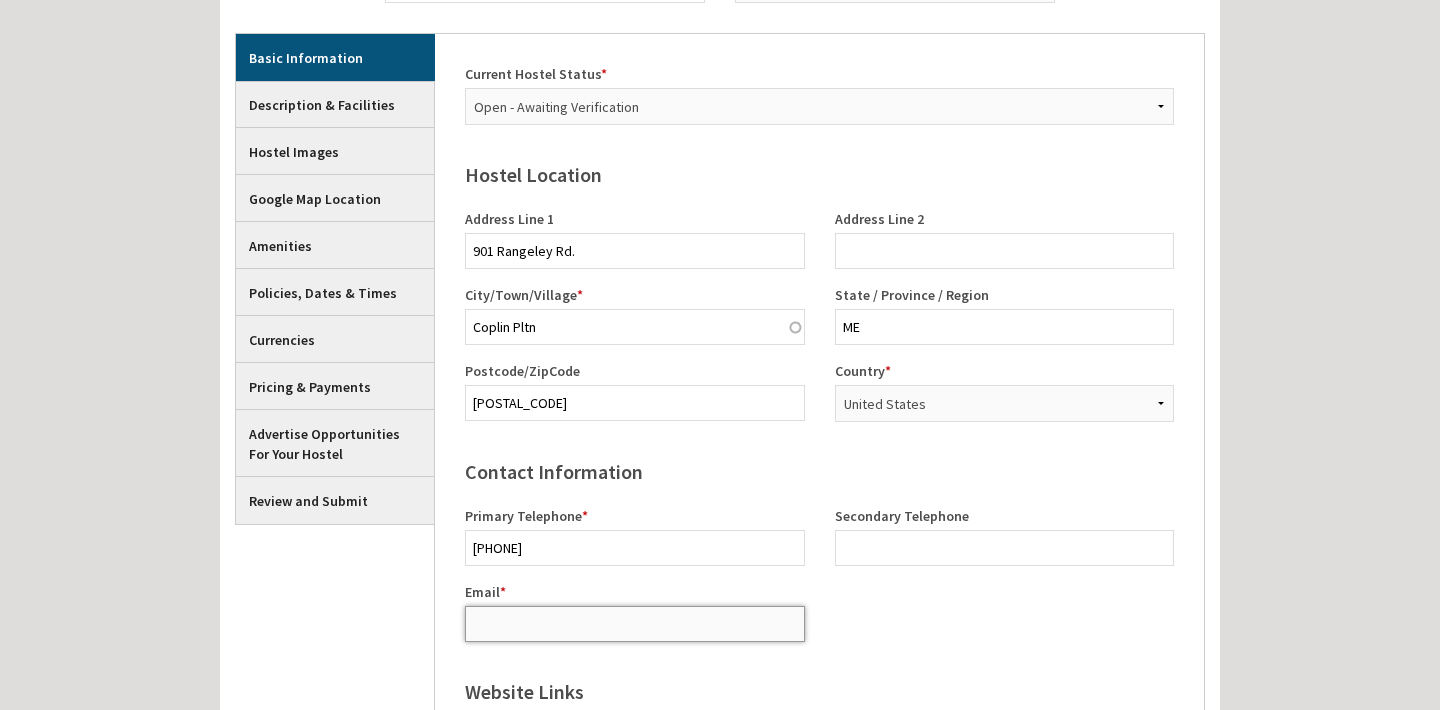 click on "Email  *" at bounding box center (635, 624) 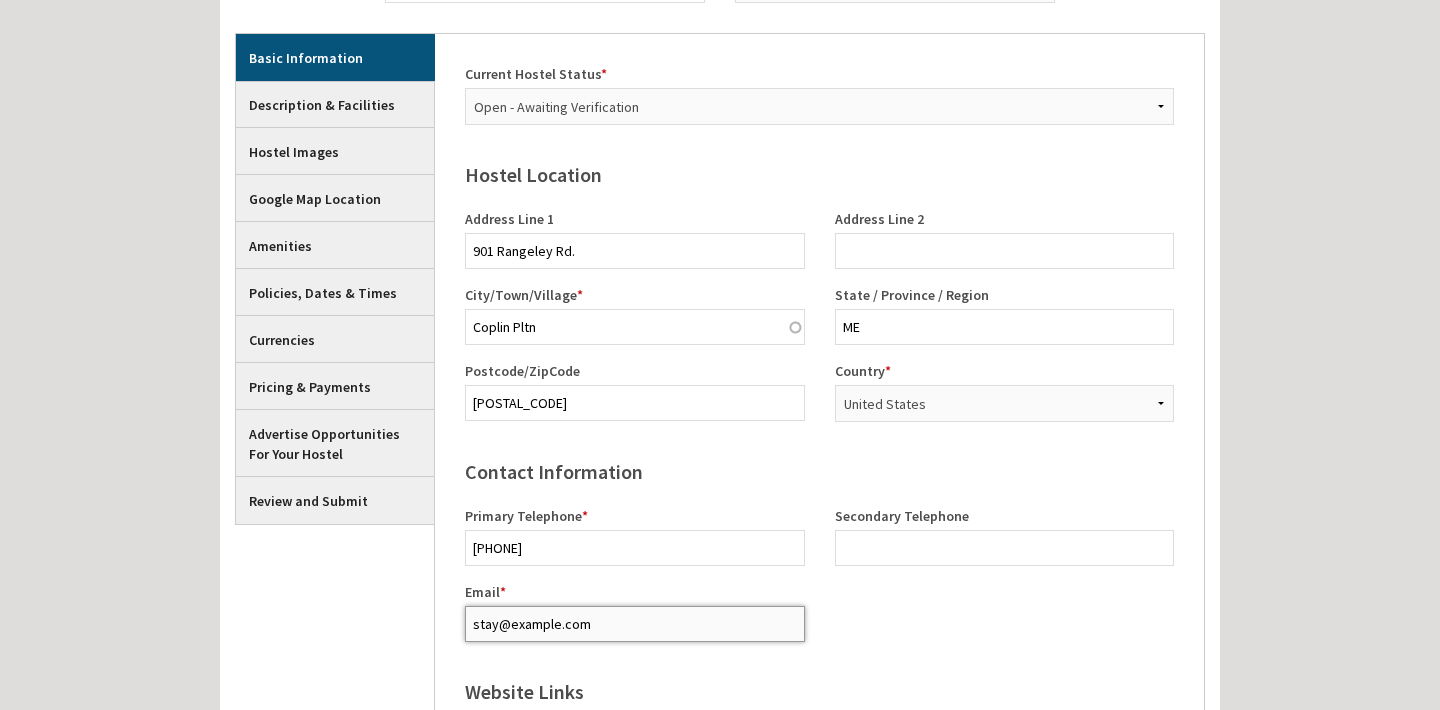 type on "stay@maineroadhouse.com" 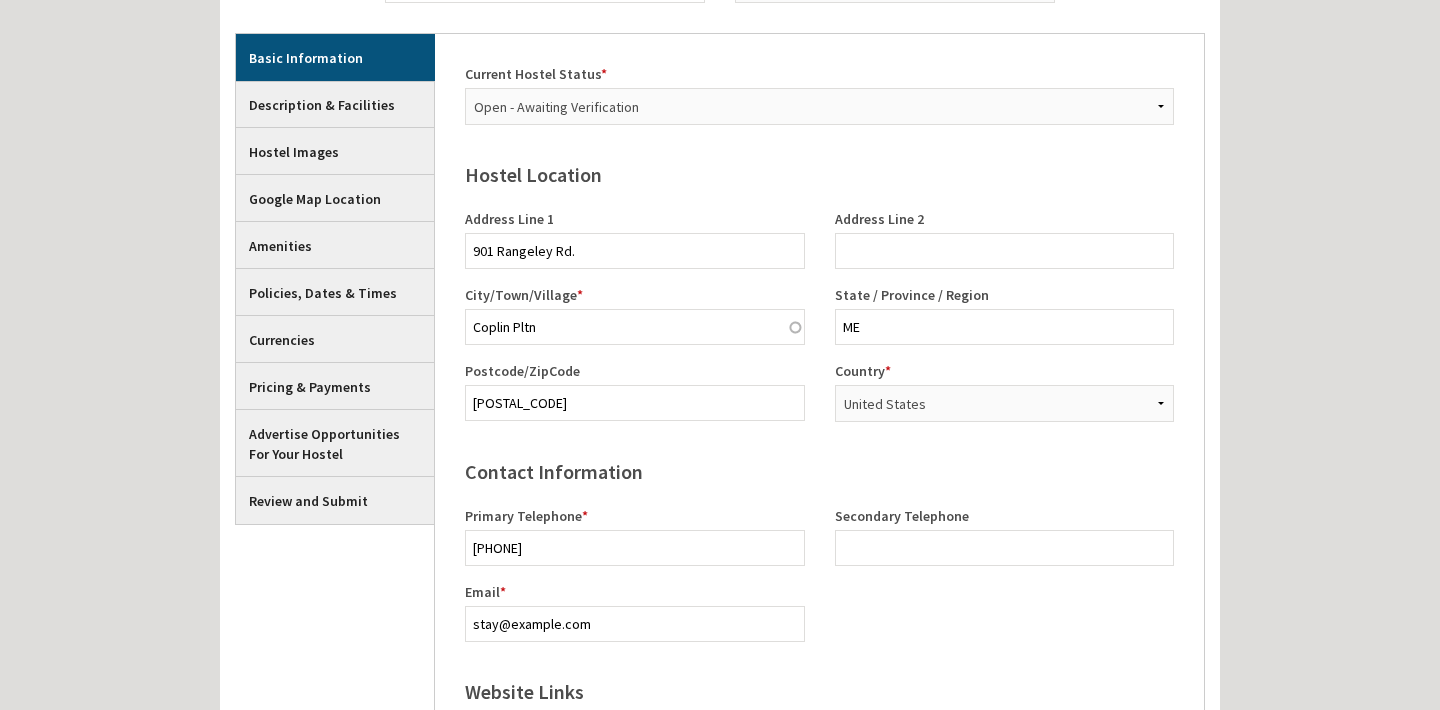click on "Contact Information
Primary Telephone  *
2076708361
Secondary Telephone
Email  *
stay@maineroadhouse.com" at bounding box center [819, 548] 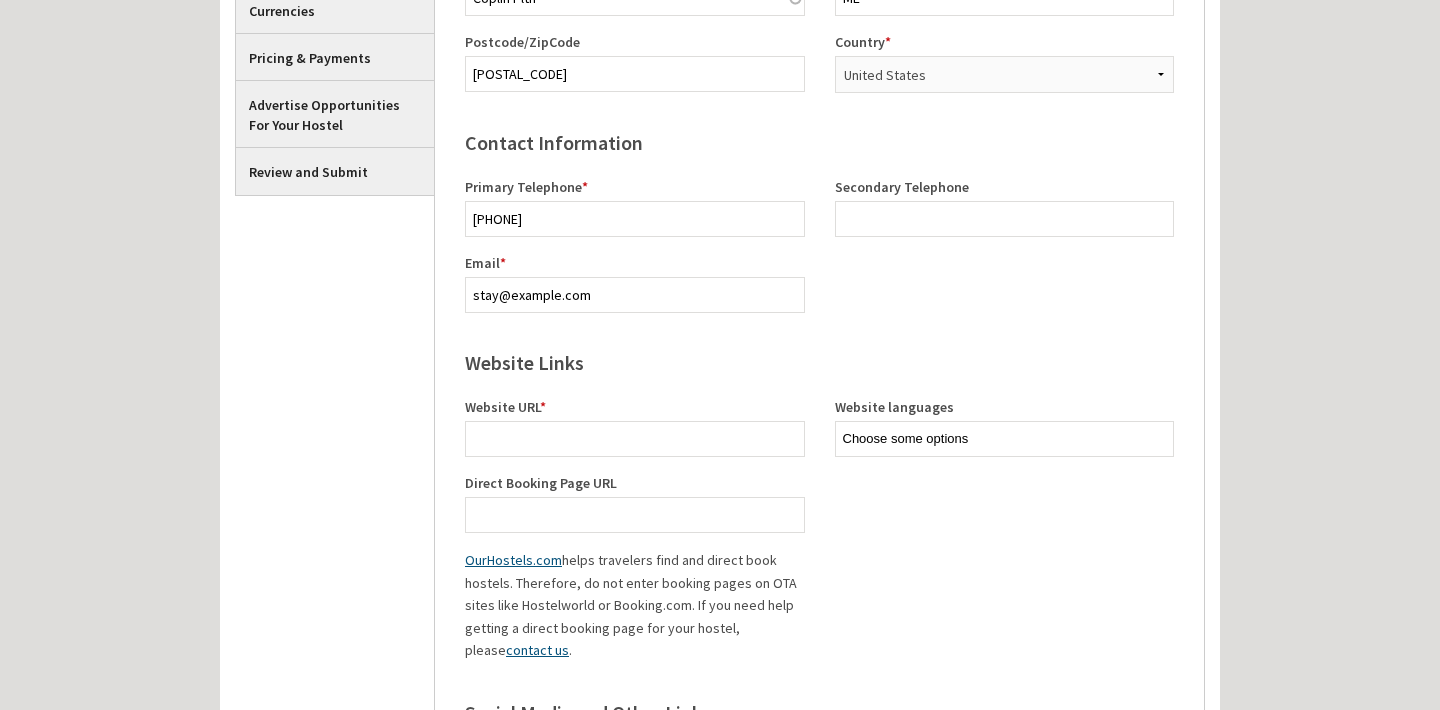 scroll, scrollTop: 677, scrollLeft: 0, axis: vertical 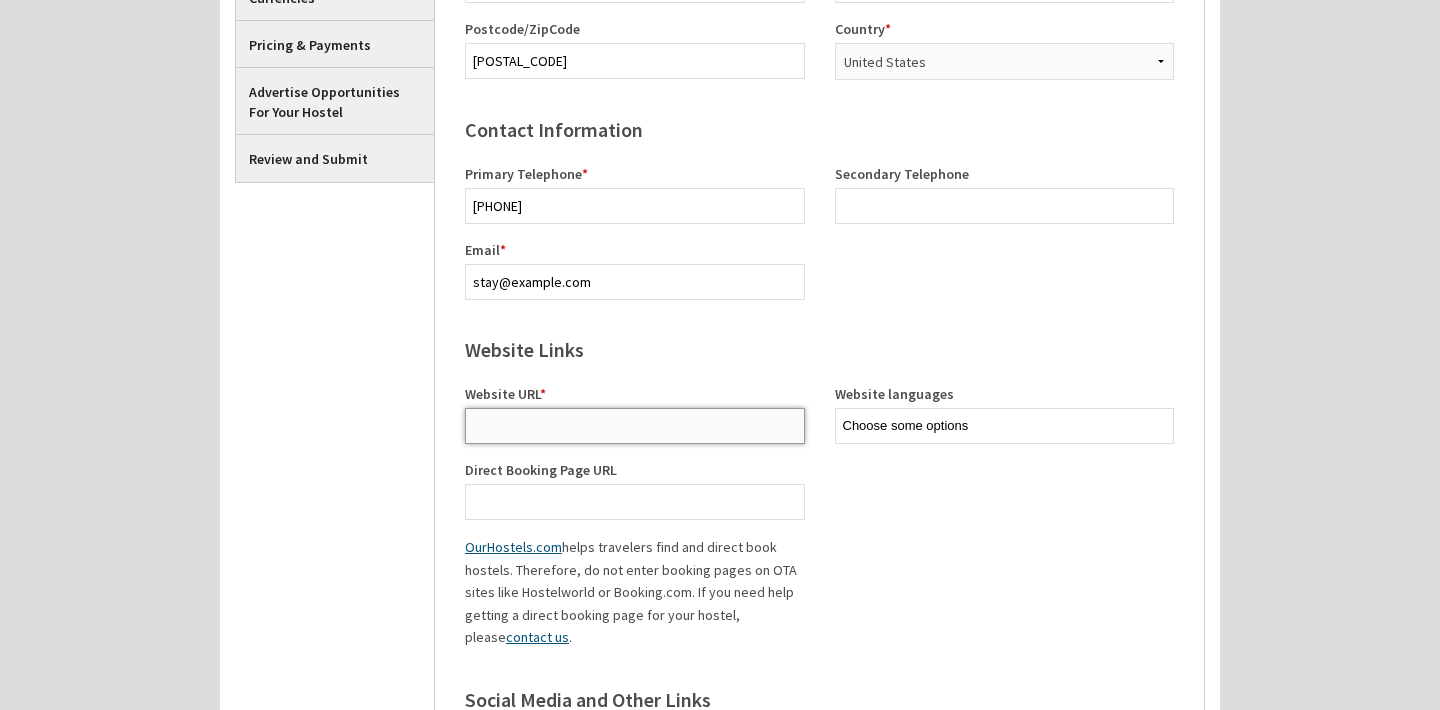 click on "Website URL  *" at bounding box center [635, 426] 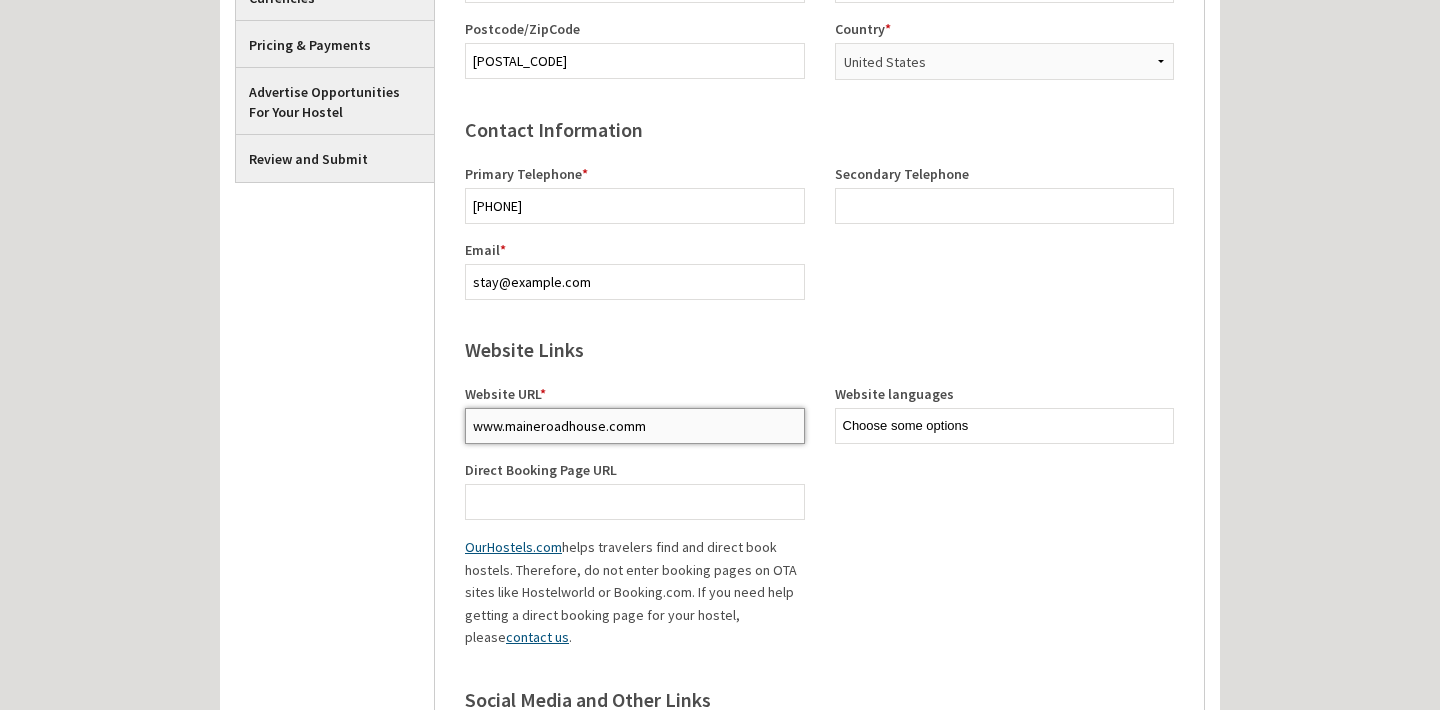 type on "www.maineroadhouse.comm" 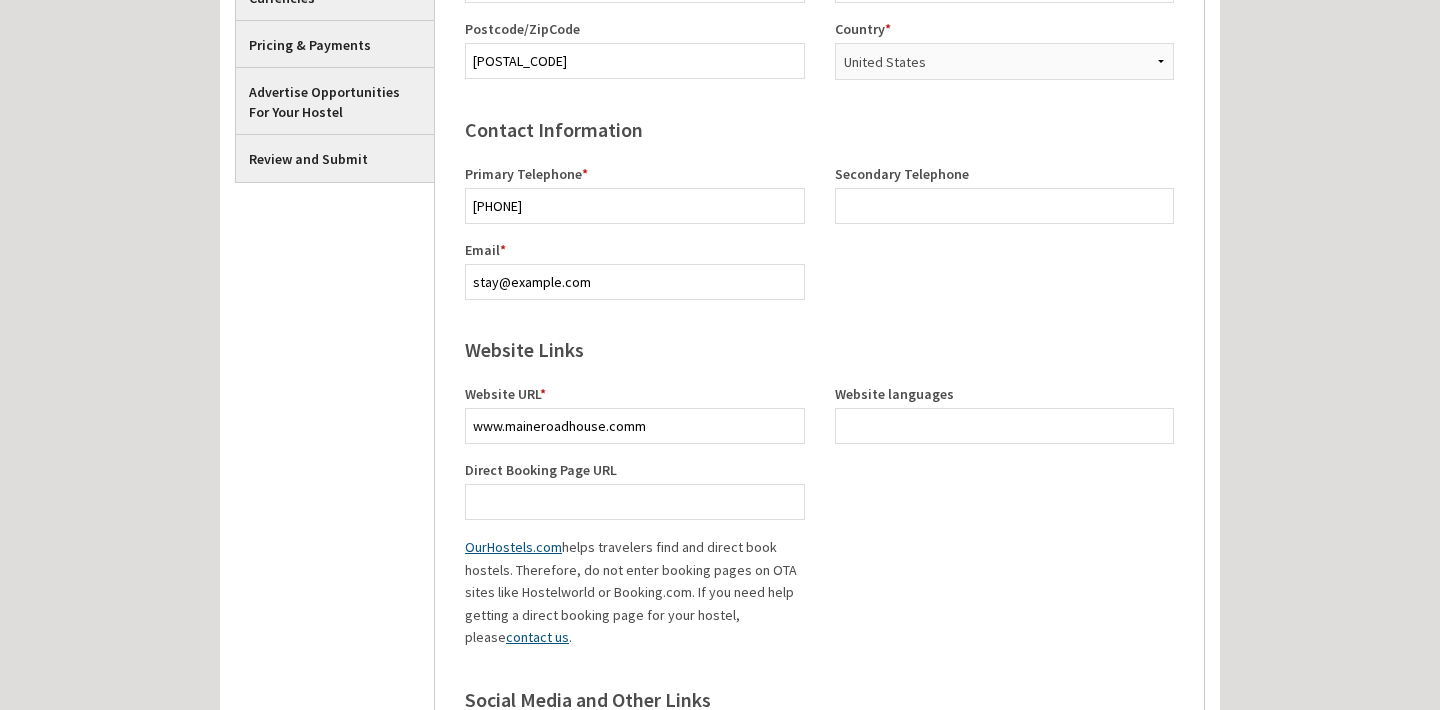 click at bounding box center [1005, 426] 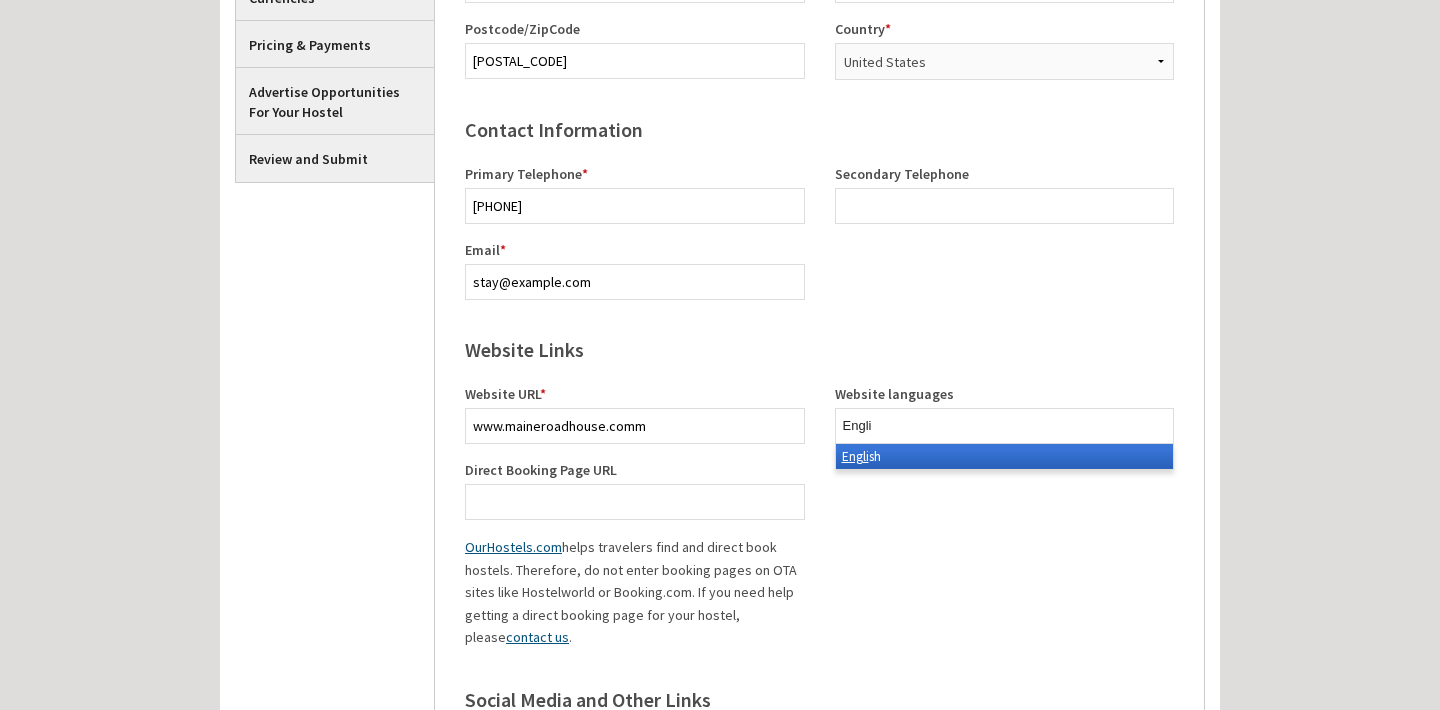 type on "Engli" 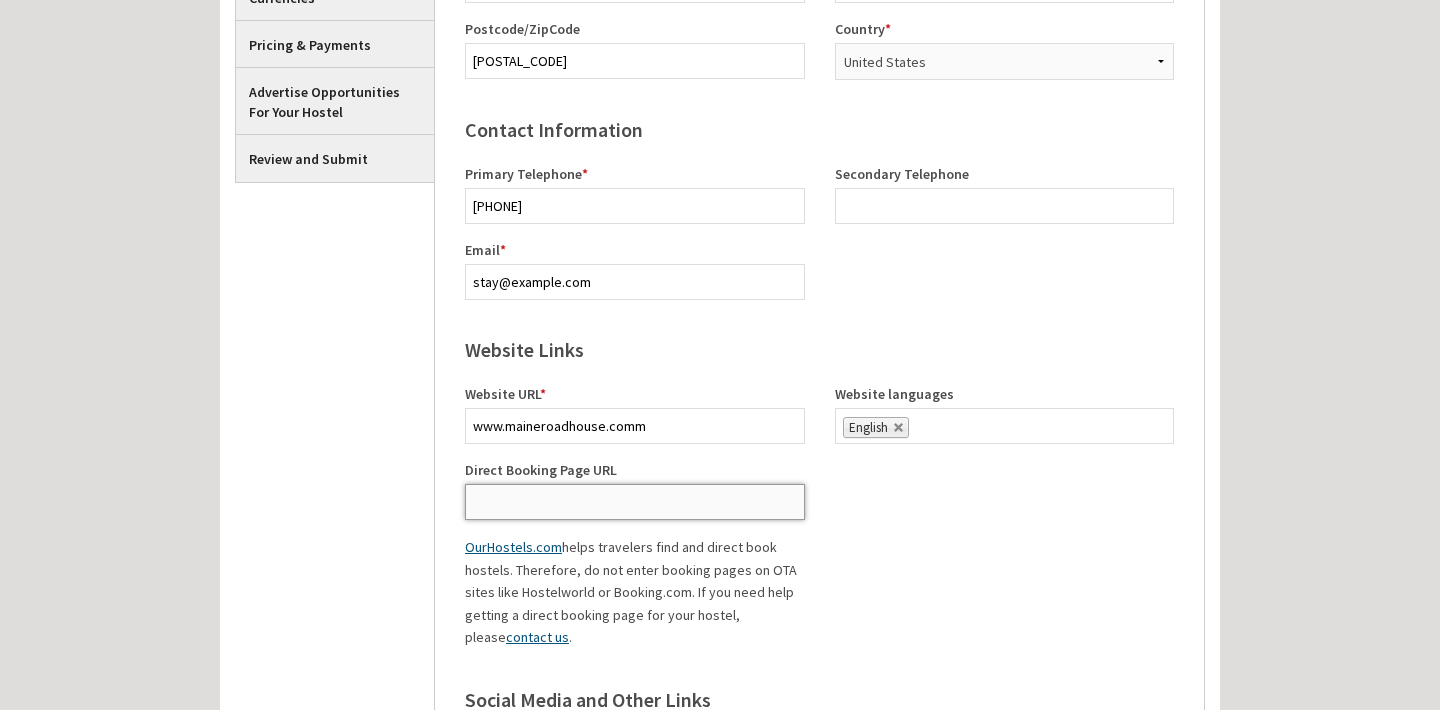 click on "Direct Booking Page URL" at bounding box center (635, 502) 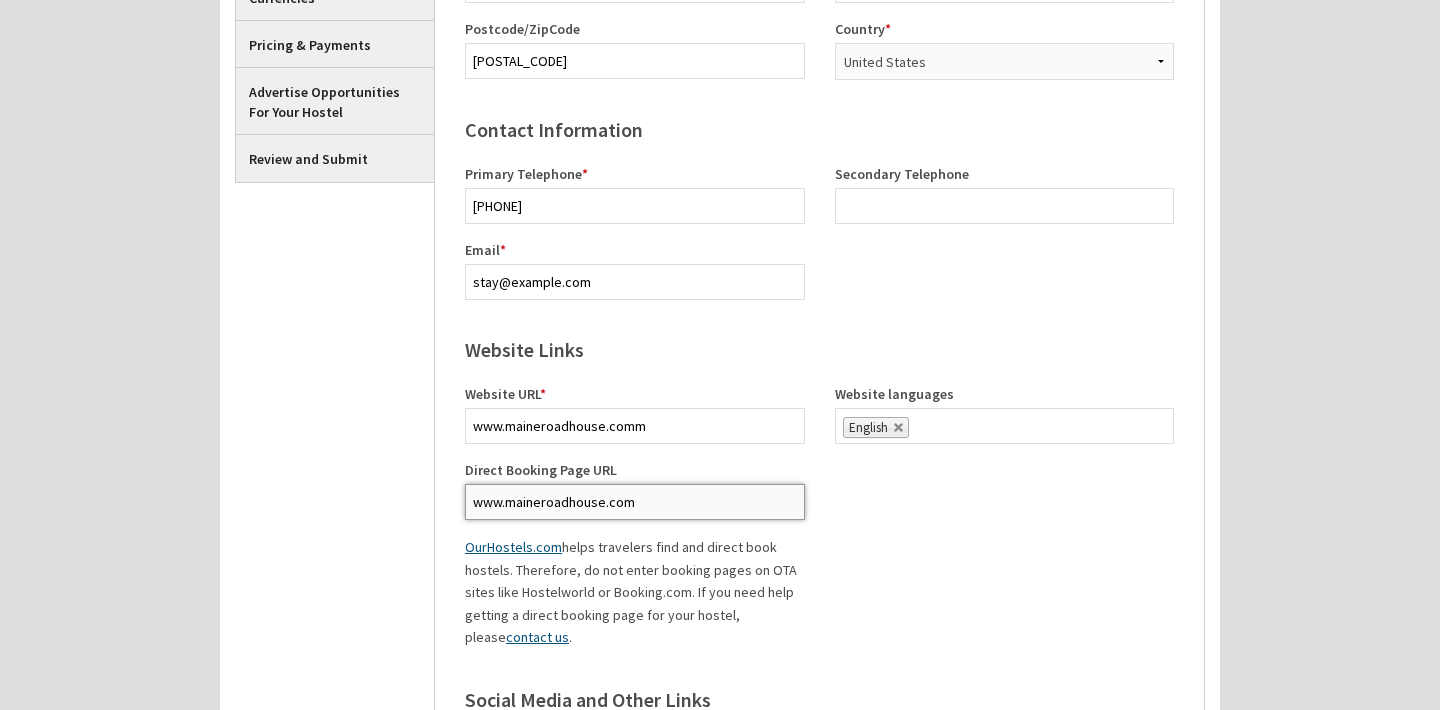 type on "www.maineroadhouse.com" 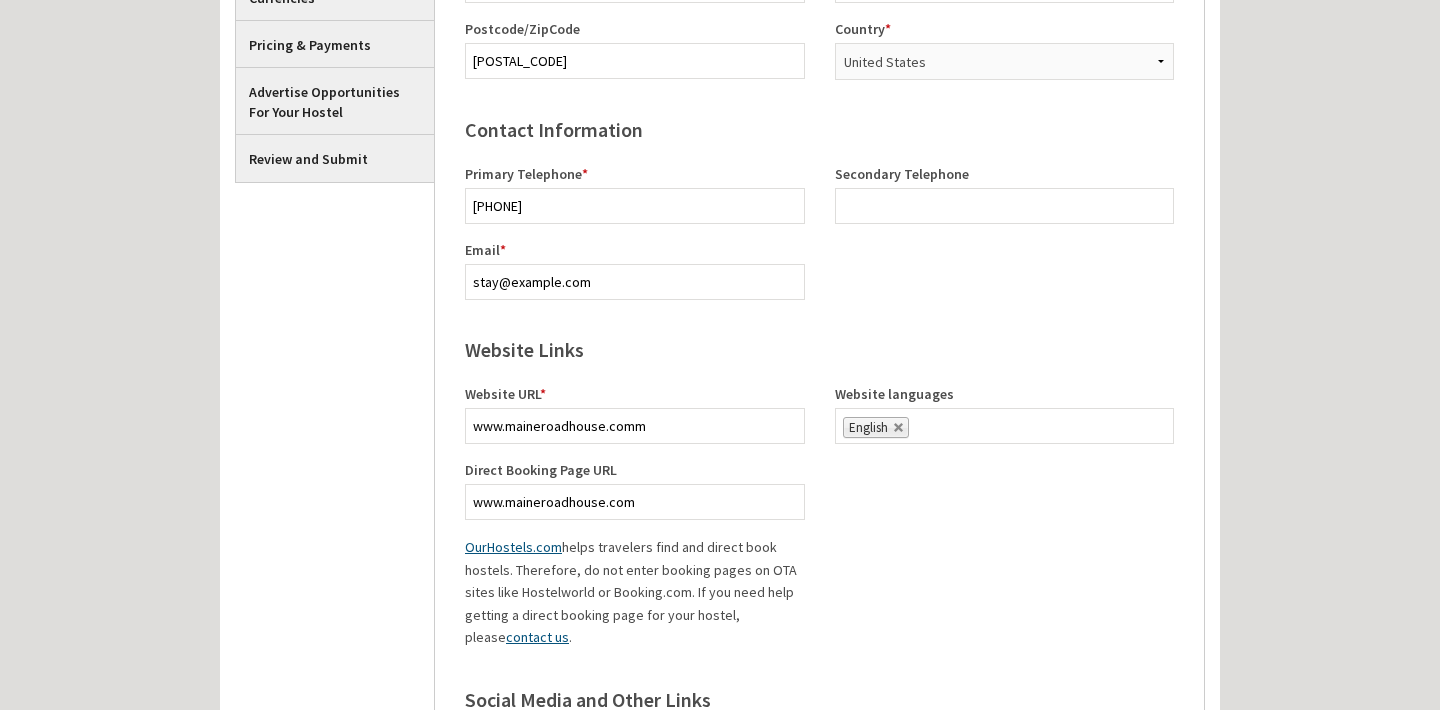click on "Website Links
Website URL  *
www.maineroadhouse.comm
Website languages
Abkhazian Afar Afrikaans Akan Albanian Amharic Arabic Aragonese Armenian Assamese Avaric Avestan Aymara Azerbaijani Bambara Bashkir Basque Belarusian Bengali Bihari languages Bislama Bosnian Breton Bulgarian Burmese Catalan, Valencian Central Khmer Chamorro Chechen Chichewa, Chewa, Nyanja Chinese Church Slavonic, Old Bulgarian, Old Church Slavonic Chuvash Cornish Corsican Cree Croatian Czech Danish Divehi, Dhivehi, Maldivian Dutch, Flemish Dzongkha English Esperanto Estonian Ewe Faroese Fijian Finnish French Fulah Gaelic, Scottish Gaelic Galician Ganda Georgian German Gikuyu, Kikuyu Greek (Modern) Greenlandic, Kalaallisut Guarani Gujarati Haitian, Haitian Creole Hausa Hebrew Herero Hindi Hiri Motu Hungarian Icelandic Ido Igbo Indonesian Interlingua (International Auxiliary Language Association) Interlingue Inuktitut Inupiaq" at bounding box center [819, 490] 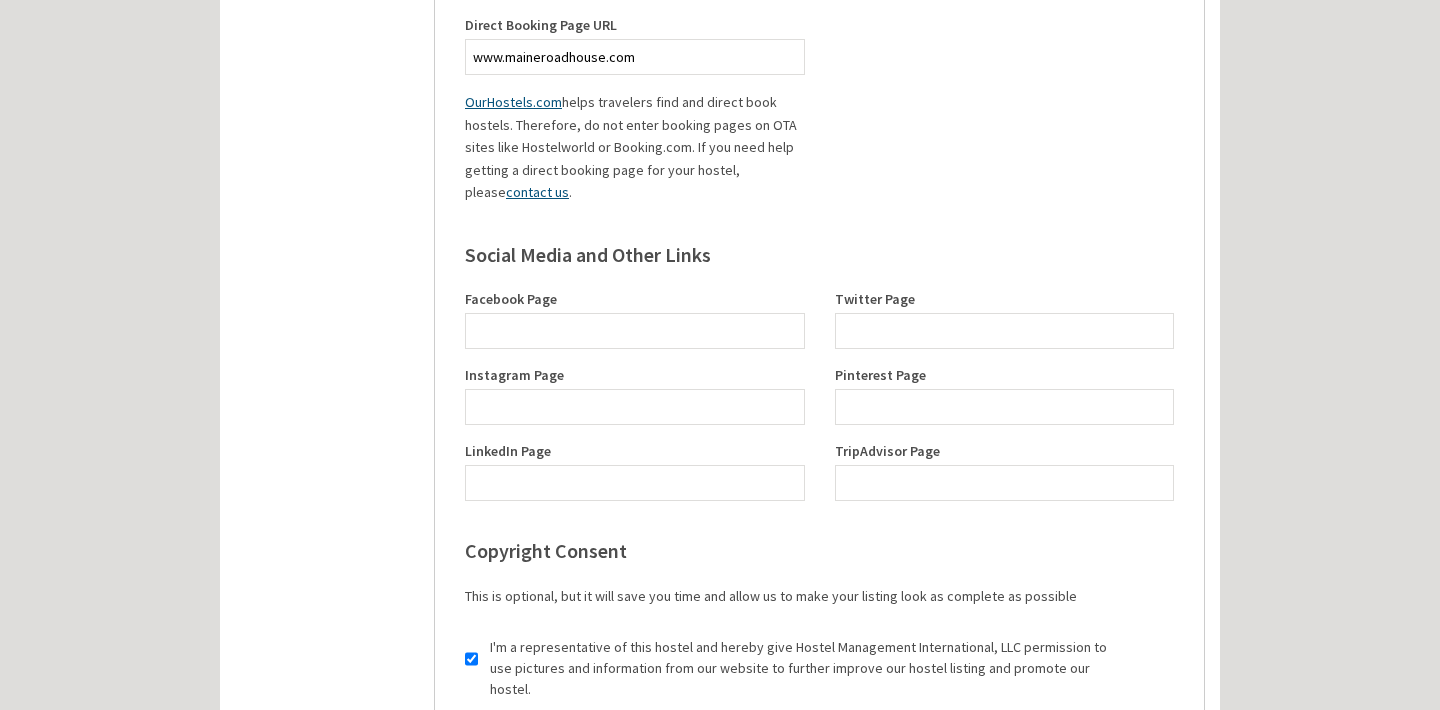 scroll, scrollTop: 1138, scrollLeft: 0, axis: vertical 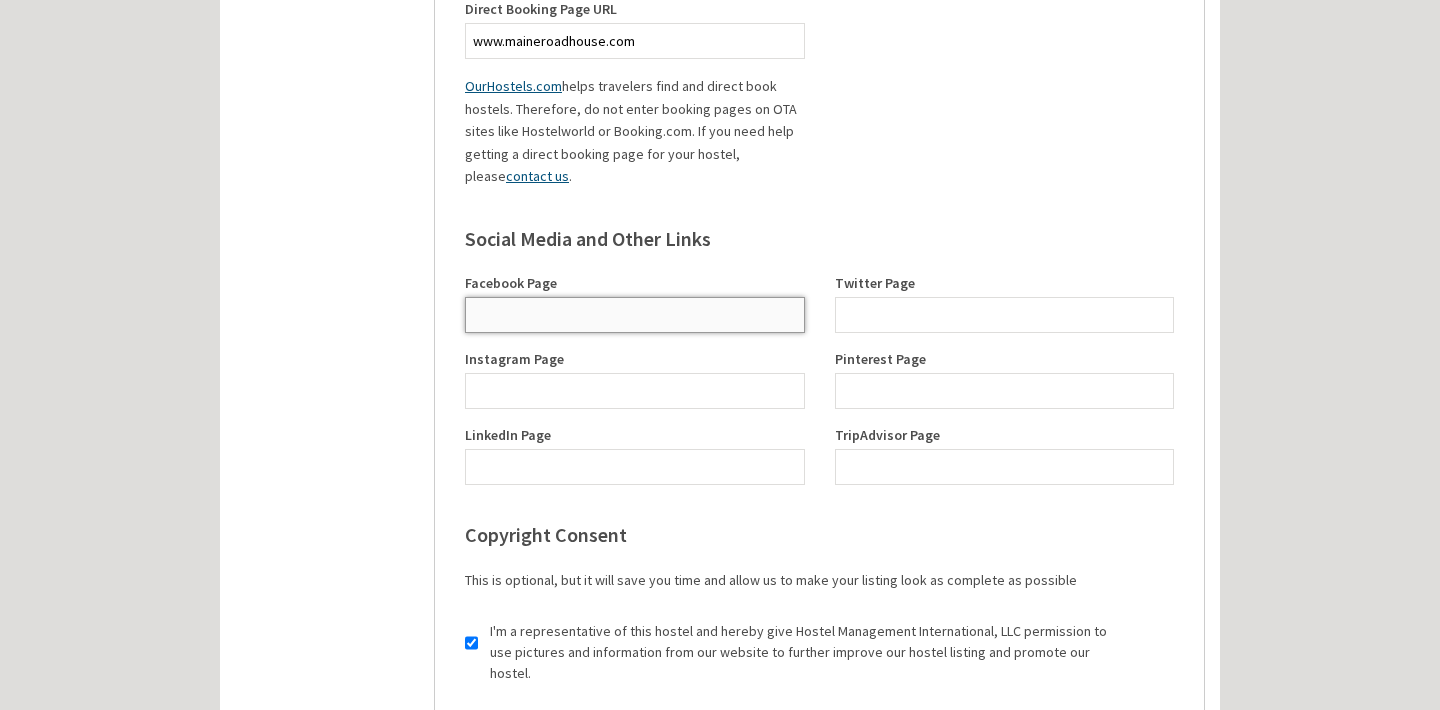 click on "Facebook Page" at bounding box center [635, 315] 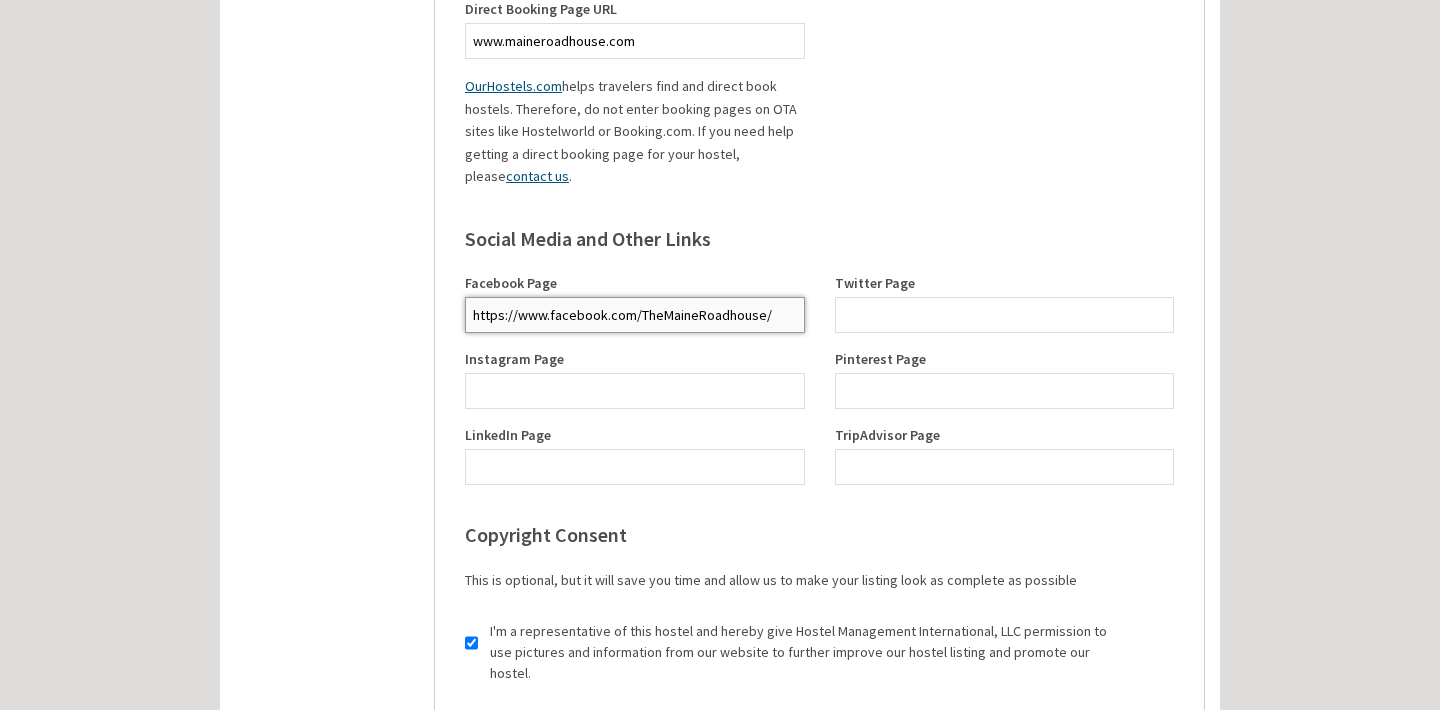 type on "https://www.facebook.com/TheMaineRoadhouse/" 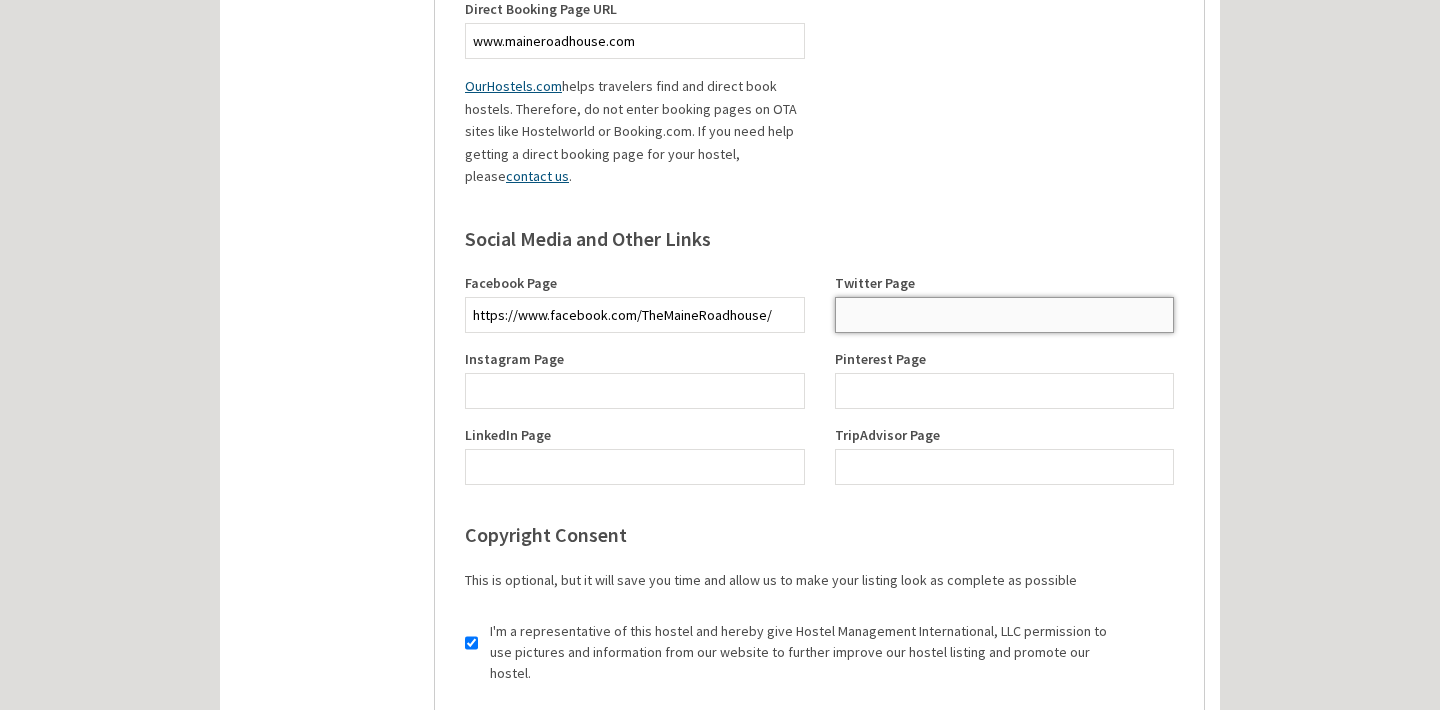 click on "Twitter Page" at bounding box center [1005, 315] 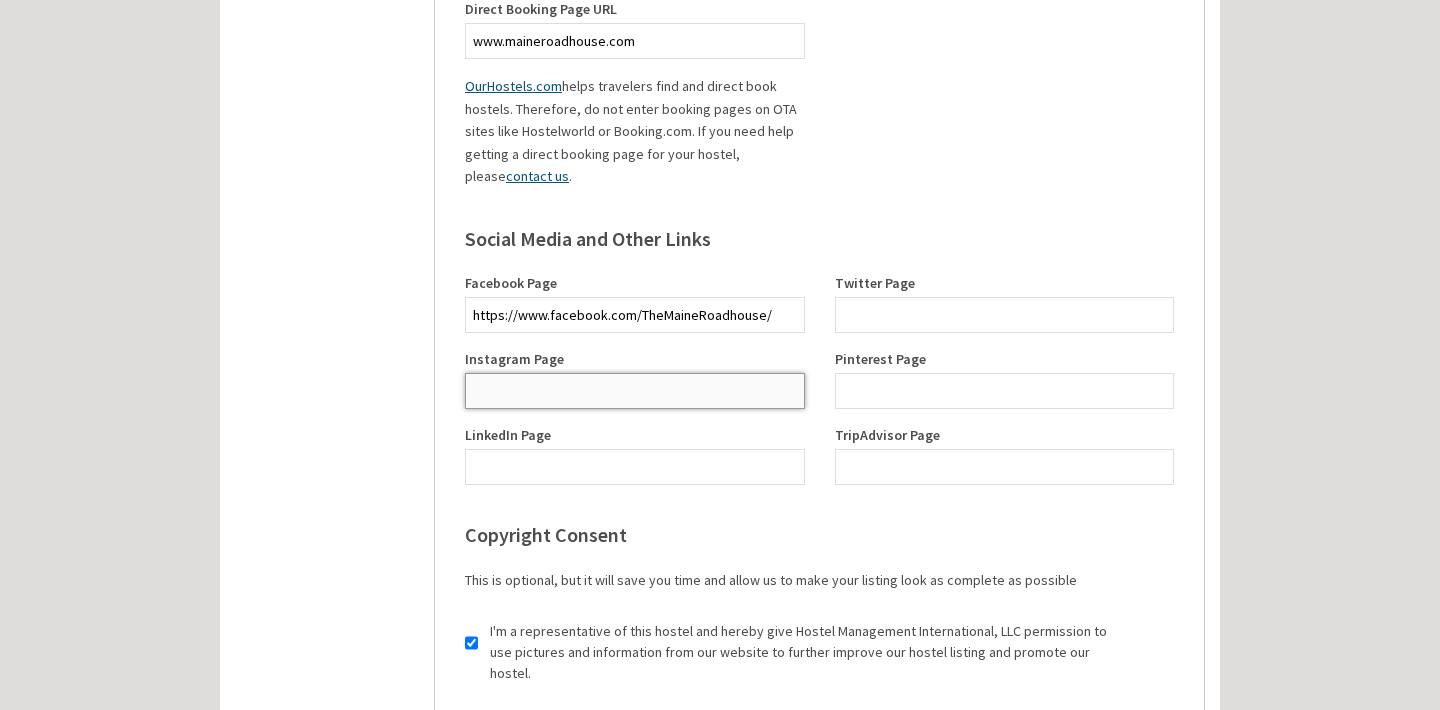 click on "Instagram Page" at bounding box center (635, 391) 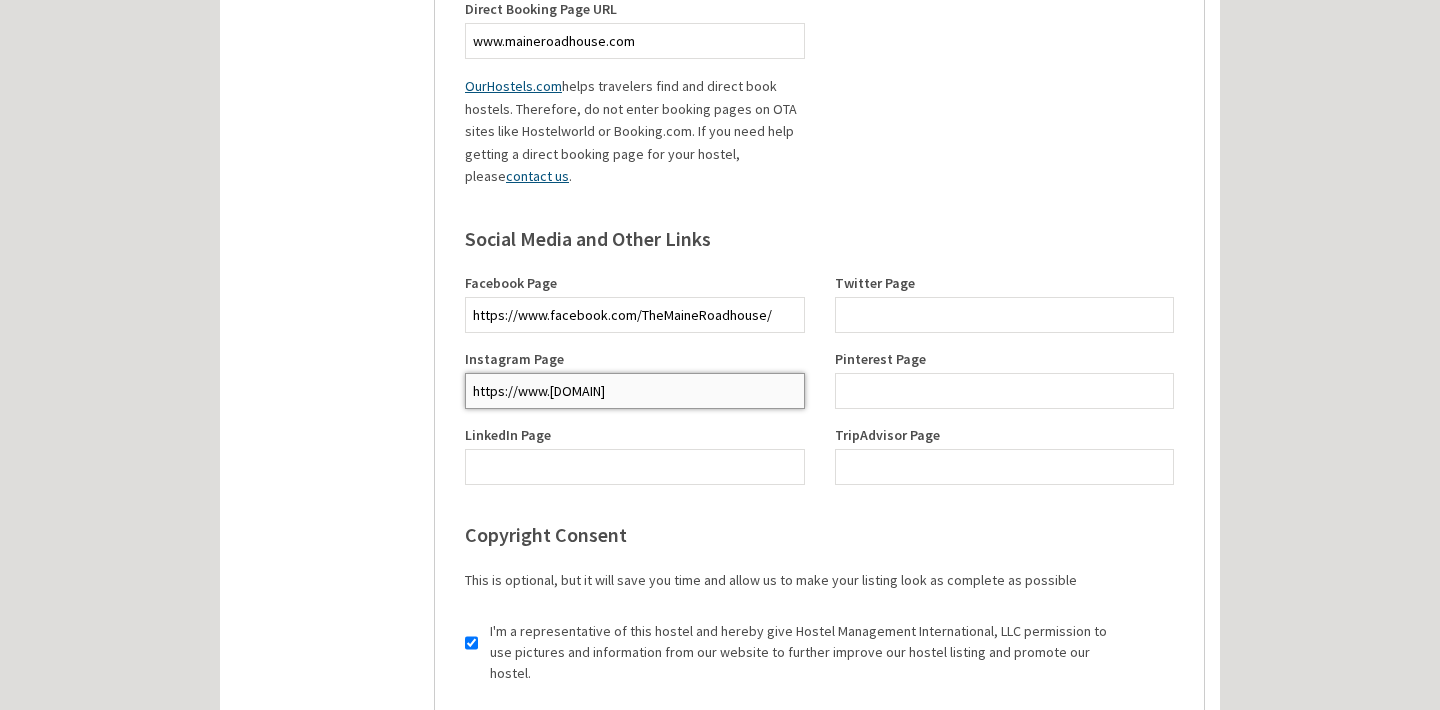 type on "https://www.instagram.com/themaineroadhouse" 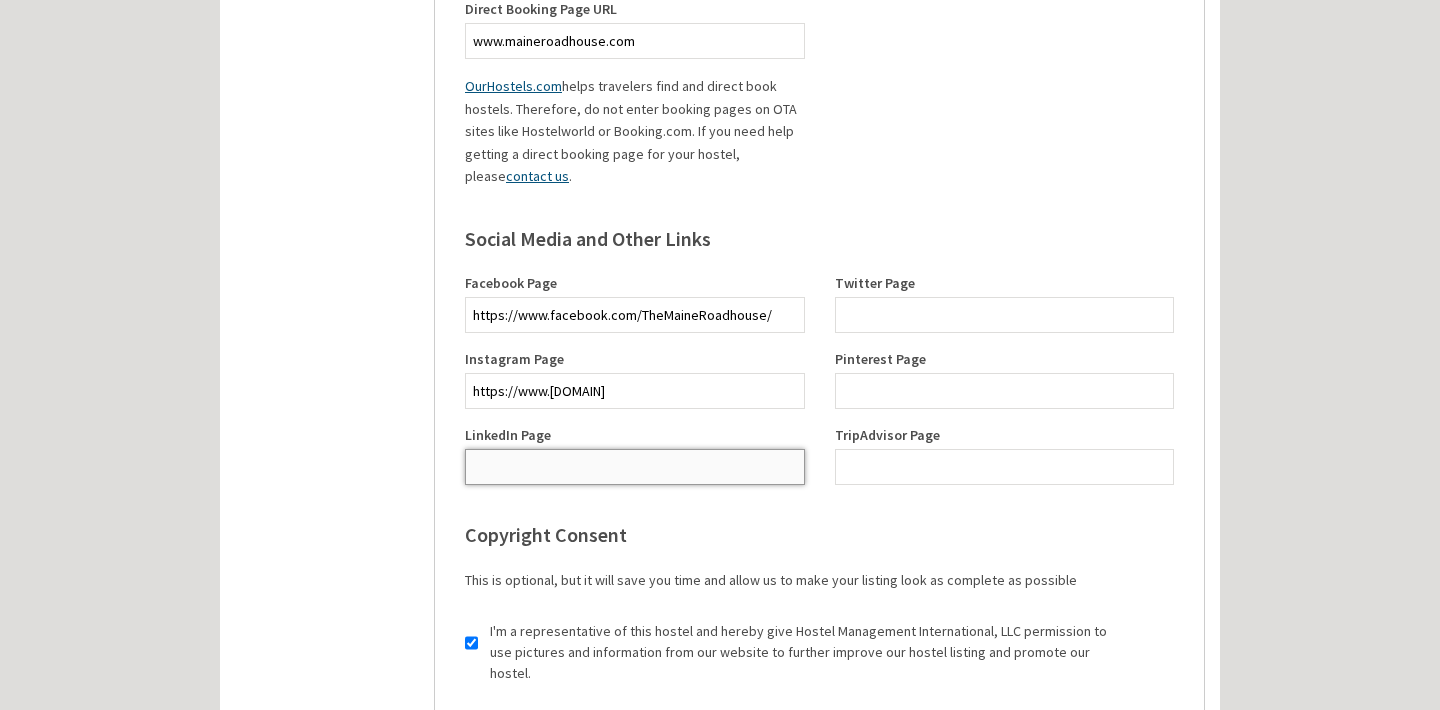 click on "LinkedIn Page" at bounding box center (635, 467) 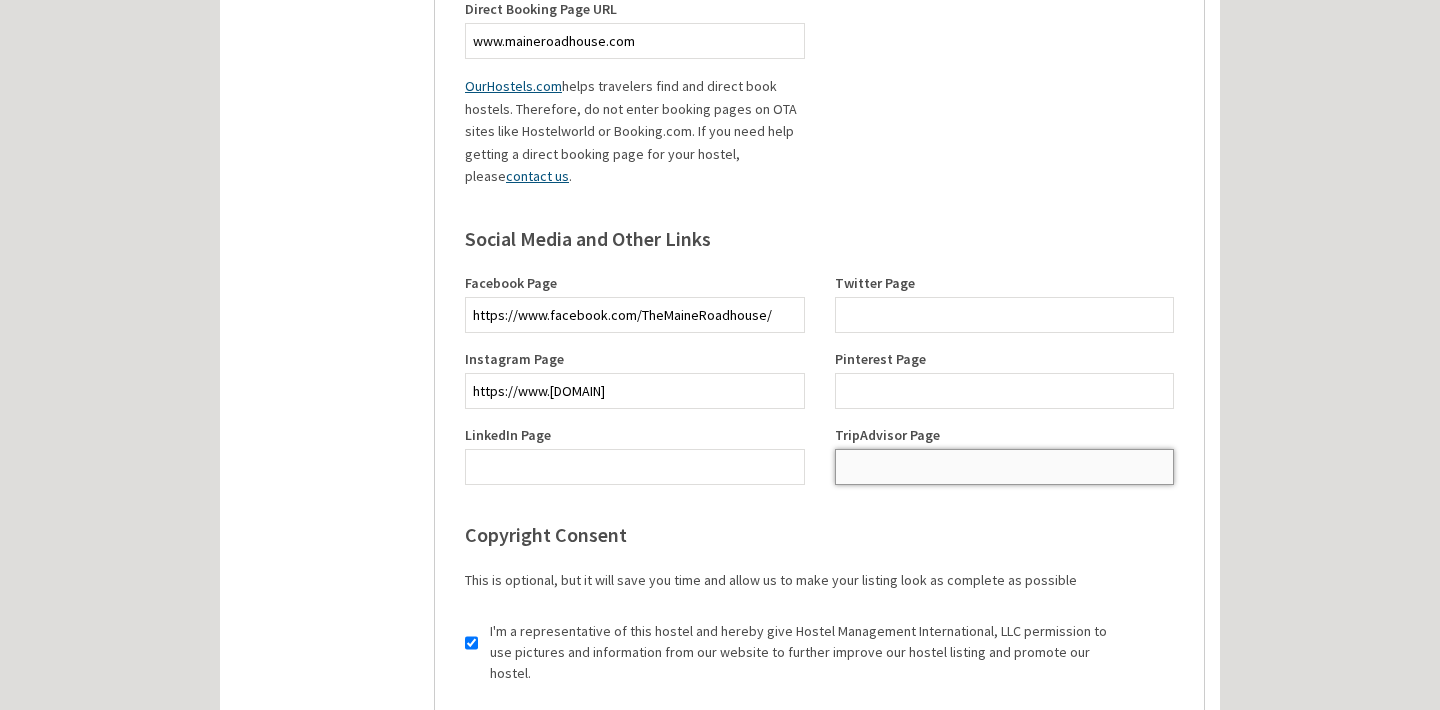 click on "TripAdvisor Page" at bounding box center (1005, 467) 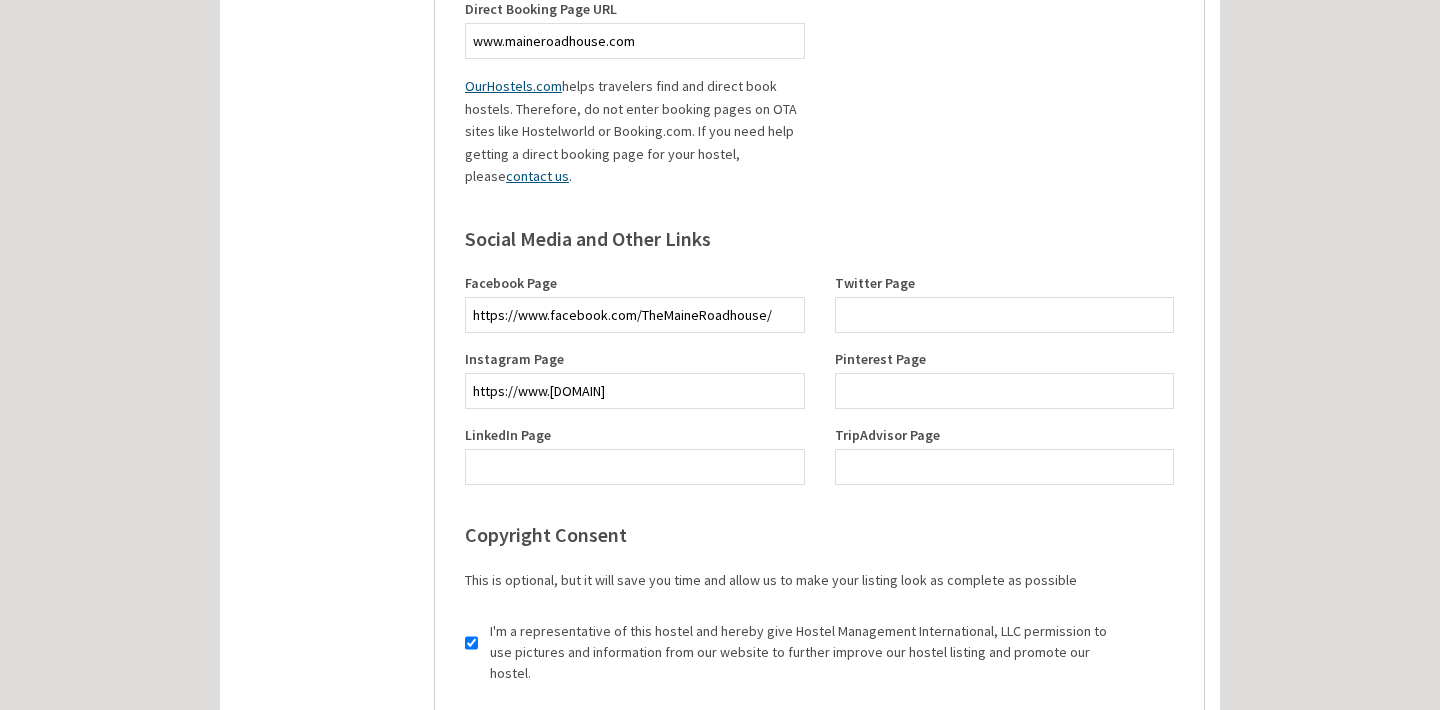 click on "Copyright Consent" at bounding box center (819, 535) 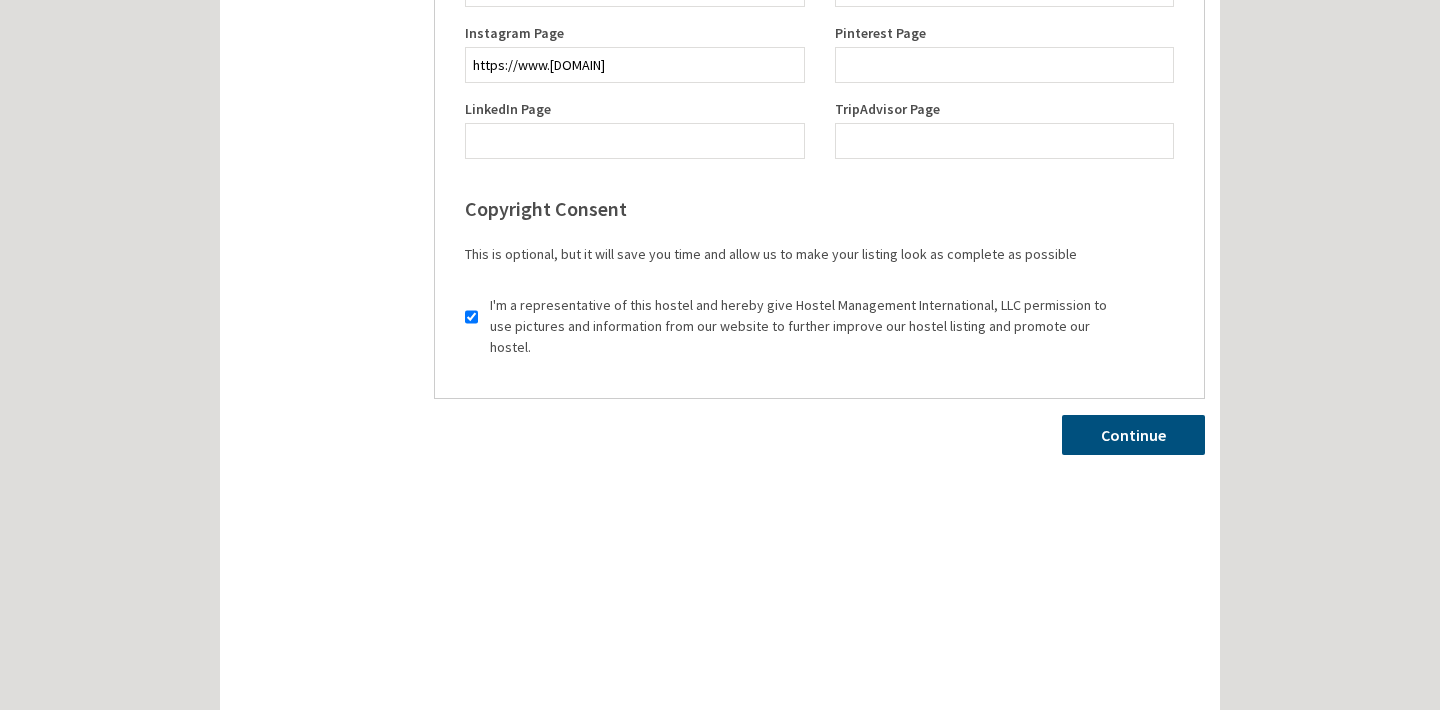 click on "Continue" at bounding box center [1133, 435] 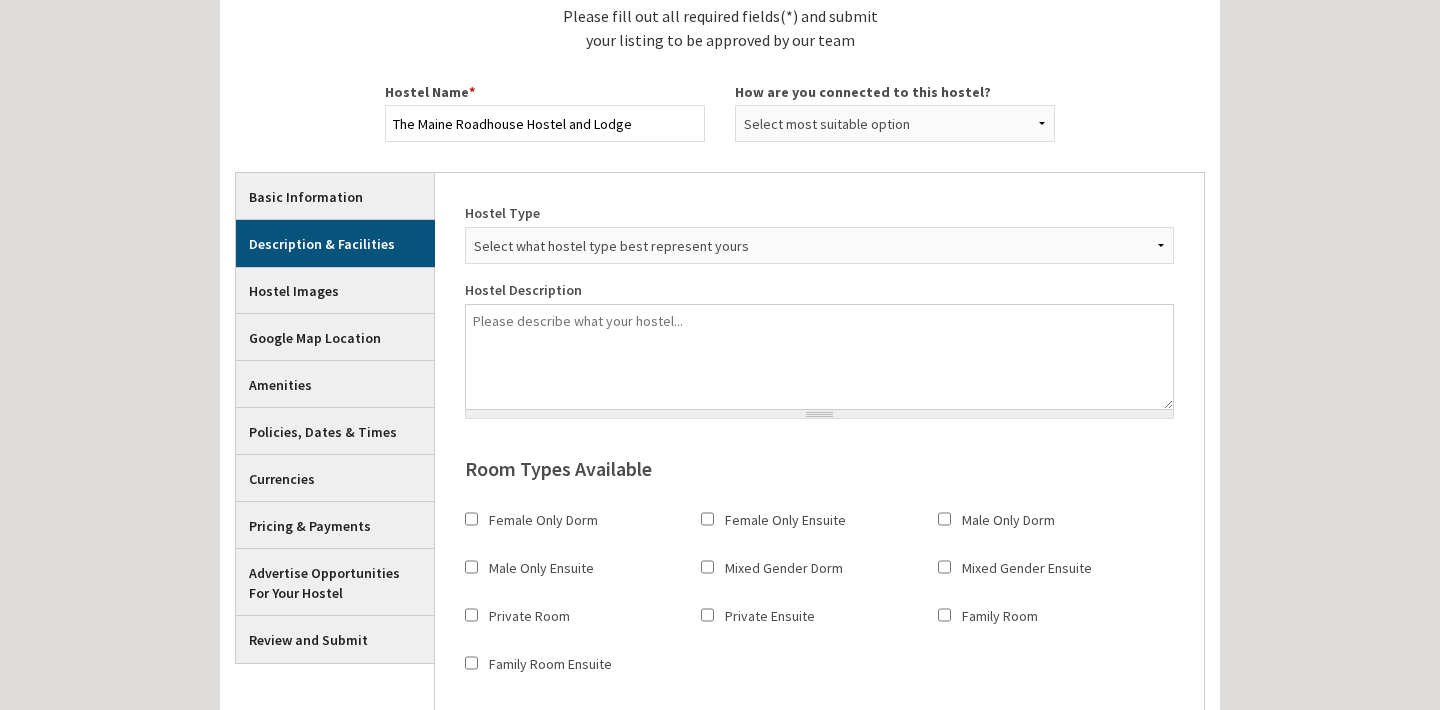scroll, scrollTop: 0, scrollLeft: 0, axis: both 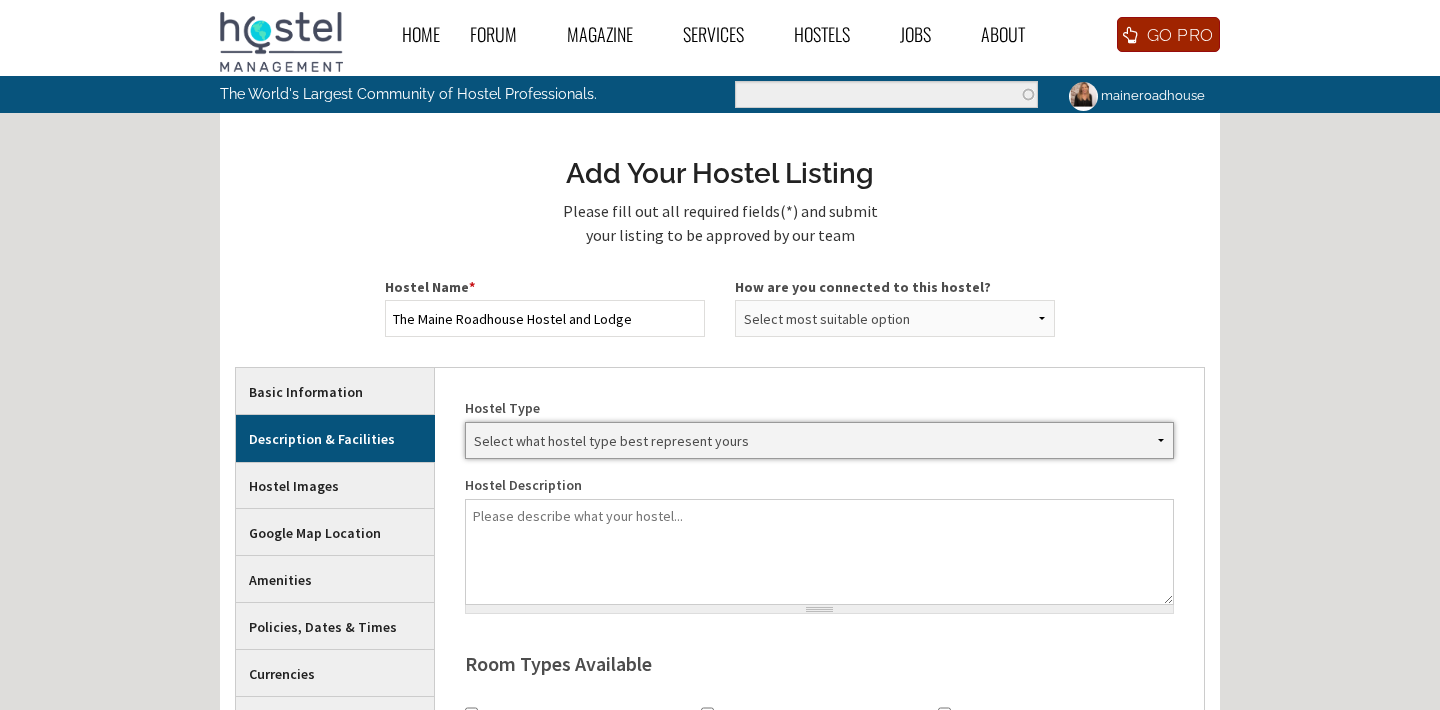 click on "Select what hostel type best represent yours - Backpacker Base Camp Beach Bicycling Boutique Business Capsule/Pod Diver Environmental Family Farm Hacker Hiking Historic Island Large LGBT Modern Party Ski Small Social Surfer Traditional" at bounding box center [819, 440] 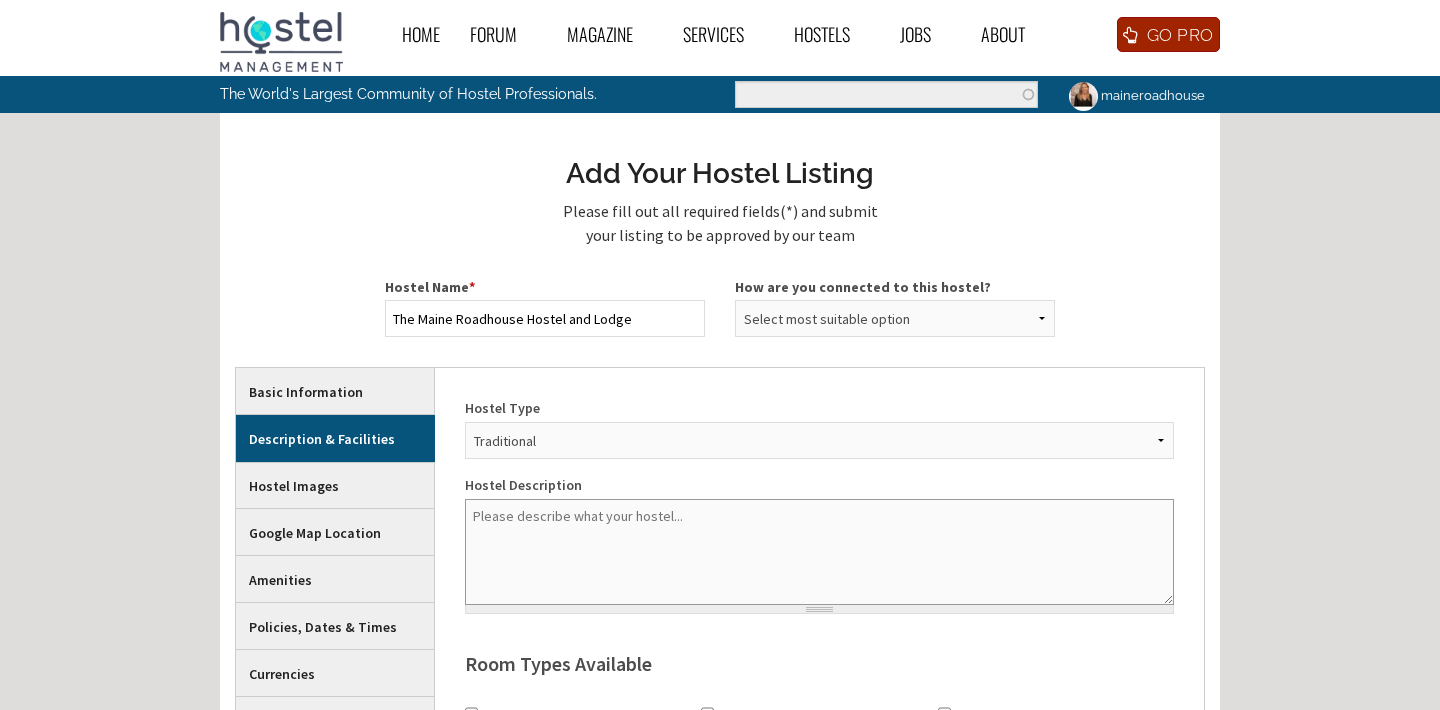 click on "Hostel Description" at bounding box center (819, 552) 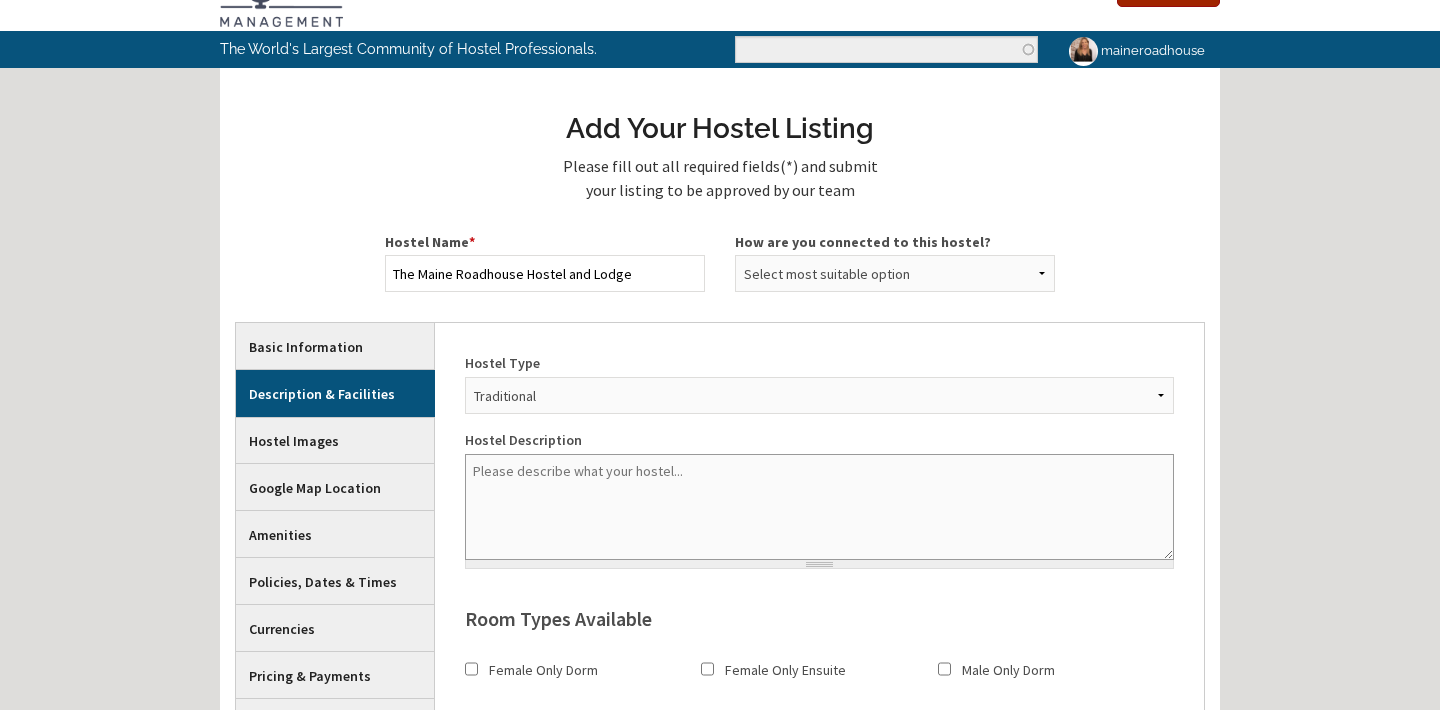 scroll, scrollTop: 0, scrollLeft: 0, axis: both 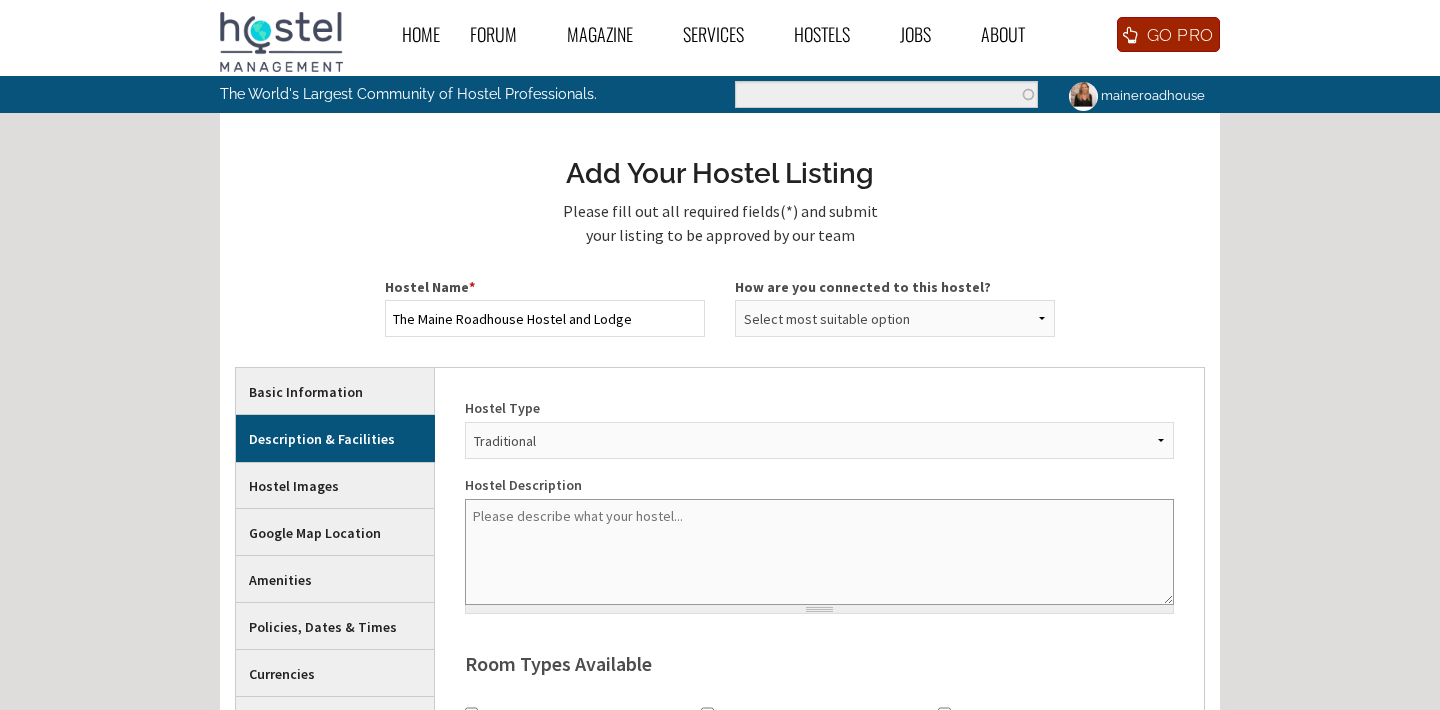 click on "Hostel Description" at bounding box center [819, 552] 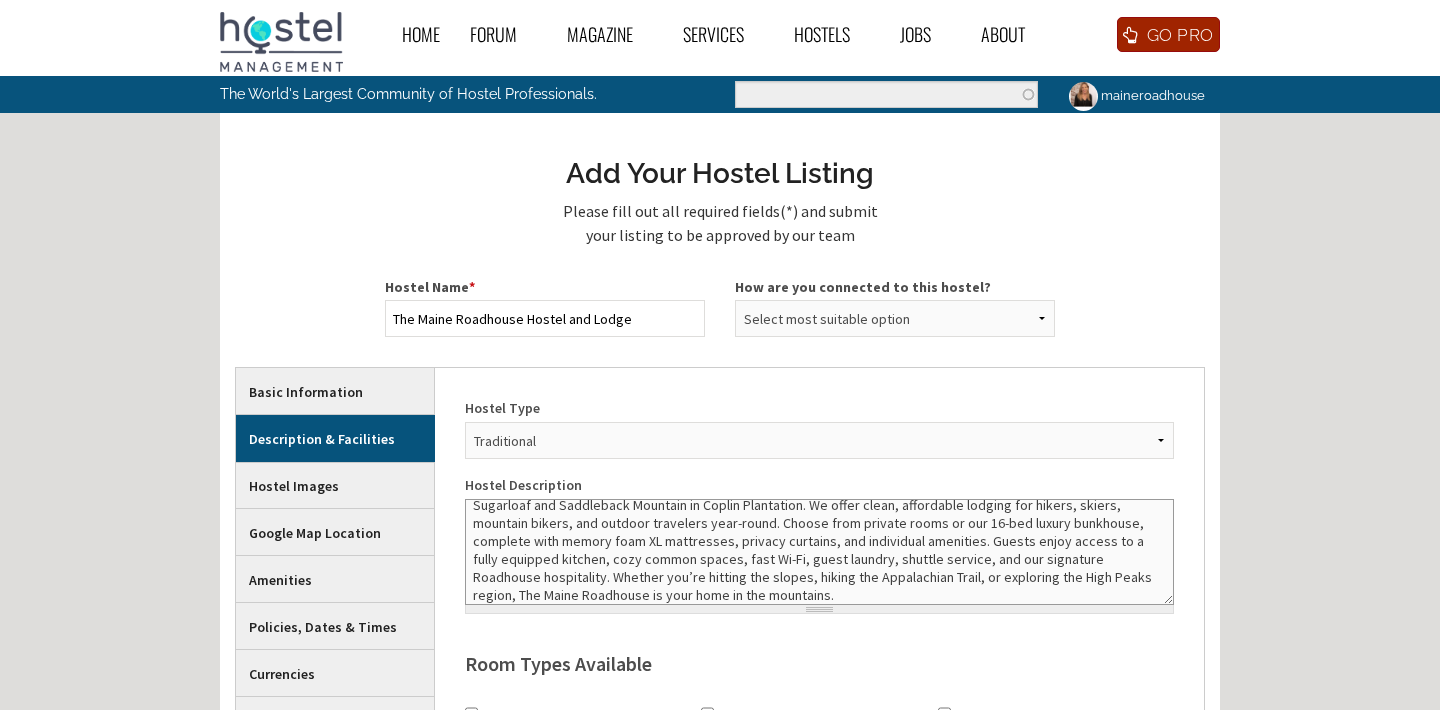 scroll, scrollTop: 0, scrollLeft: 0, axis: both 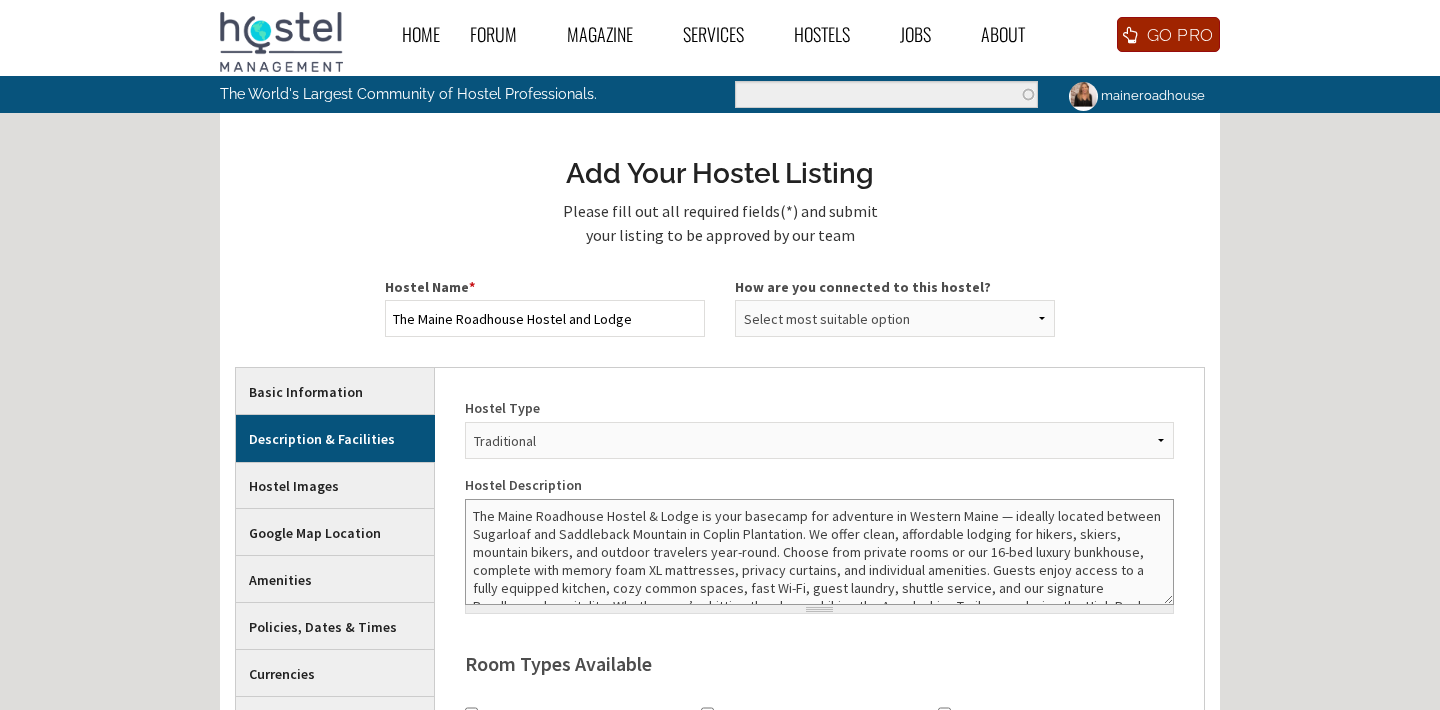 drag, startPoint x: 803, startPoint y: 533, endPoint x: 687, endPoint y: 538, distance: 116.10771 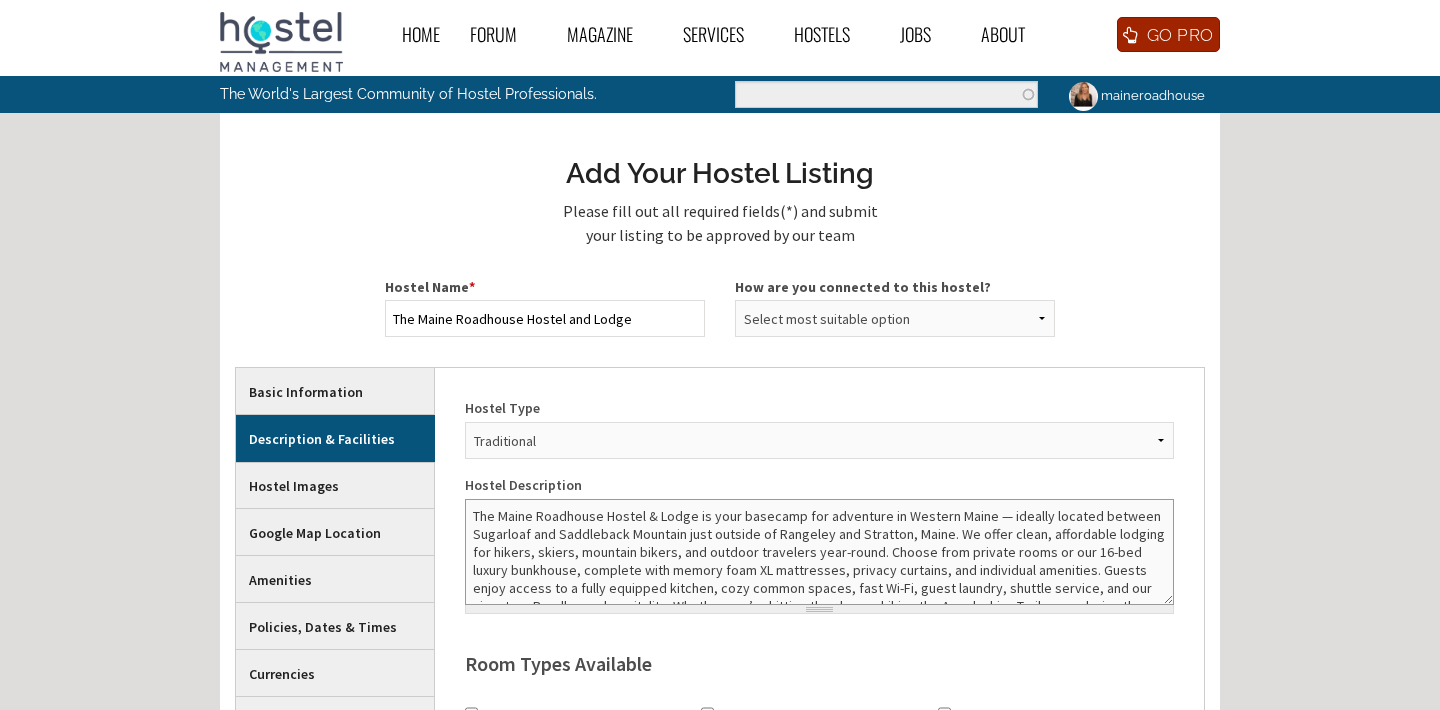 click on "The Maine Roadhouse Hostel & Lodge is your basecamp for adventure in Western Maine — ideally located between Sugarloaf and Saddleback Mountain  just outside of Rangeley and Stratton, Maine. We offer clean, affordable lodging for hikers, skiers, mountain bikers, and outdoor travelers year-round. Choose from private rooms or our 16-bed luxury bunkhouse, complete with memory foam XL mattresses, privacy curtains, and individual amenities. Guests enjoy access to a fully equipped kitchen, cozy common spaces, fast Wi-Fi, guest laundry, shuttle service, and our signature Roadhouse hospitality. Whether you’re hitting the slopes, hiking the Appalachian Trail, or exploring the High Peaks region, The Maine Roadhouse is your home in the mountains." at bounding box center (819, 552) 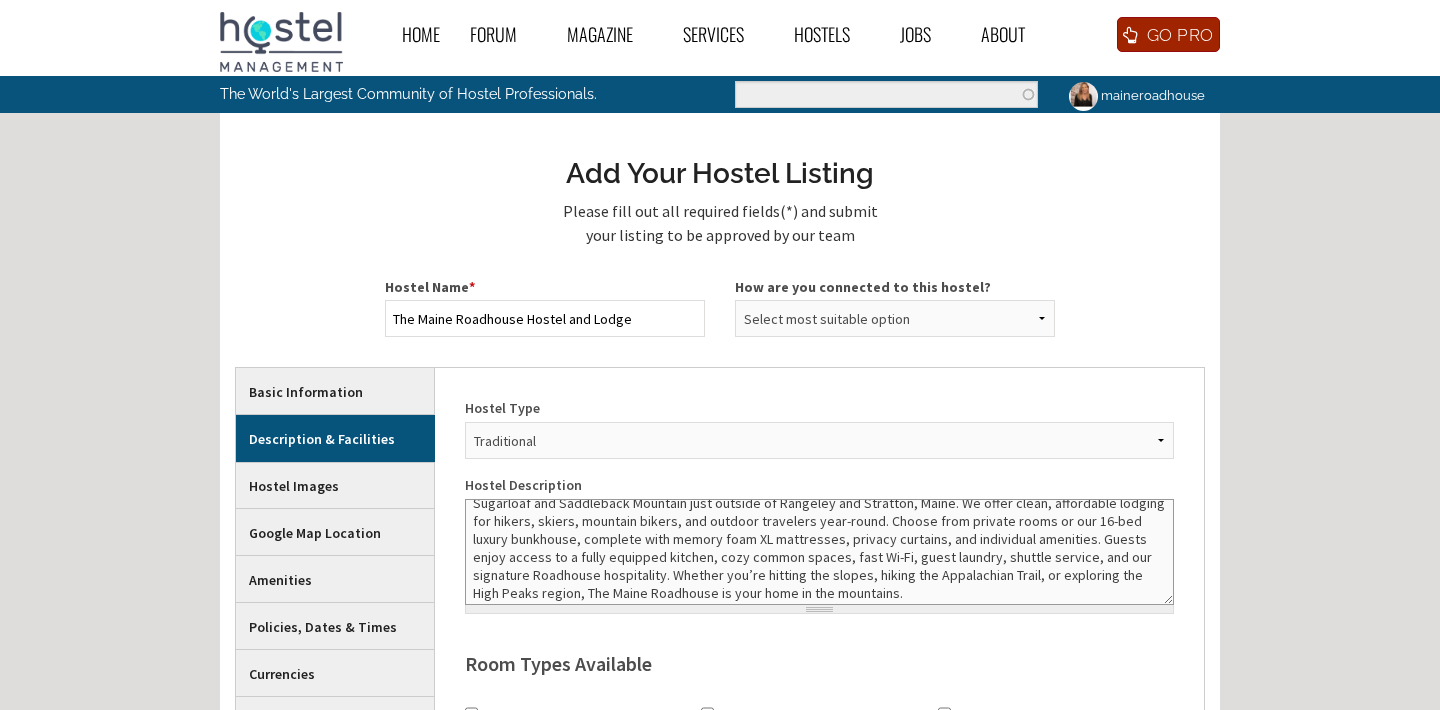 scroll, scrollTop: 36, scrollLeft: 0, axis: vertical 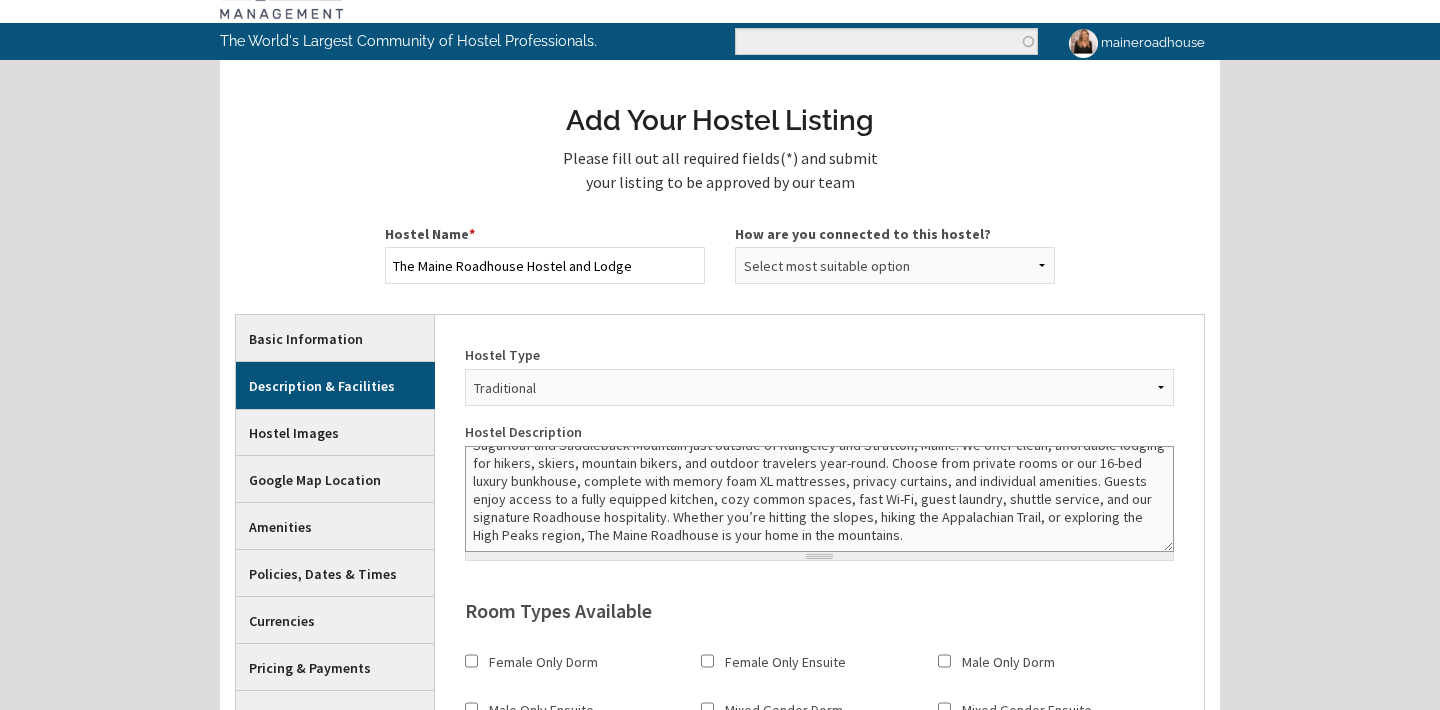 click on "The Maine Roadhouse Hostel & Lodge is your basecamp for adventure in Western Maine — ideally located between Sugarloaf and Saddleback Mountain  just outside of Rangeley and Stratton, Maine. We offer clean, affordable lodging for hikers, skiers, mountain bikers, and outdoor travelers year-round. Choose from private rooms or our 16-bed luxury bunkhouse, complete with memory foam XL mattresses, privacy curtains, and individual amenities. Guests enjoy access to a fully equipped kitchen, cozy common spaces, fast Wi-Fi, guest laundry, shuttle service, and our signature Roadhouse hospitality. Whether you’re hitting the slopes, hiking the Appalachian Trail, or exploring the High Peaks region, The Maine Roadhouse is your home in the mountains." at bounding box center [819, 499] 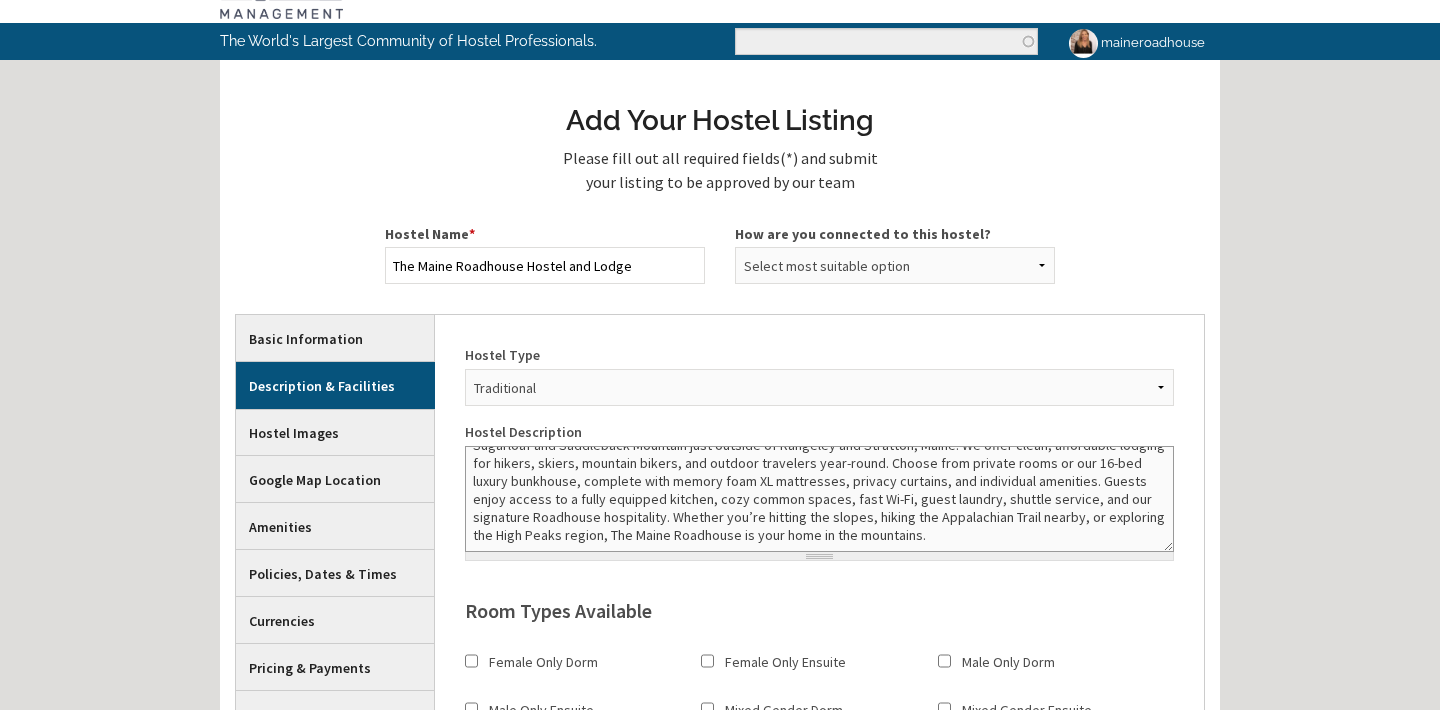click on "The Maine Roadhouse Hostel & Lodge is your basecamp for adventure in Western Maine — ideally located between Sugarloaf and Saddleback Mountain  just outside of Rangeley and Stratton, Maine. We offer clean, affordable lodging for hikers, skiers, mountain bikers, and outdoor travelers year-round. Choose from private rooms or our 16-bed luxury bunkhouse, complete with memory foam XL mattresses, privacy curtains, and individual amenities. Guests enjoy access to a fully equipped kitchen, cozy common spaces, fast Wi-Fi, guest laundry, shuttle service, and our signature Roadhouse hospitality. Whether you’re hitting the slopes, hiking the Appalachian Trail nearby, or exploring the High Peaks region, The Maine Roadhouse is your home in the mountains." at bounding box center [819, 499] 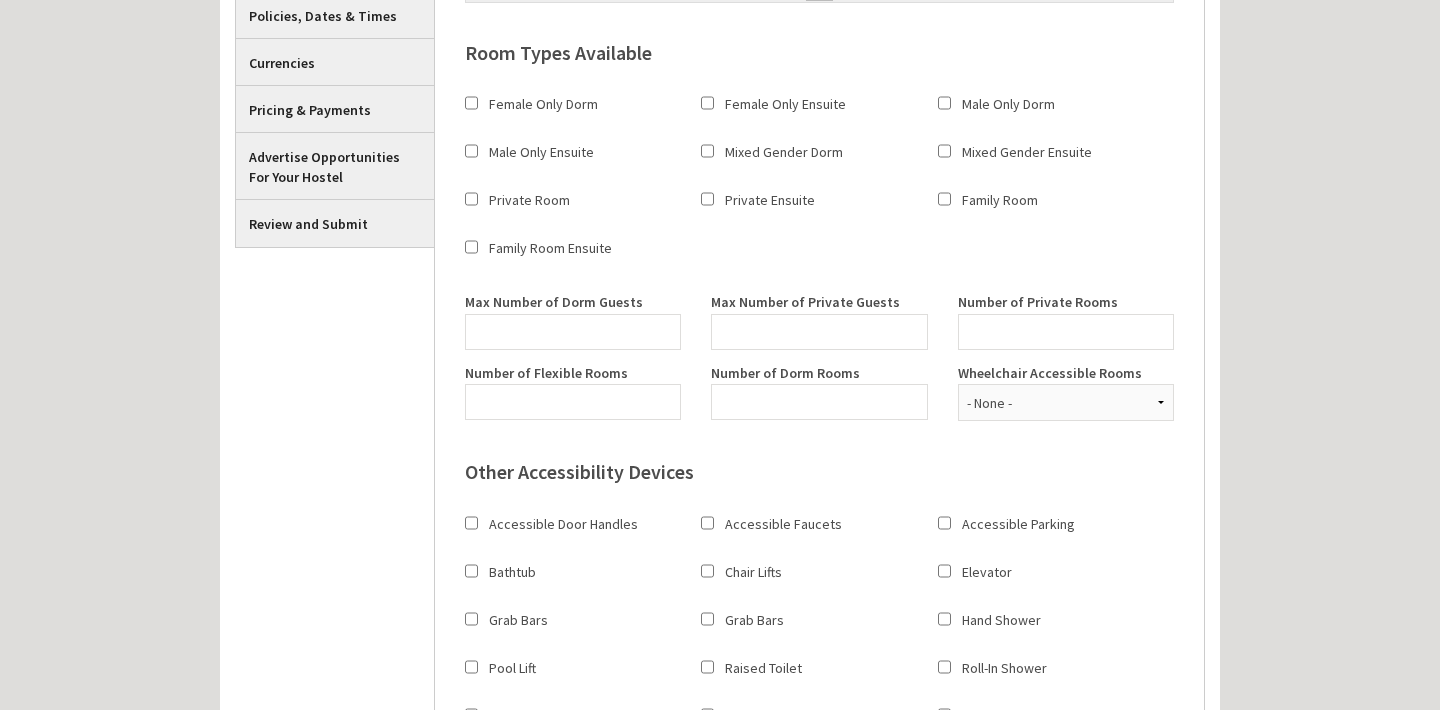 scroll, scrollTop: 622, scrollLeft: 0, axis: vertical 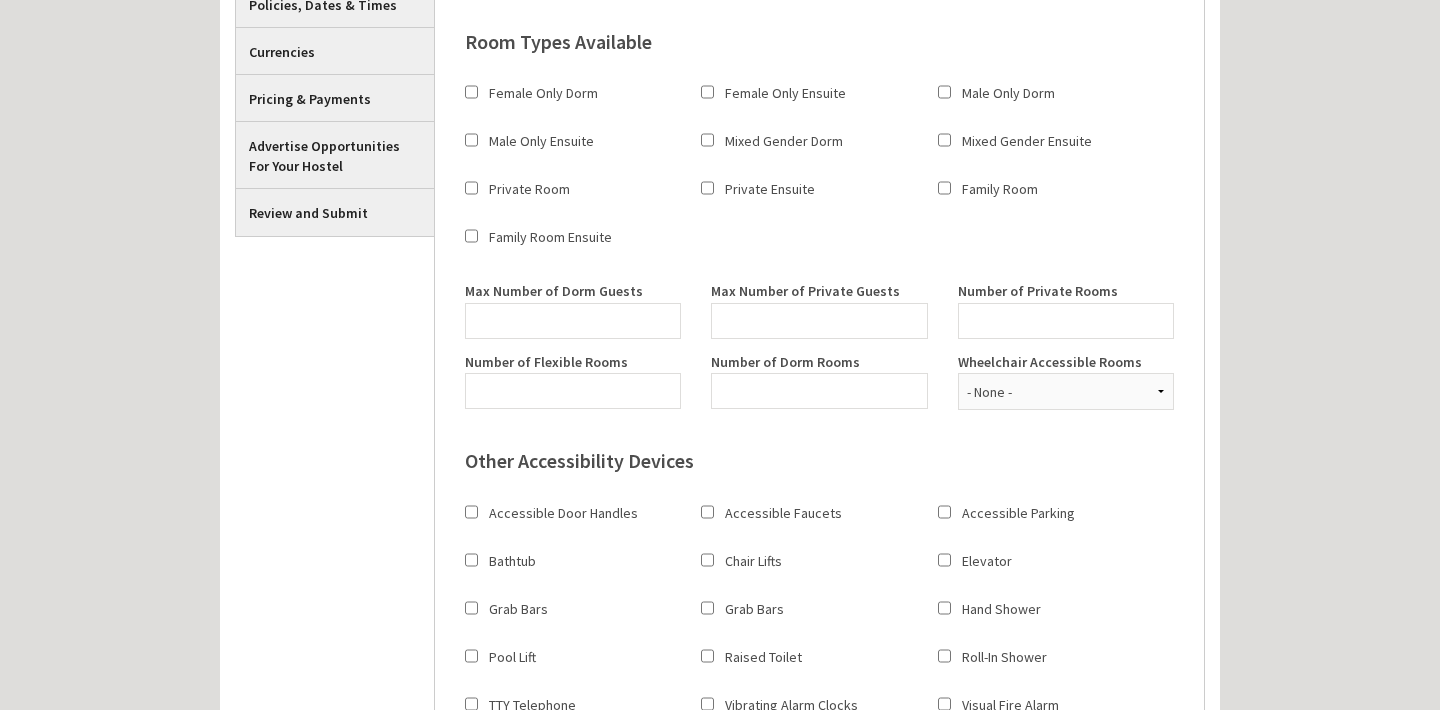 type on "The Maine Roadhouse Hostel & Lodge is your basecamp for adventure in Western Maine — ideally located between Sugarloaf and Saddleback Mountain  just outside of Rangeley and Stratton, Maine. We offer clean, affordable lodging for hikers, skiers, mountain bikers, and outdoor travelers year-round. Choose from private rooms or our 16-bed luxury bunkhouse, complete with memory foam XL mattresses, privacy curtains, and individual amenities. Guests enjoy access to a fully equipped kitchen, cozy common spaces, fast Wi-Fi, guest laundry, shuttle service, and our signature Roadhouse hospitality. Whether you’re hitting the slopes, hiking the Appalachian Trail nearby, or exploring the High Peaks region, The Maine Roadhouse is your home in the mountains." 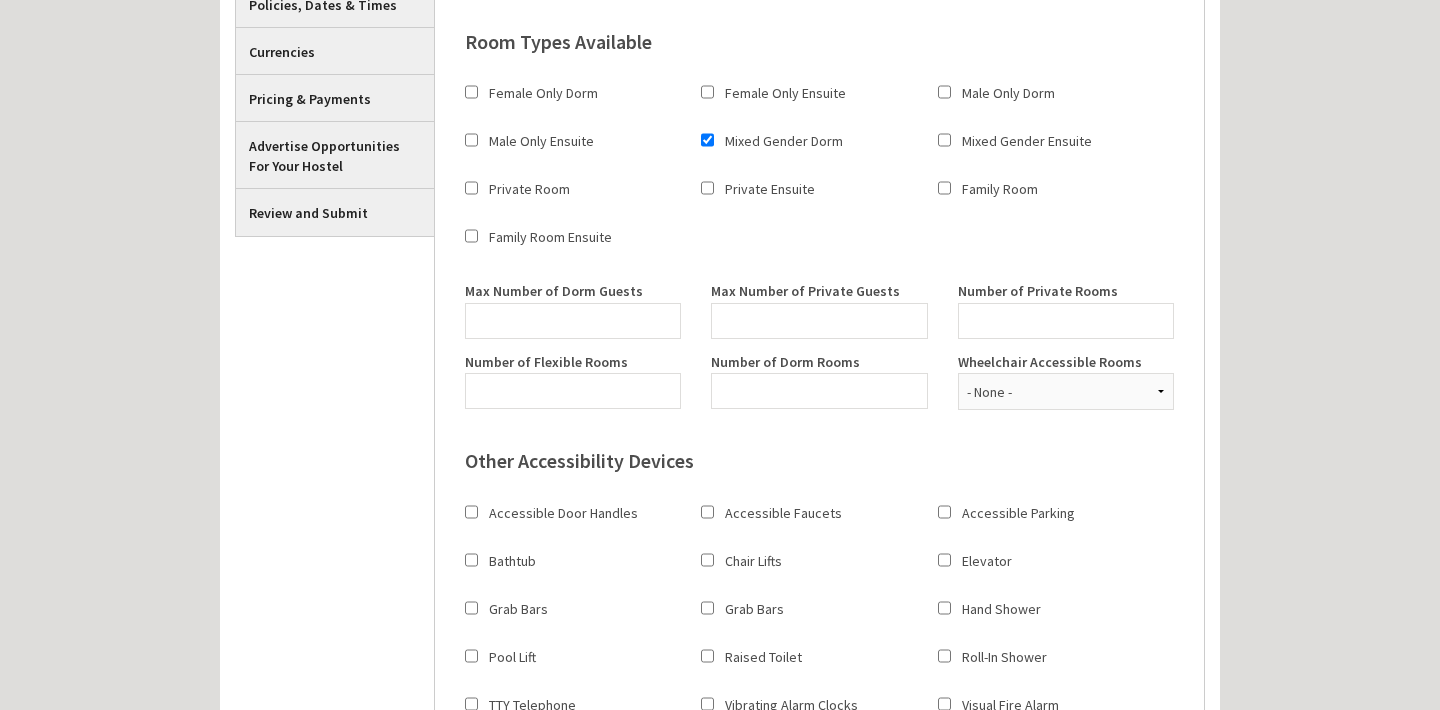 click on "Private Room" at bounding box center [471, 188] 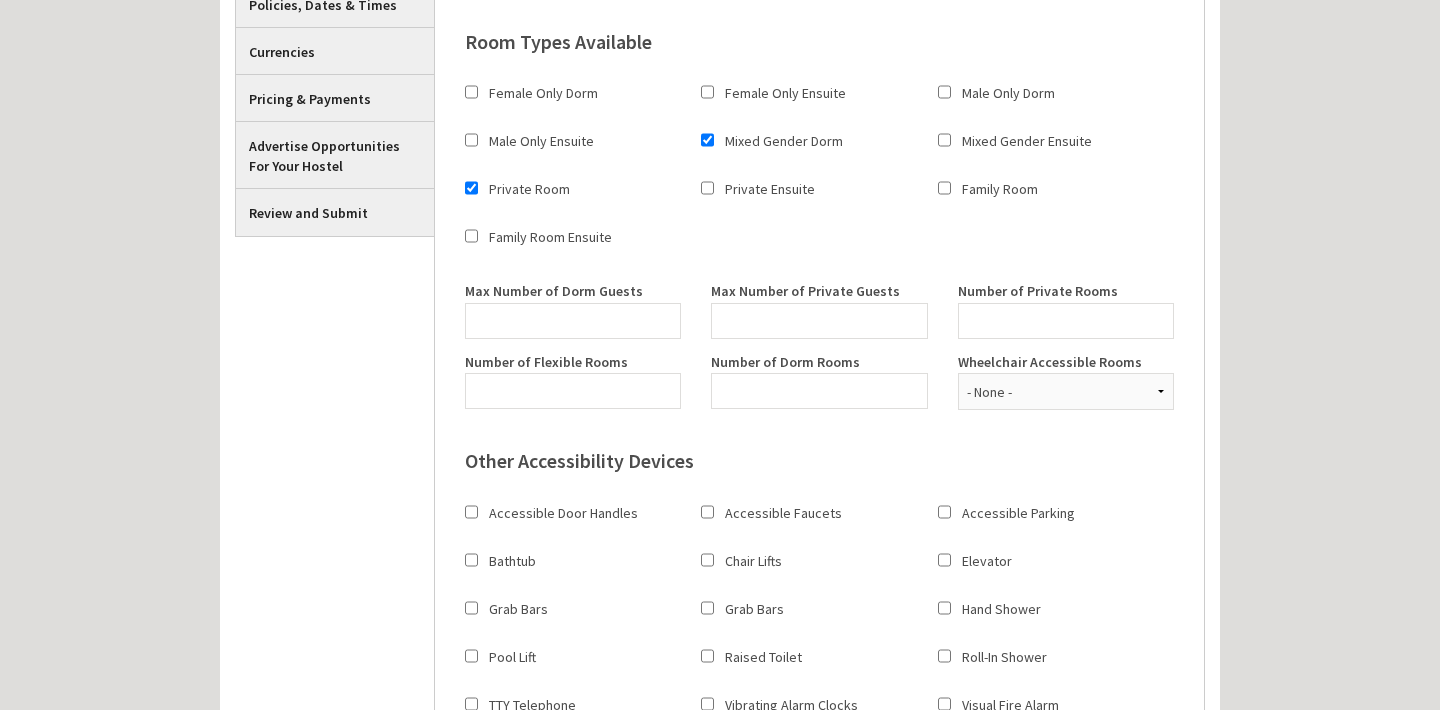 click on "Family Room" at bounding box center (944, 188) 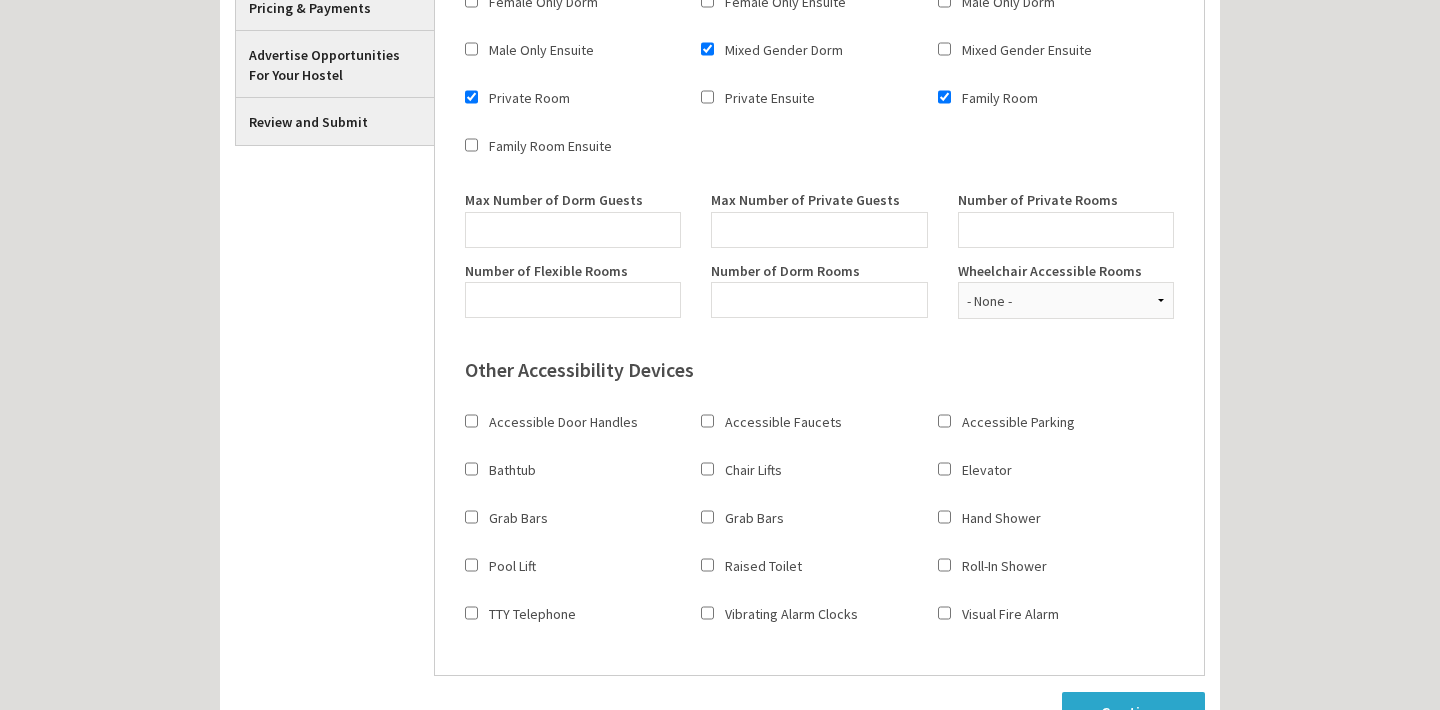 scroll, scrollTop: 720, scrollLeft: 0, axis: vertical 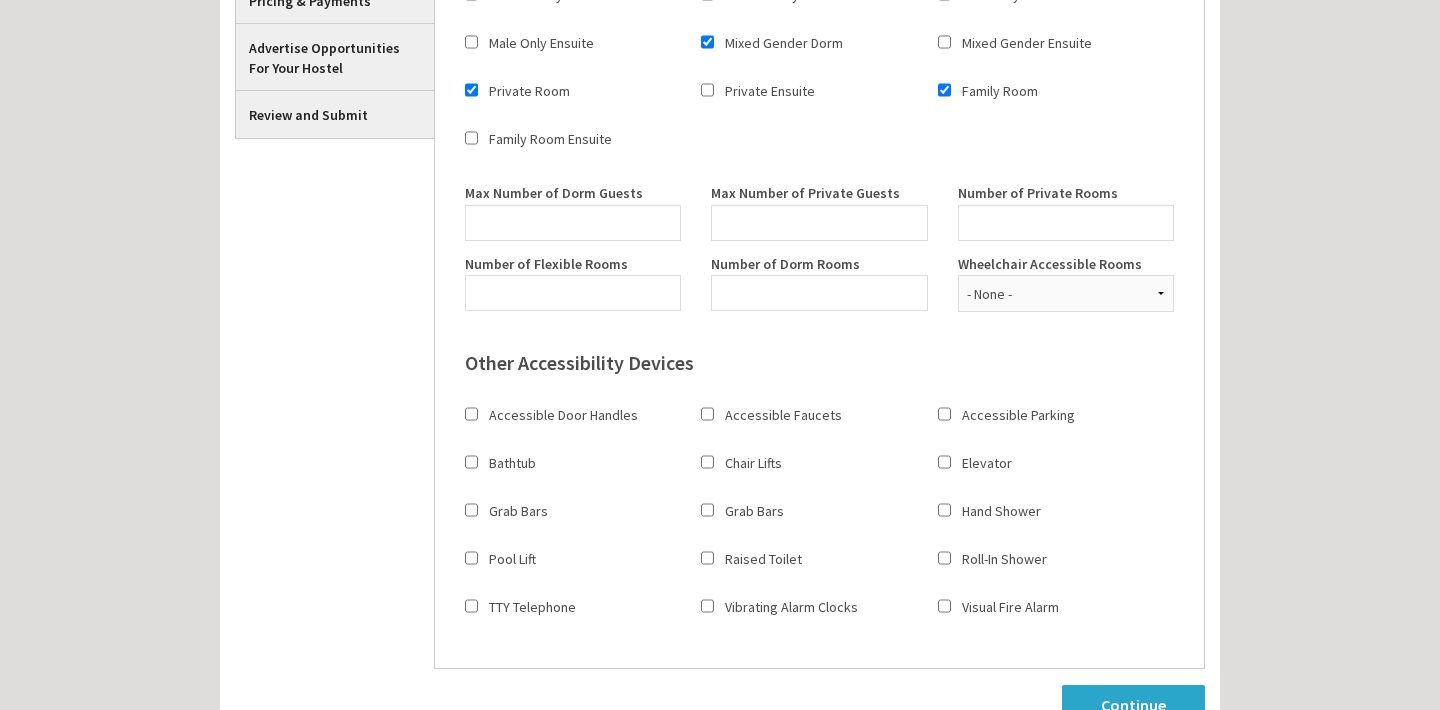 click on "Family Room" at bounding box center (944, 90) 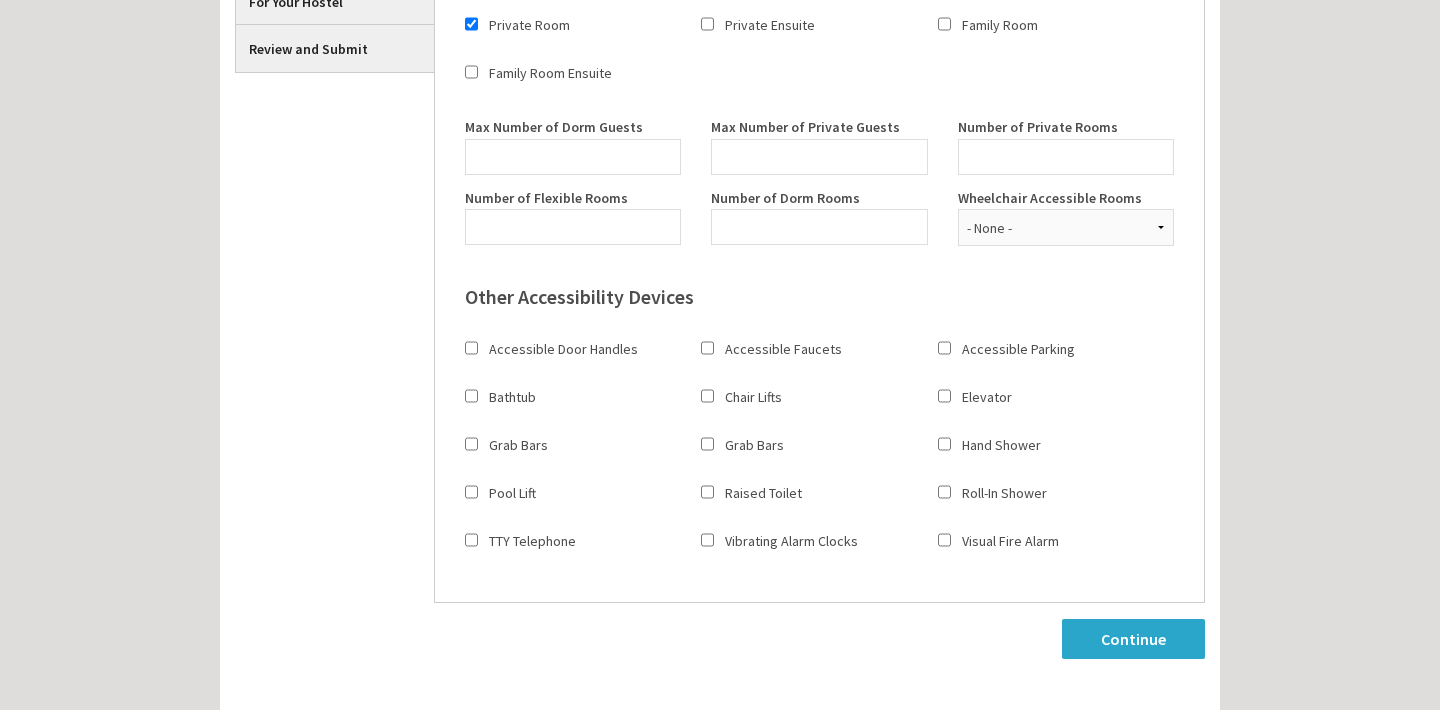 scroll, scrollTop: 798, scrollLeft: 0, axis: vertical 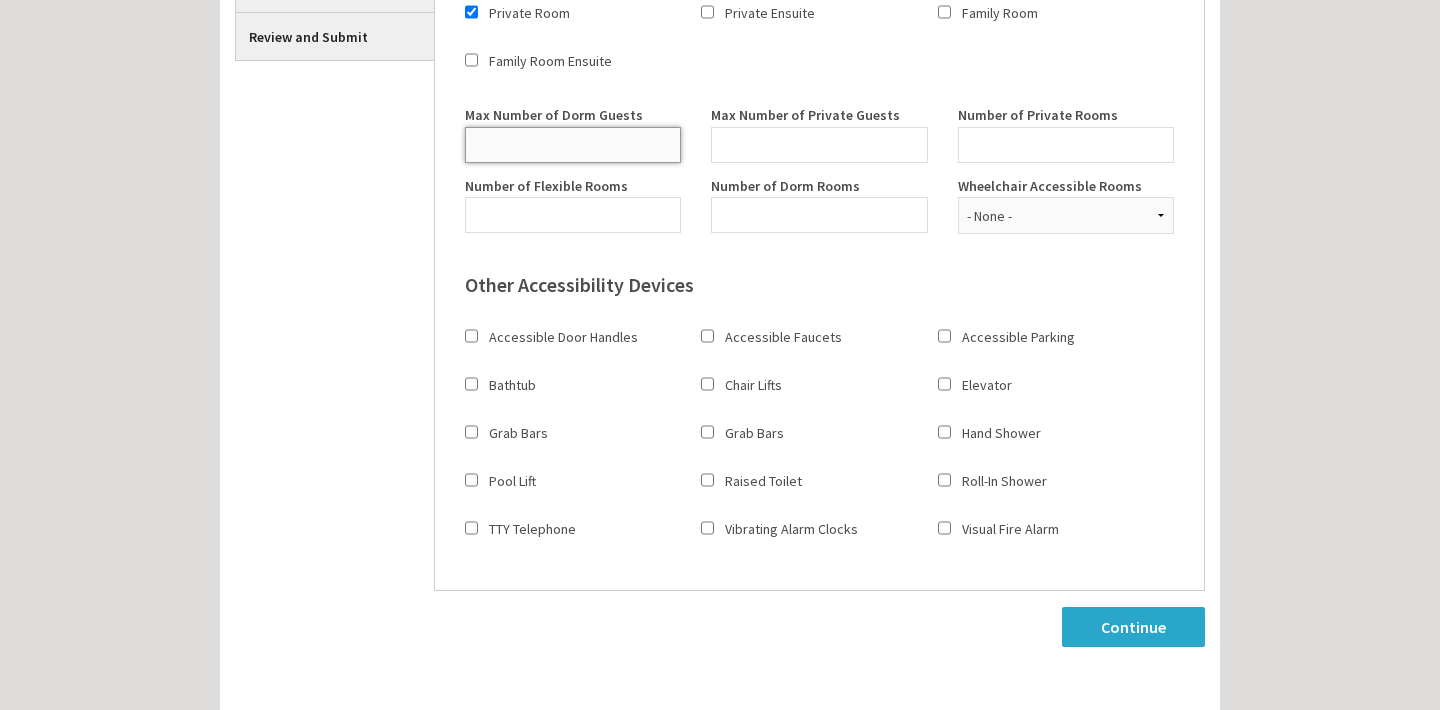 click on "Max Number of Dorm Guests" at bounding box center (573, 145) 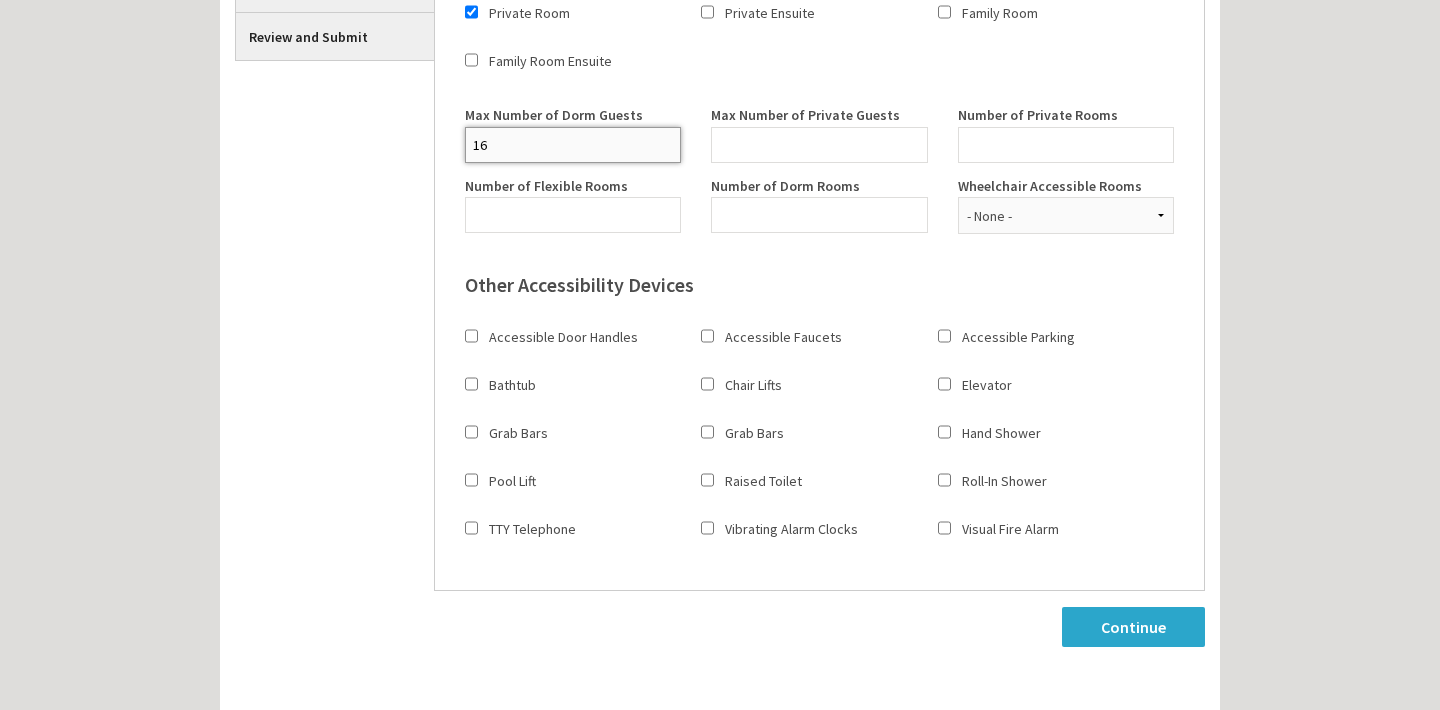 type on "16" 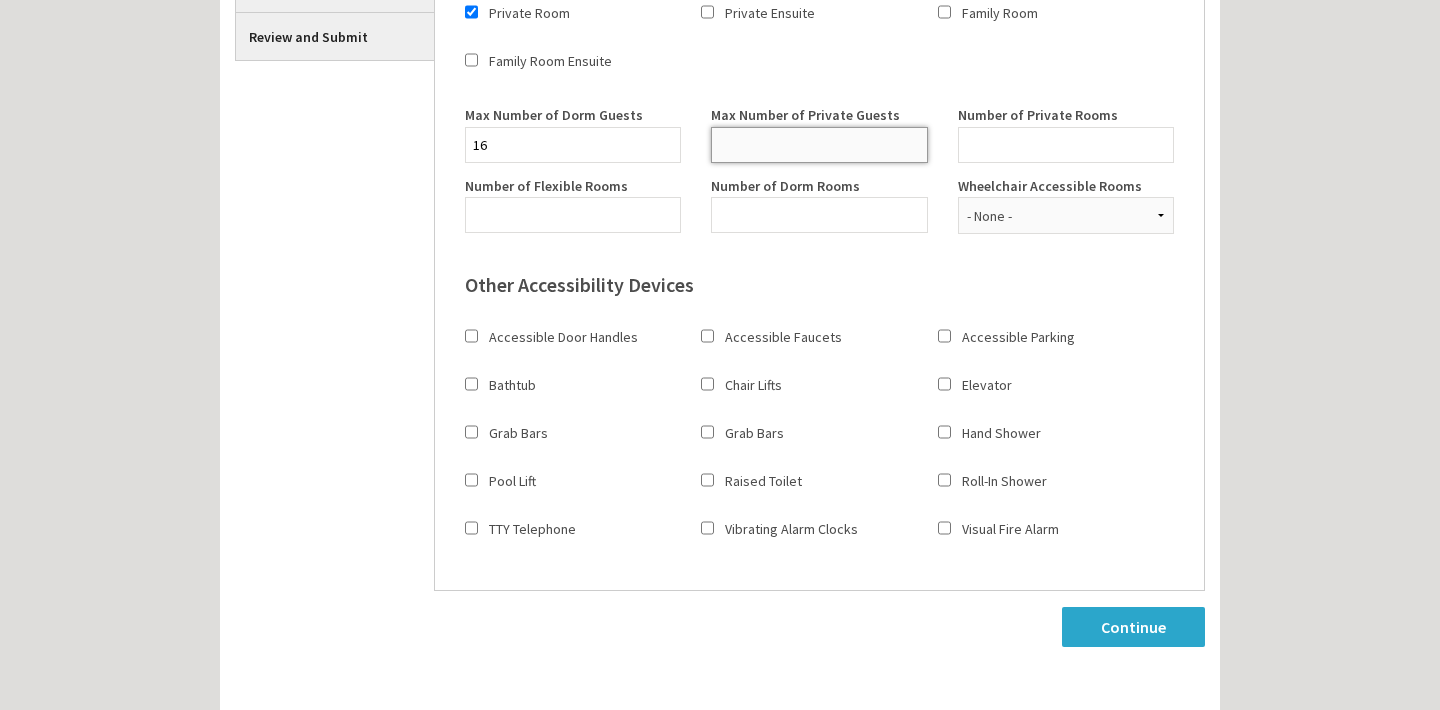click on "Max Number of Private Guests" at bounding box center (819, 145) 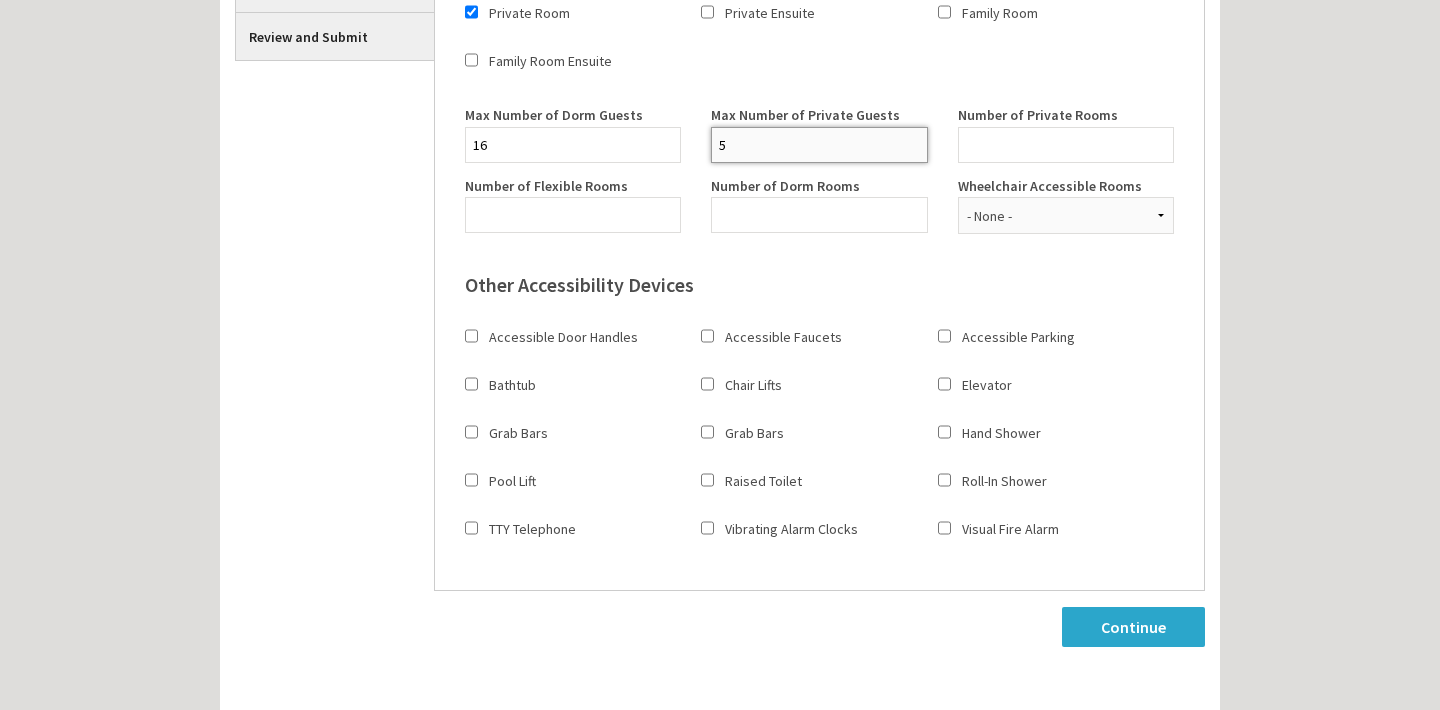 type on "5" 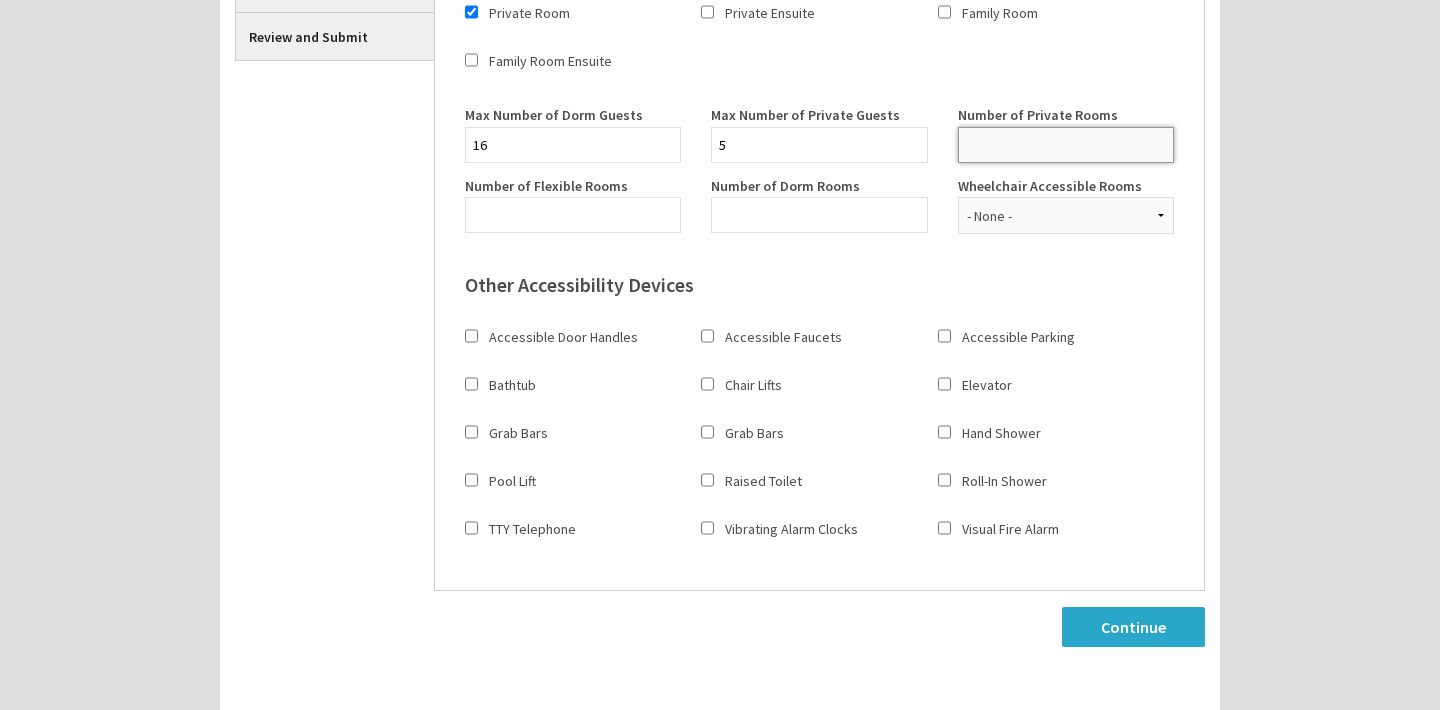 click on "Number of Private Rooms" at bounding box center (1066, 145) 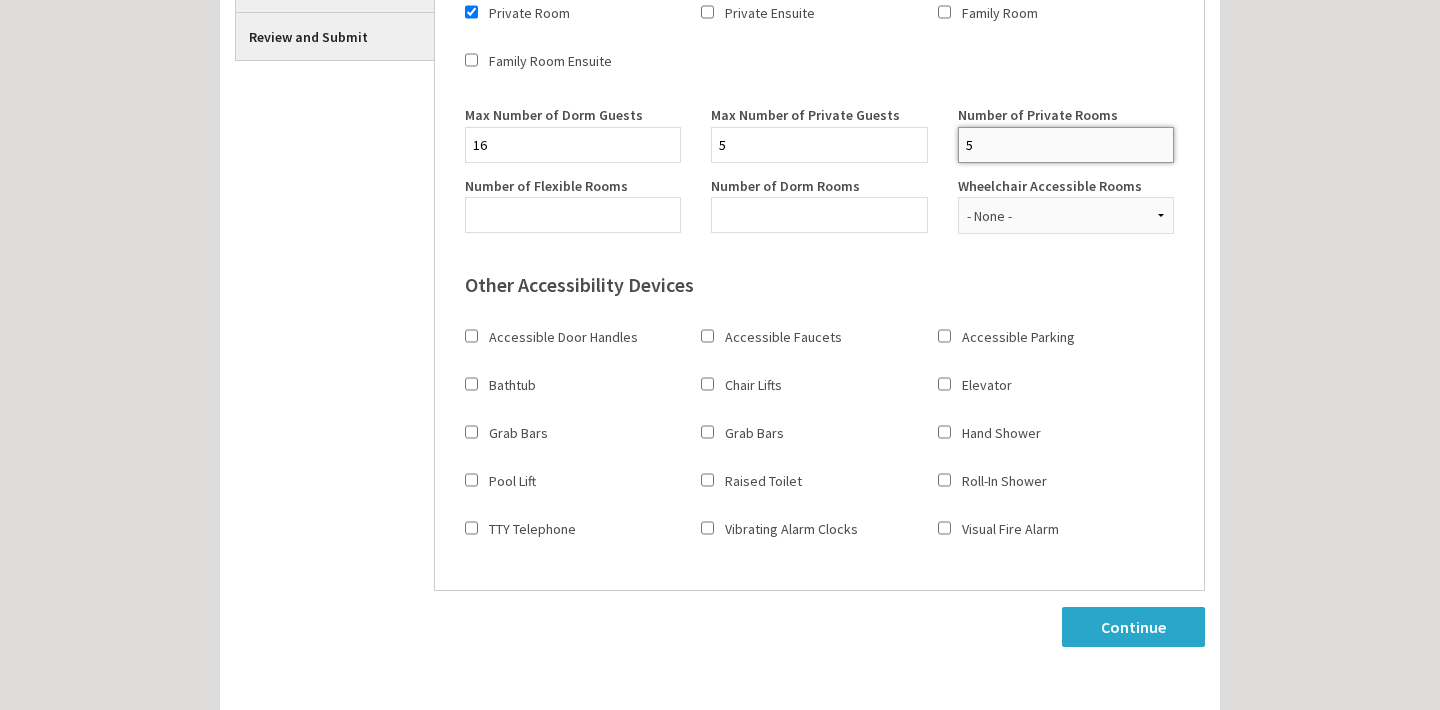 type on "5" 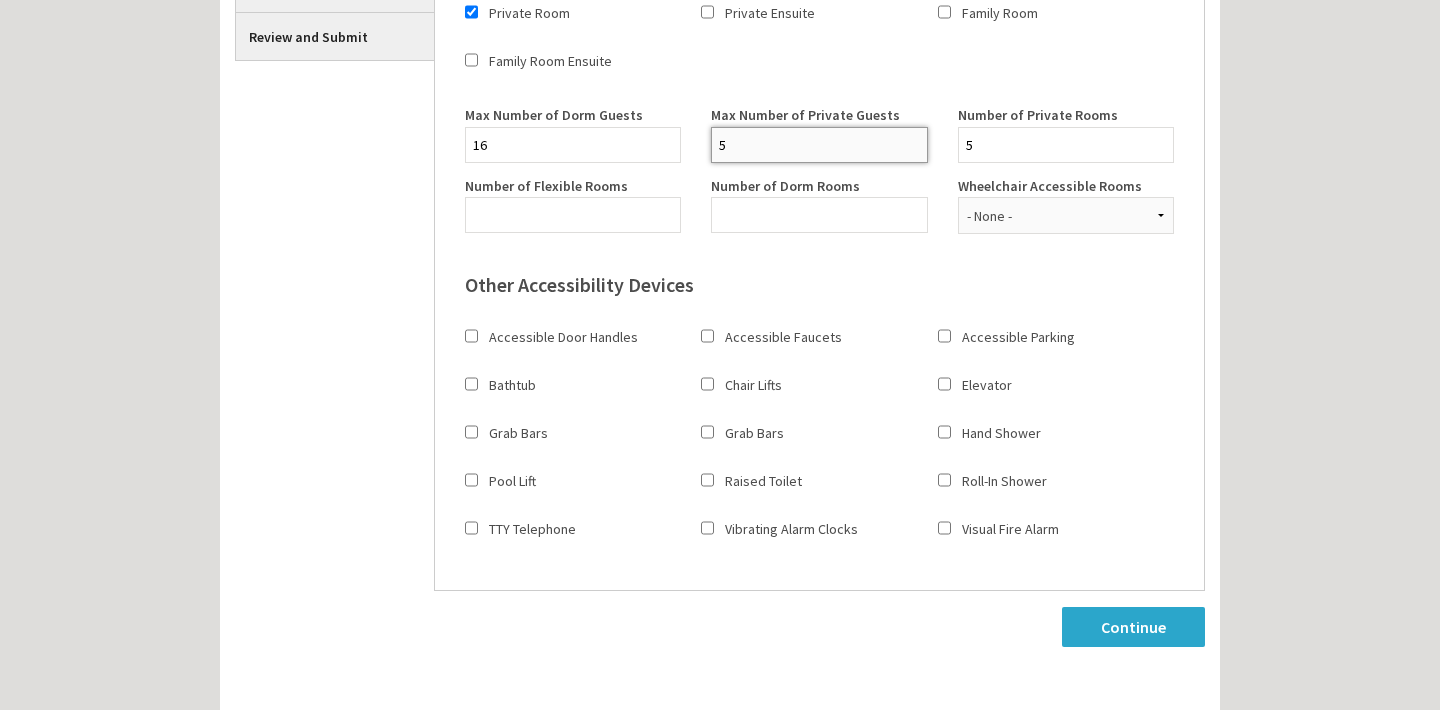 click on "5" at bounding box center (819, 145) 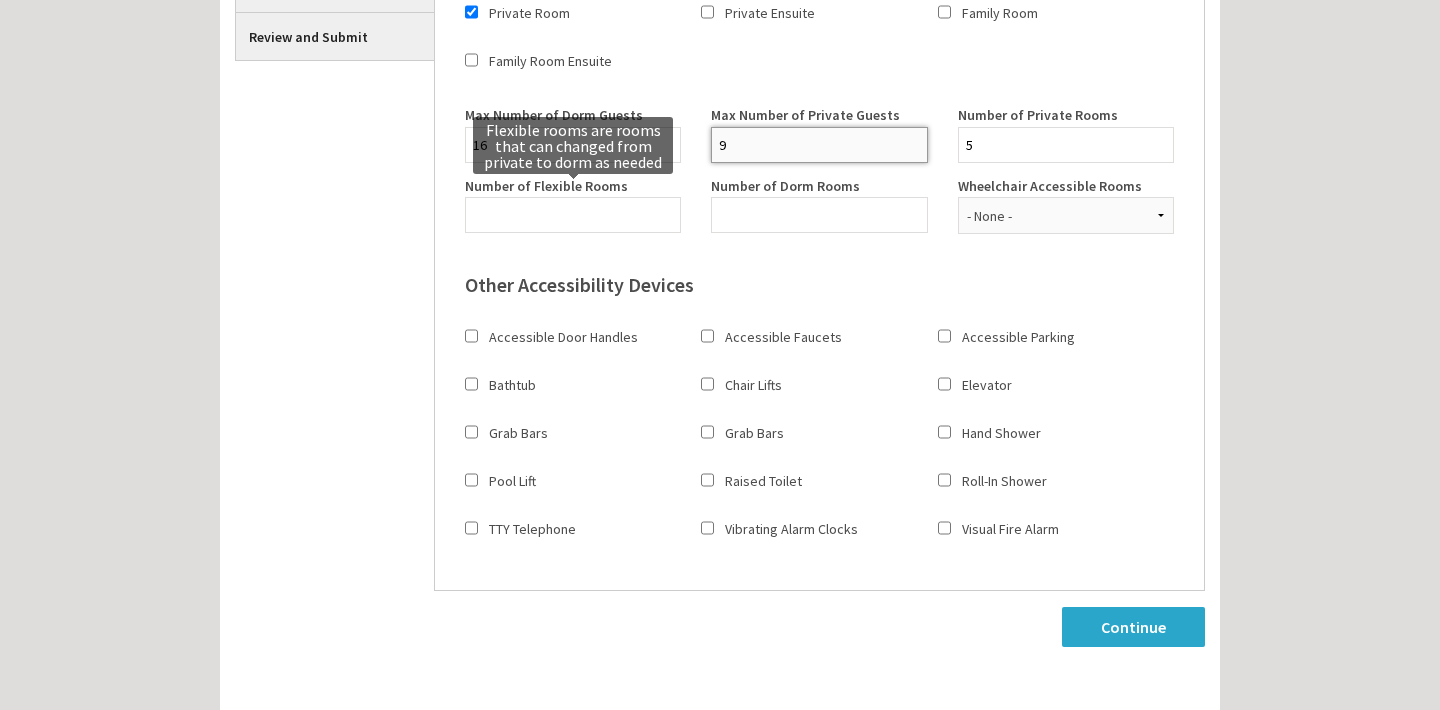 type on "9" 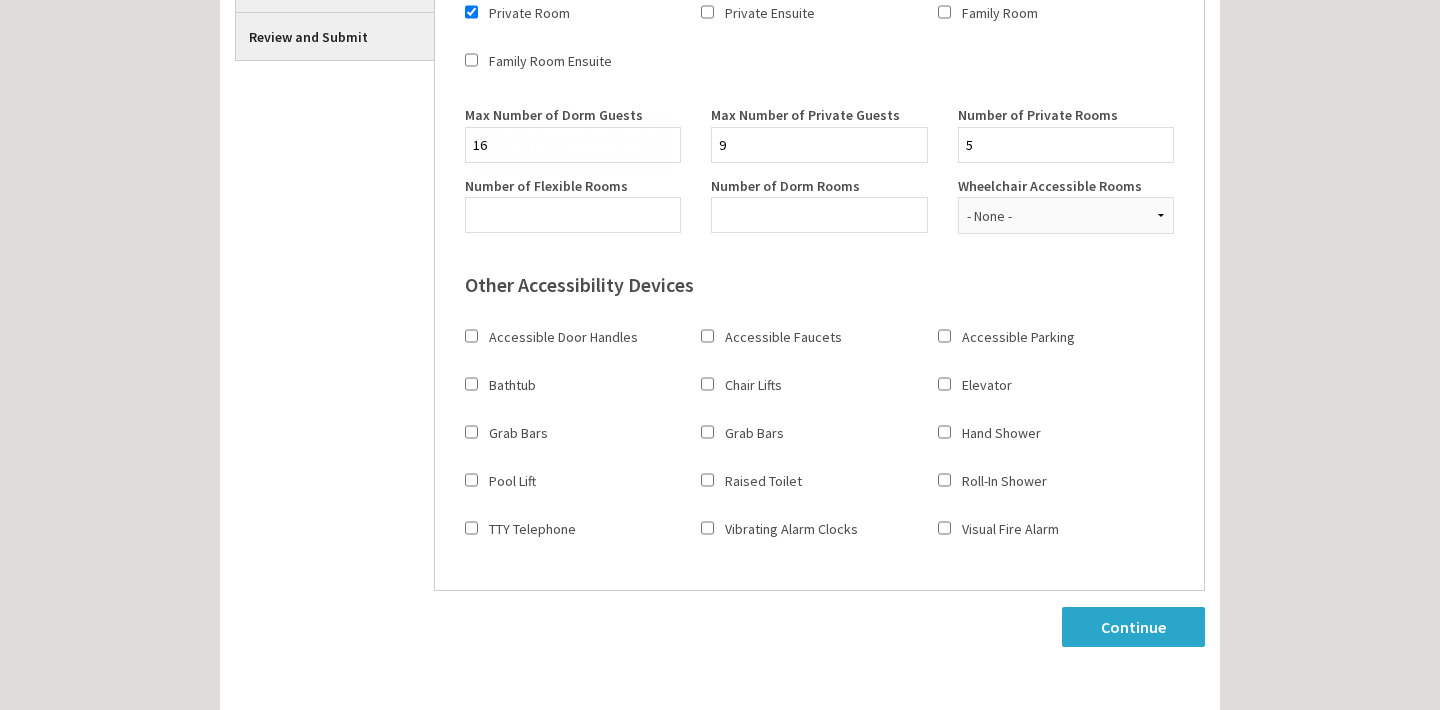 click on "Other Accessibility Devices
Accessible Door Handles
Accessible Faucets
Accessible Parking
Bathtub
Chair Lifts
Elevator
Grab Bars
Grab Bars
Hand Shower
Pool Lift
Raised Toilet
Roll-In Shower
TTY Telephone
Vibrating Alarm Clocks
Visual Fire Alarm" at bounding box center (819, 405) 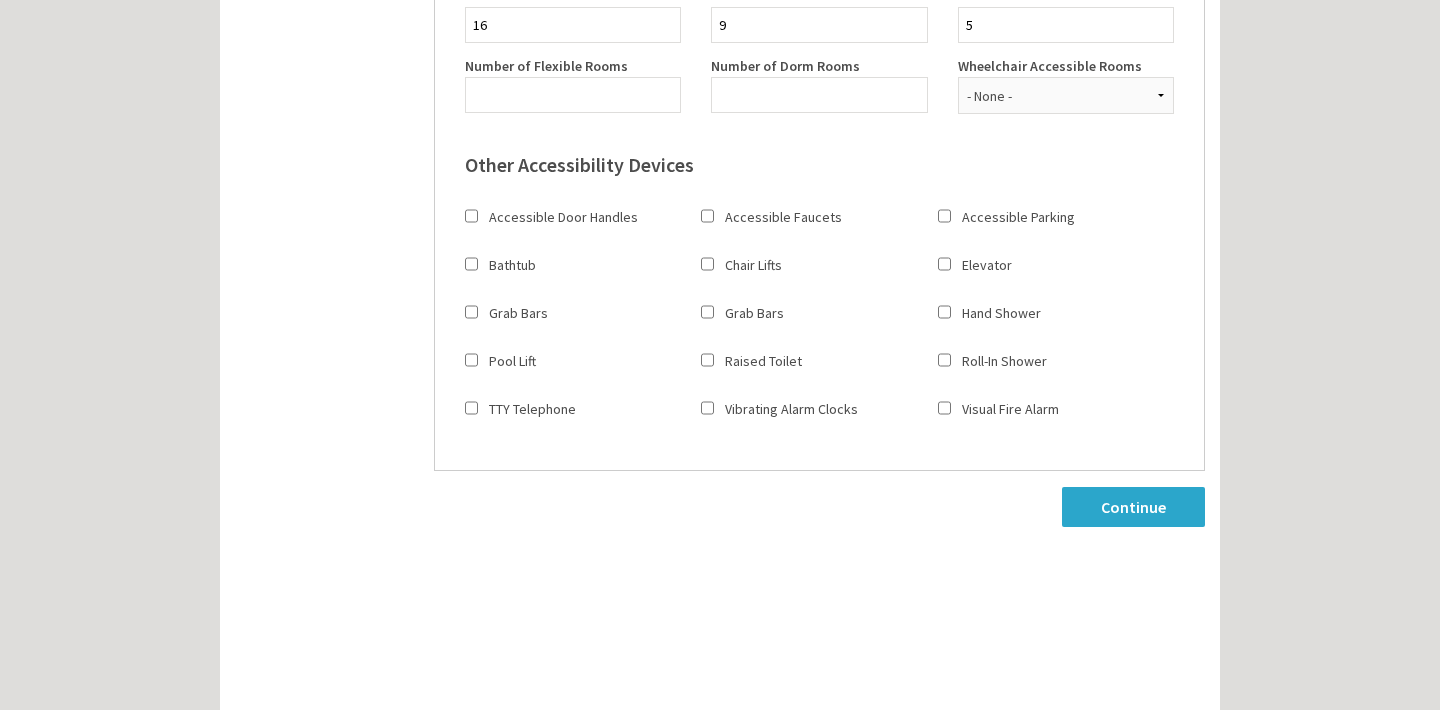 scroll, scrollTop: 923, scrollLeft: 0, axis: vertical 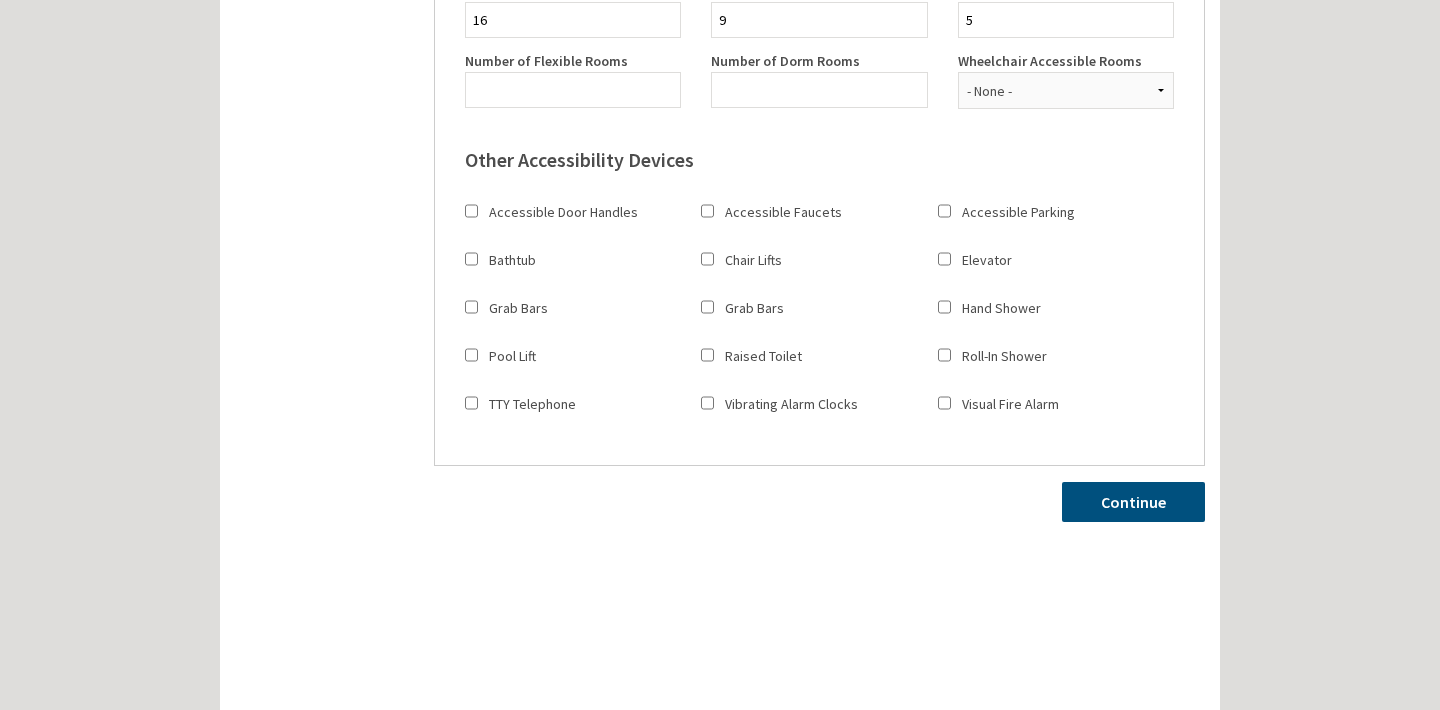 click on "Continue" at bounding box center [1133, 502] 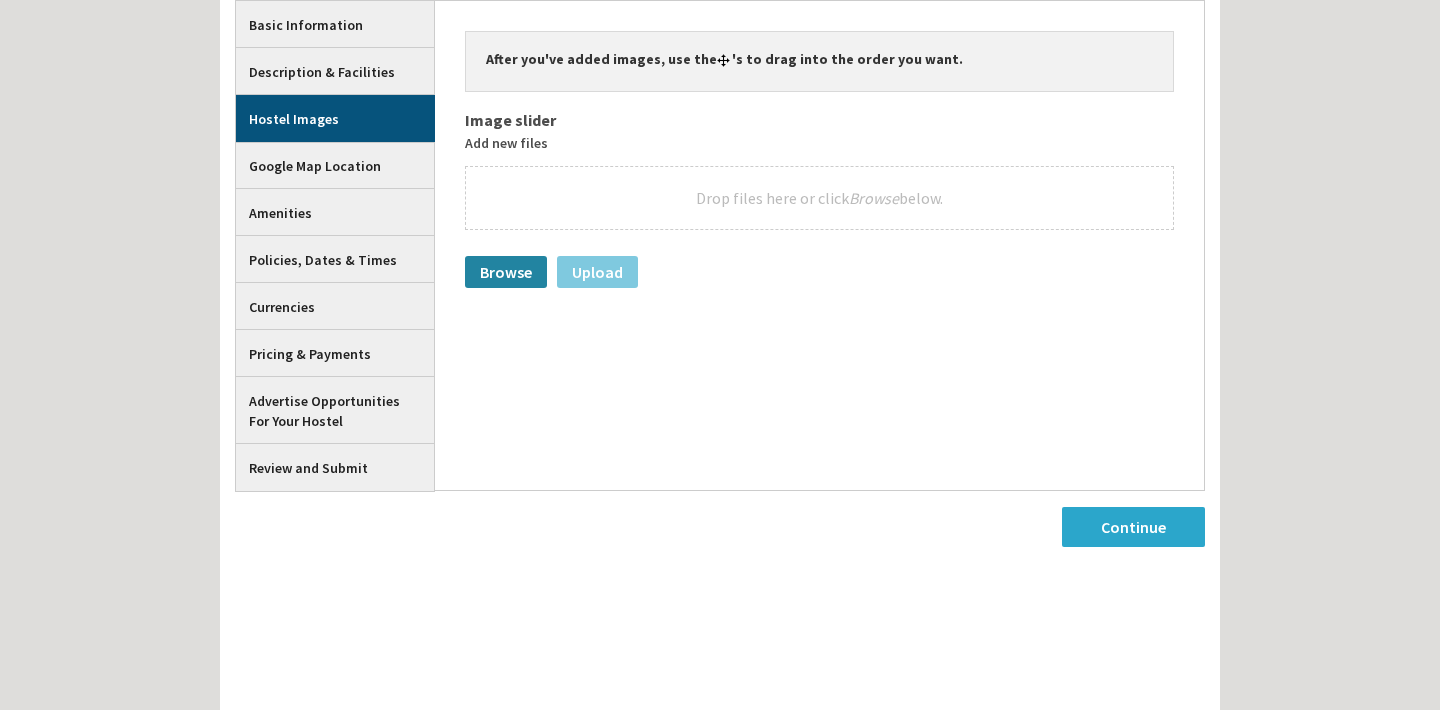 click on "Browse" at bounding box center (506, 272) 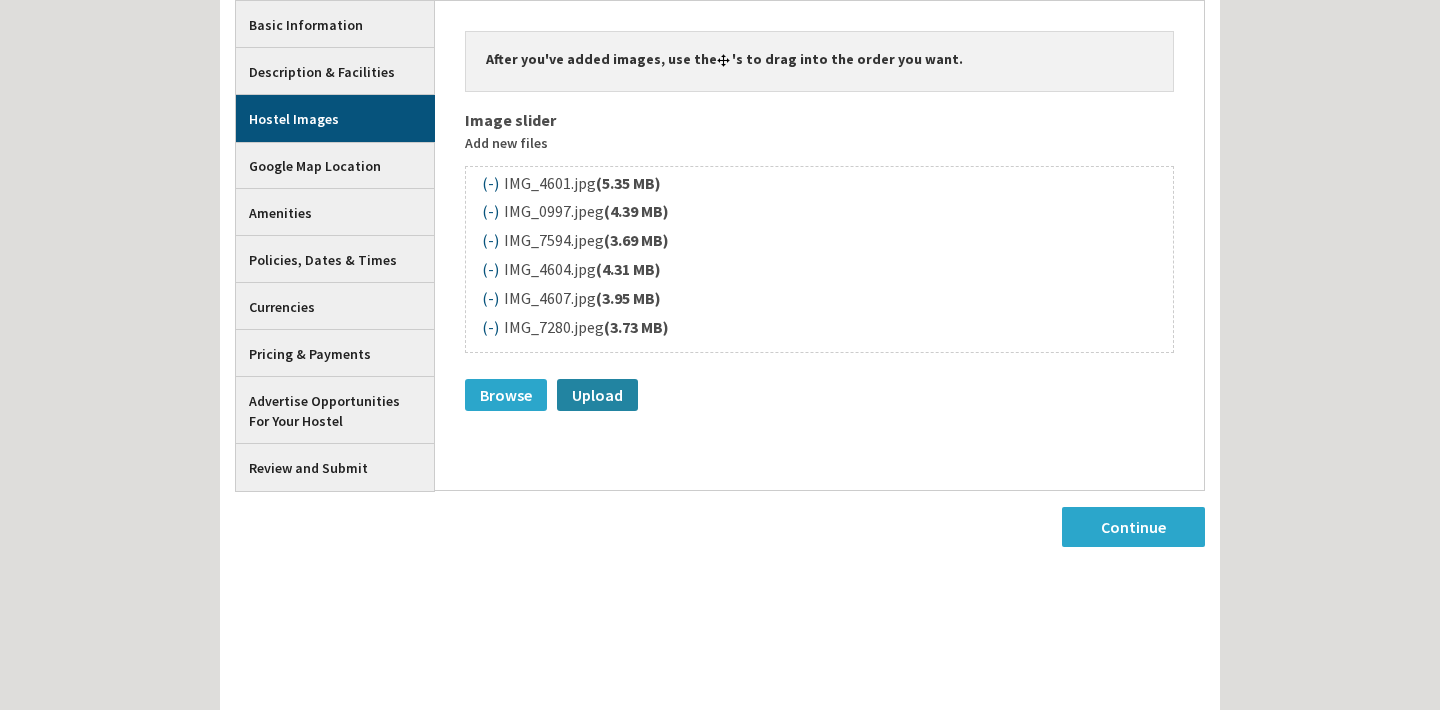 click on "Upload" at bounding box center (597, 395) 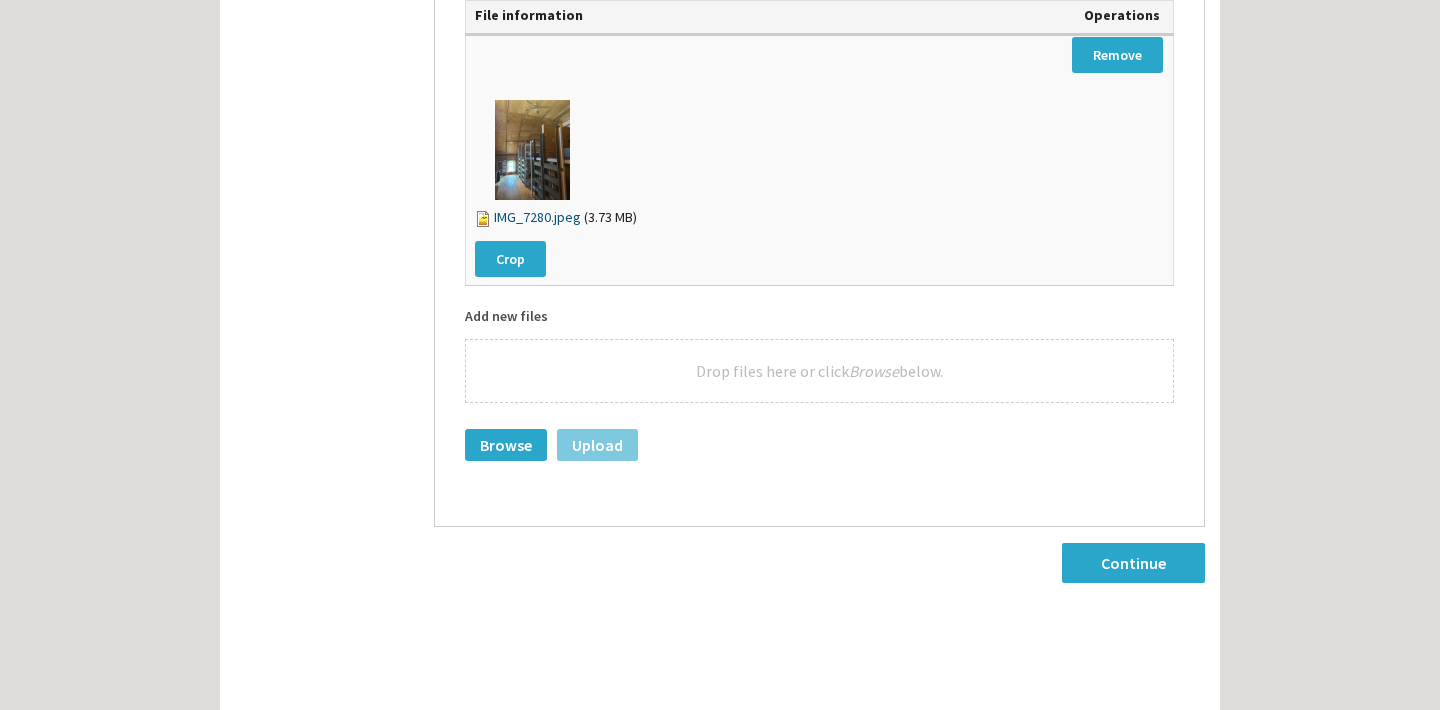 scroll, scrollTop: 2805, scrollLeft: 0, axis: vertical 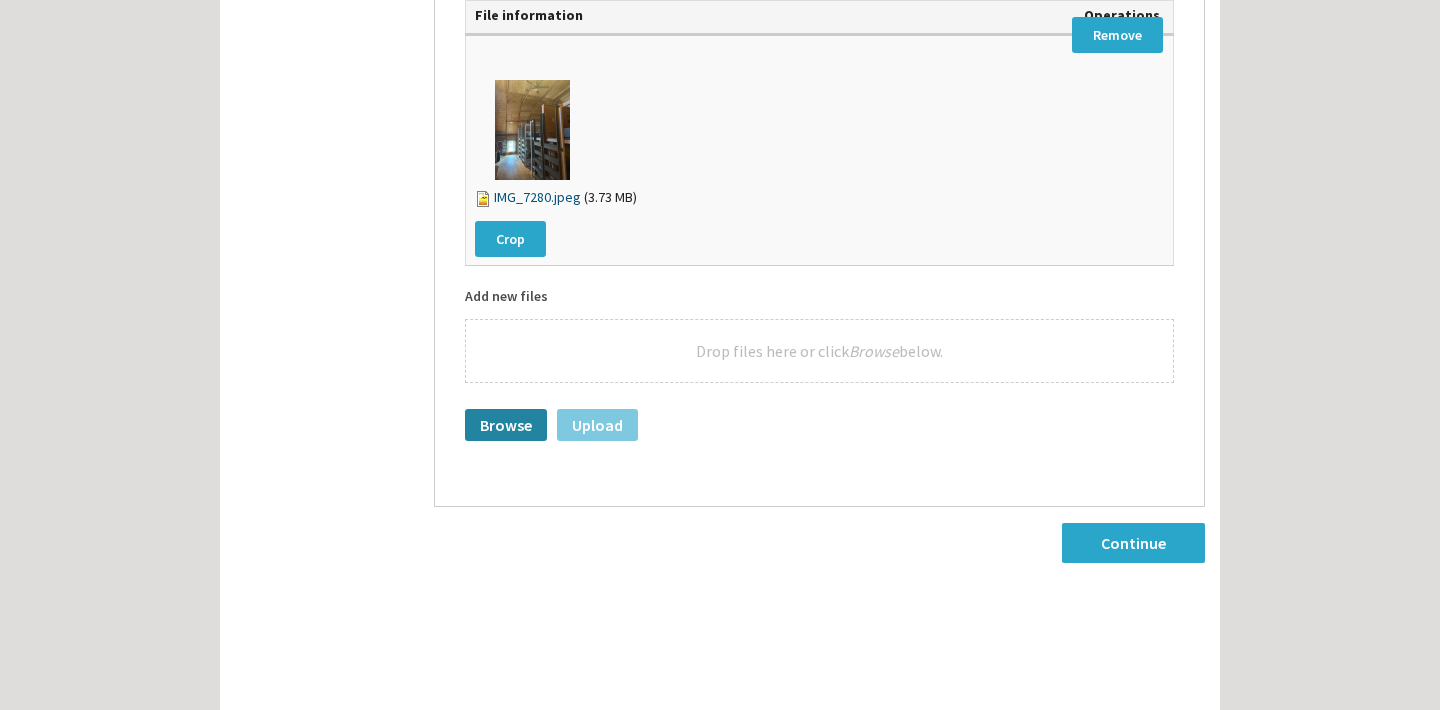 click on "Browse" at bounding box center (506, 425) 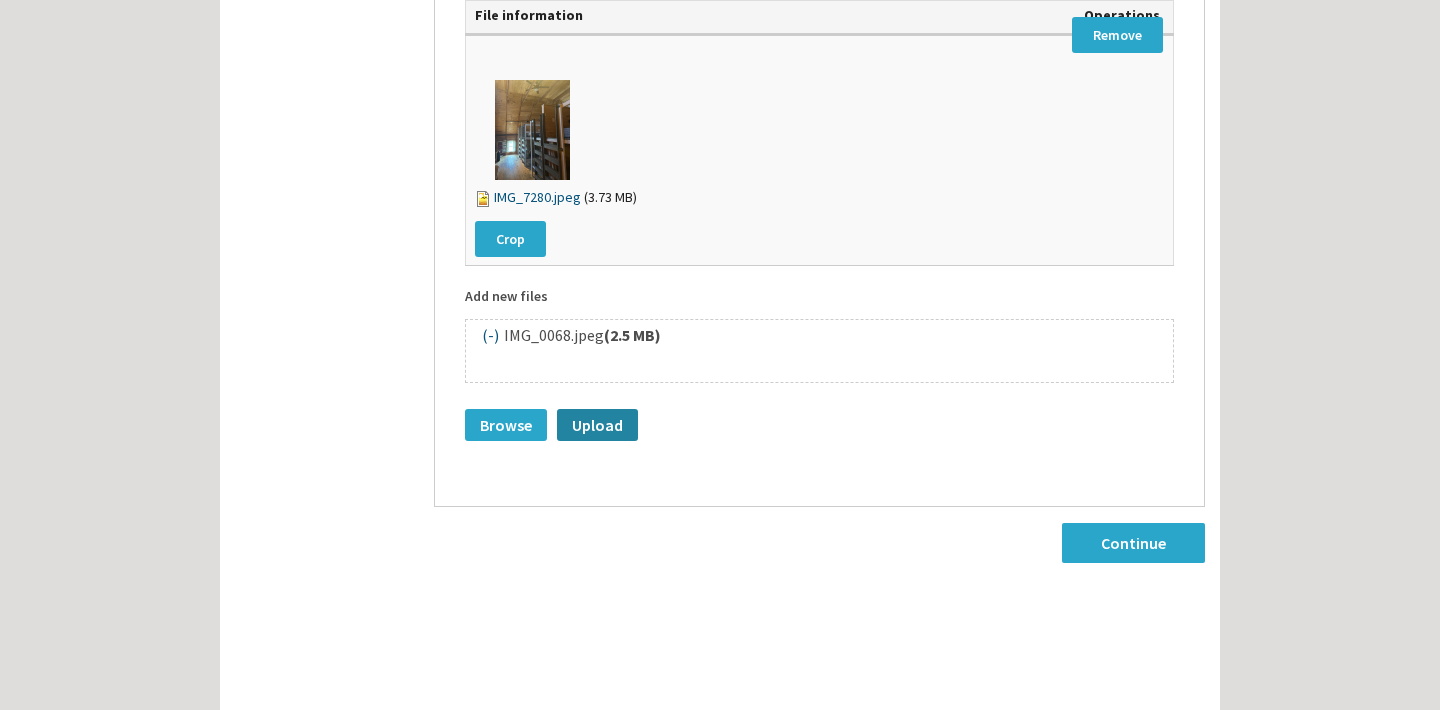 click on "Upload" at bounding box center [597, 425] 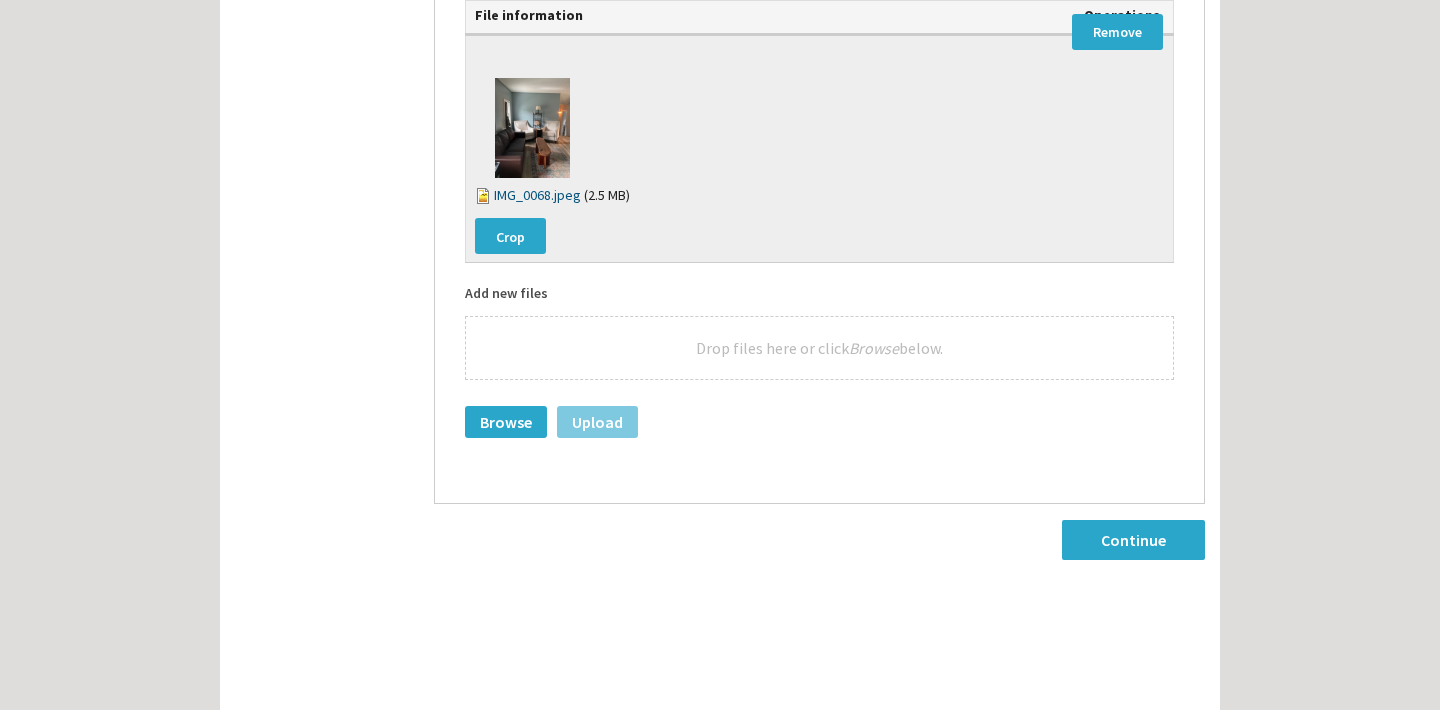scroll, scrollTop: 3260, scrollLeft: 0, axis: vertical 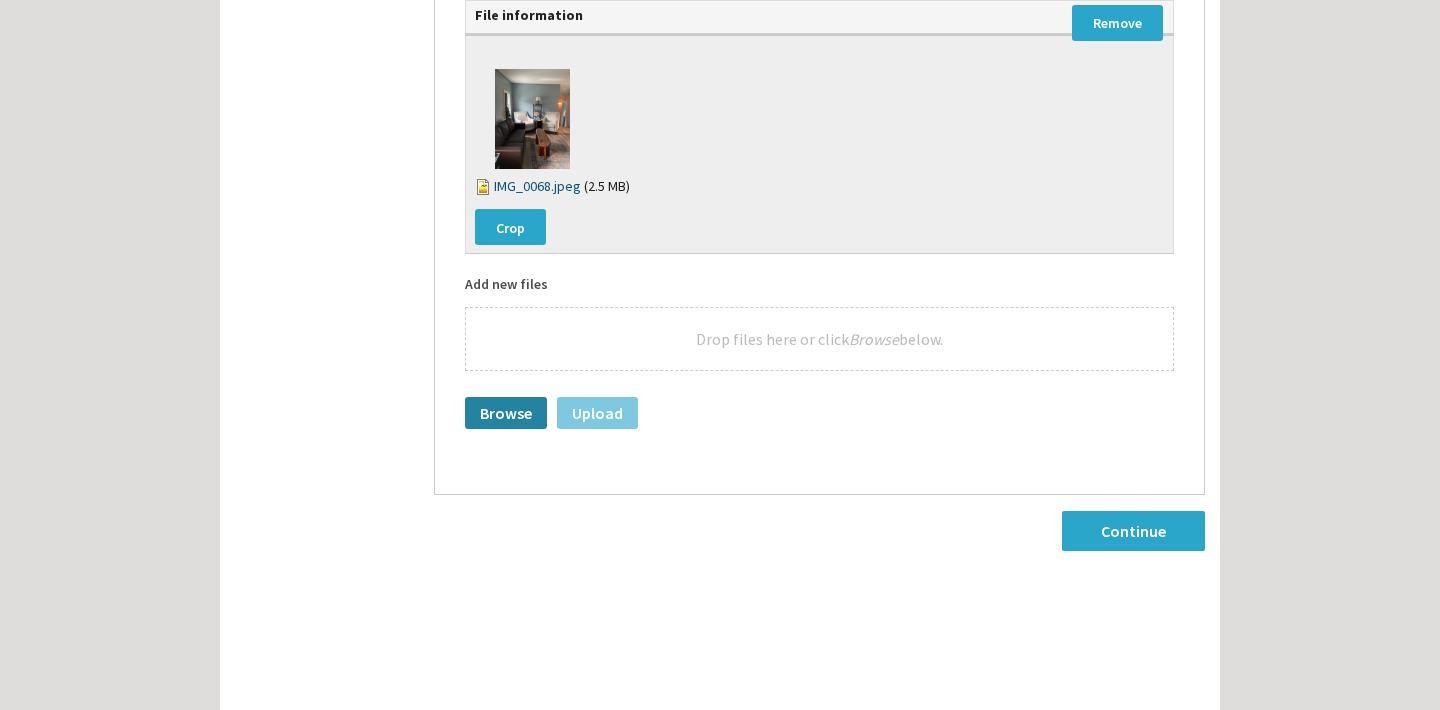 click on "Browse" at bounding box center [506, 413] 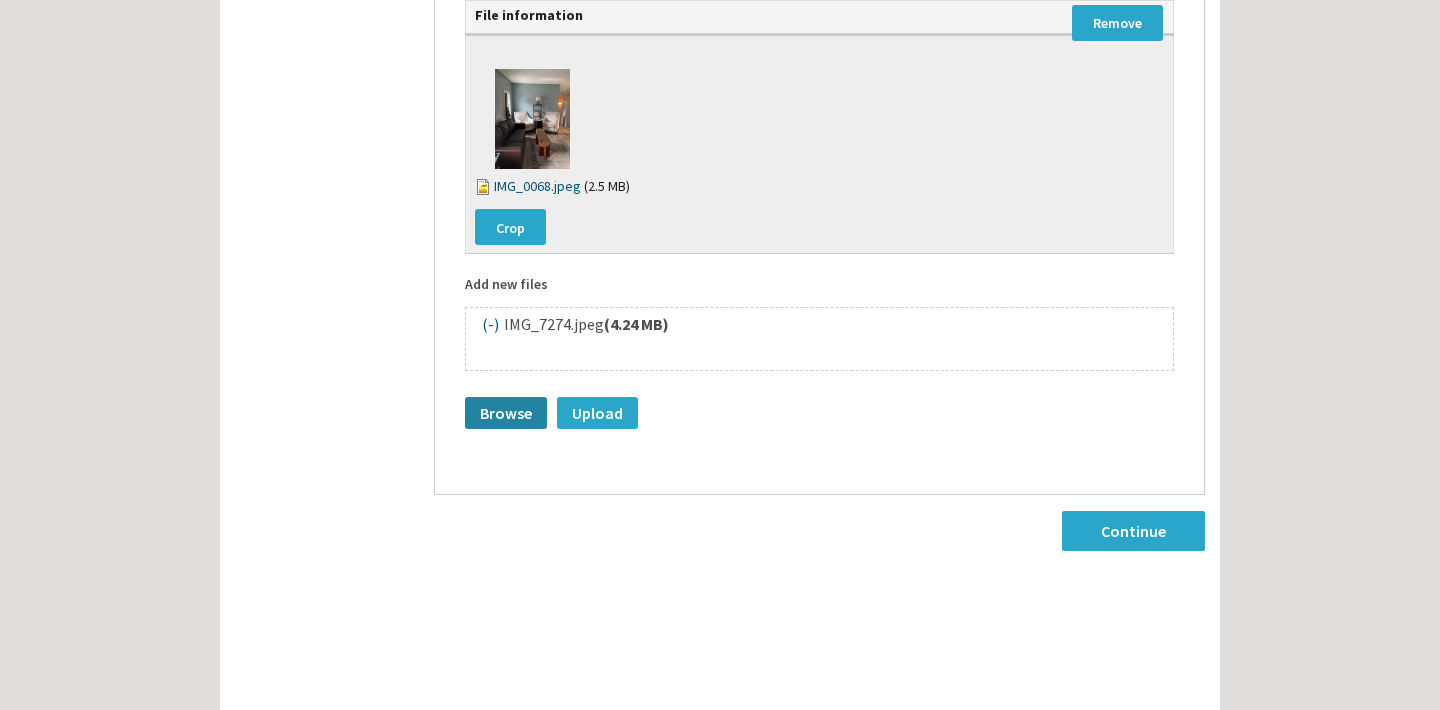 click on "Browse" at bounding box center (506, 413) 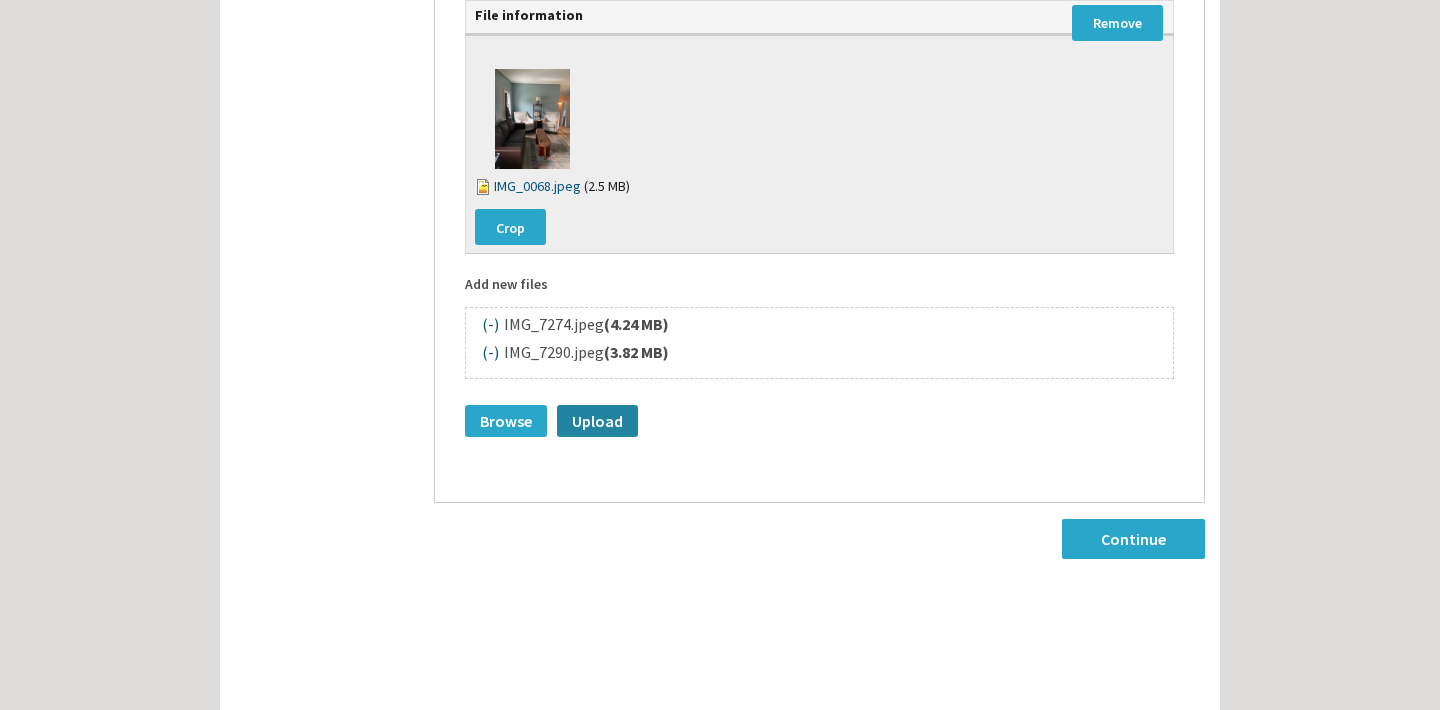 click on "Upload" at bounding box center (597, 421) 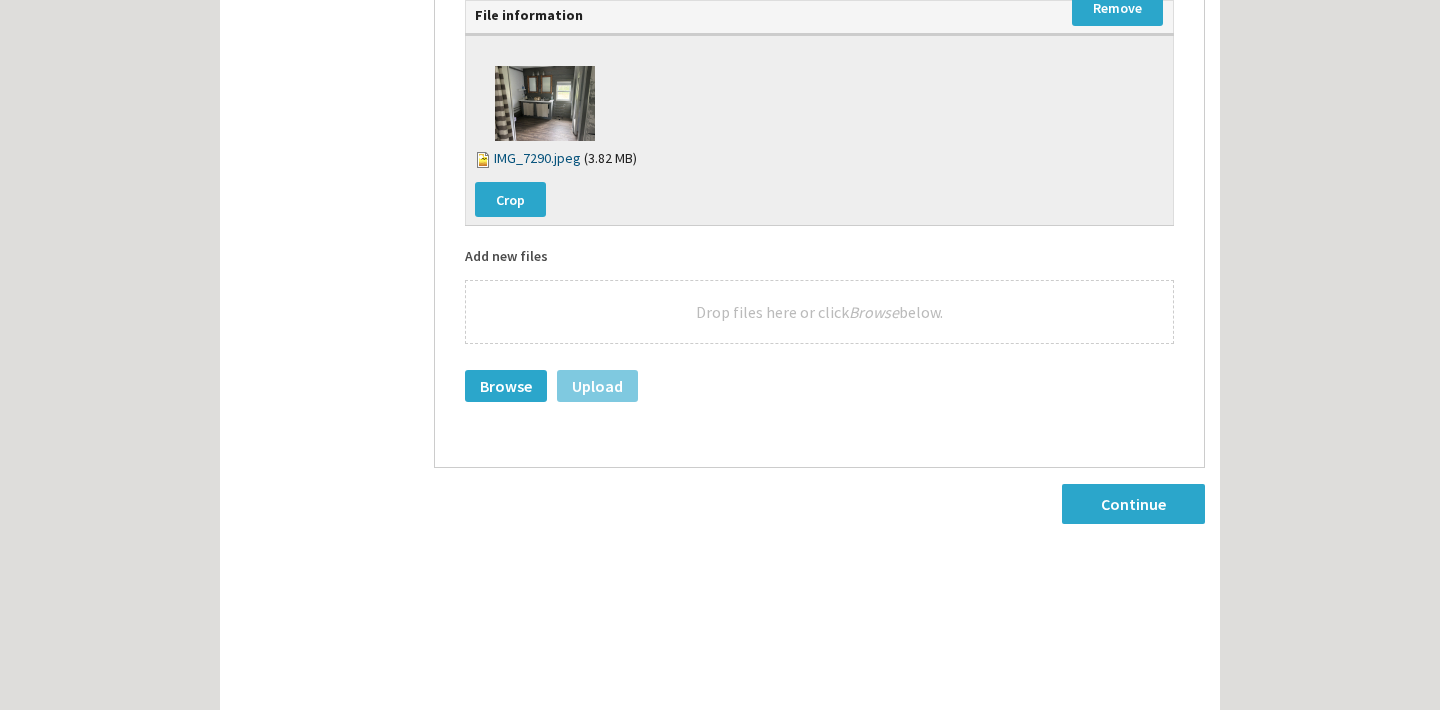 scroll, scrollTop: 4129, scrollLeft: 0, axis: vertical 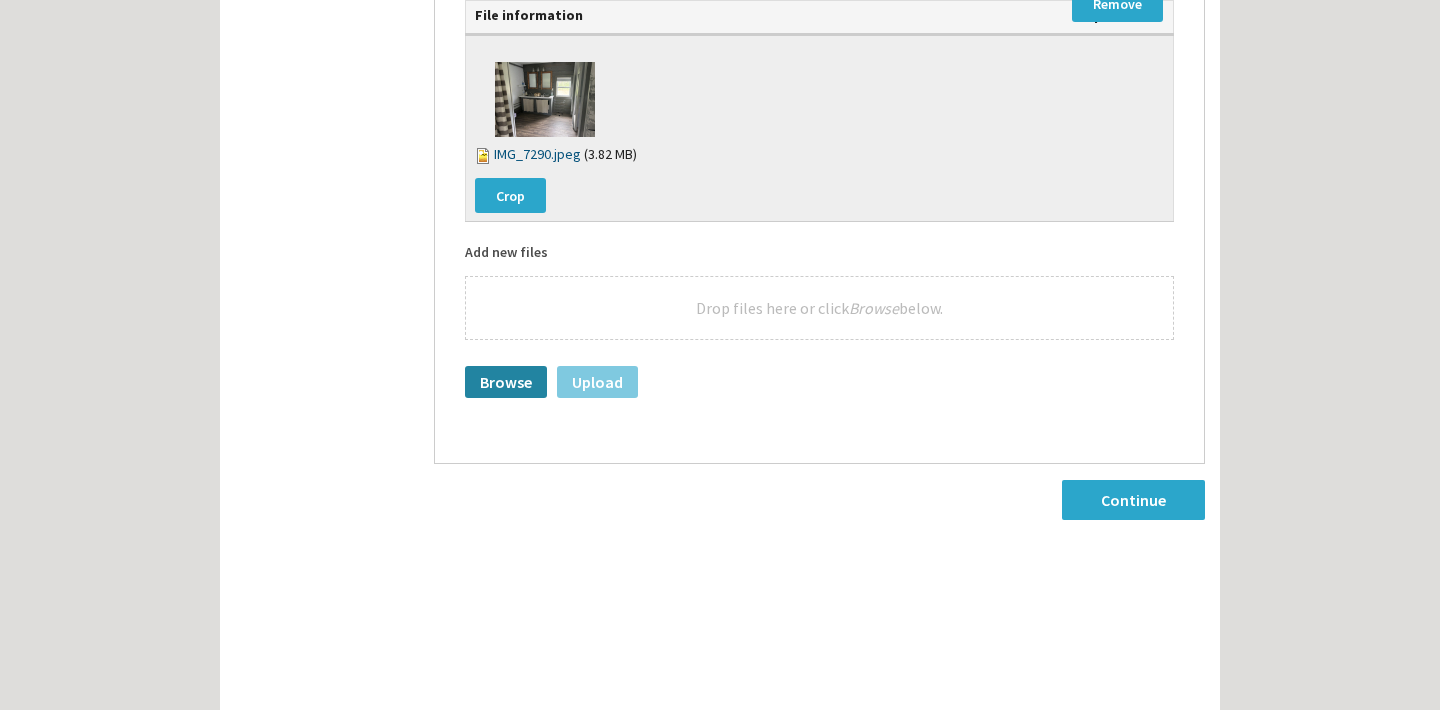 click on "Browse" at bounding box center [506, 382] 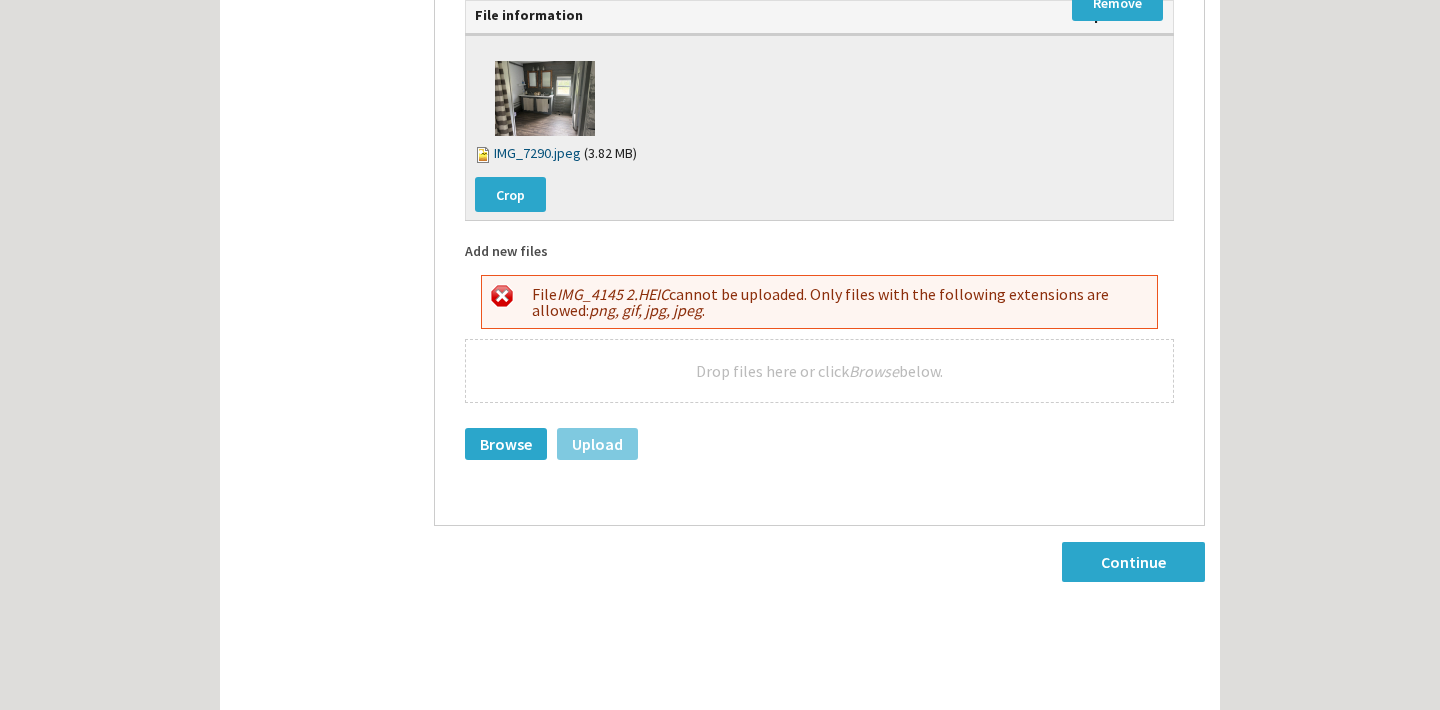 click on "File  IMG_4145 2.HEIC  cannot be uploaded. Only files with the following extensions are allowed:  png, gif, jpg, jpeg ." at bounding box center [819, 302] 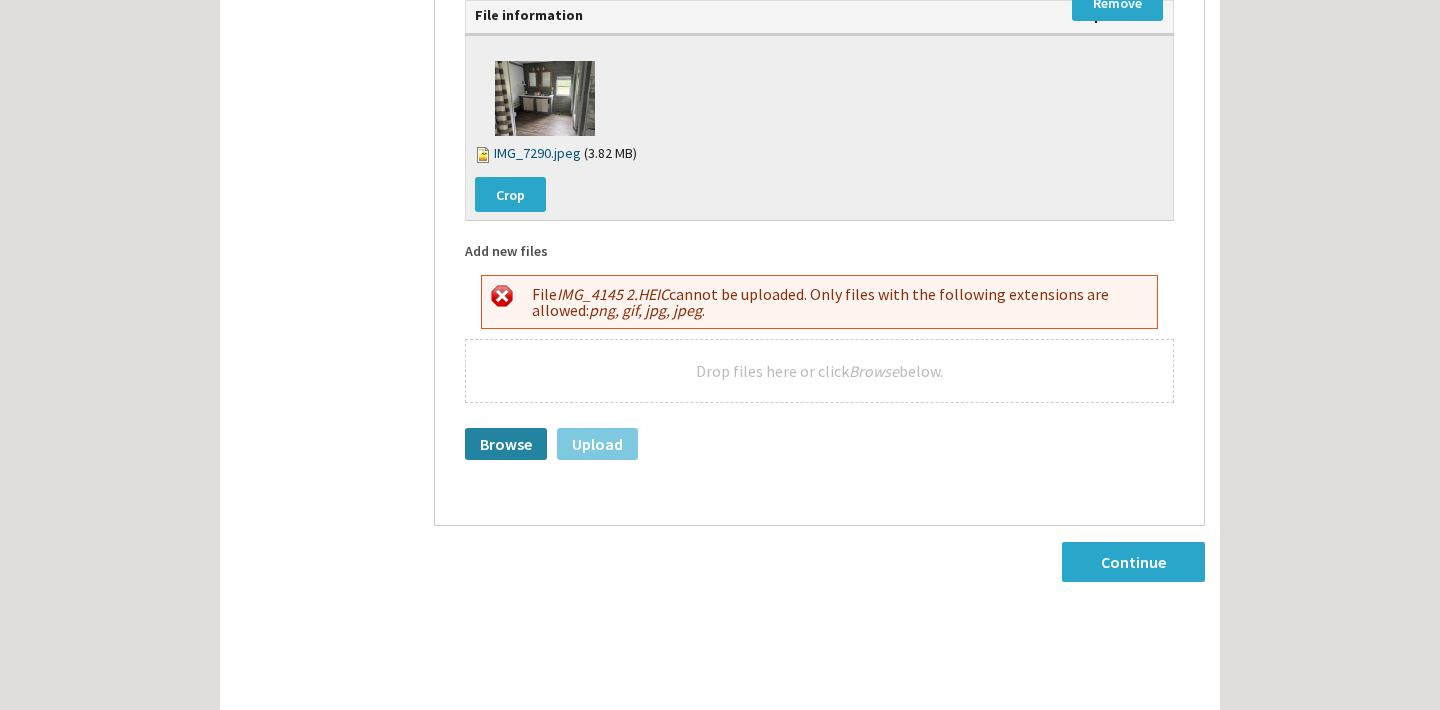 click on "Browse" at bounding box center [506, 444] 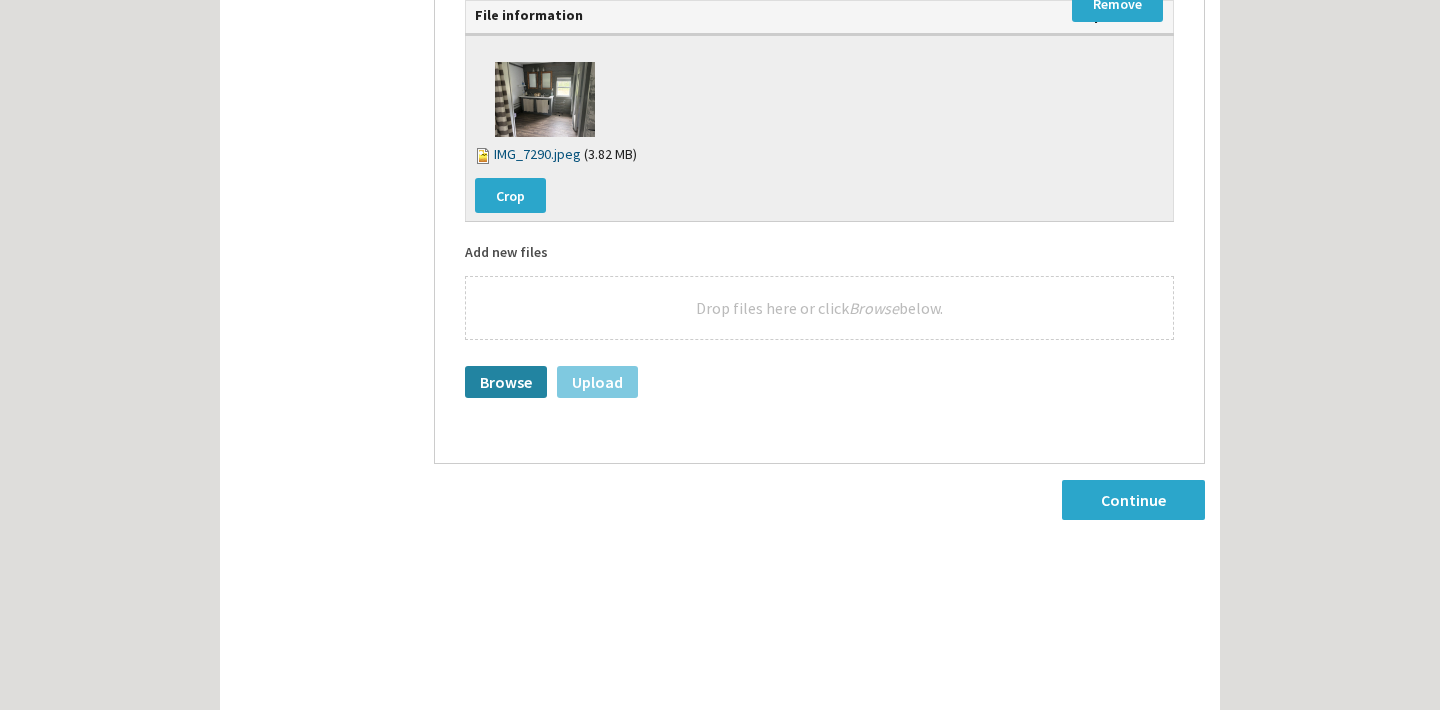 type on "C:\fakepath\IMG_4633.jpg" 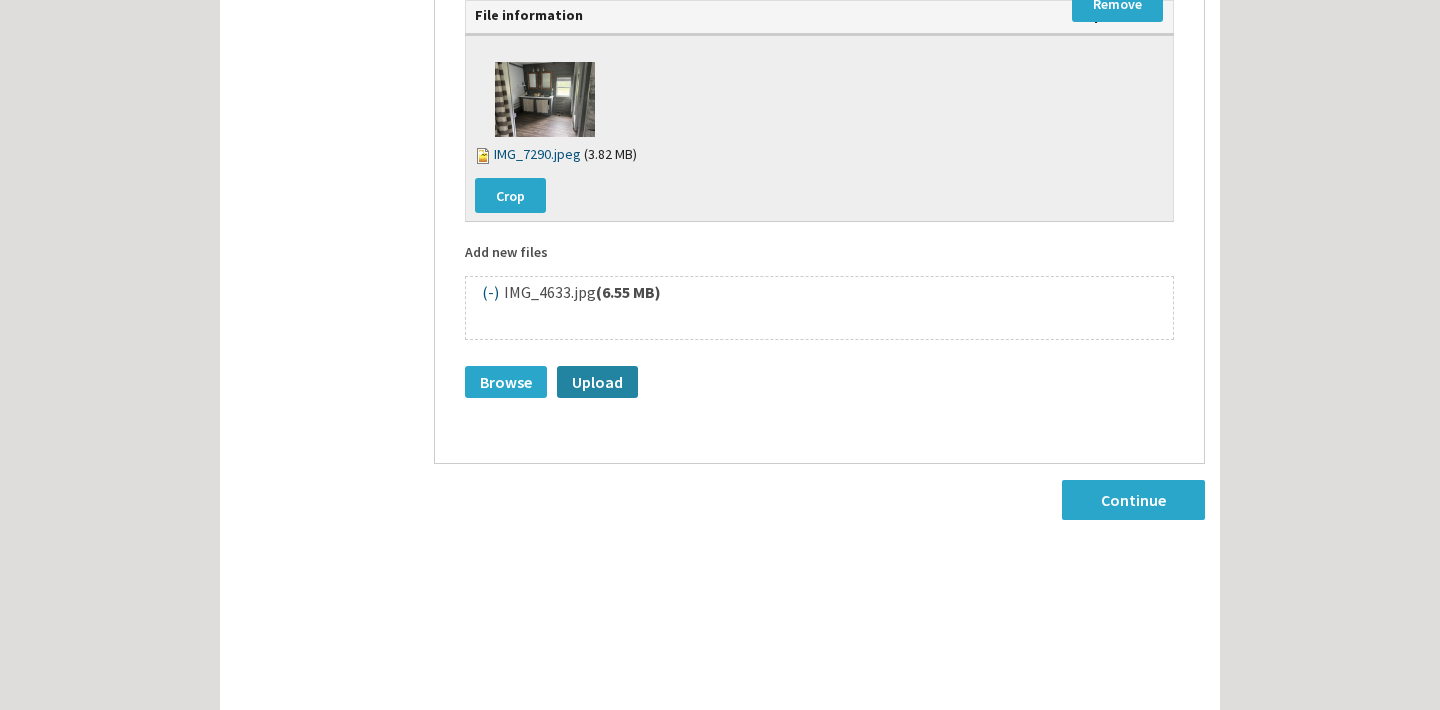 click on "Upload" at bounding box center [597, 382] 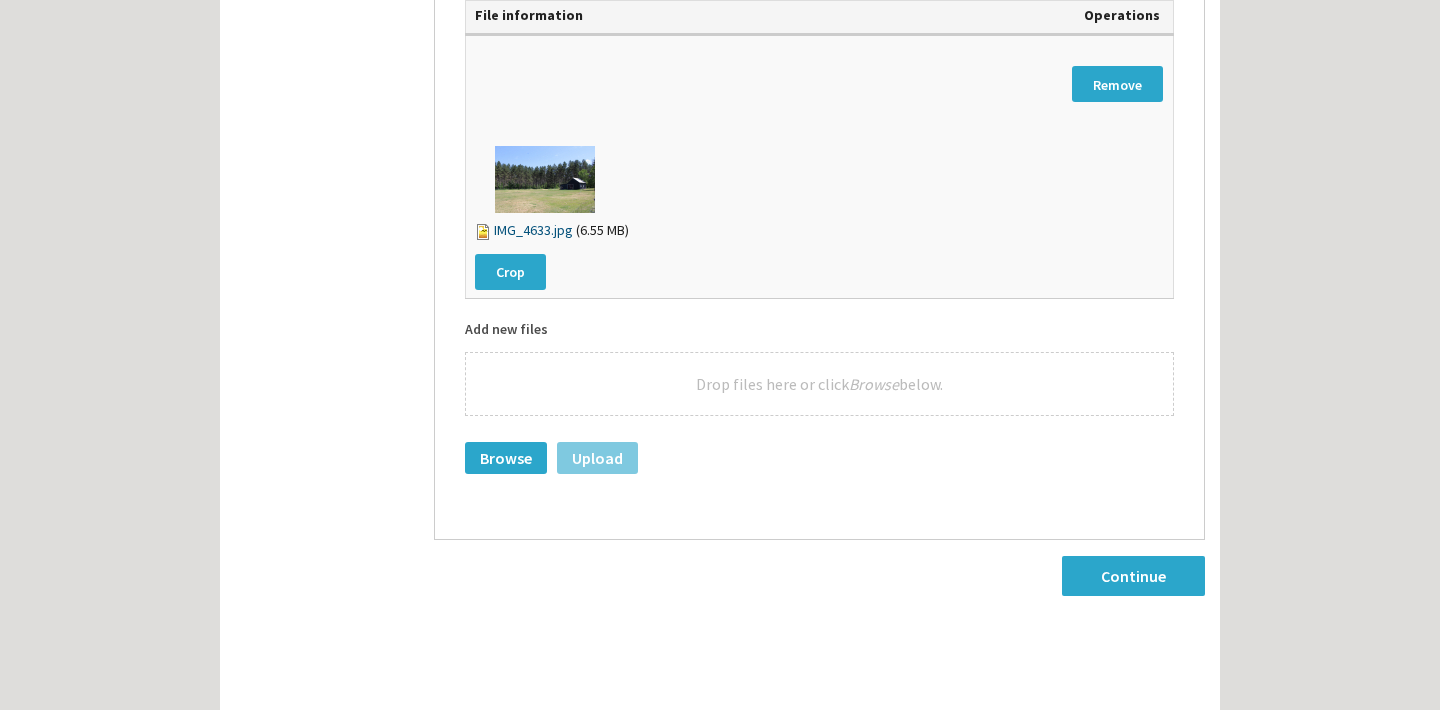 scroll, scrollTop: 4474, scrollLeft: 0, axis: vertical 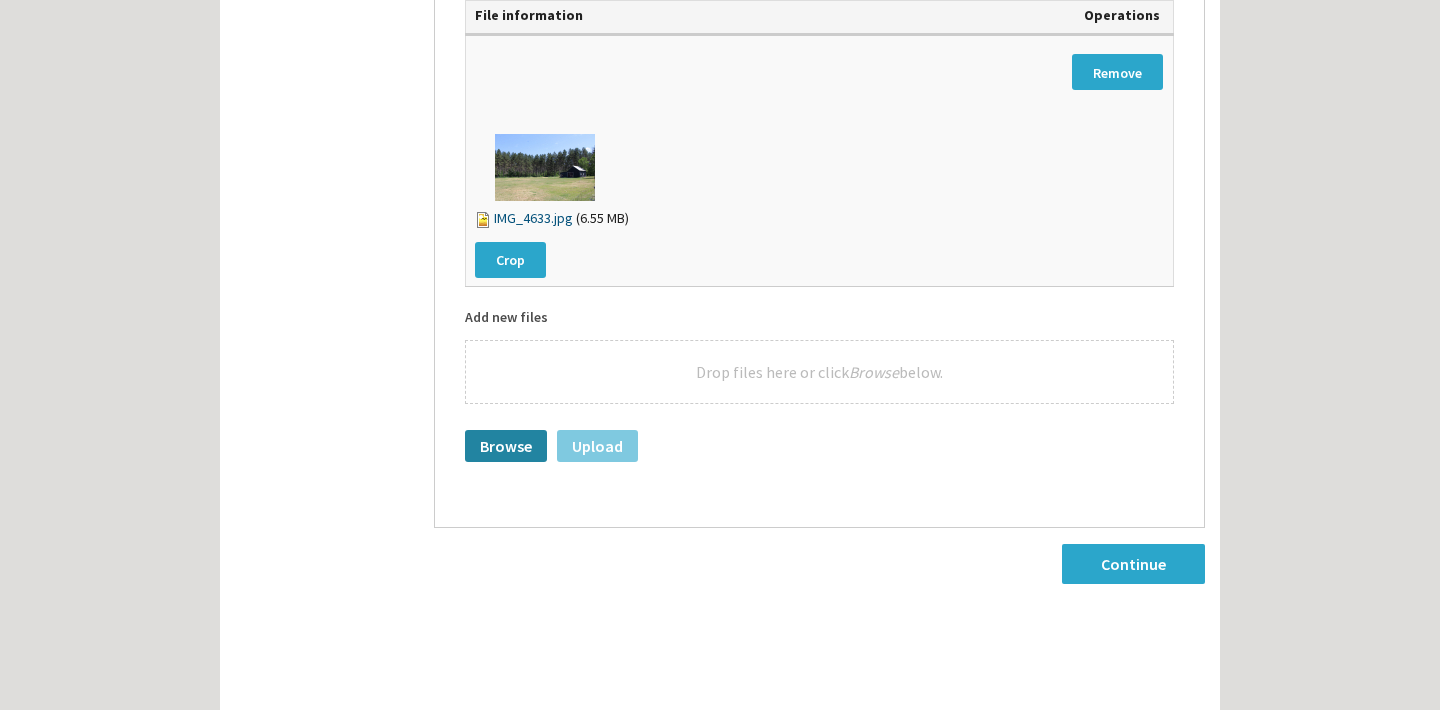 click on "Browse" at bounding box center (506, 446) 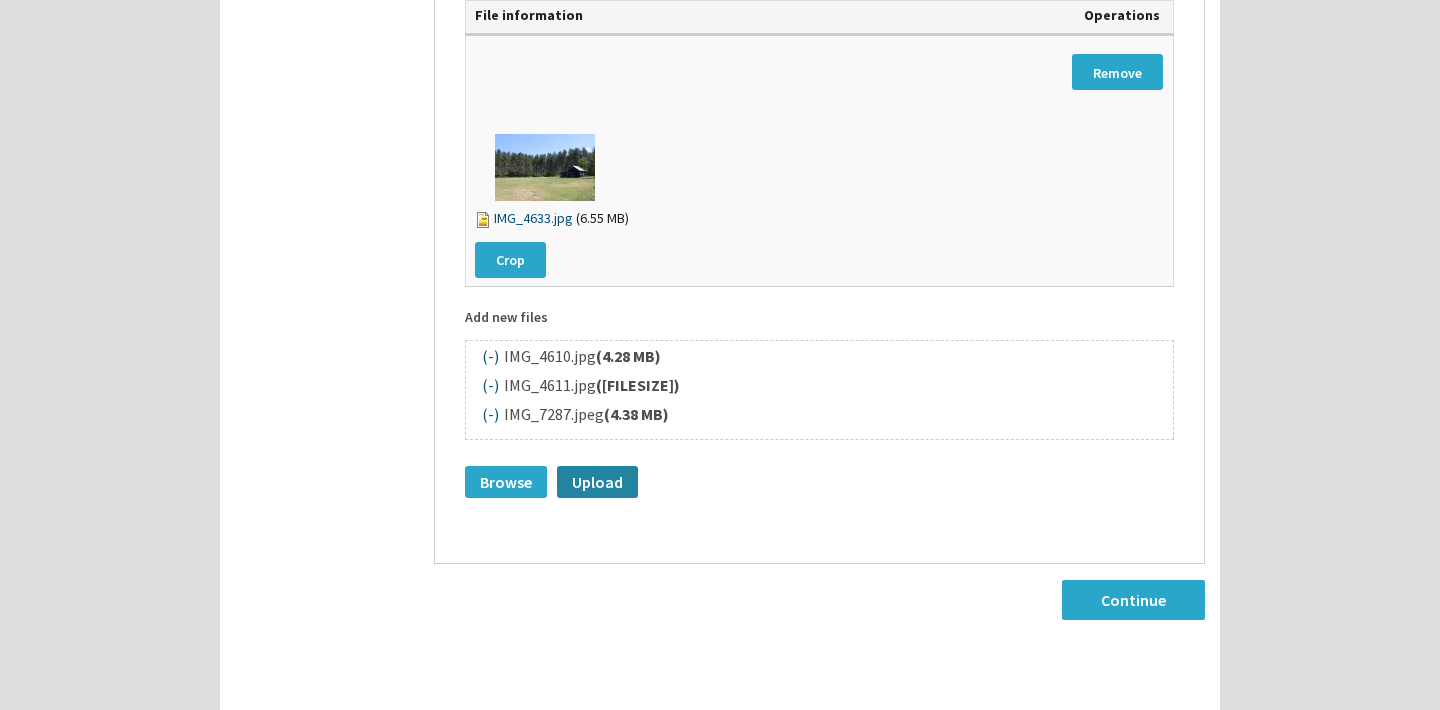 click on "Upload" at bounding box center [597, 482] 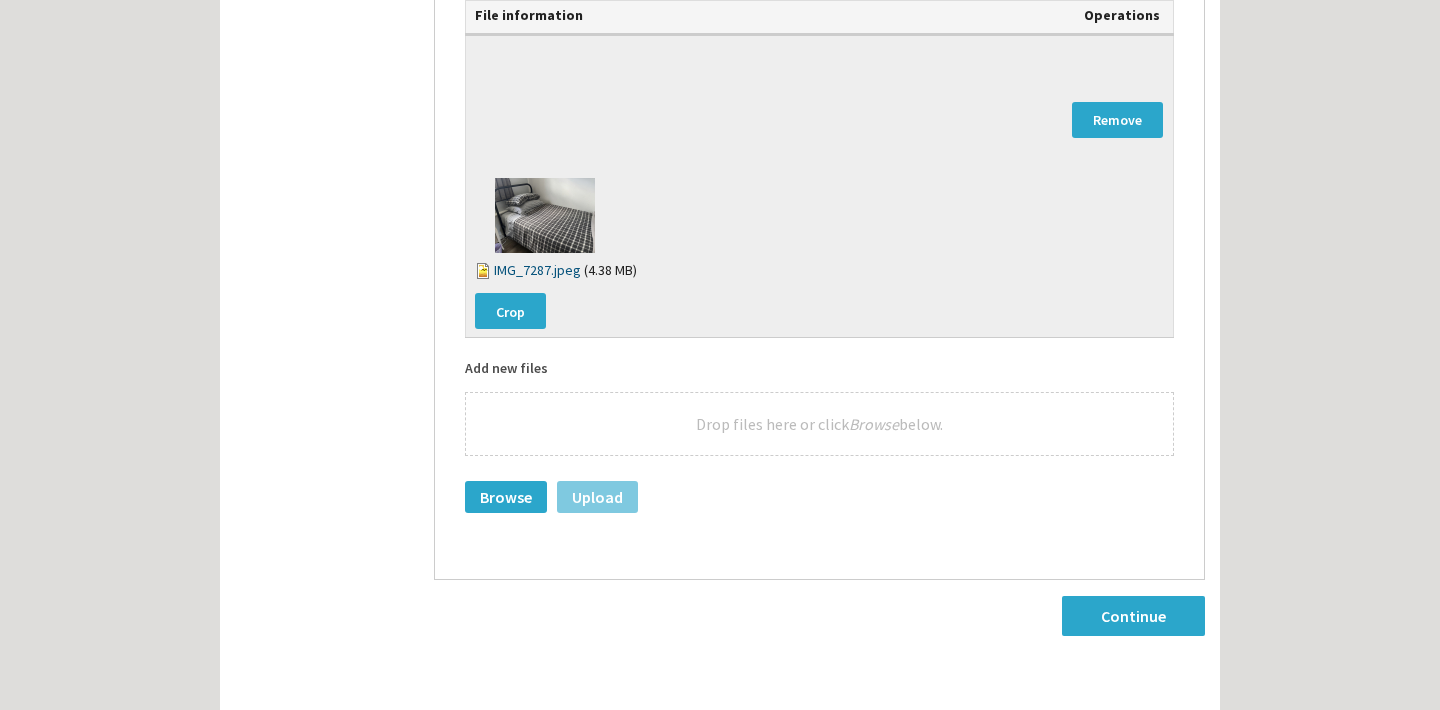 scroll, scrollTop: 5708, scrollLeft: 0, axis: vertical 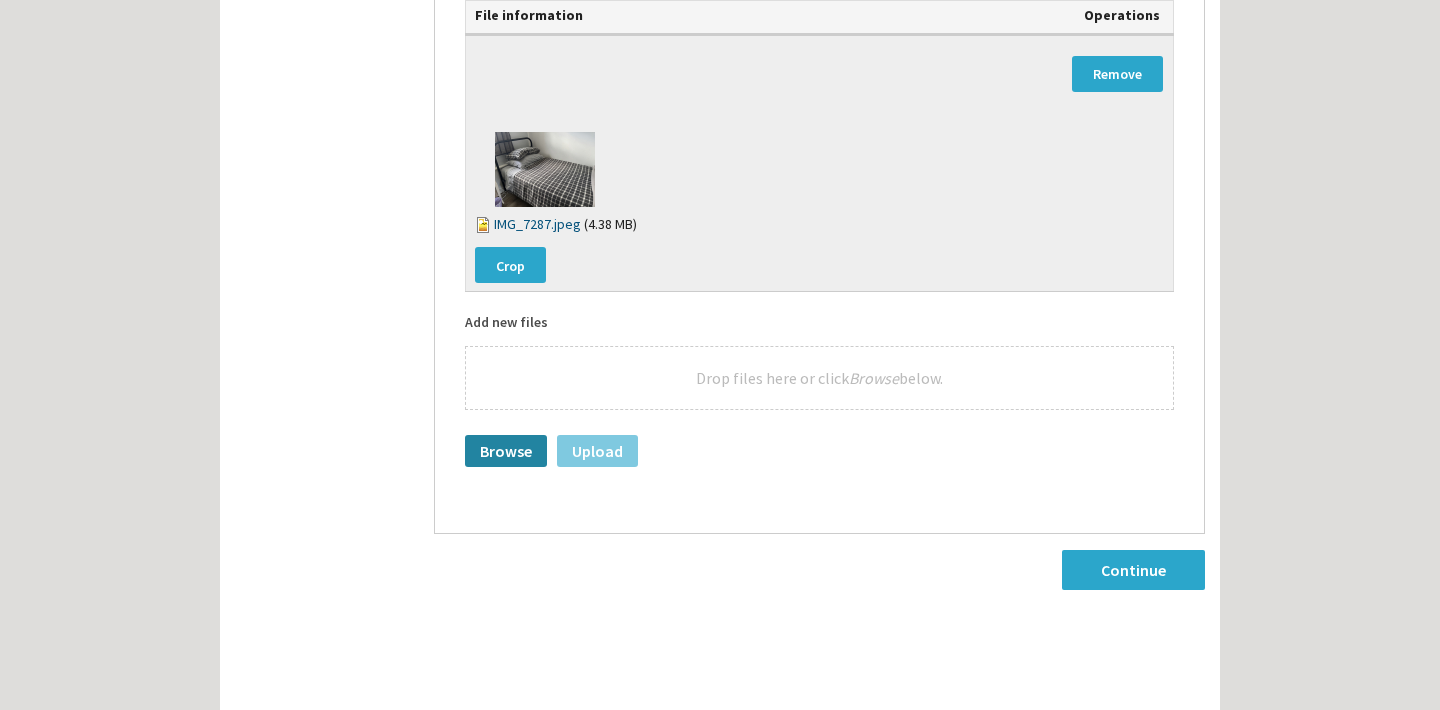 click on "Browse" at bounding box center (506, 451) 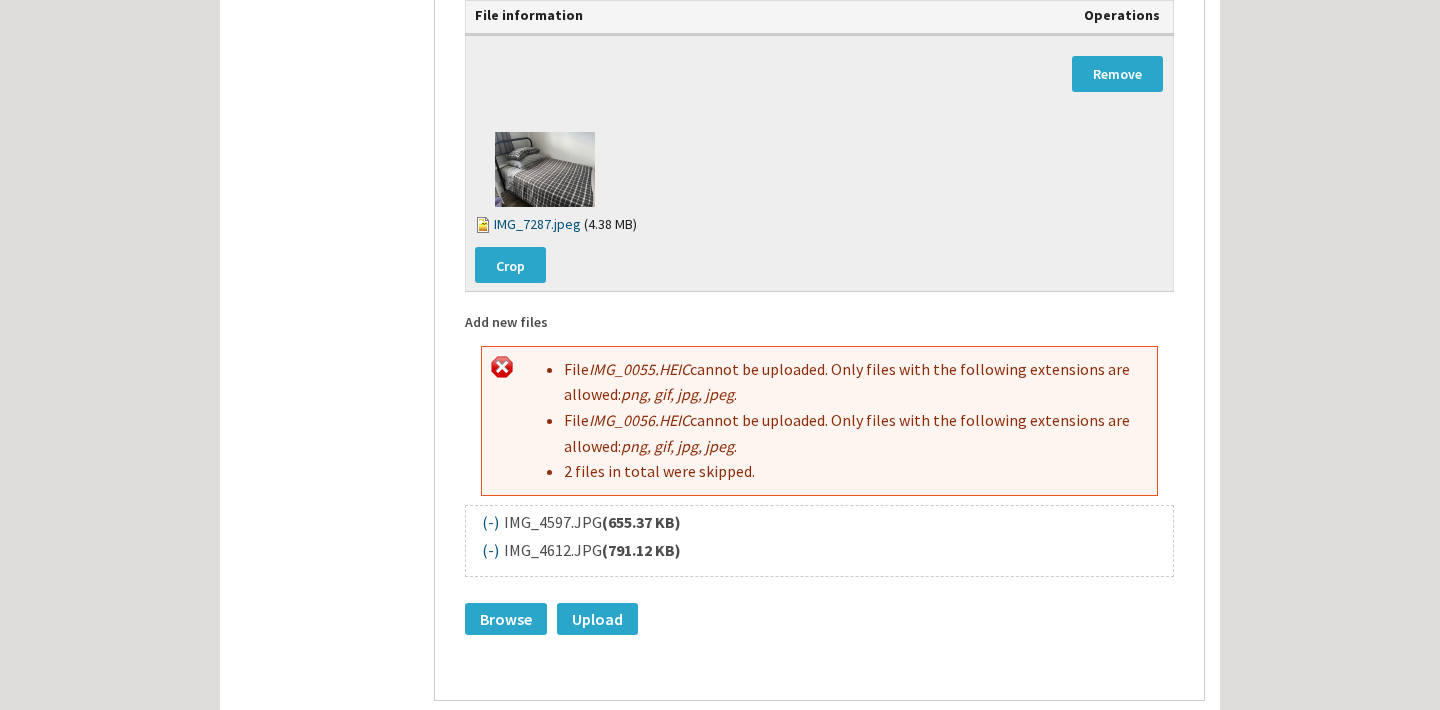 click on "File  IMG_0055.HEIC  cannot be uploaded. Only files with the following extensions are allowed:  png, gif, jpg, jpeg . File  IMG_0056.HEIC  cannot be uploaded. Only files with the following extensions are allowed:  png, gif, jpg, jpeg . 2 files in total were skipped." at bounding box center [819, 421] 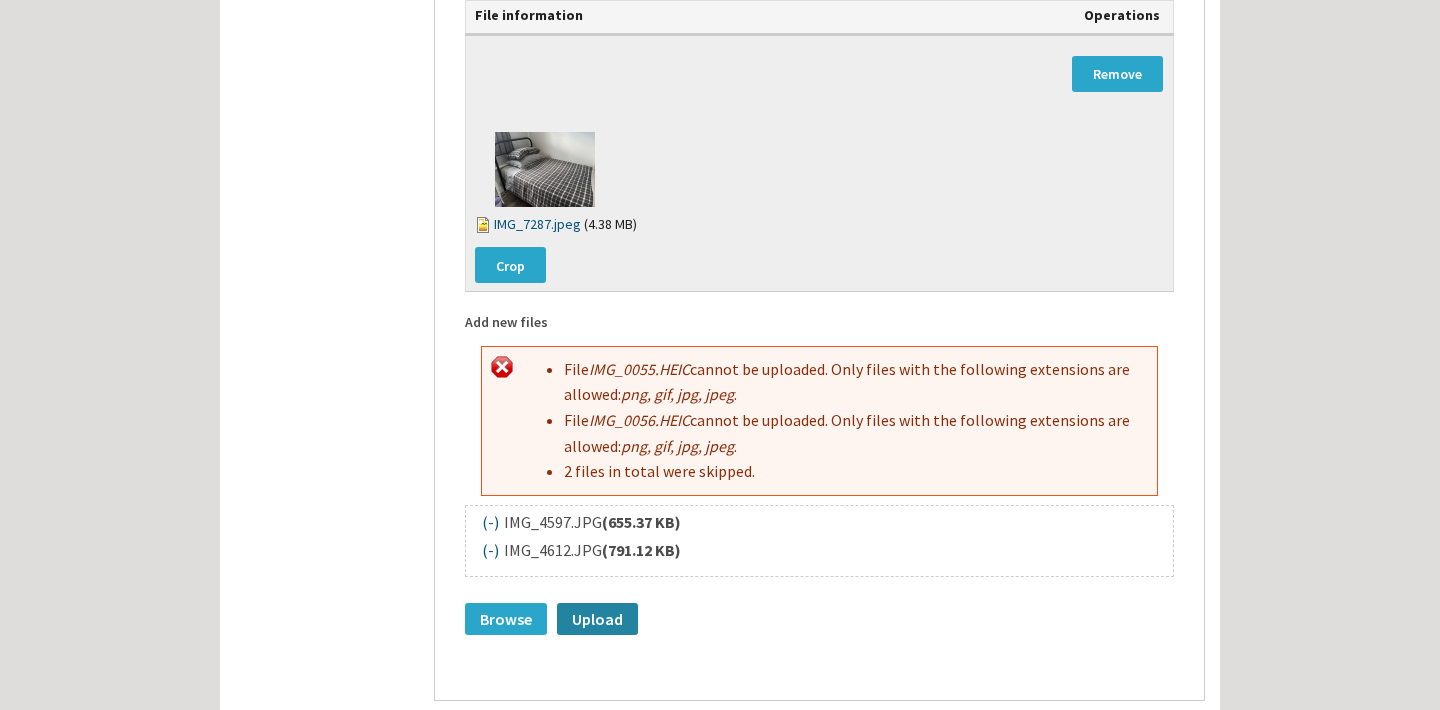 click on "Upload" at bounding box center [597, 619] 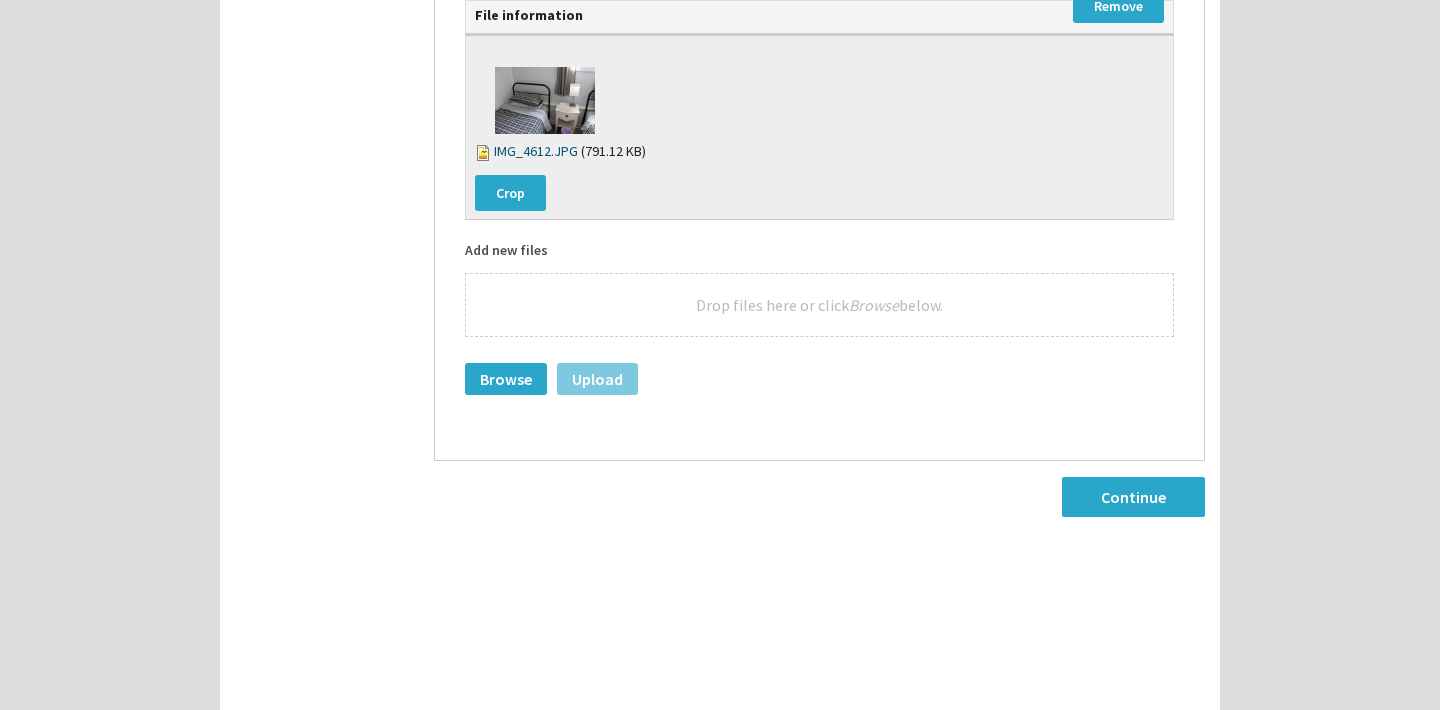 scroll, scrollTop: 6647, scrollLeft: 0, axis: vertical 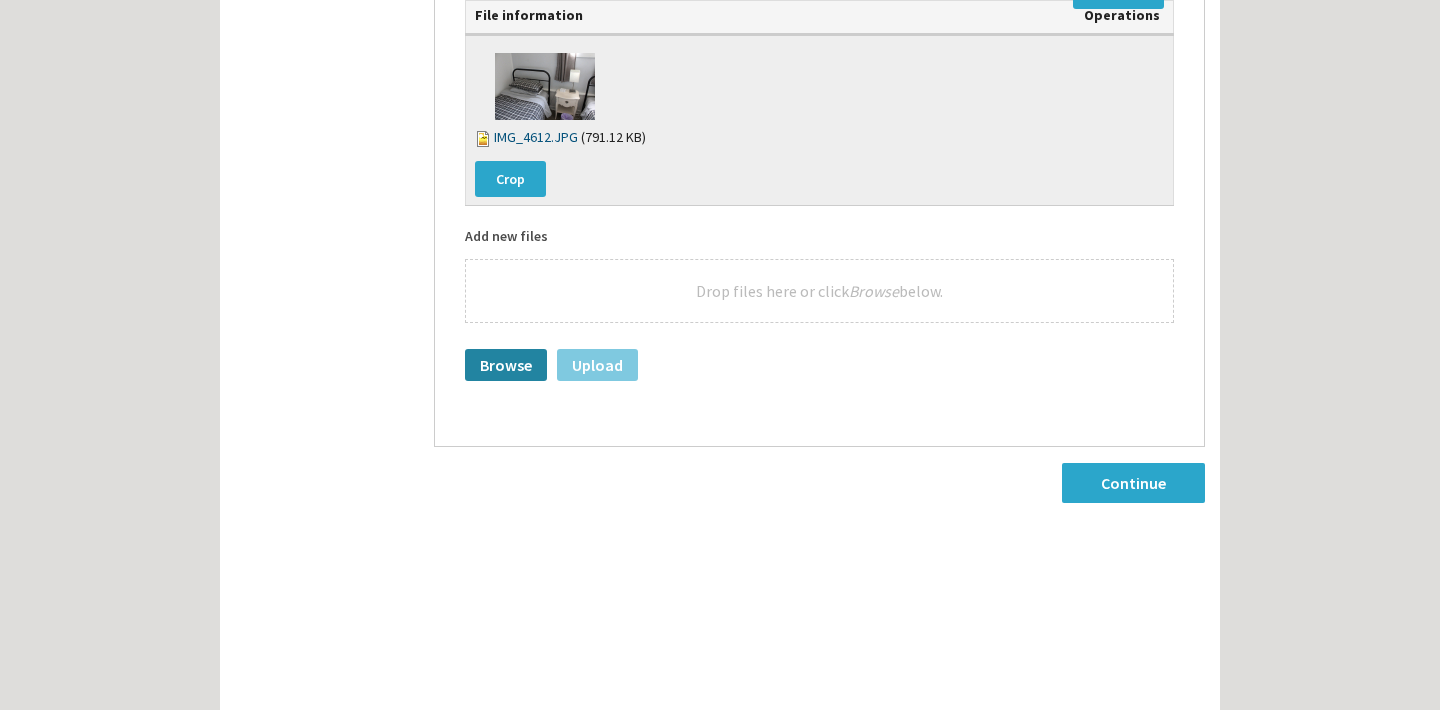 click on "Browse" at bounding box center [506, 365] 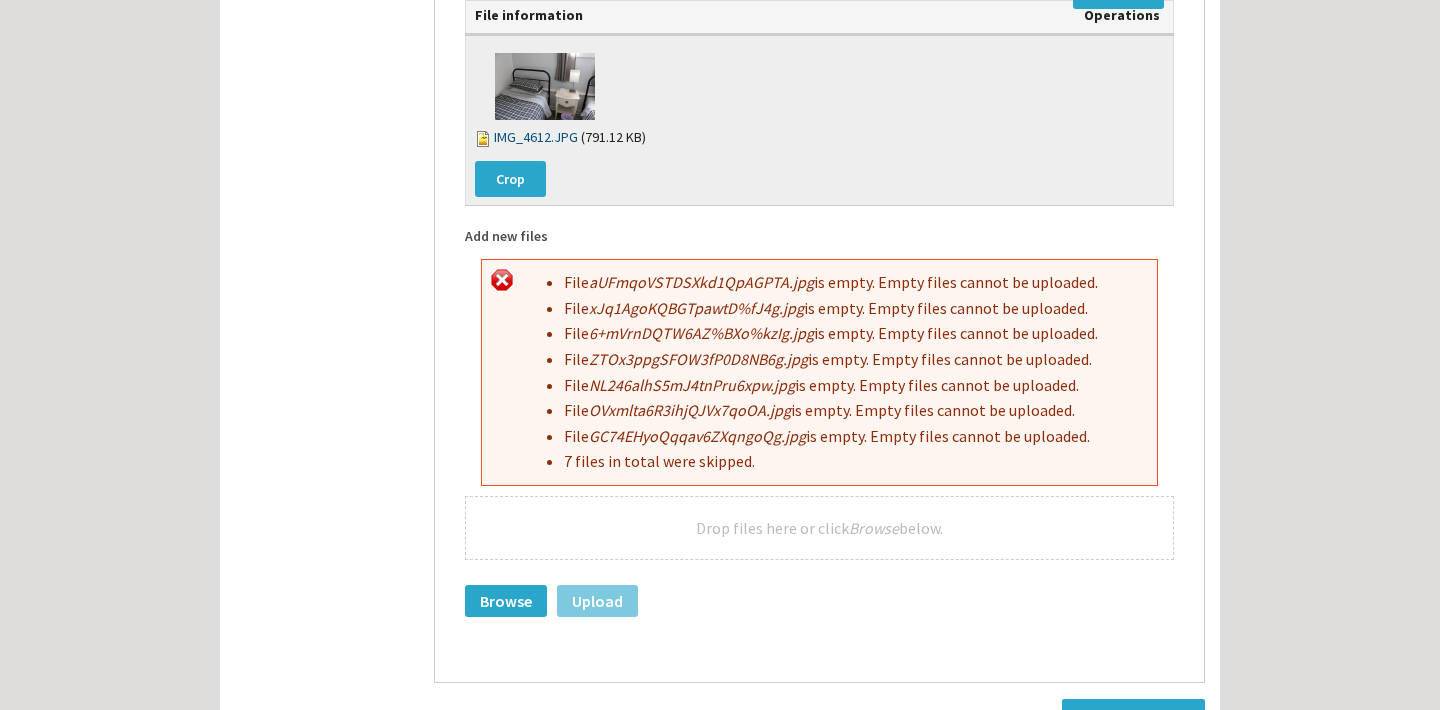click on "File  aUFmqoVSTDSXkd1QpAGPTA.jpg  is empty. Empty files cannot be uploaded. File  xJq1AgoKQBGTpawtD%fJ4g.jpg  is empty. Empty files cannot be uploaded. File  6+mVrnDQTW6AZ%BXo%kzIg.jpg  is empty. Empty files cannot be uploaded. File  ZTOx3ppgSFOW3fP0D8NB6g.jpg  is empty. Empty files cannot be uploaded. File  NL246alhS5mJ4tnPru6xpw.jpg  is empty. Empty files cannot be uploaded. File  OVxmlta6R3ihjQJVx7qoOA.jpg  is empty. Empty files cannot be uploaded. File  GC74EHyoQqqav6ZXqngoQg.jpg  is empty. Empty files cannot be uploaded. 7 files in total were skipped." at bounding box center (819, 372) 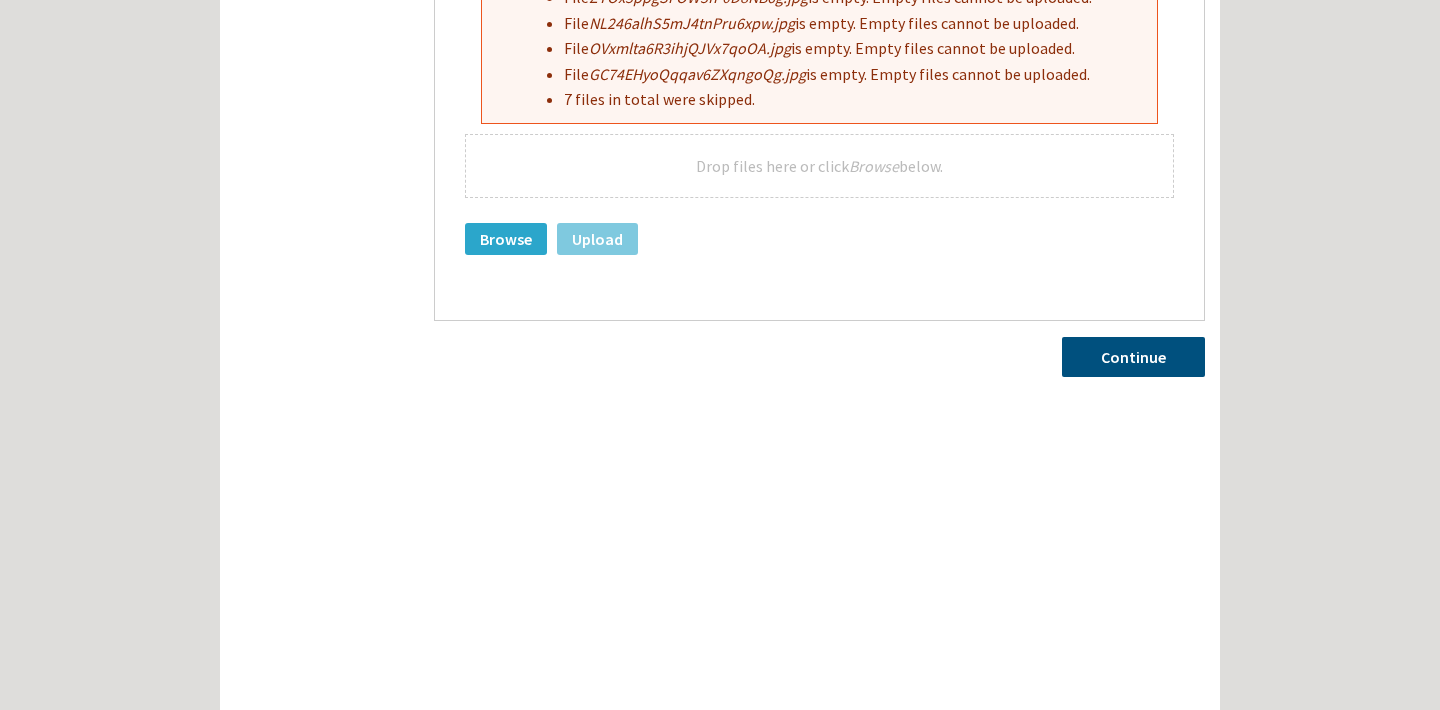 click on "Continue" at bounding box center [1133, 357] 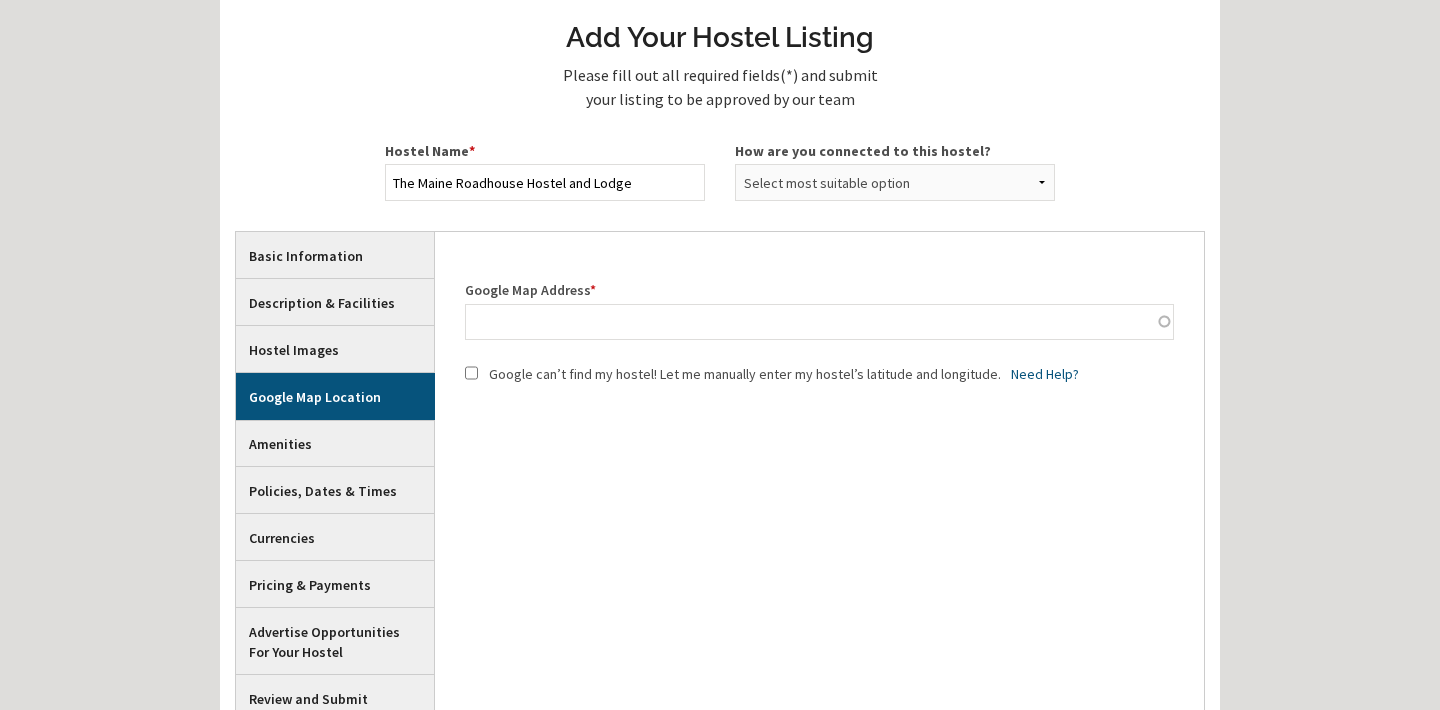 scroll, scrollTop: 124, scrollLeft: 0, axis: vertical 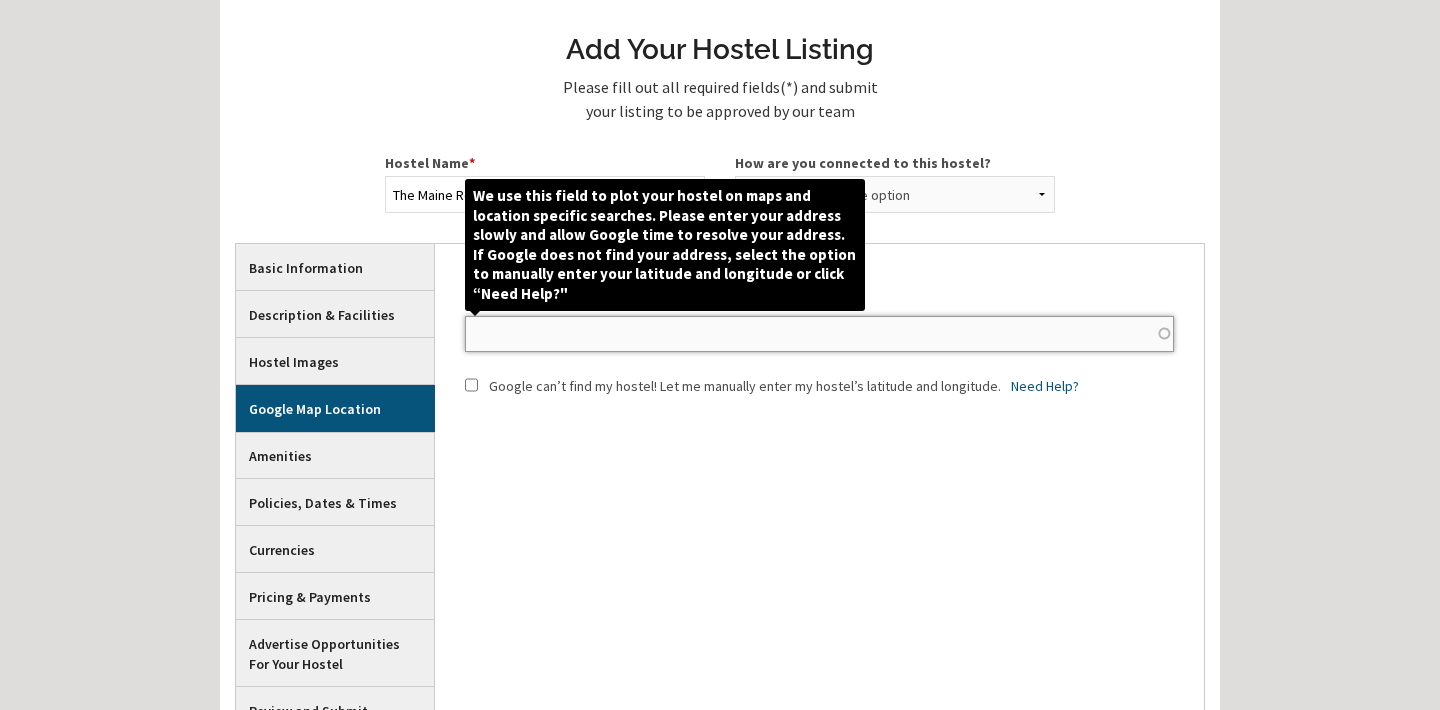 click on "Google Map Address  *" at bounding box center [819, 334] 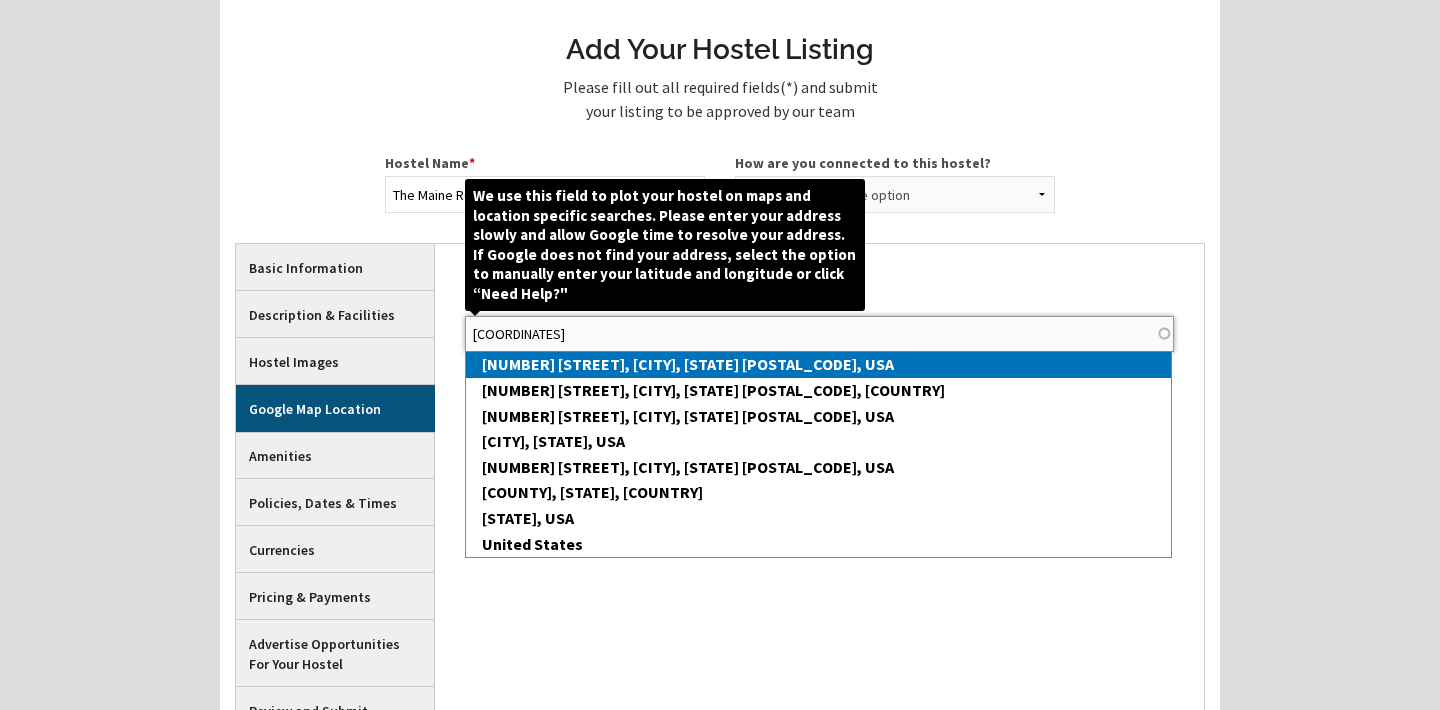 type on "901 Rangeley Rd, Coplin, ME 04970, USA" 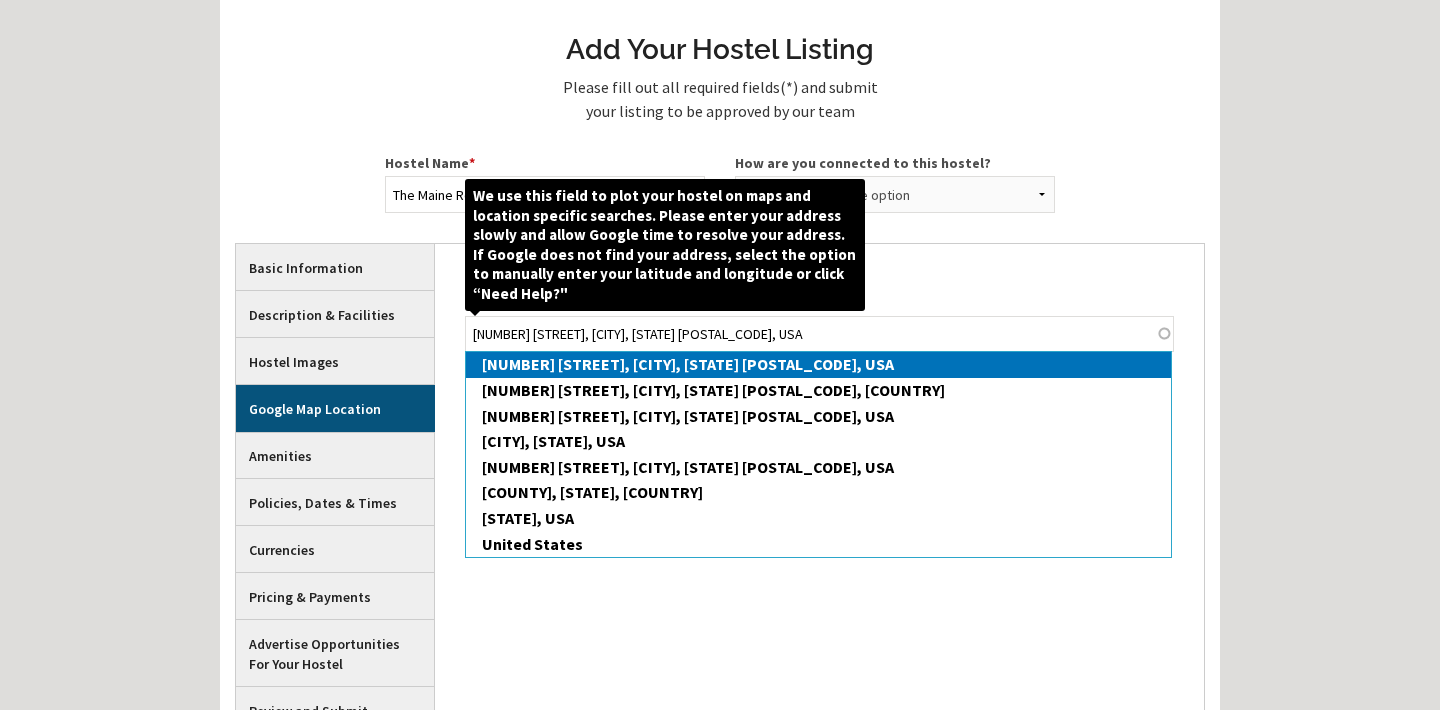 click on "901 Rangeley Rd, Coplin, ME 04970, USA" at bounding box center [826, 365] 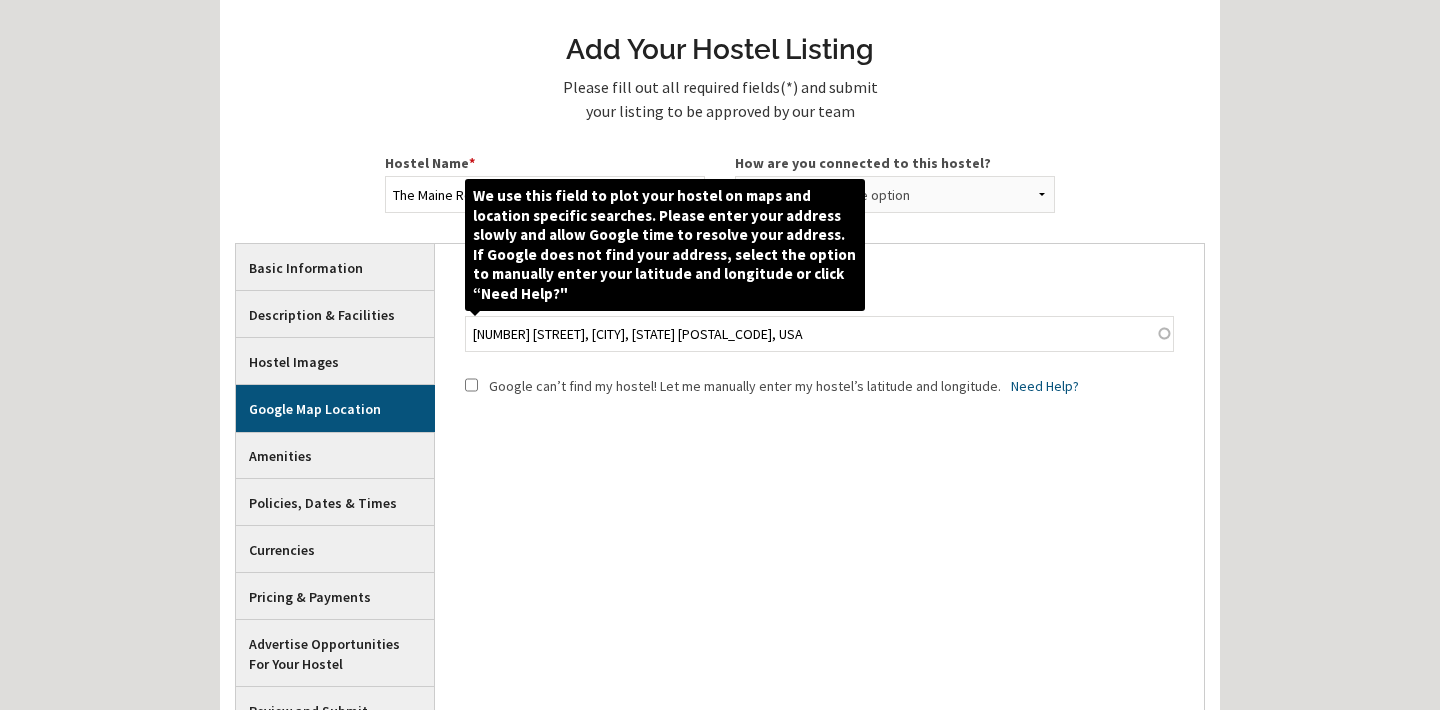 click on "Google Map Address  *
901 Rangeley Rd, Coplin, ME 04970, USA
Google can’t find my hostel! Let me manually enter my hostel’s latitude and longitude. Need Help?
Google Map Geocode
Latitude
Longitude" at bounding box center [819, 488] 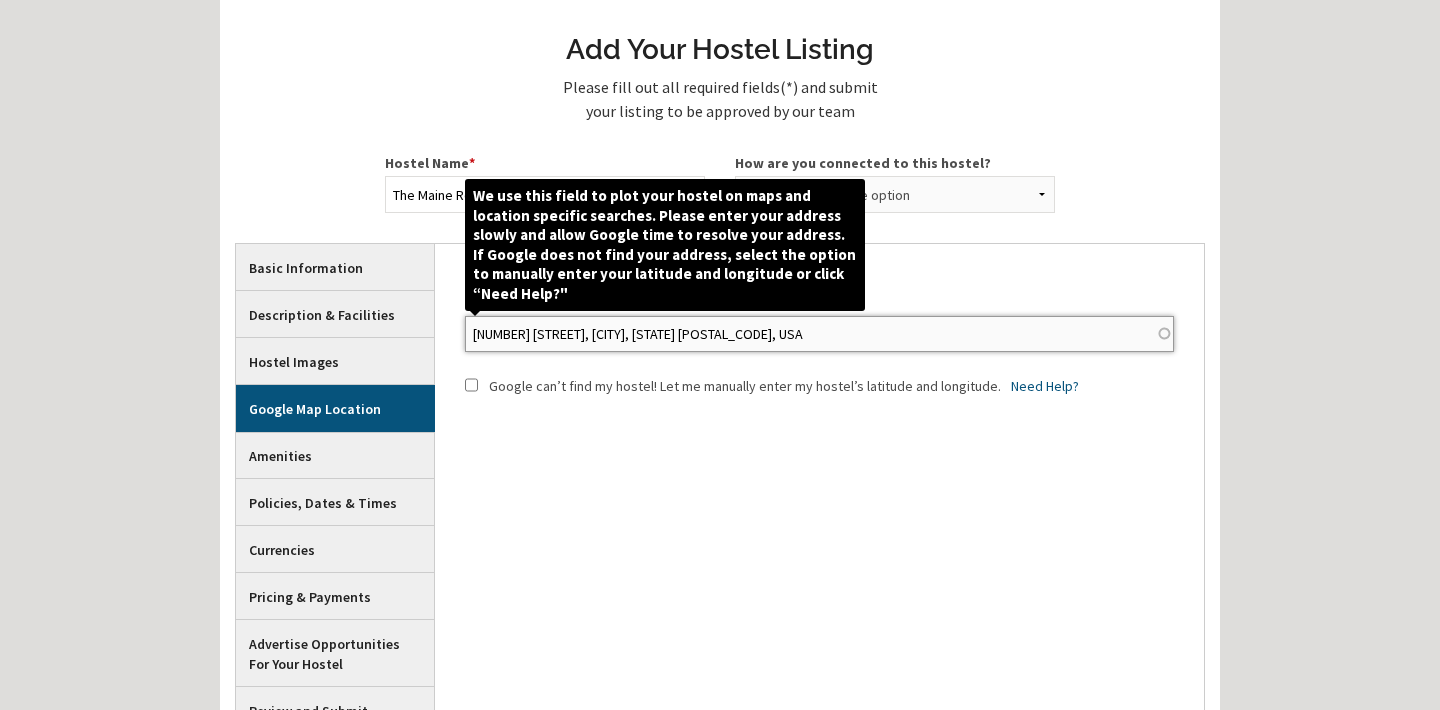 click on "901 Rangeley Rd, Coplin, ME 04970, USA" at bounding box center [819, 334] 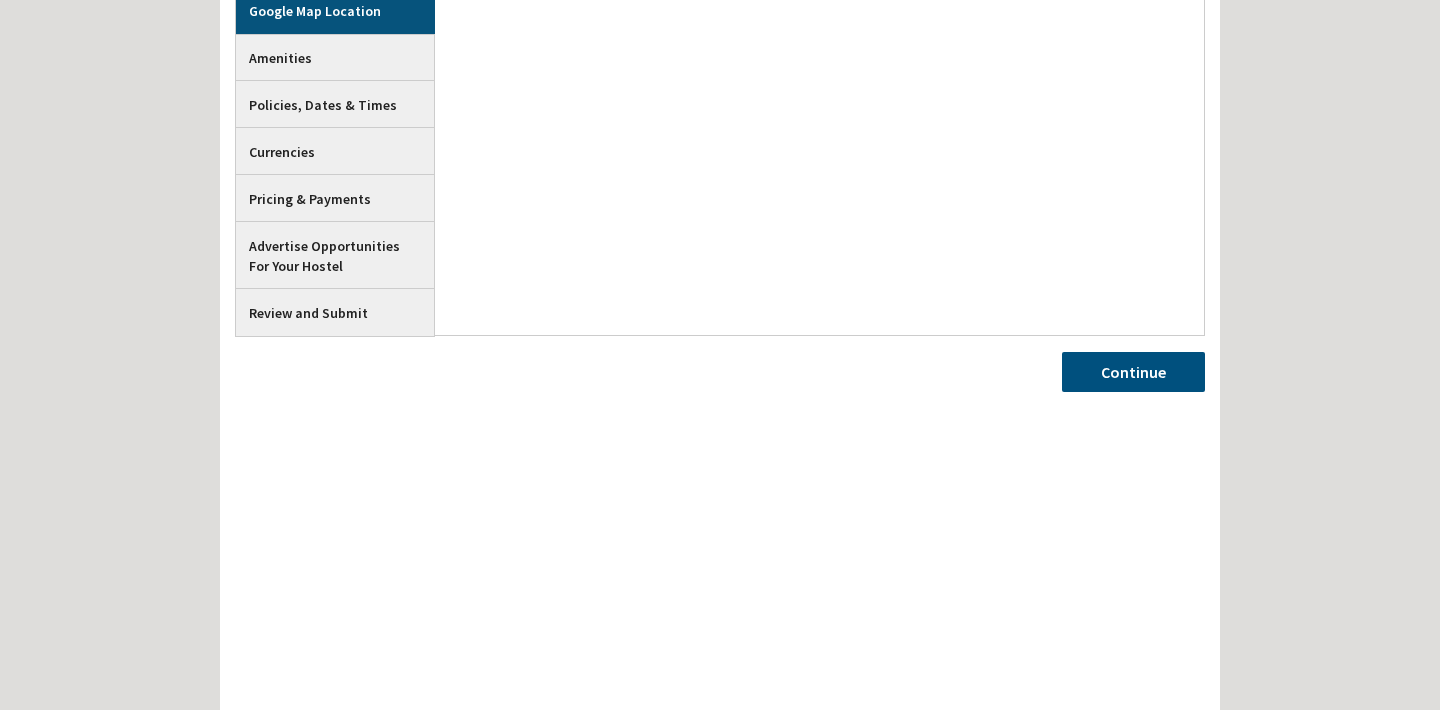 click on "Continue" at bounding box center [1133, 372] 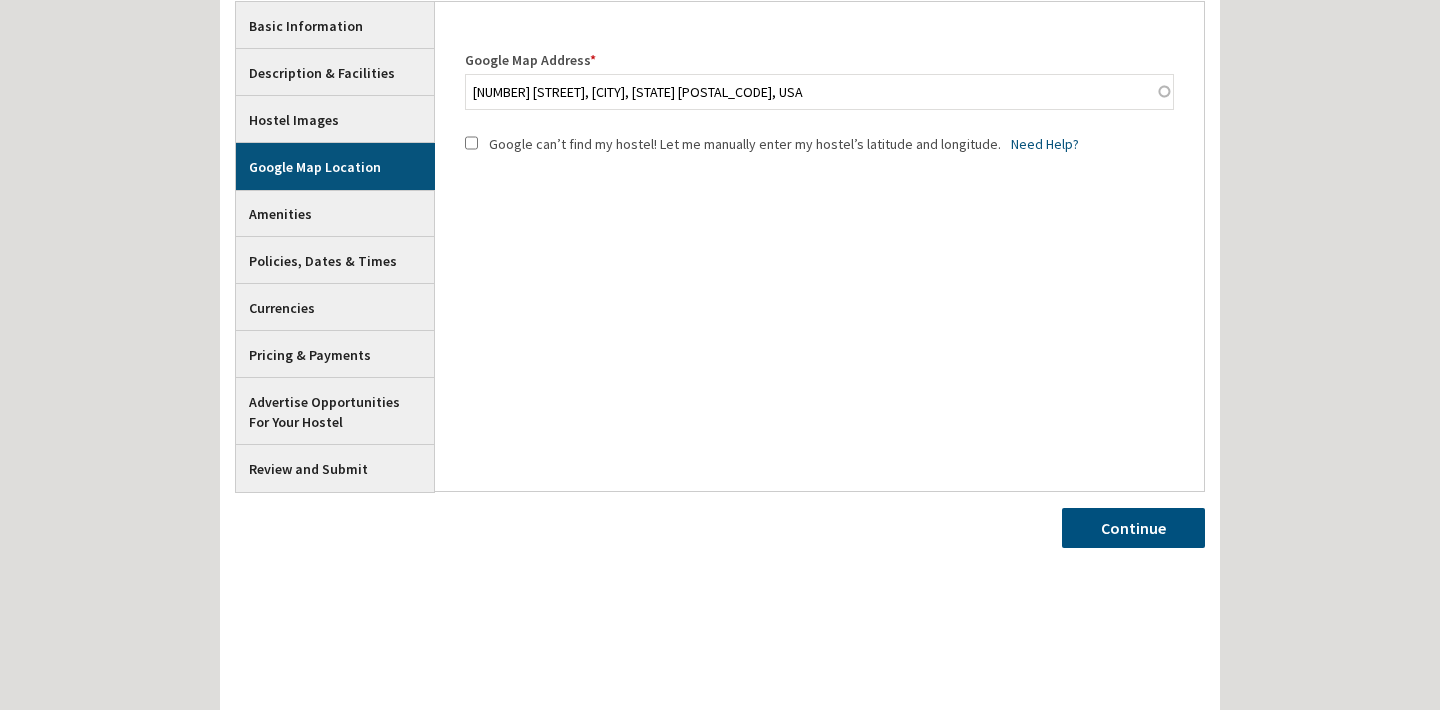 scroll, scrollTop: 1, scrollLeft: 0, axis: vertical 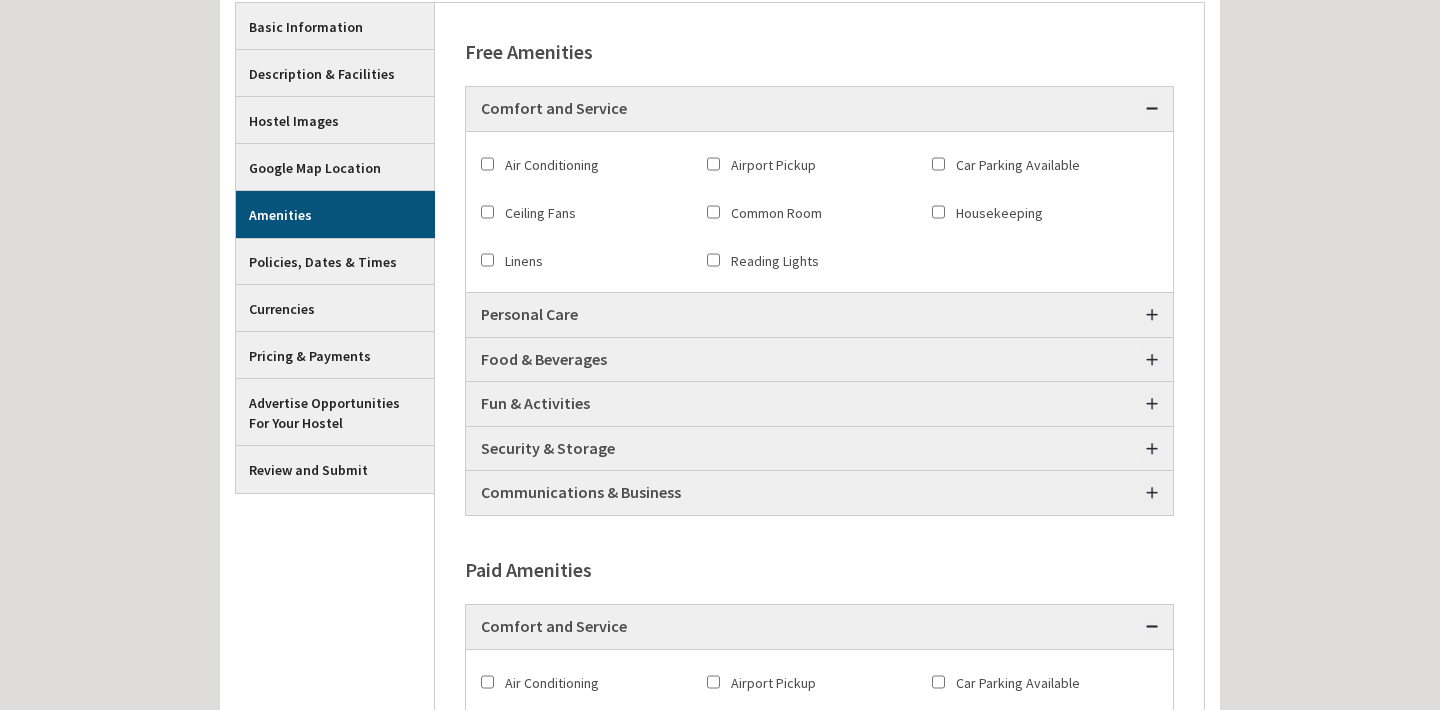 click on "Air Conditioning" at bounding box center [487, 164] 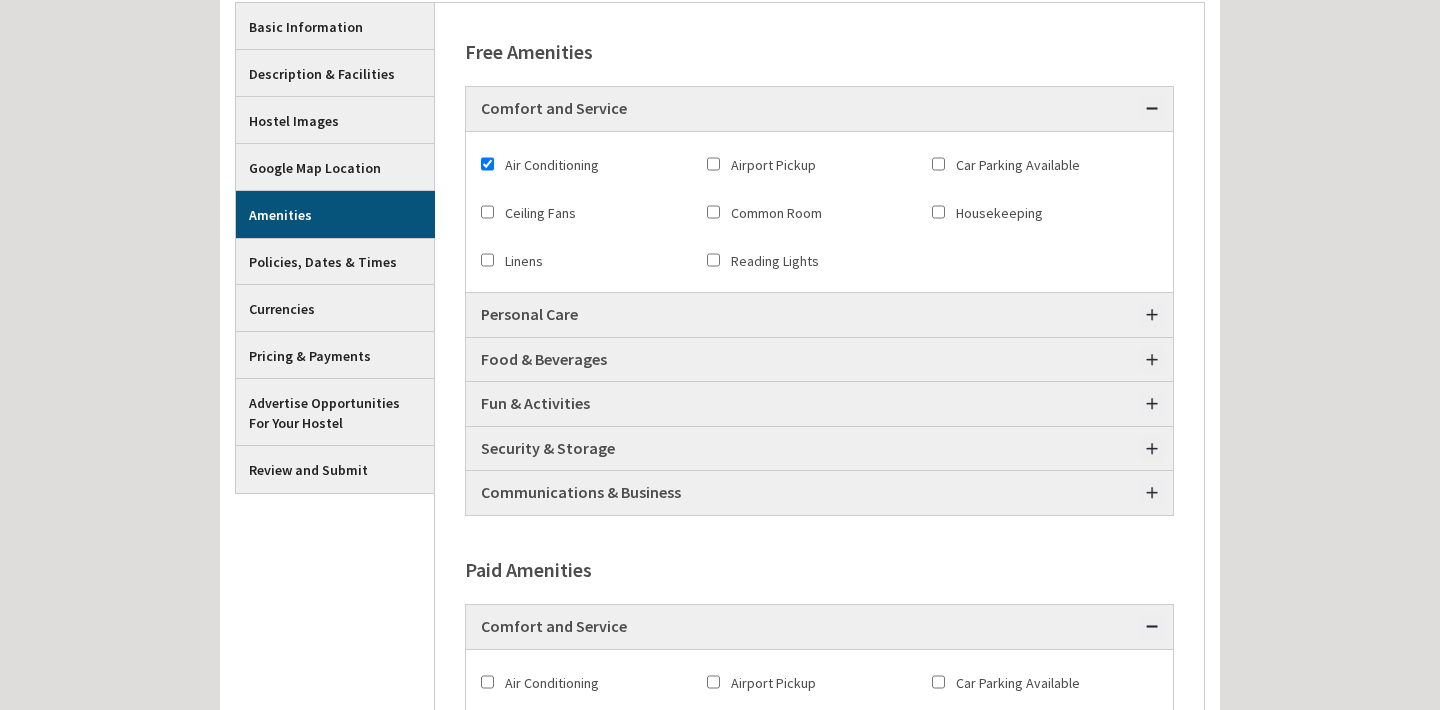 click on "Ceiling Fans" at bounding box center [487, 212] 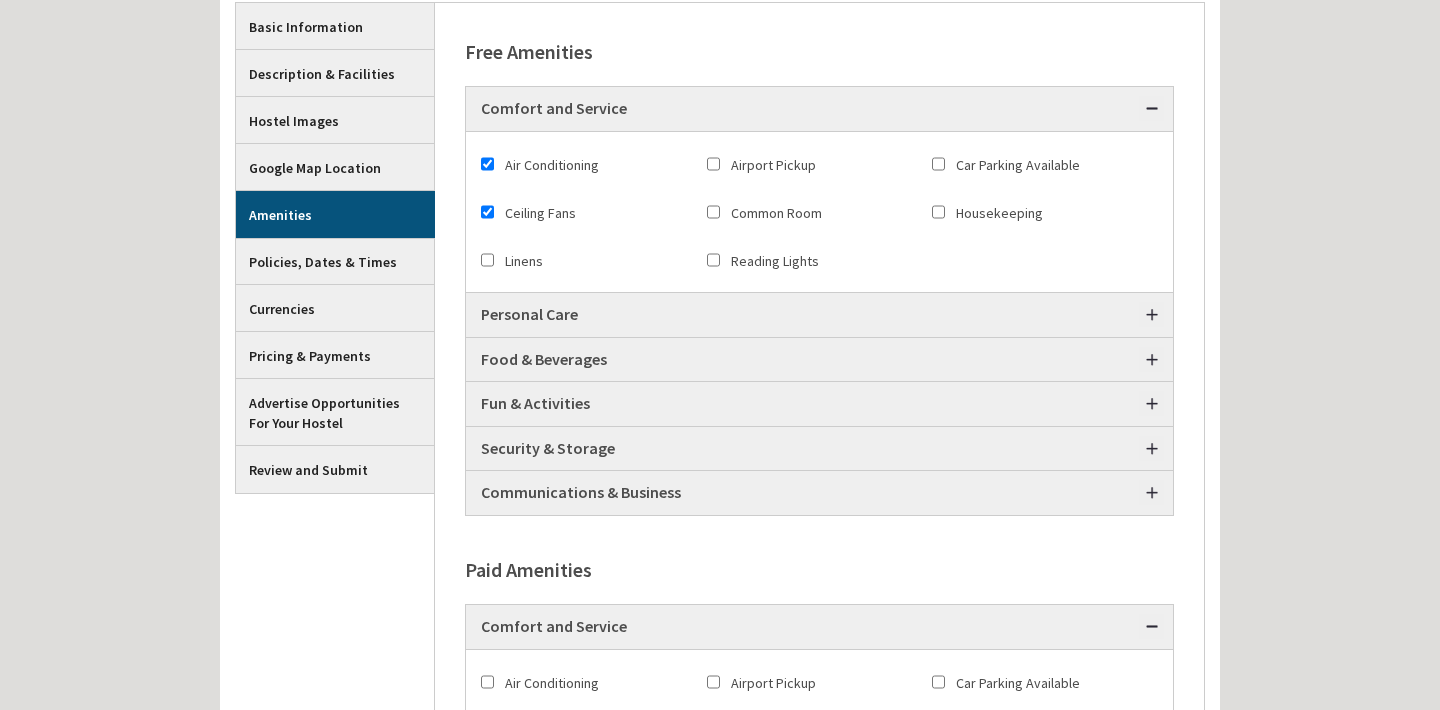 click on "Linens" at bounding box center (487, 260) 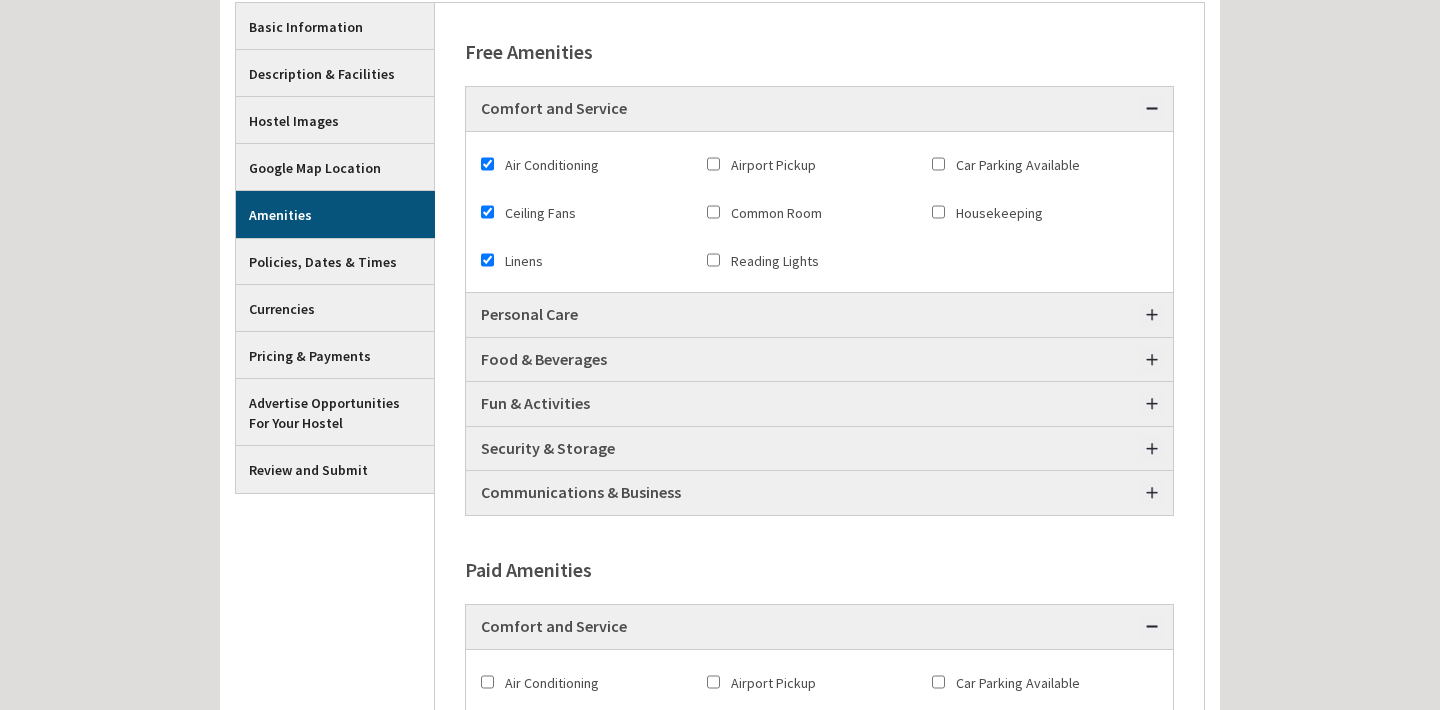 click on "Common Room" at bounding box center (713, 212) 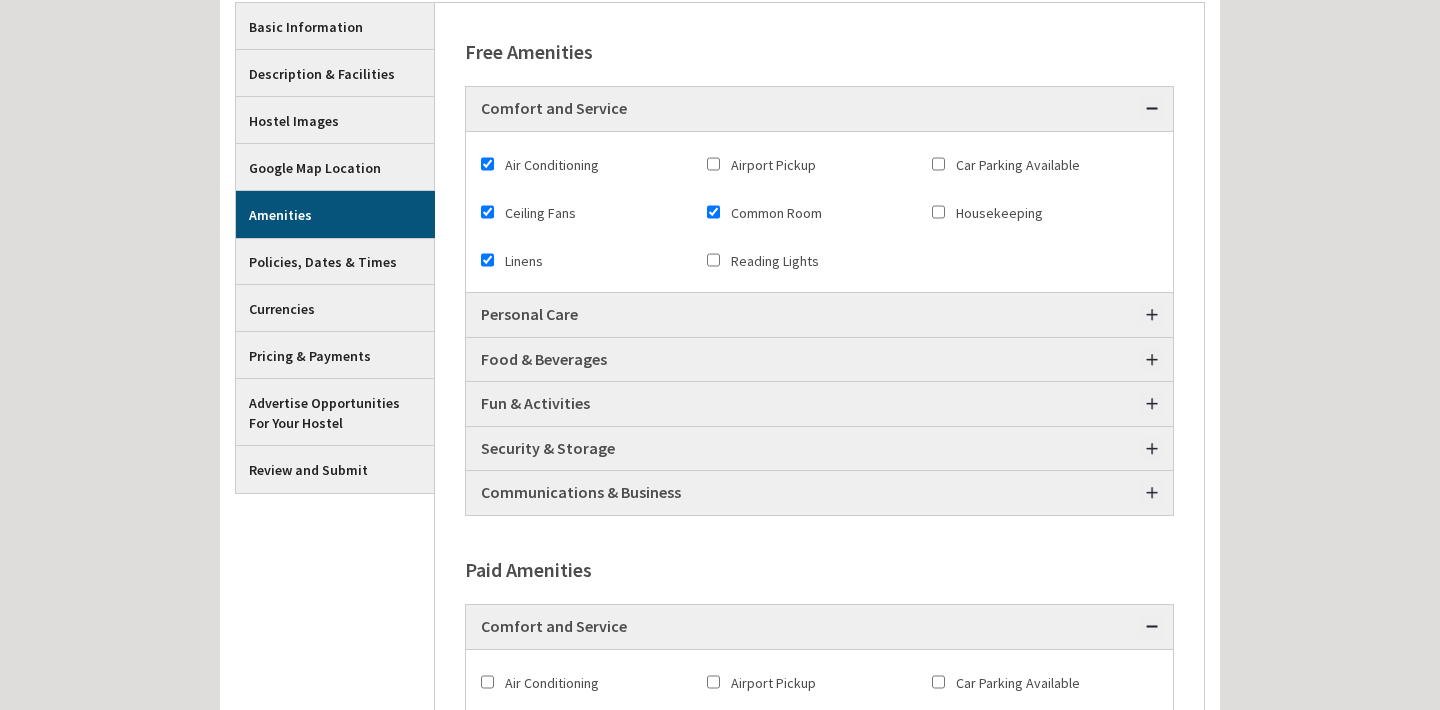 click on "Reading Lights" at bounding box center [713, 260] 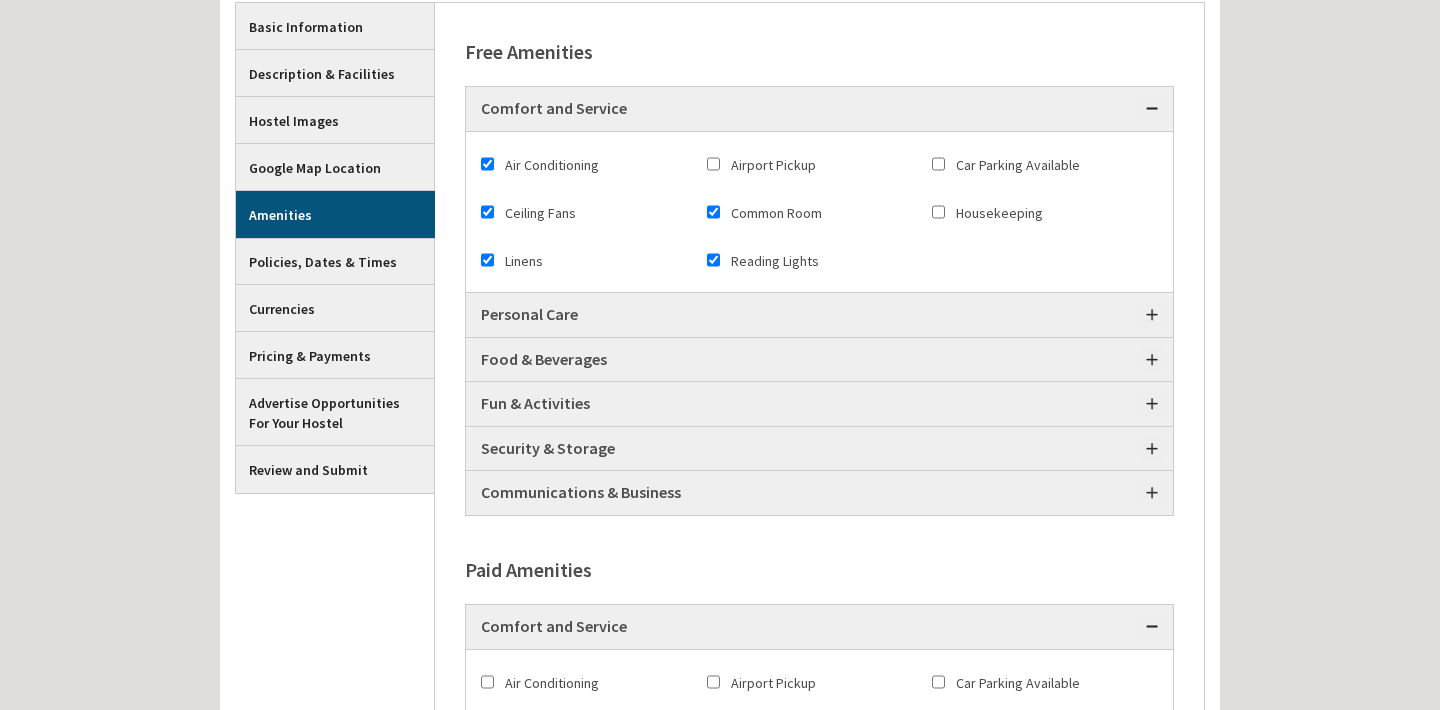 click on "Car Parking Available" at bounding box center (938, 164) 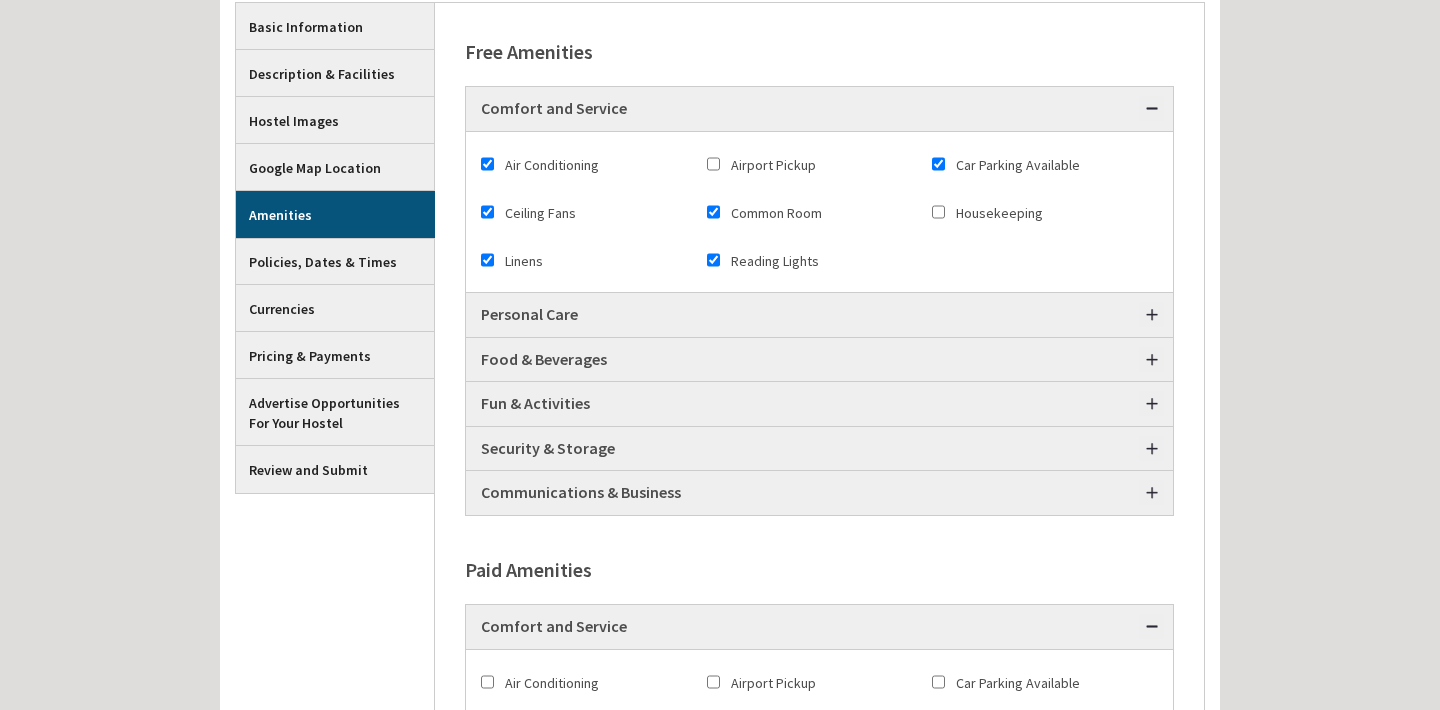 click on "Housekeeping" at bounding box center [938, 212] 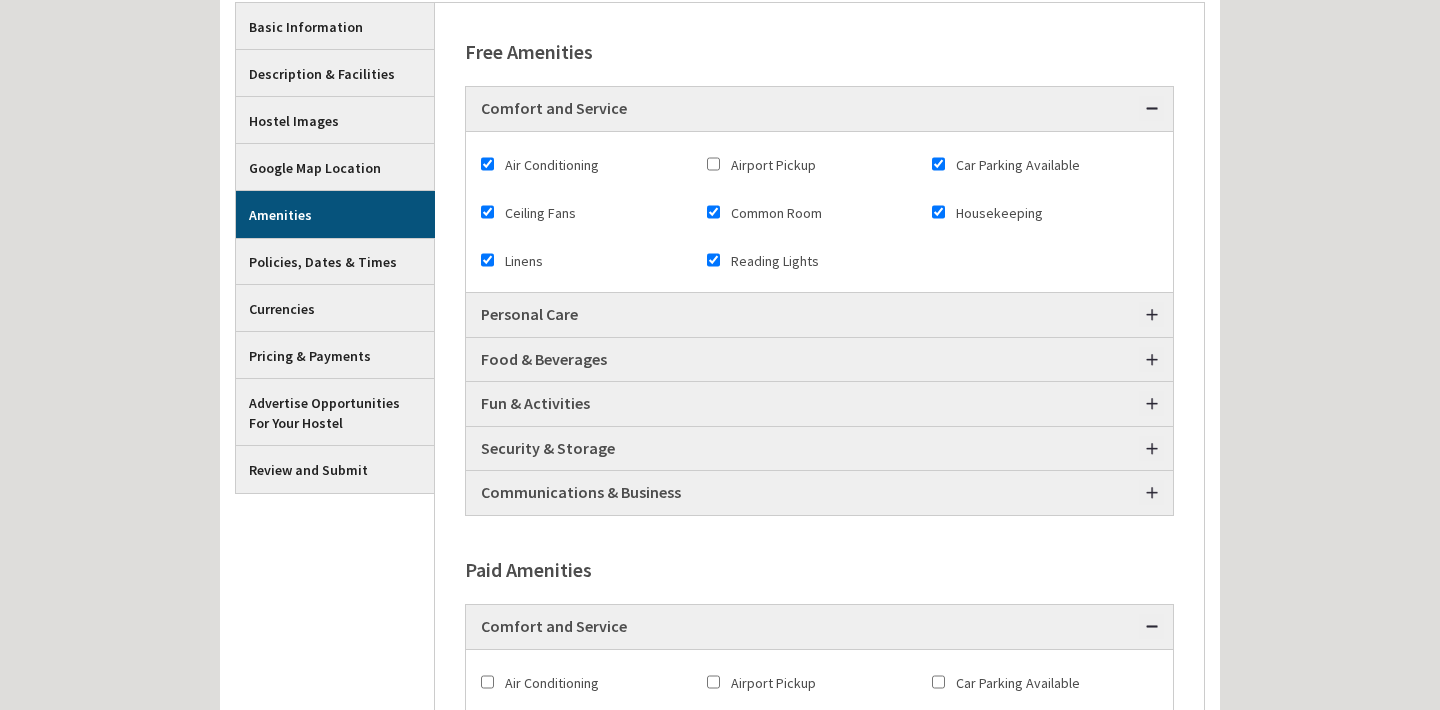 click on "Personal
Care" at bounding box center (819, 315) 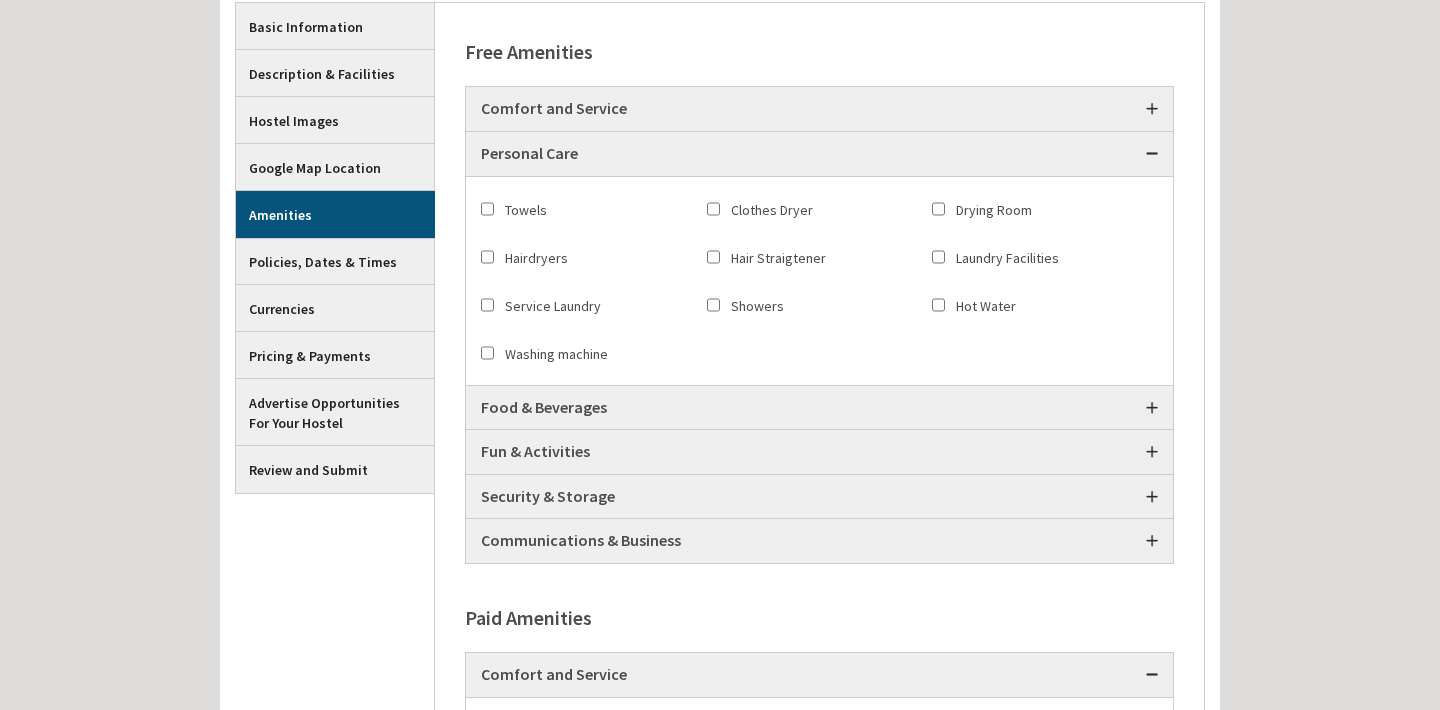 click on "Towels" at bounding box center [487, 209] 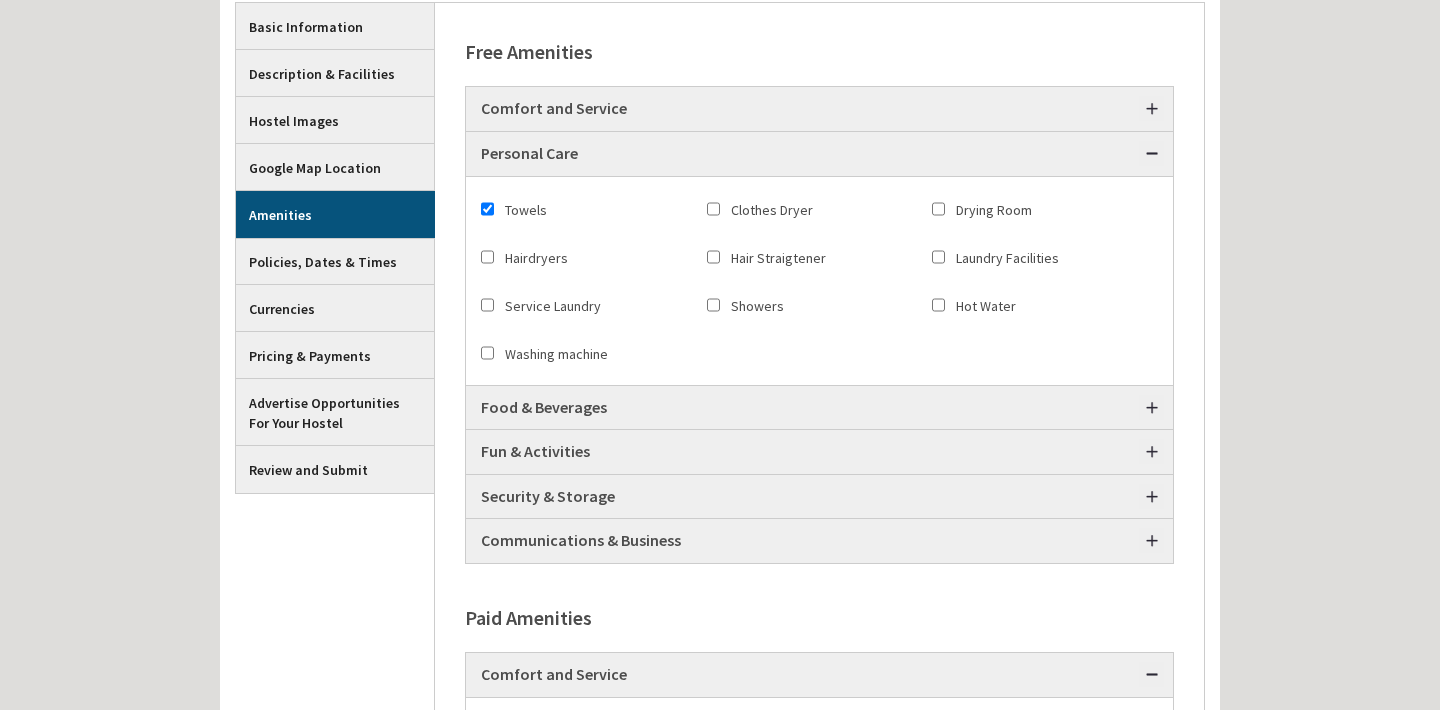 click on "Hairdryers" at bounding box center [487, 257] 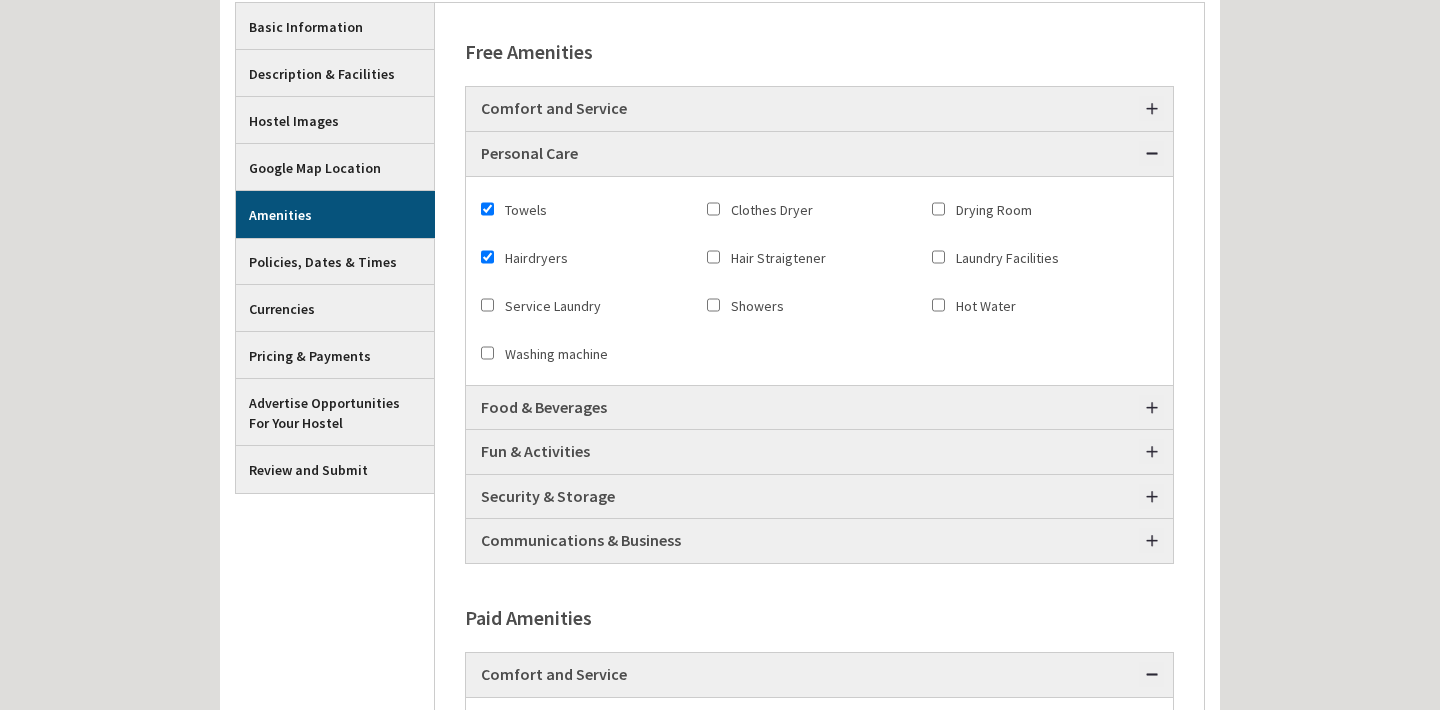 click on "Service Laundry" at bounding box center [487, 305] 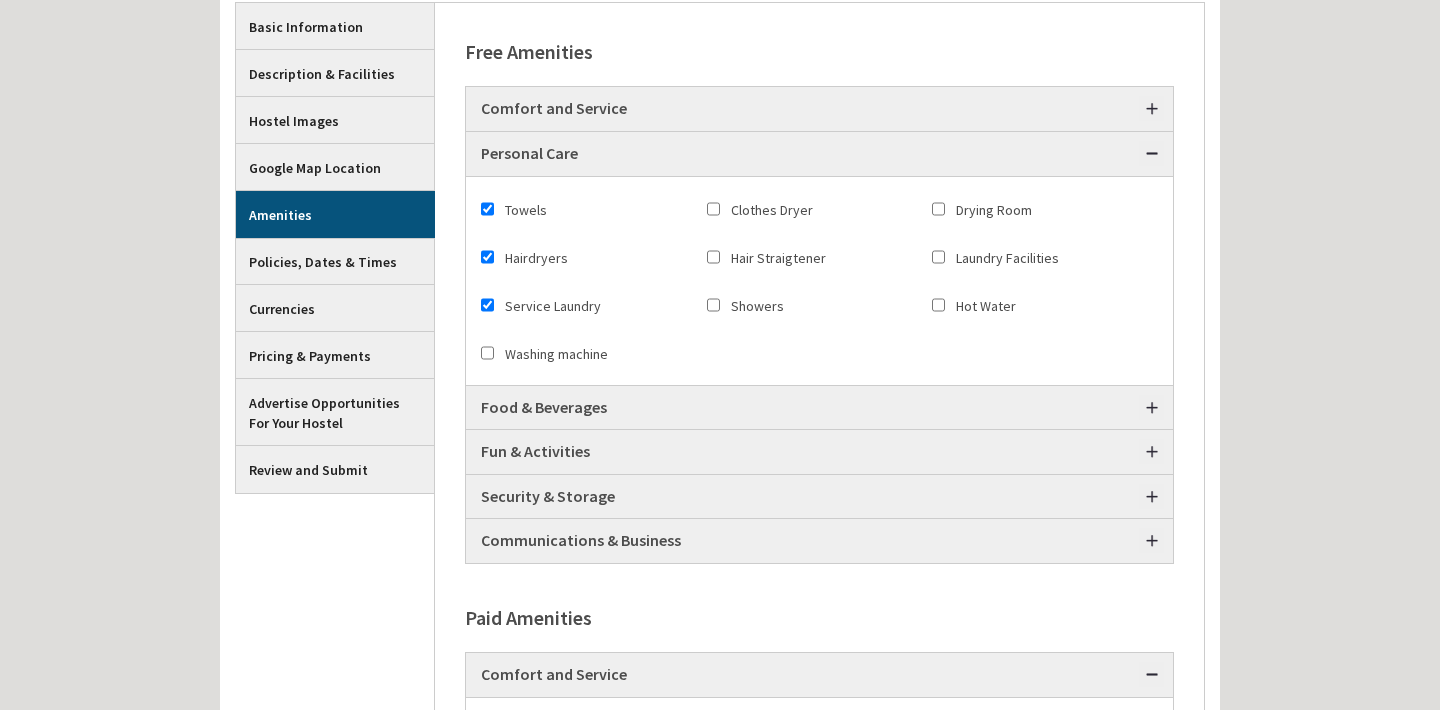 click on "Service Laundry" at bounding box center (487, 305) 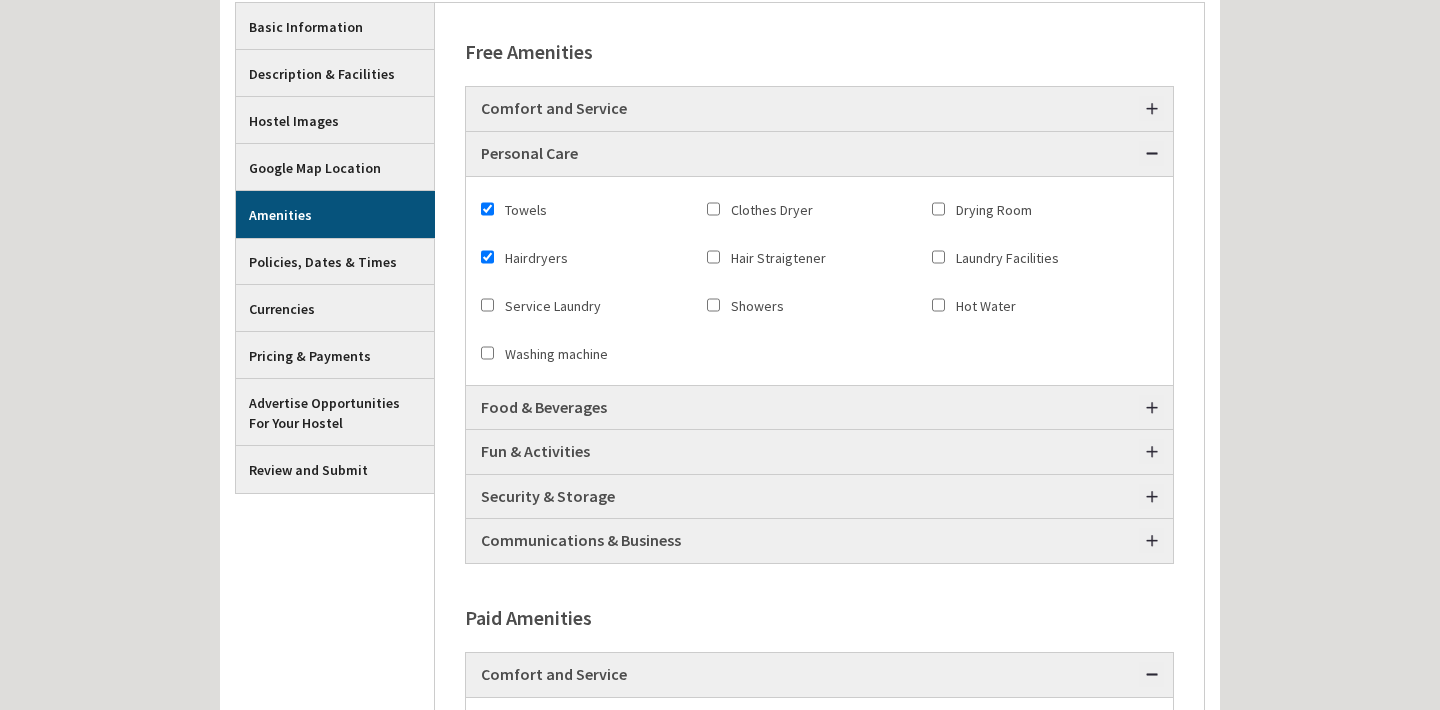 click on "Personal Care
Towels
Clothes Dryer
Drying Room
Hairdryers
Hair Straigtener
Laundry Facilities
Service Laundry
Showers
Hot Water
Washing machine" at bounding box center (819, 281) 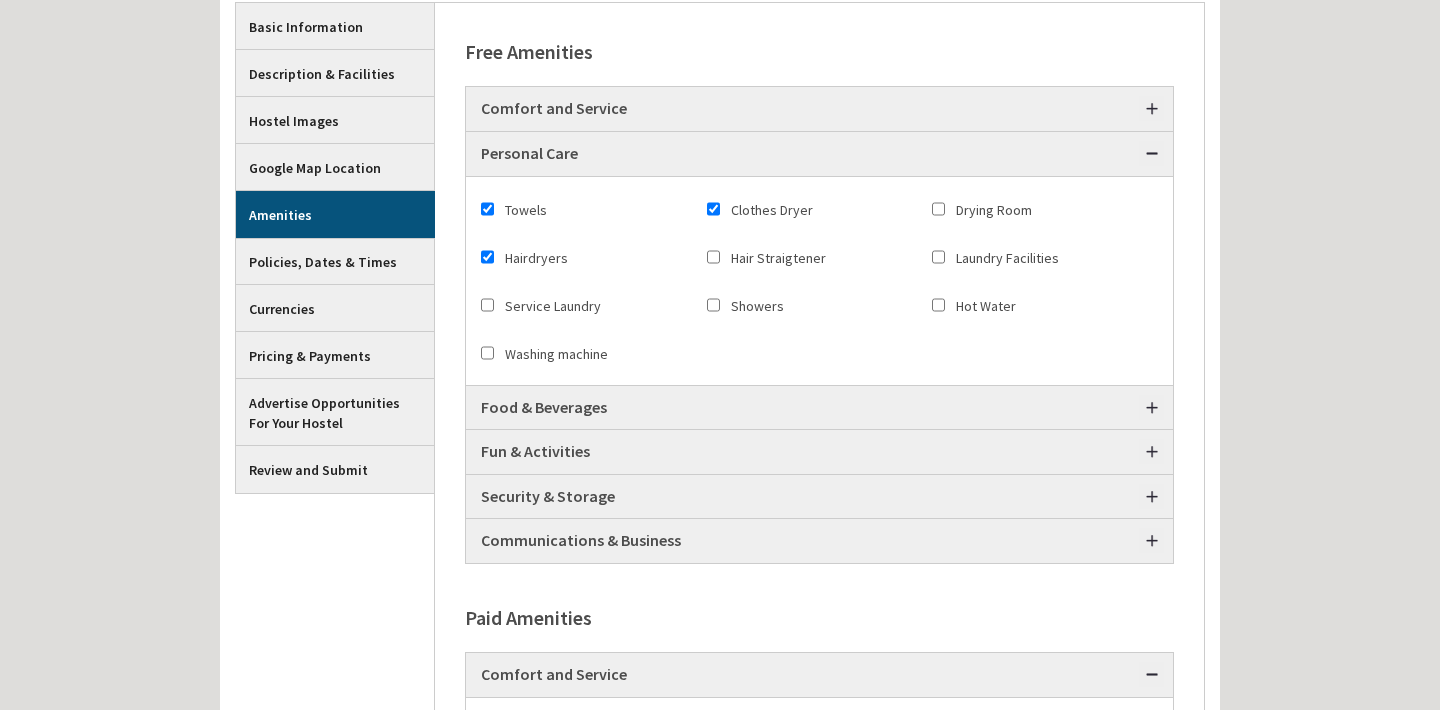 click on "Washing machine" at bounding box center [487, 353] 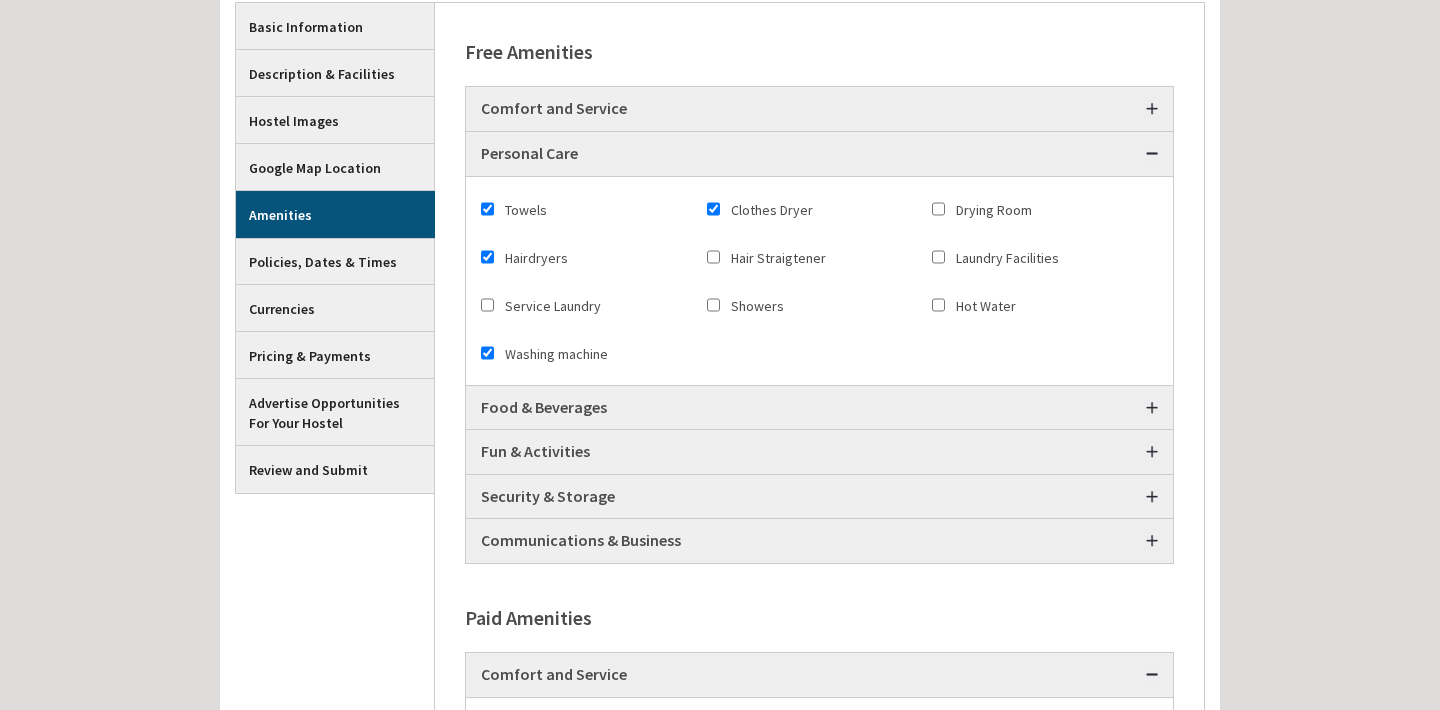 click on "Showers" at bounding box center [713, 305] 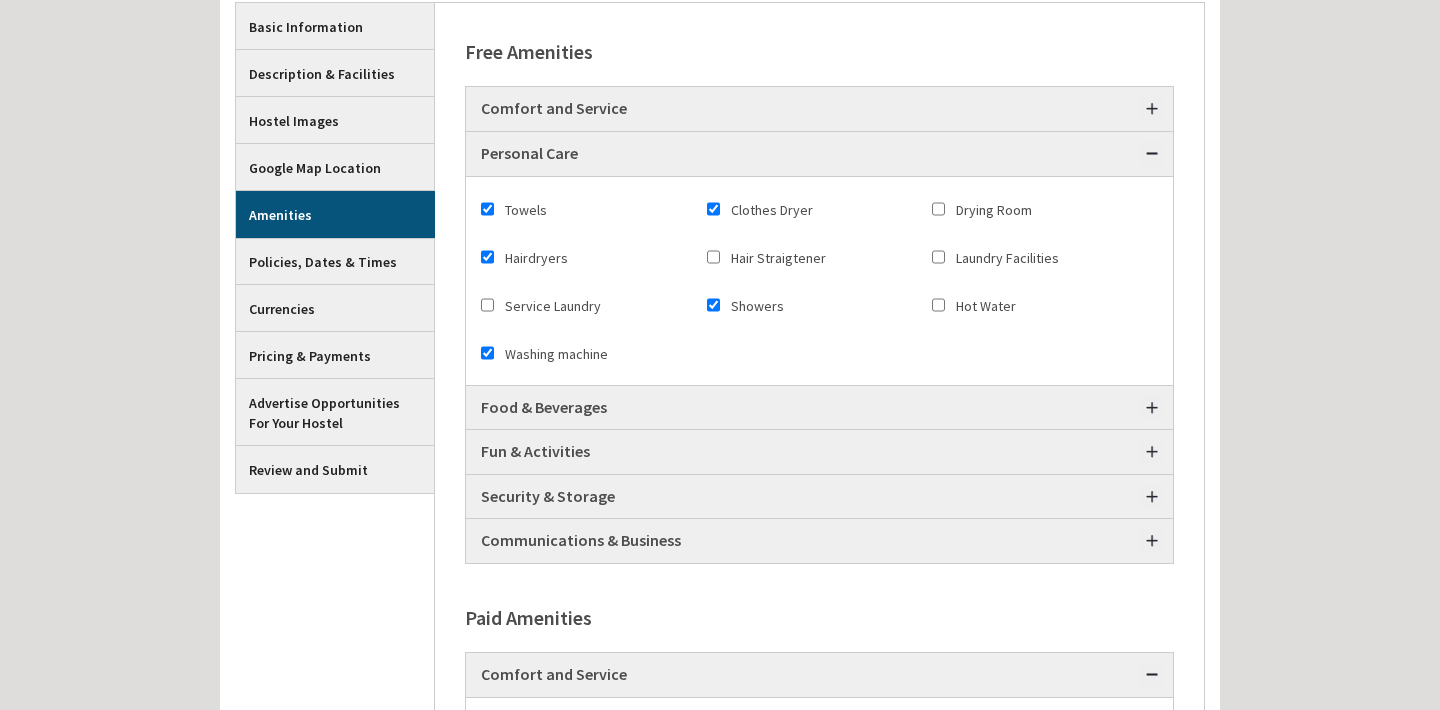 click on "Laundry Facilities" at bounding box center (938, 257) 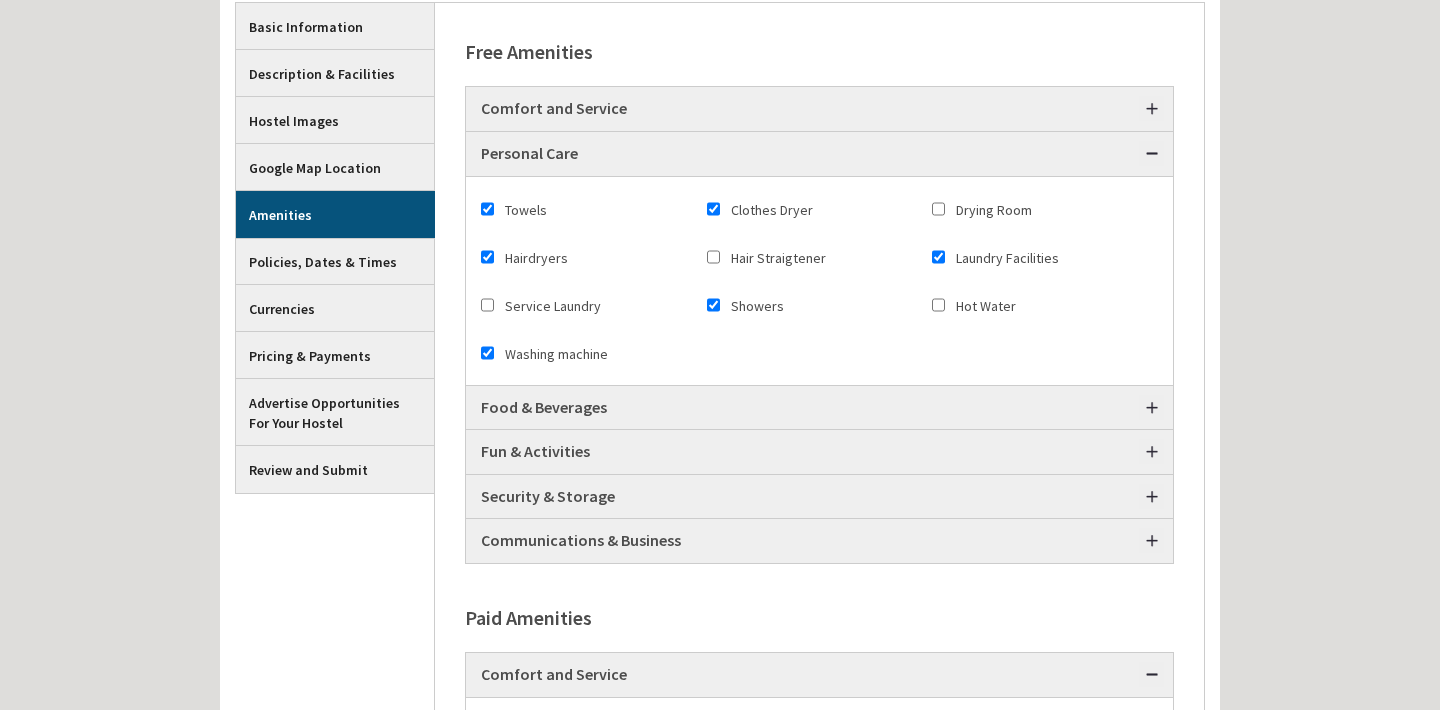 click on "Hot Water" at bounding box center (938, 305) 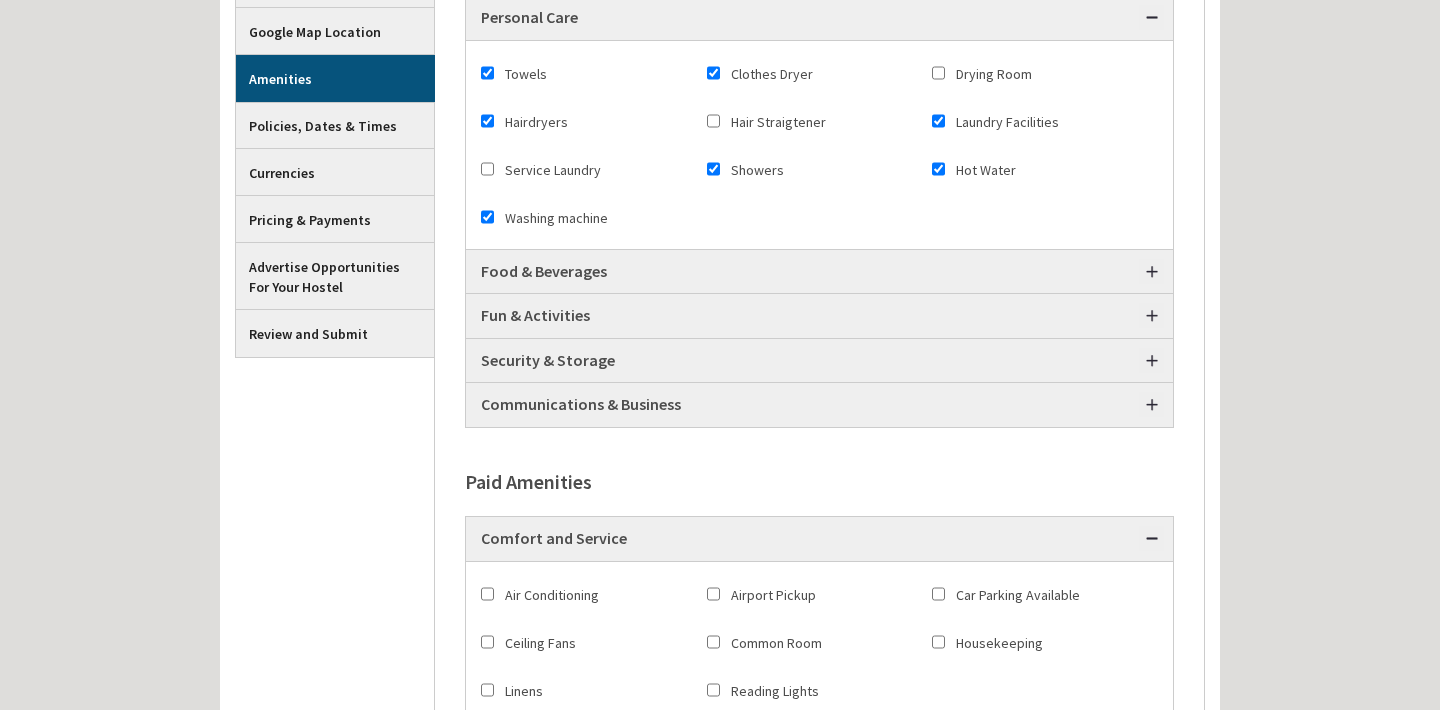 scroll, scrollTop: 515, scrollLeft: 0, axis: vertical 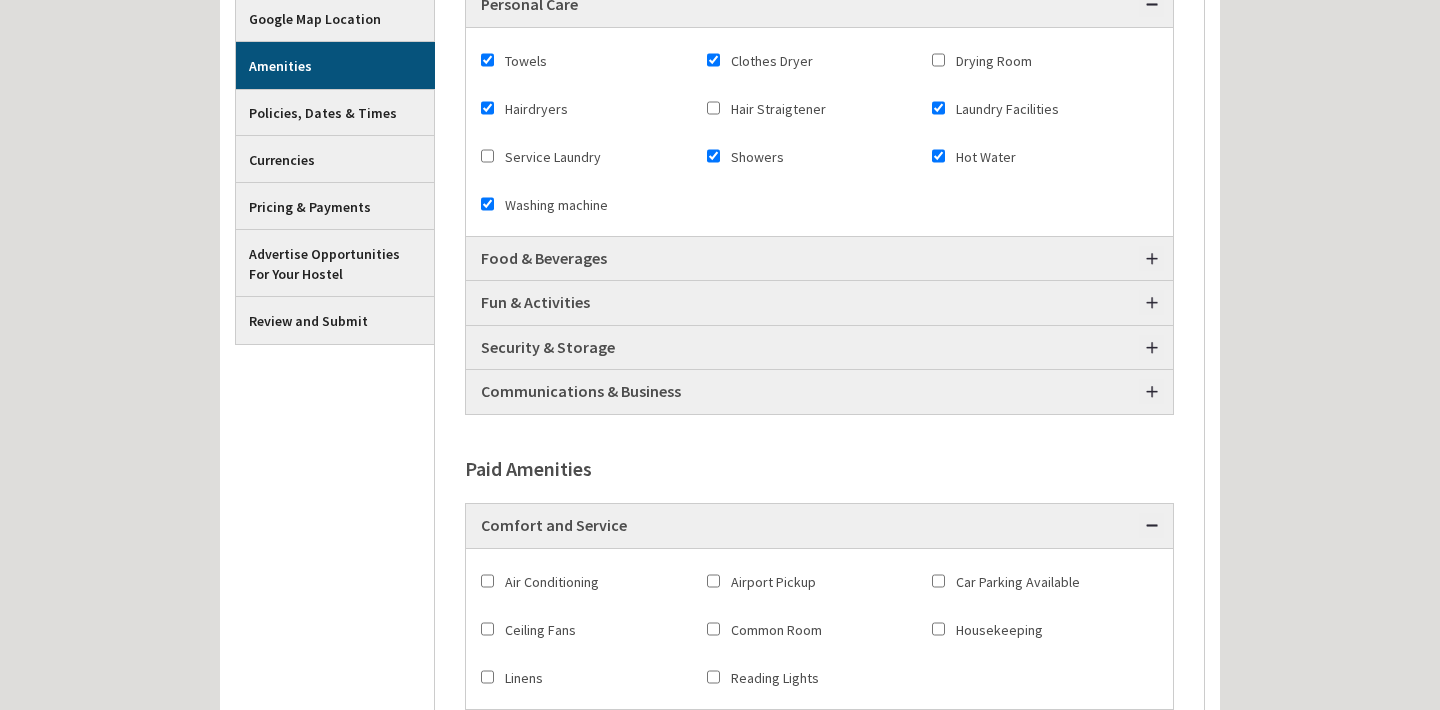 click on "Hairdryers" at bounding box center (487, 108) 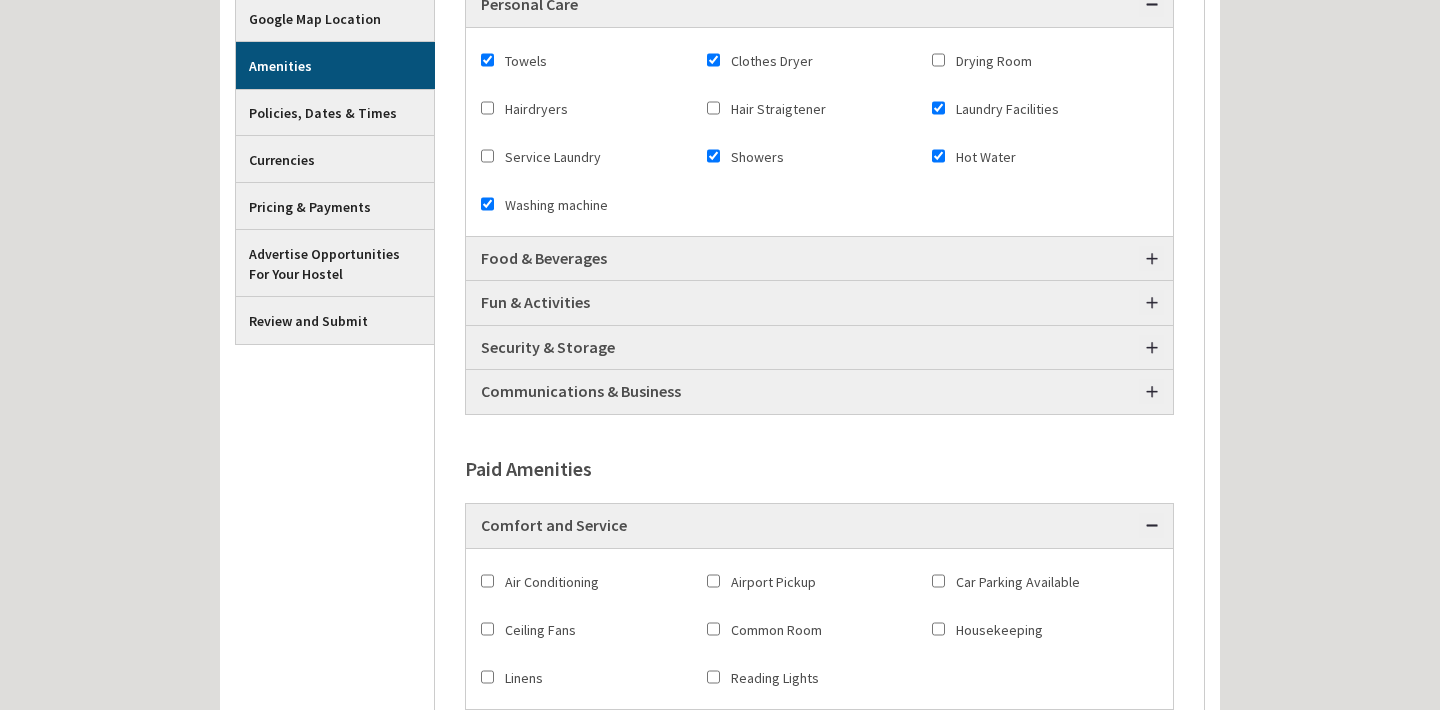 click on "Food &
Beverages" at bounding box center (819, 259) 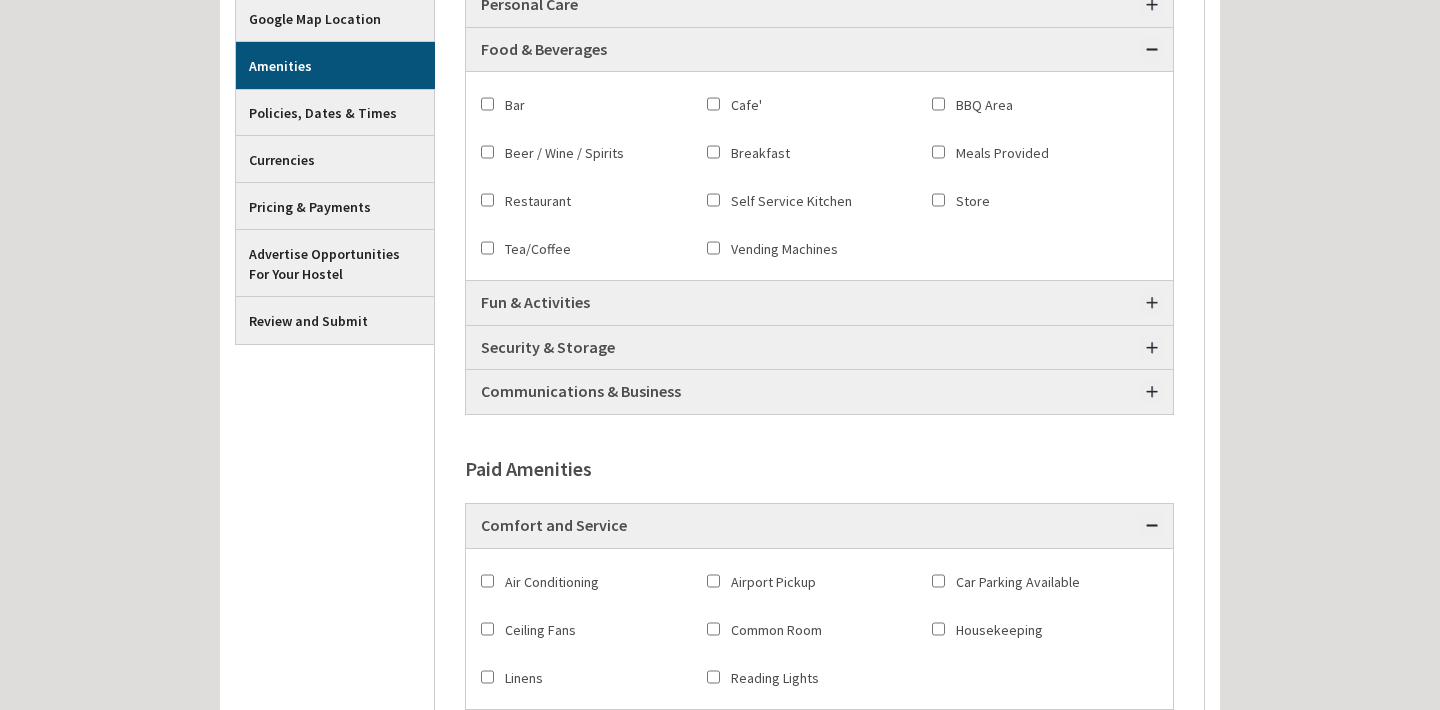 click on "Tea/Coffee" at bounding box center (487, 248) 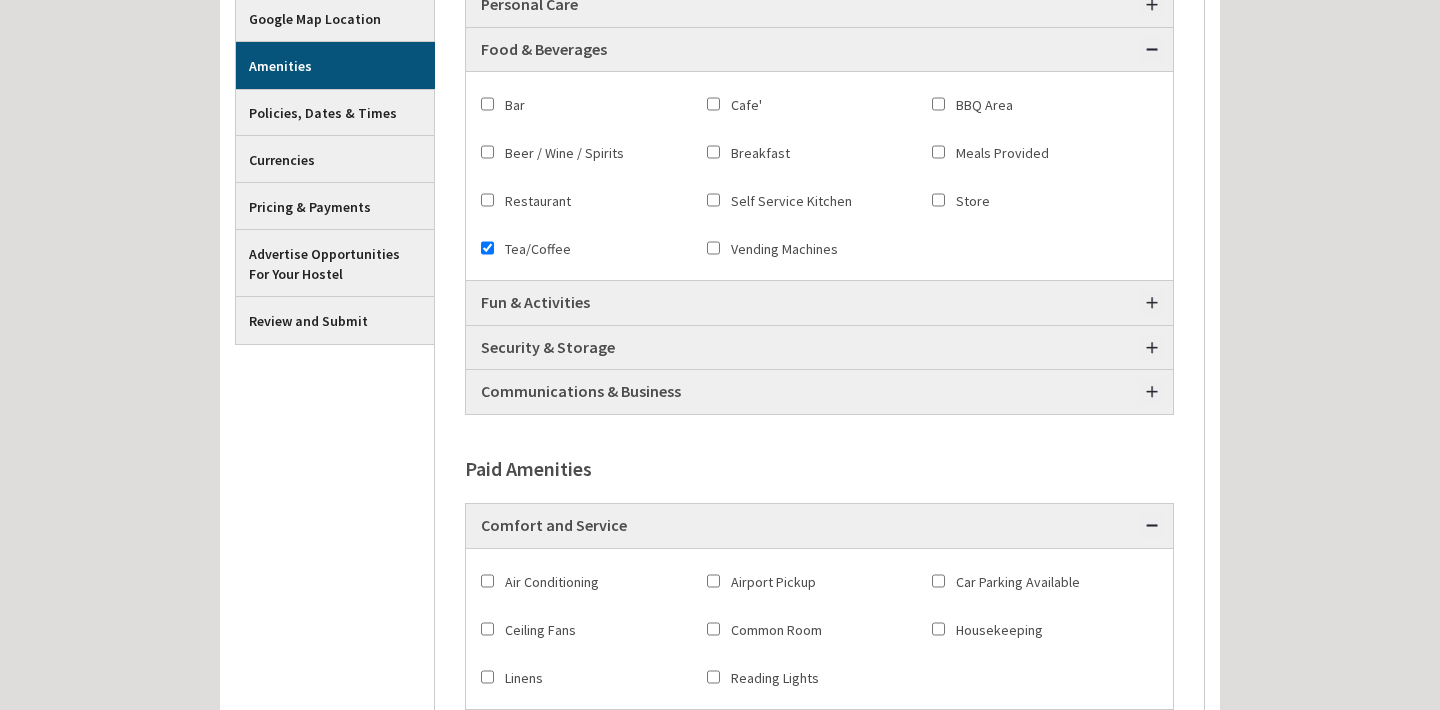 click on "Breakfast" at bounding box center (713, 152) 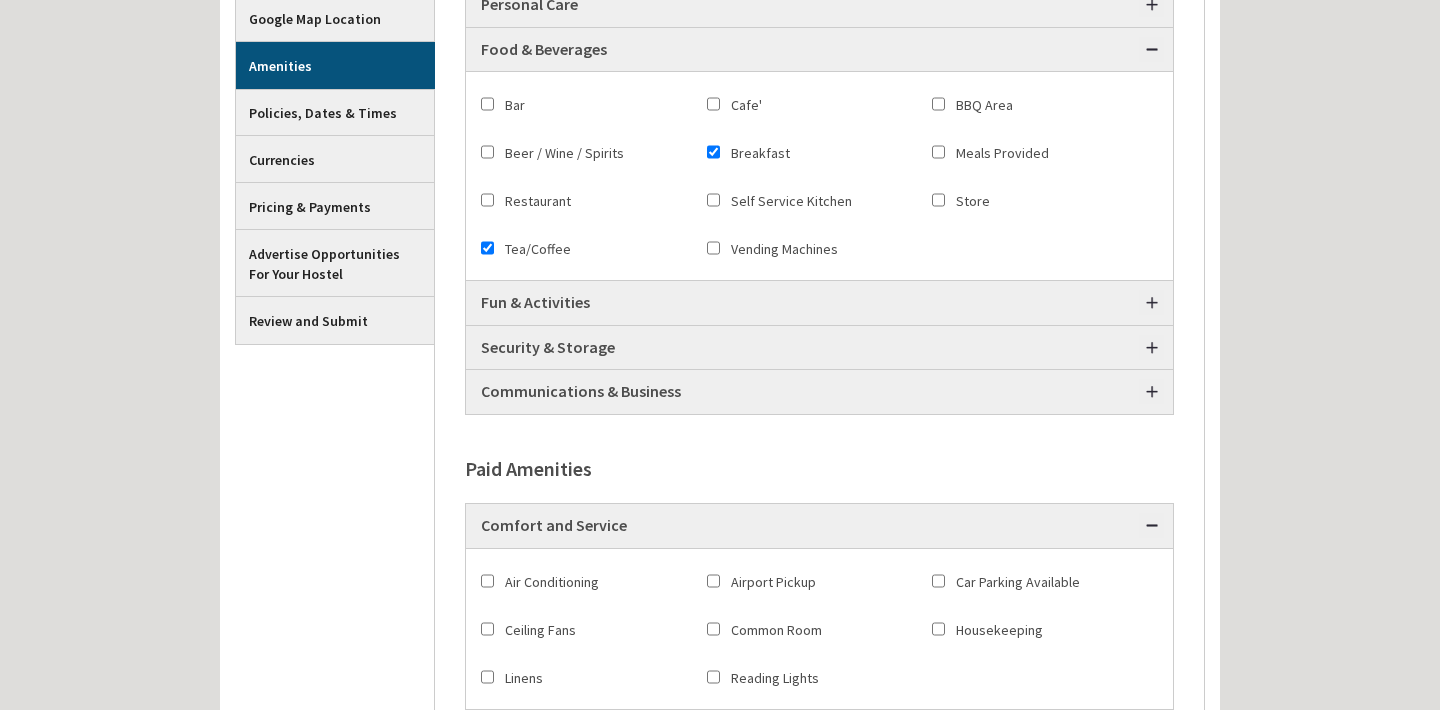 click on "Self Service Kitchen" at bounding box center [713, 200] 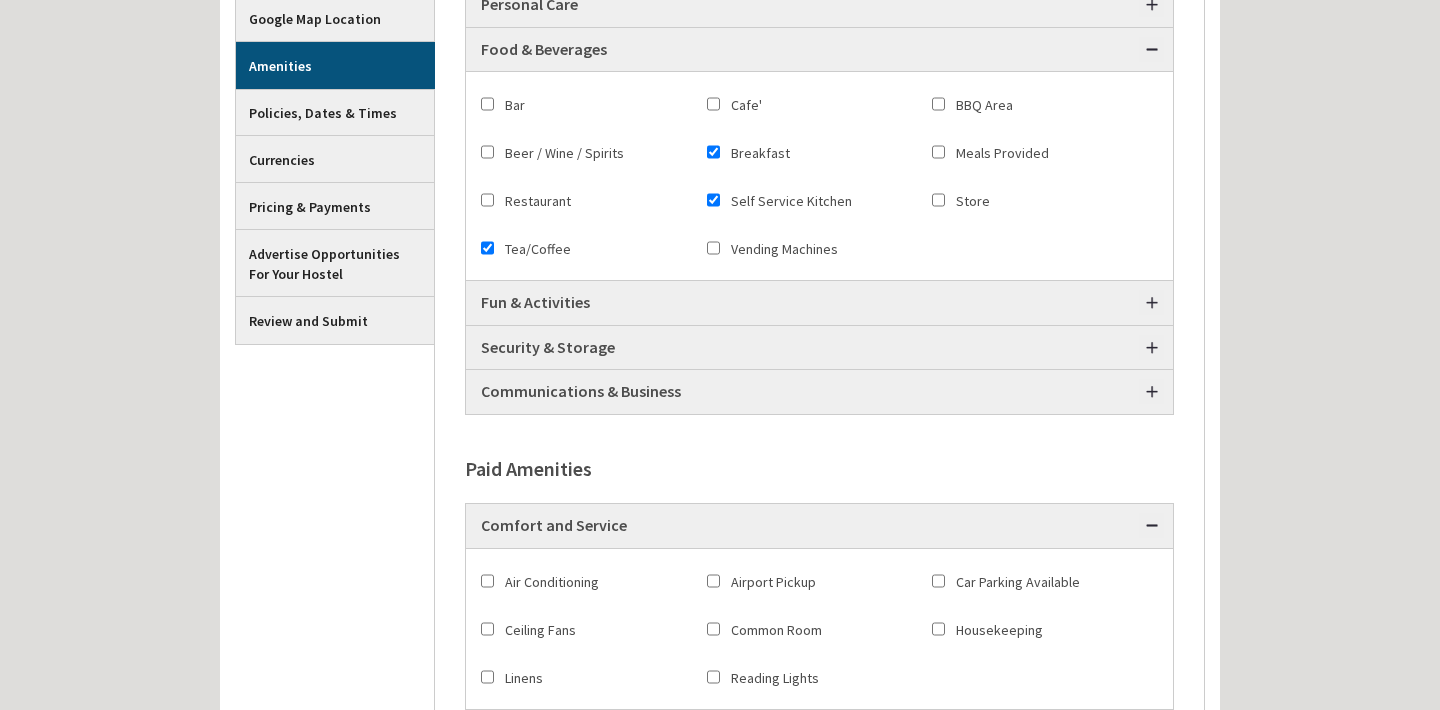 click on "BBQ Area" at bounding box center [938, 104] 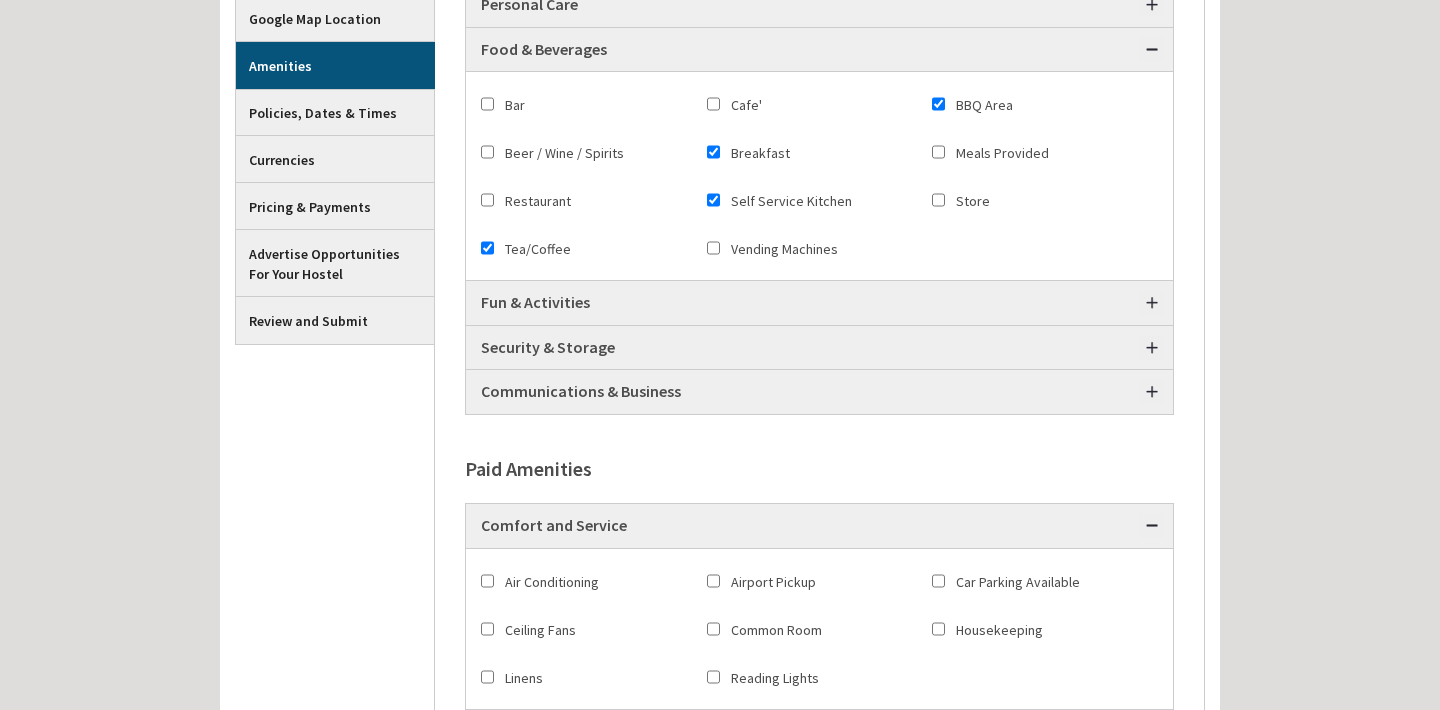 click on "Fun &
Activities" at bounding box center (819, 303) 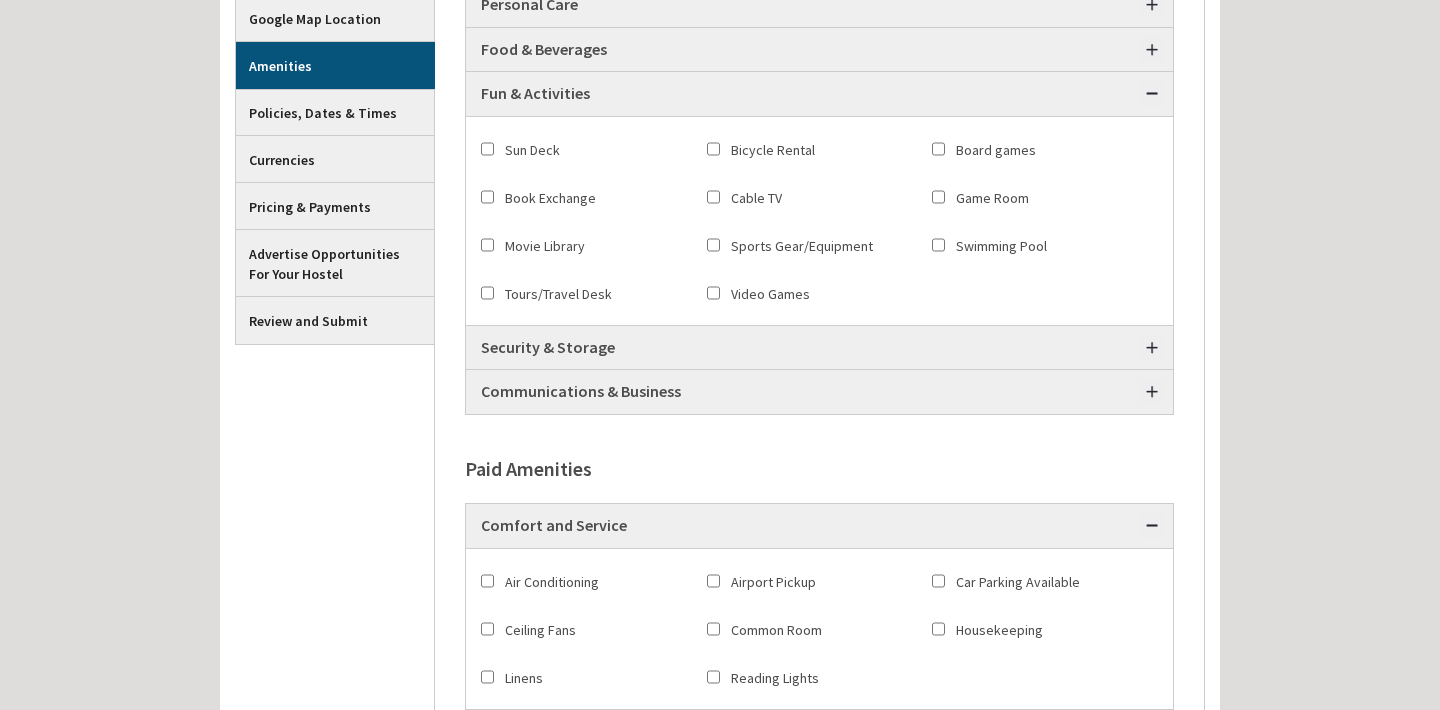 click on "Book Exchange" at bounding box center [487, 197] 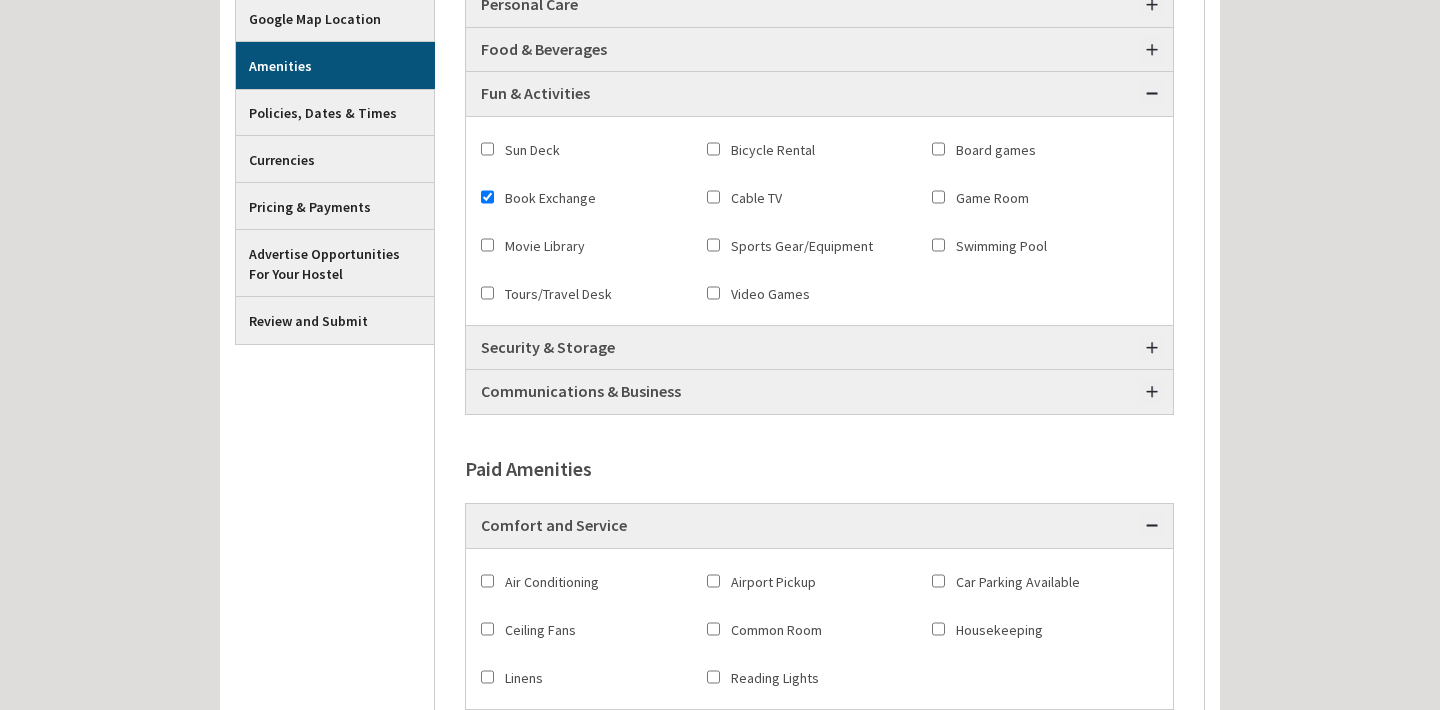click on "Movie Library" at bounding box center (487, 245) 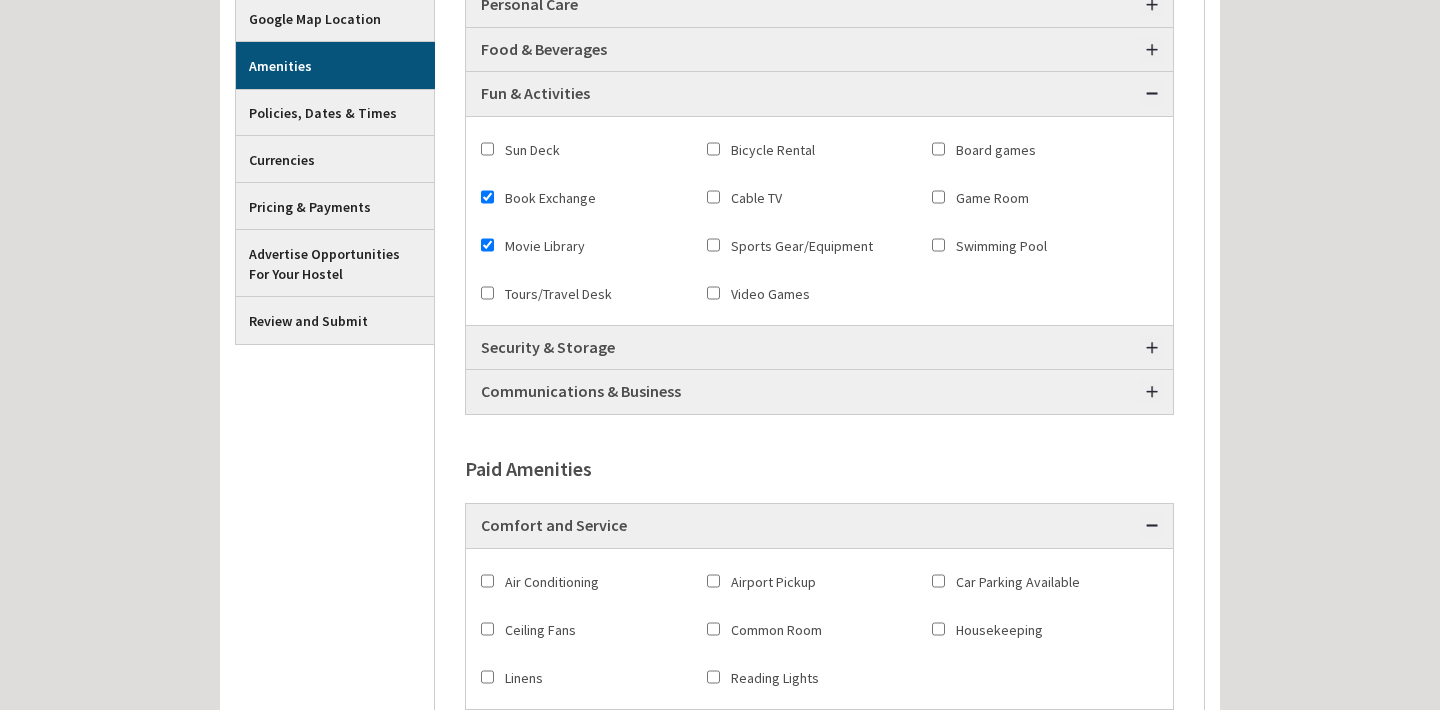 click on "Cable TV" at bounding box center [713, 197] 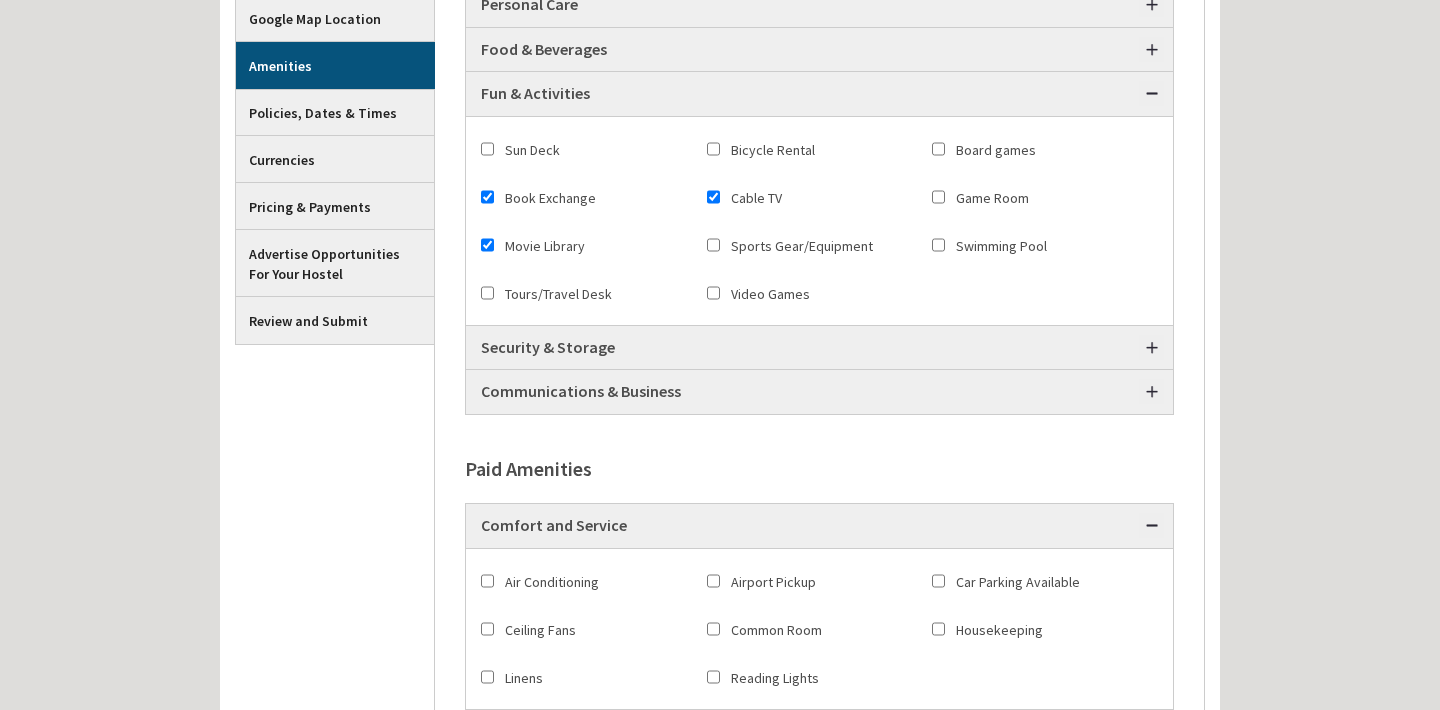 click on "Board games" at bounding box center (938, 149) 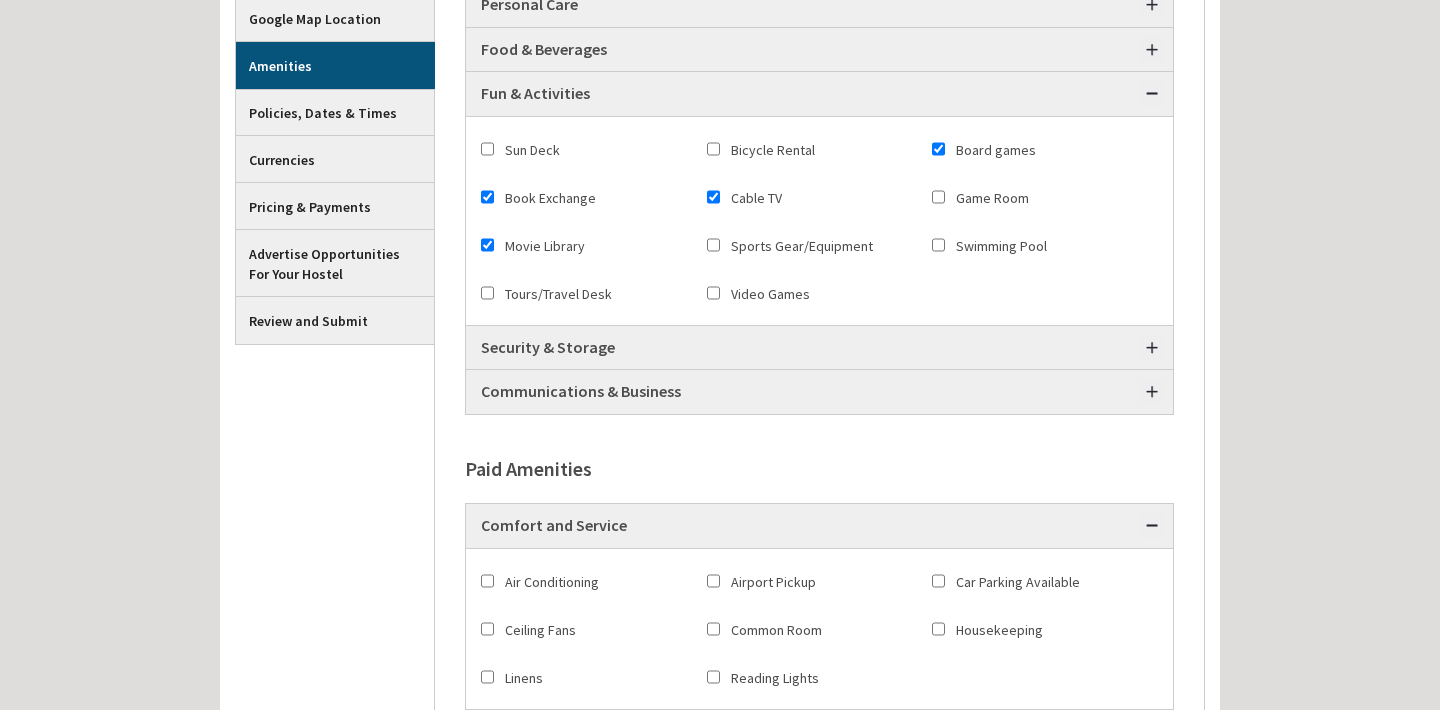 click on "Security &
Storage" at bounding box center (819, 348) 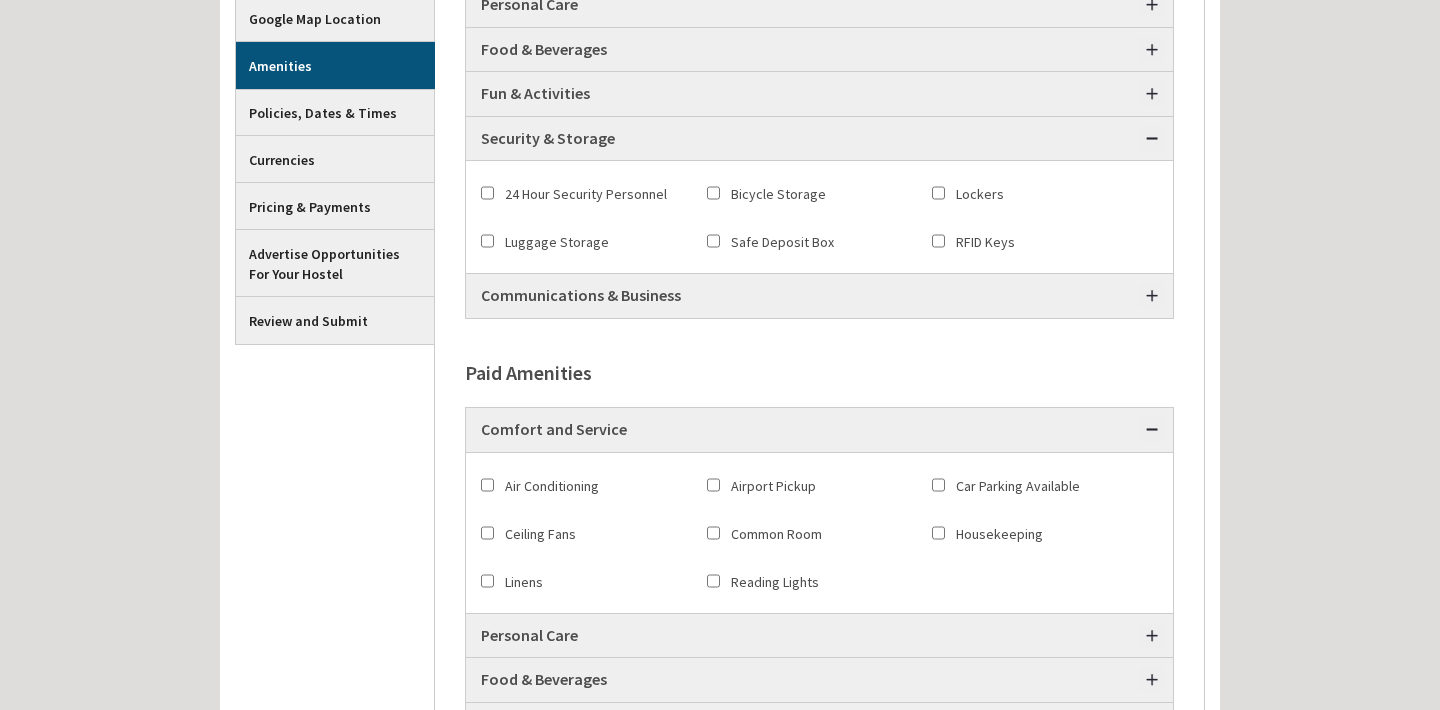 click on "Luggage Storage" at bounding box center [487, 241] 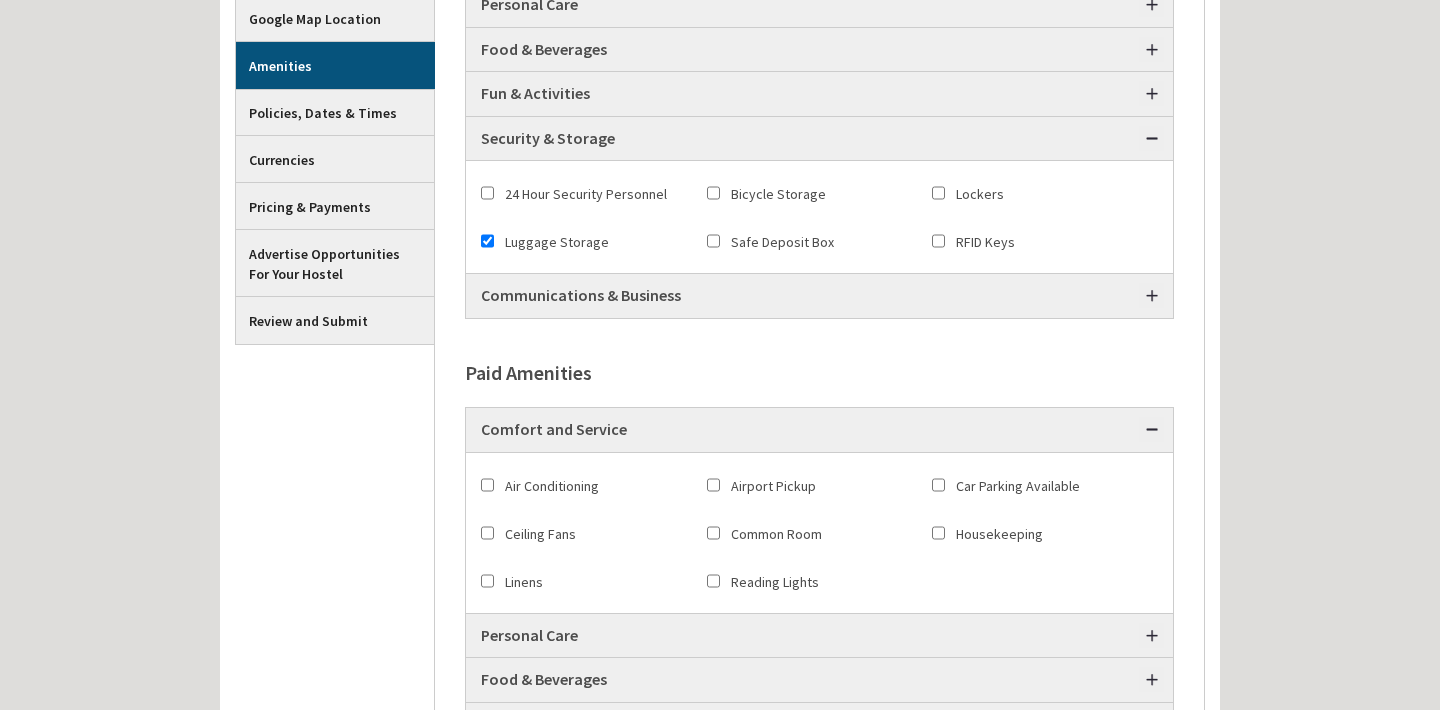 scroll, scrollTop: 572, scrollLeft: 0, axis: vertical 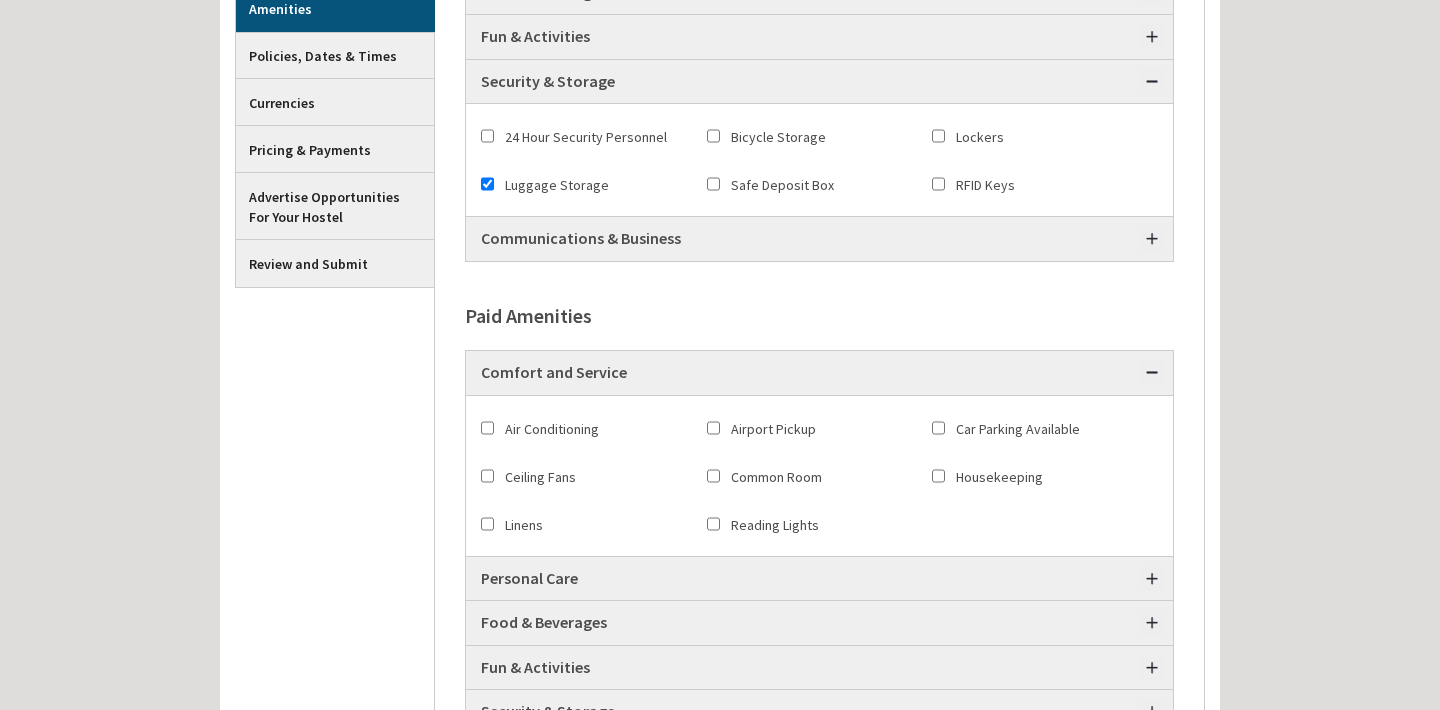 click on "Communications
& Business" at bounding box center [819, 239] 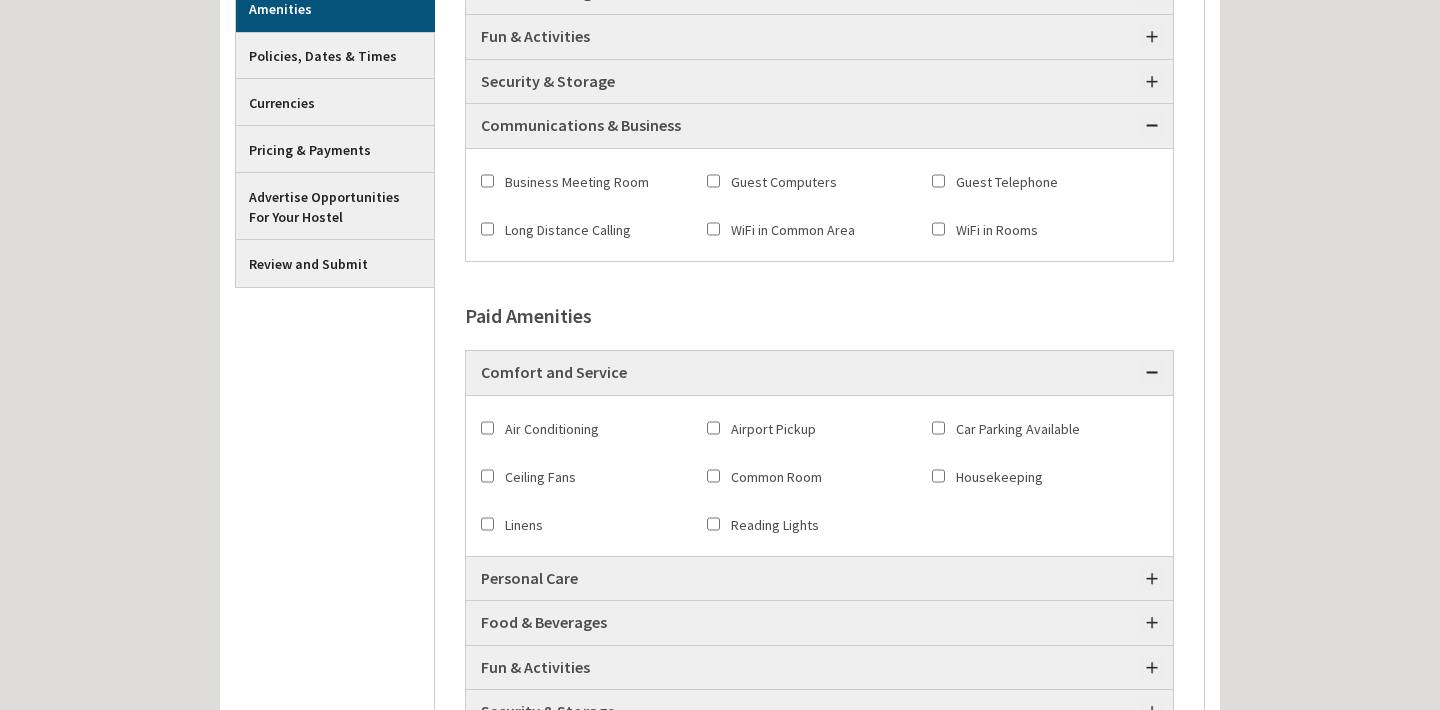click on "WiFi in Common Area" at bounding box center [713, 229] 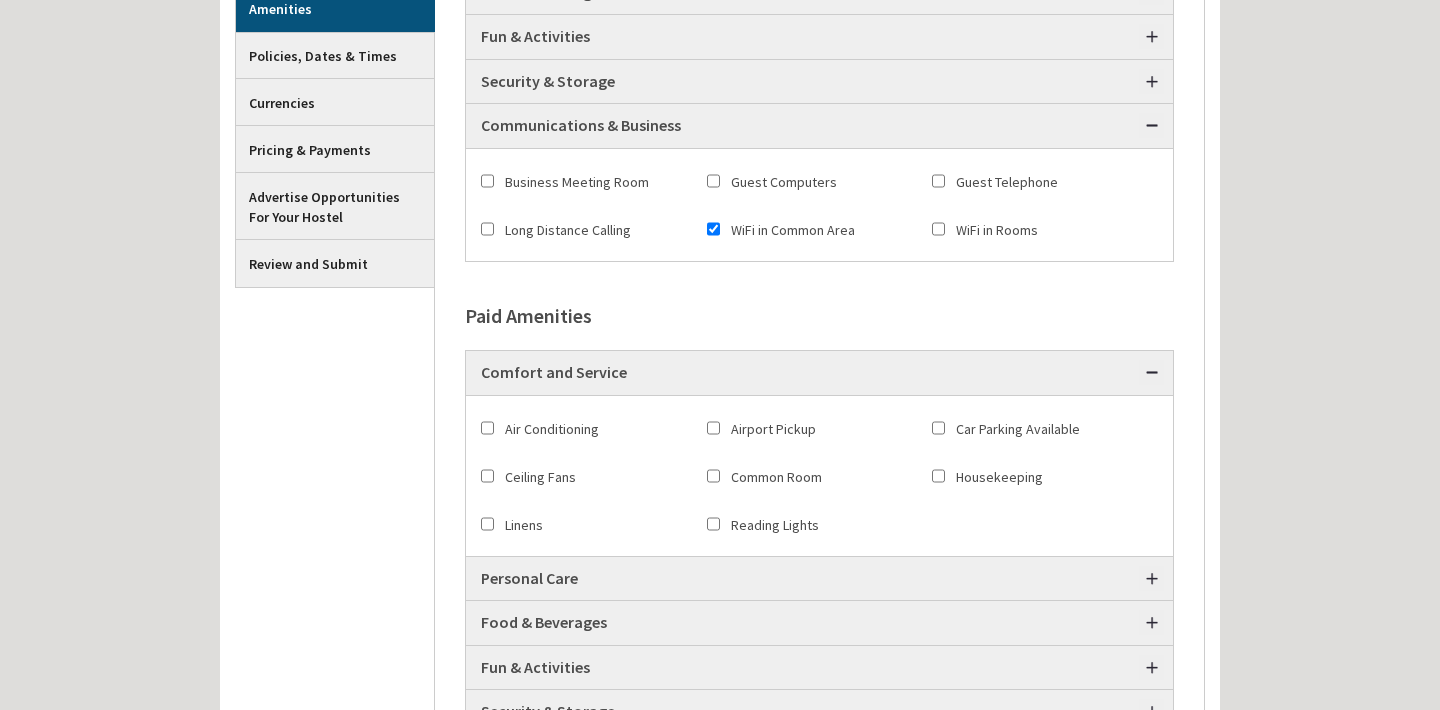 click on "WiFi in Rooms" at bounding box center [938, 229] 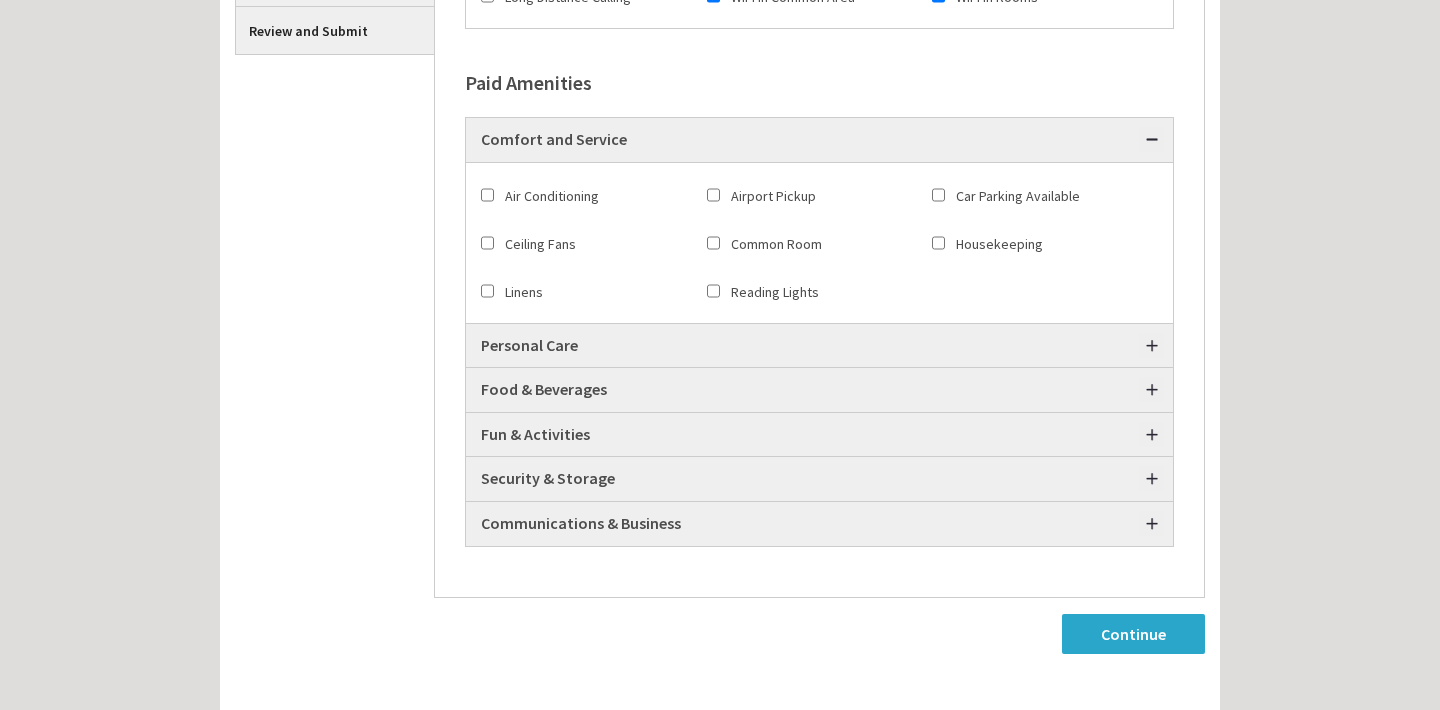 scroll, scrollTop: 835, scrollLeft: 0, axis: vertical 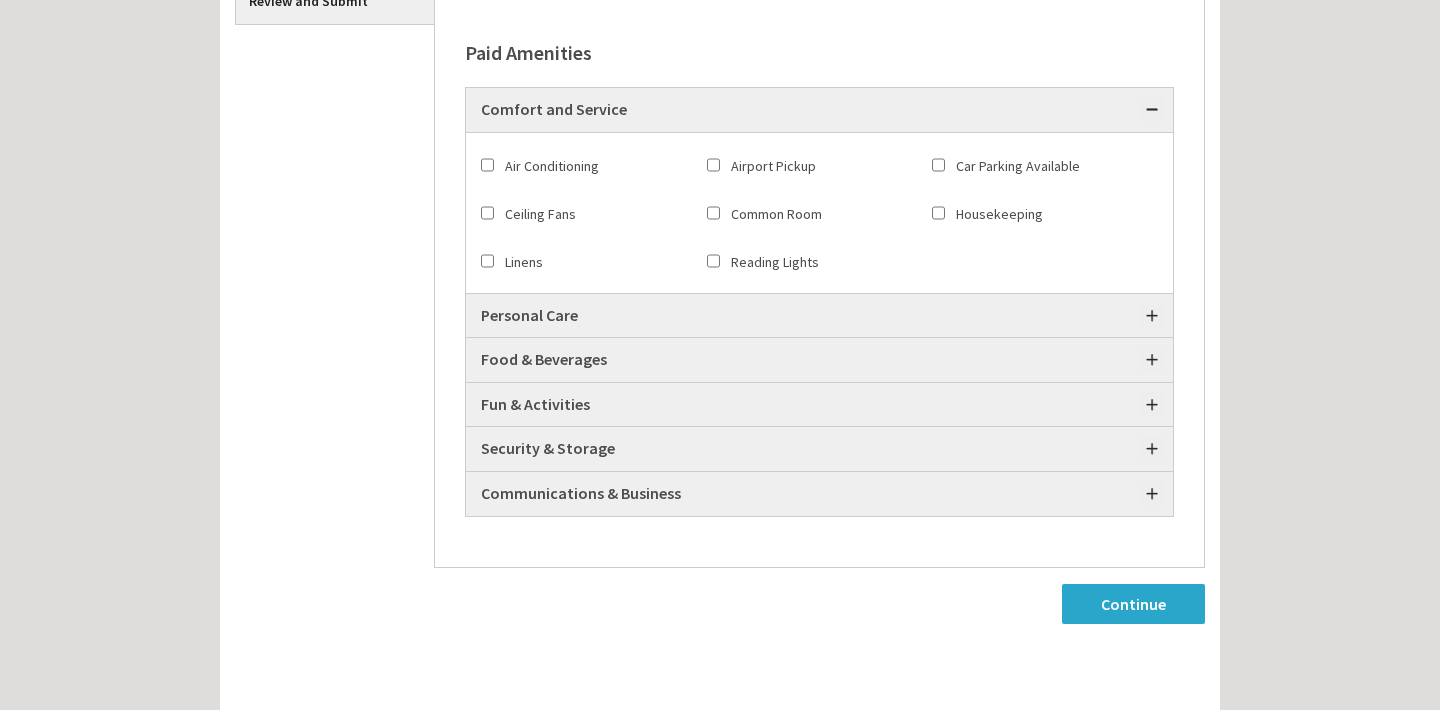 click on "Air Conditioning" at bounding box center [487, 165] 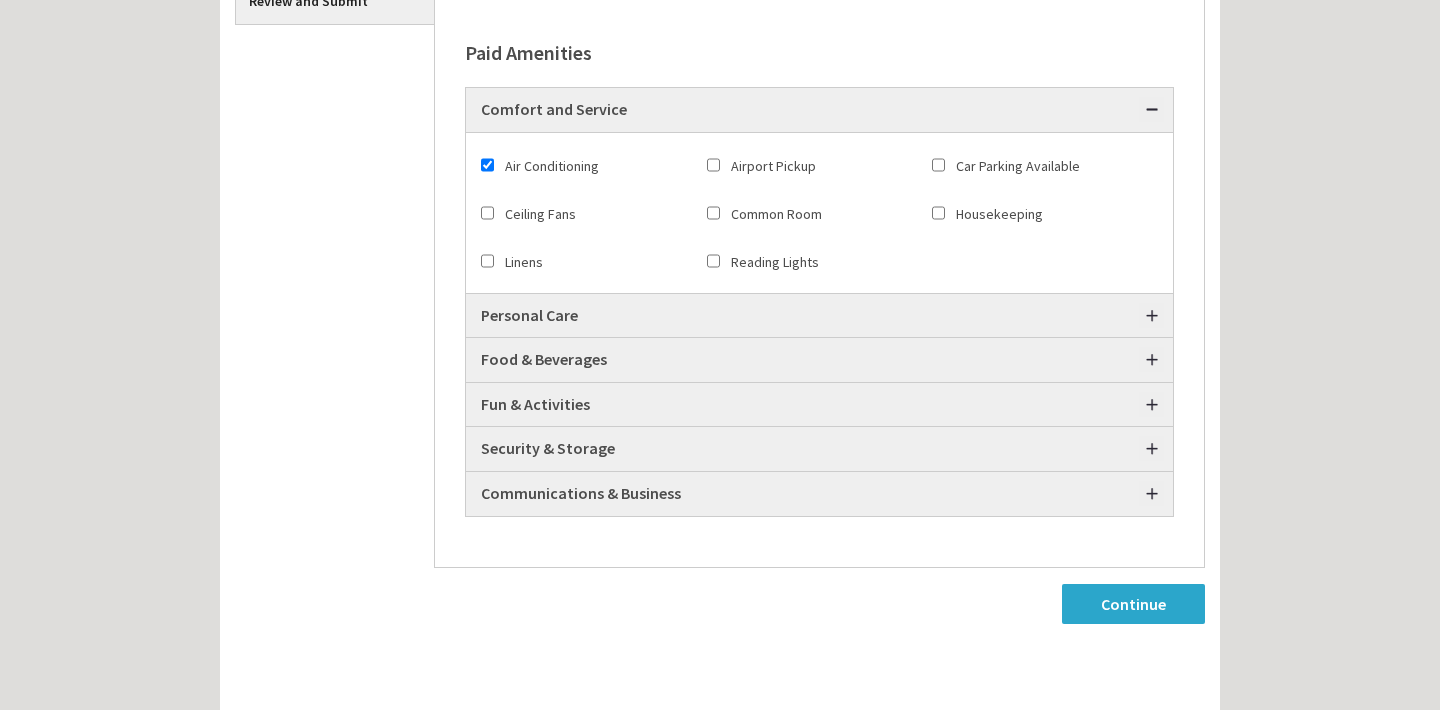 click on "Ceiling Fans" at bounding box center (487, 213) 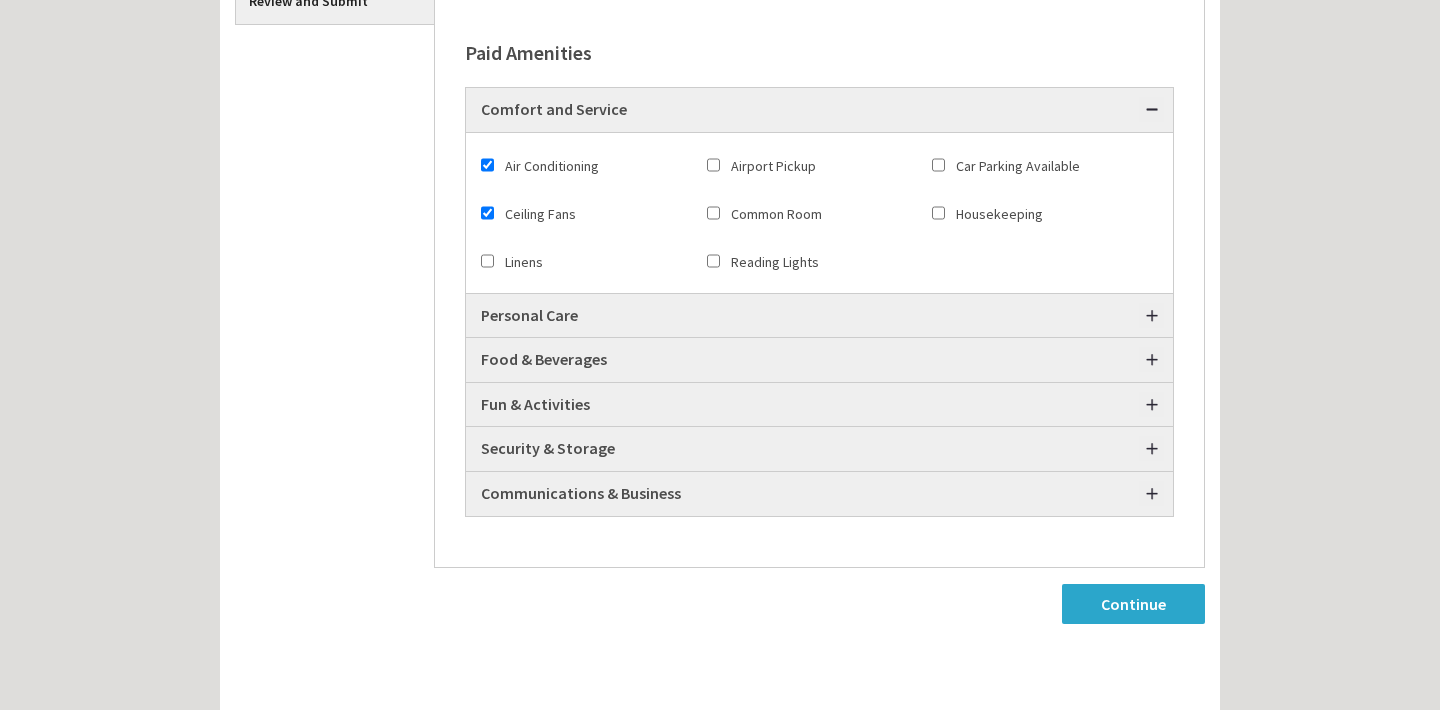 click on "Ceiling Fans" at bounding box center (487, 213) 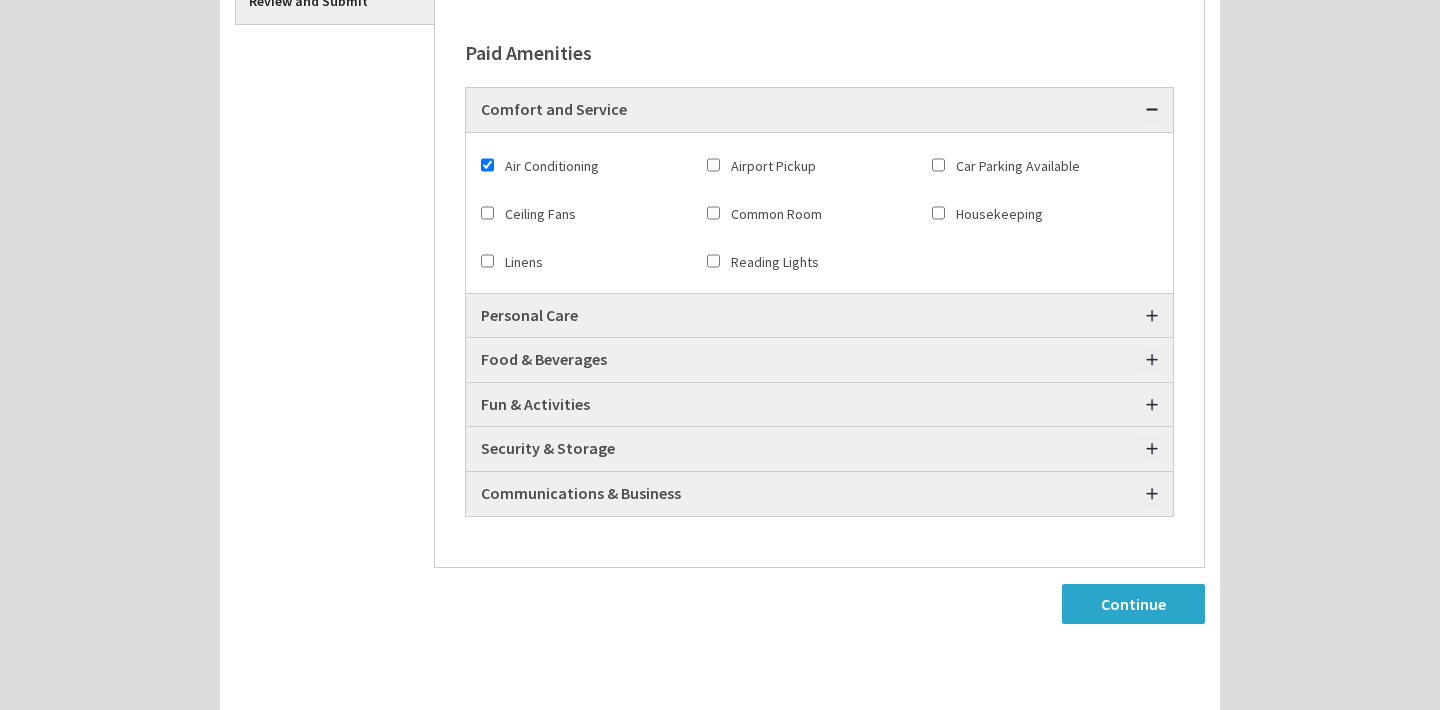 click on "Air Conditioning" at bounding box center [487, 165] 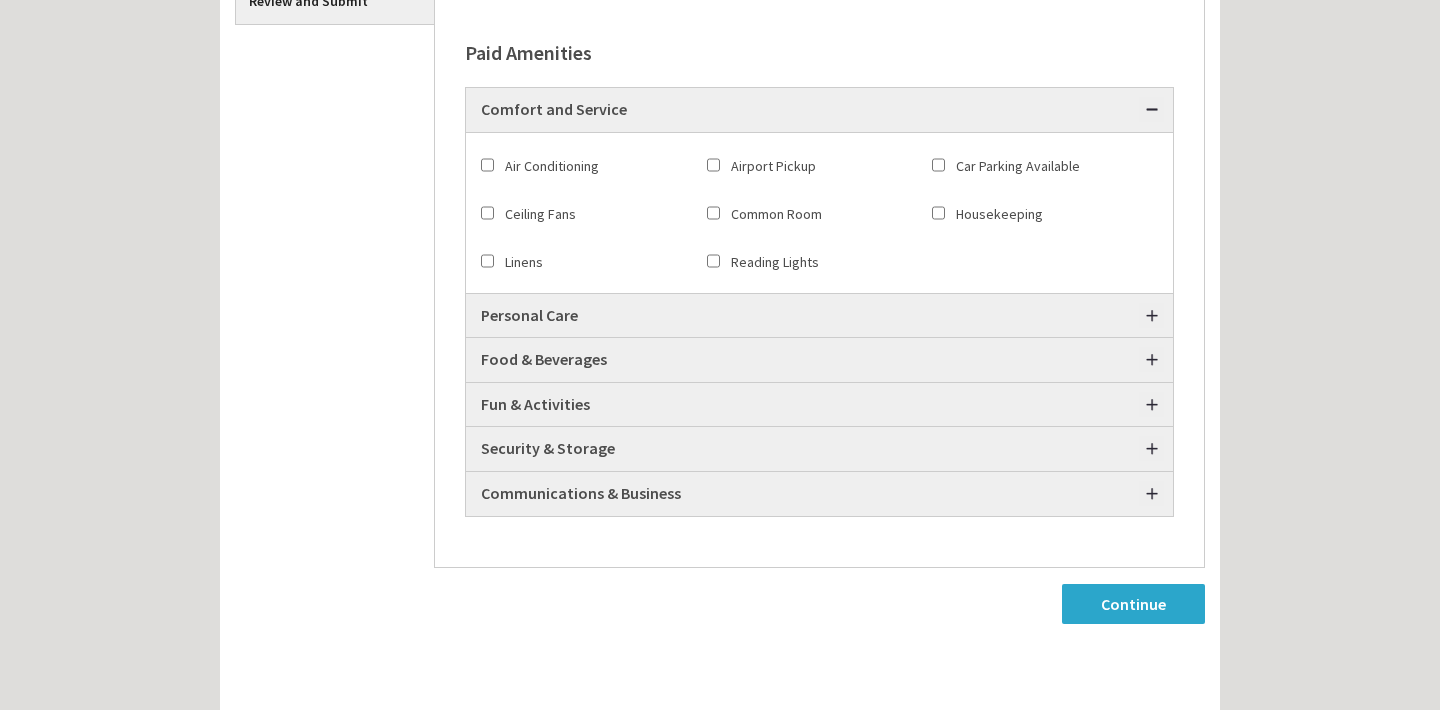 click on "Airport Pickup" at bounding box center (713, 165) 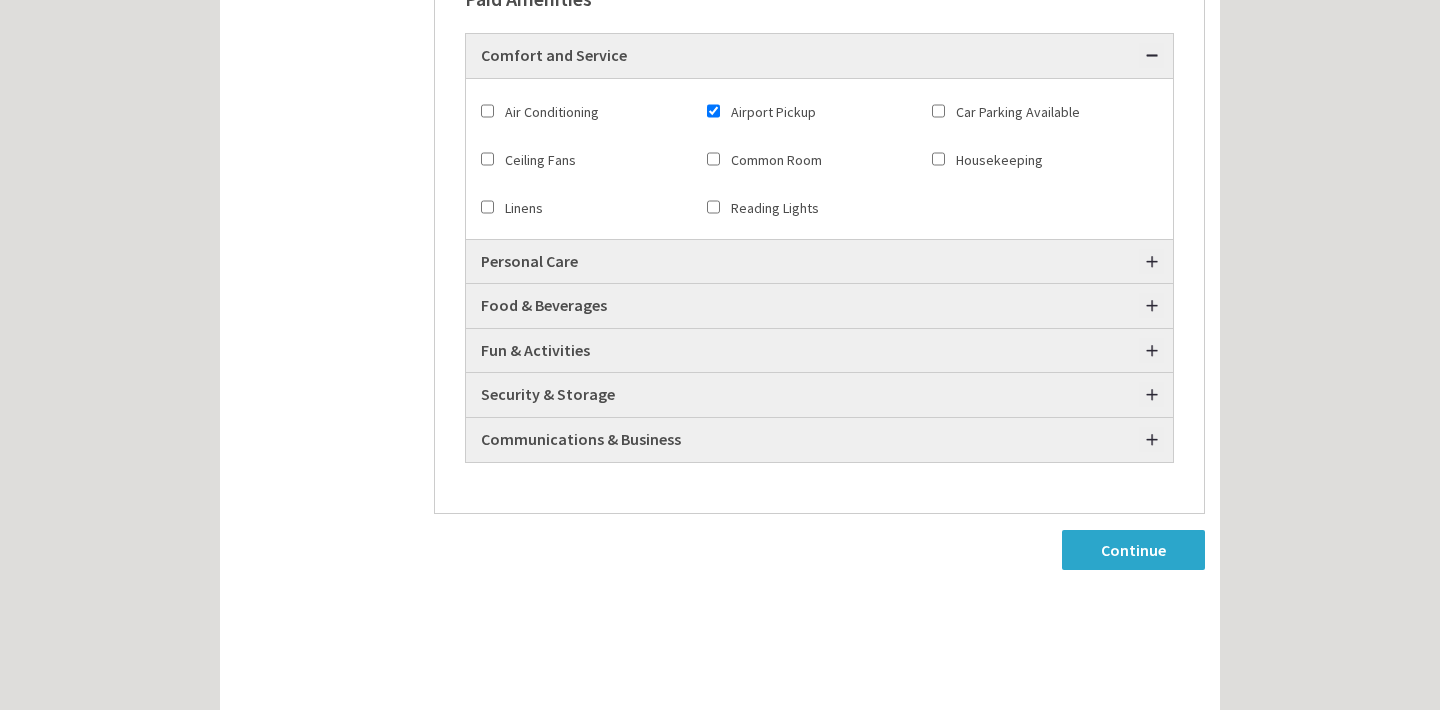 scroll, scrollTop: 893, scrollLeft: 0, axis: vertical 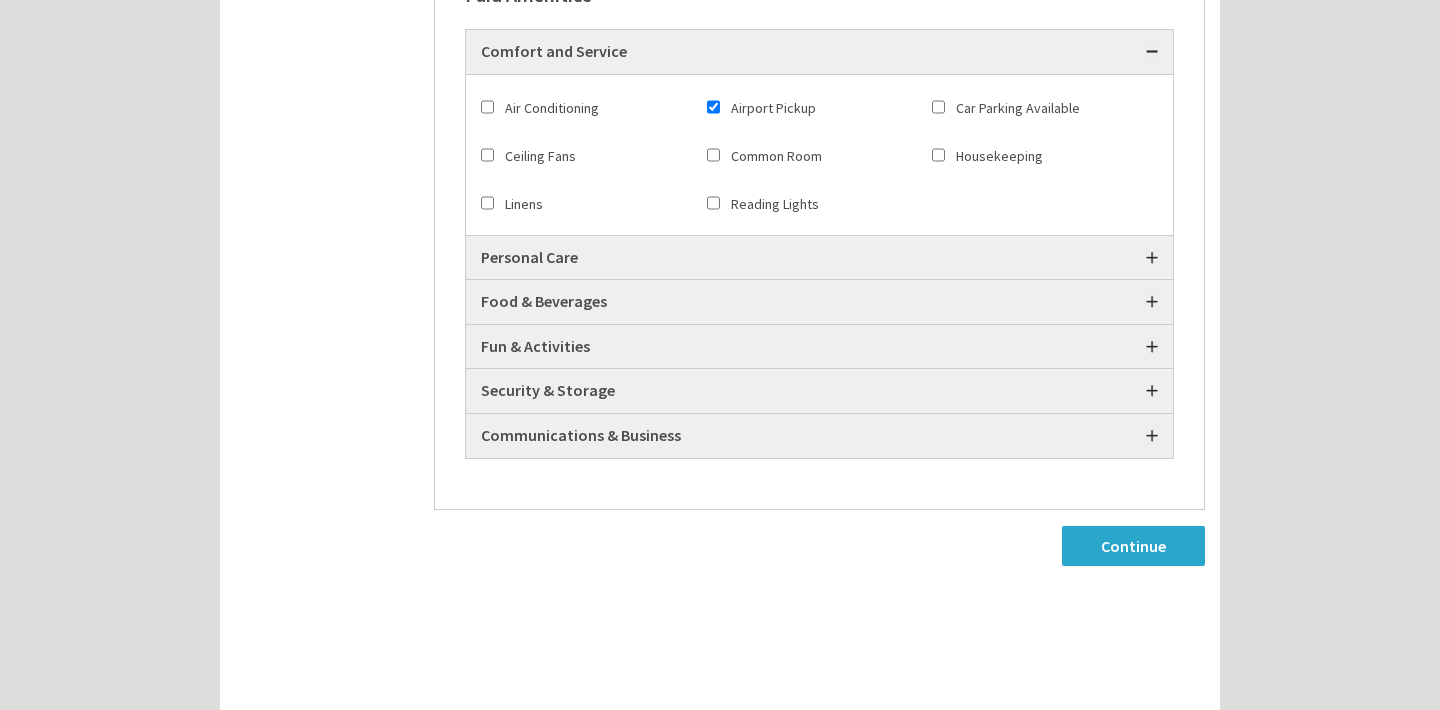 click on "Personal
Care" at bounding box center (819, 258) 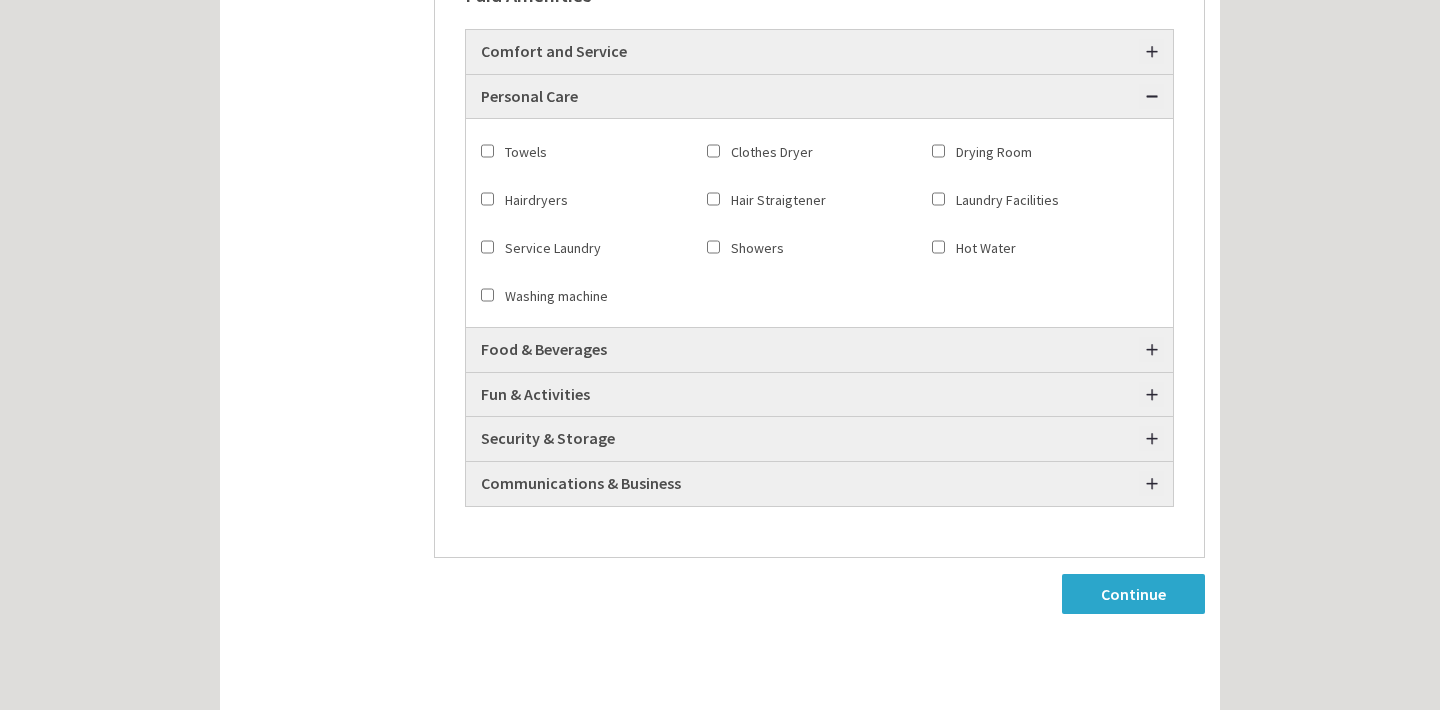 click on "Towels" at bounding box center [487, 151] 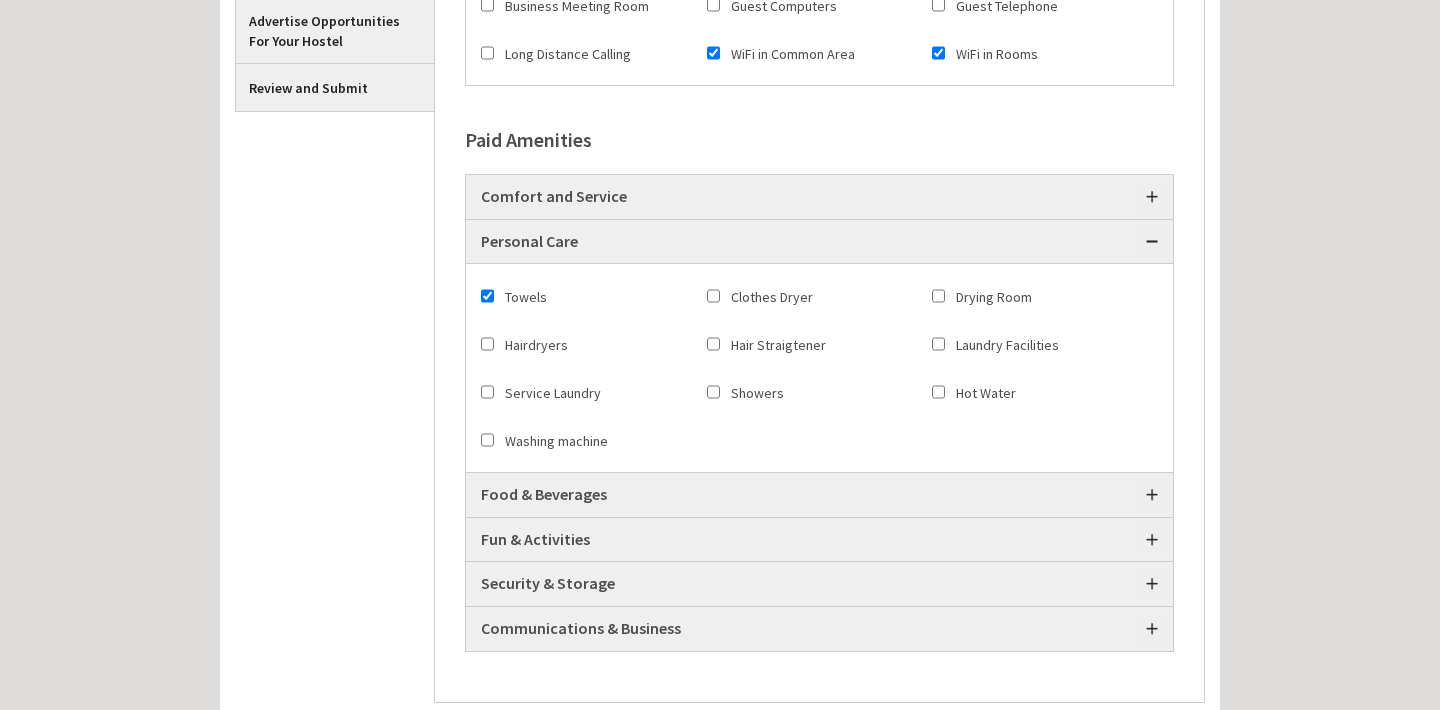scroll, scrollTop: 749, scrollLeft: 0, axis: vertical 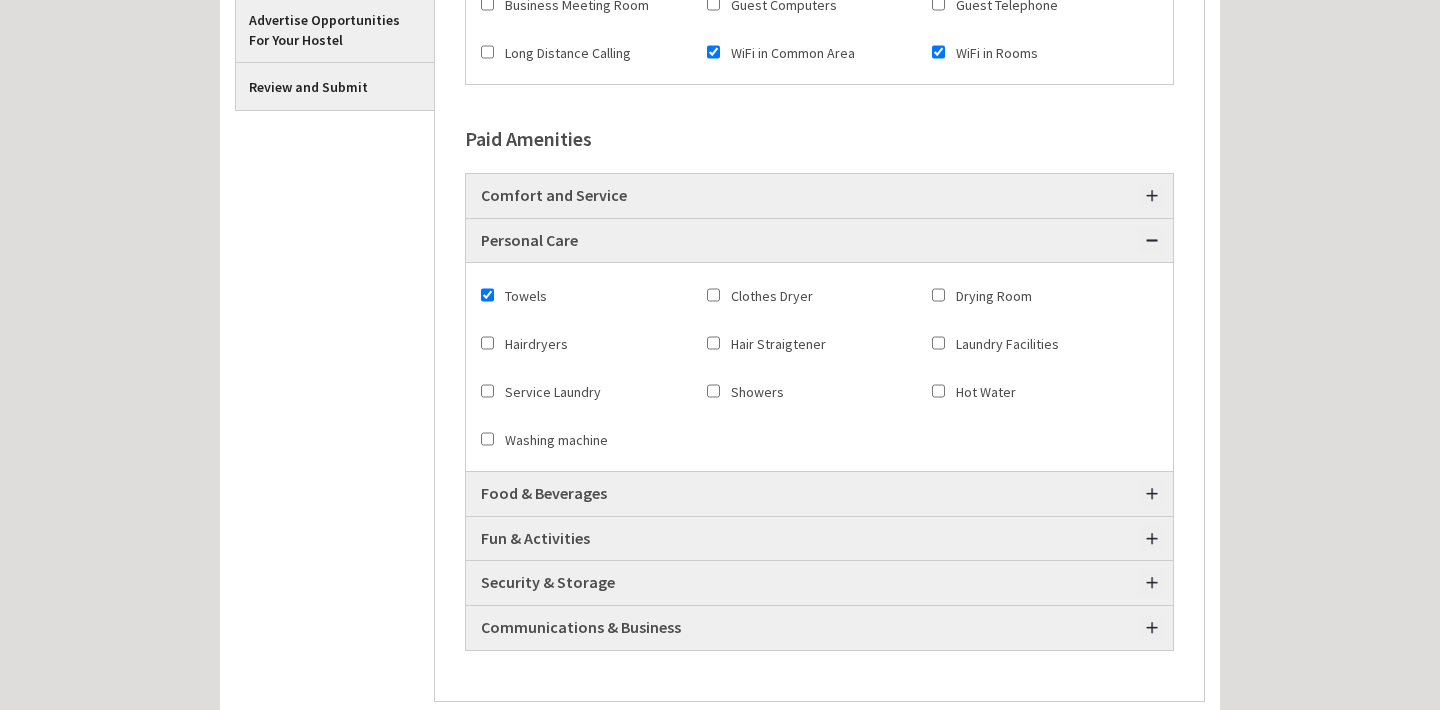 click on "Towels" at bounding box center [487, 295] 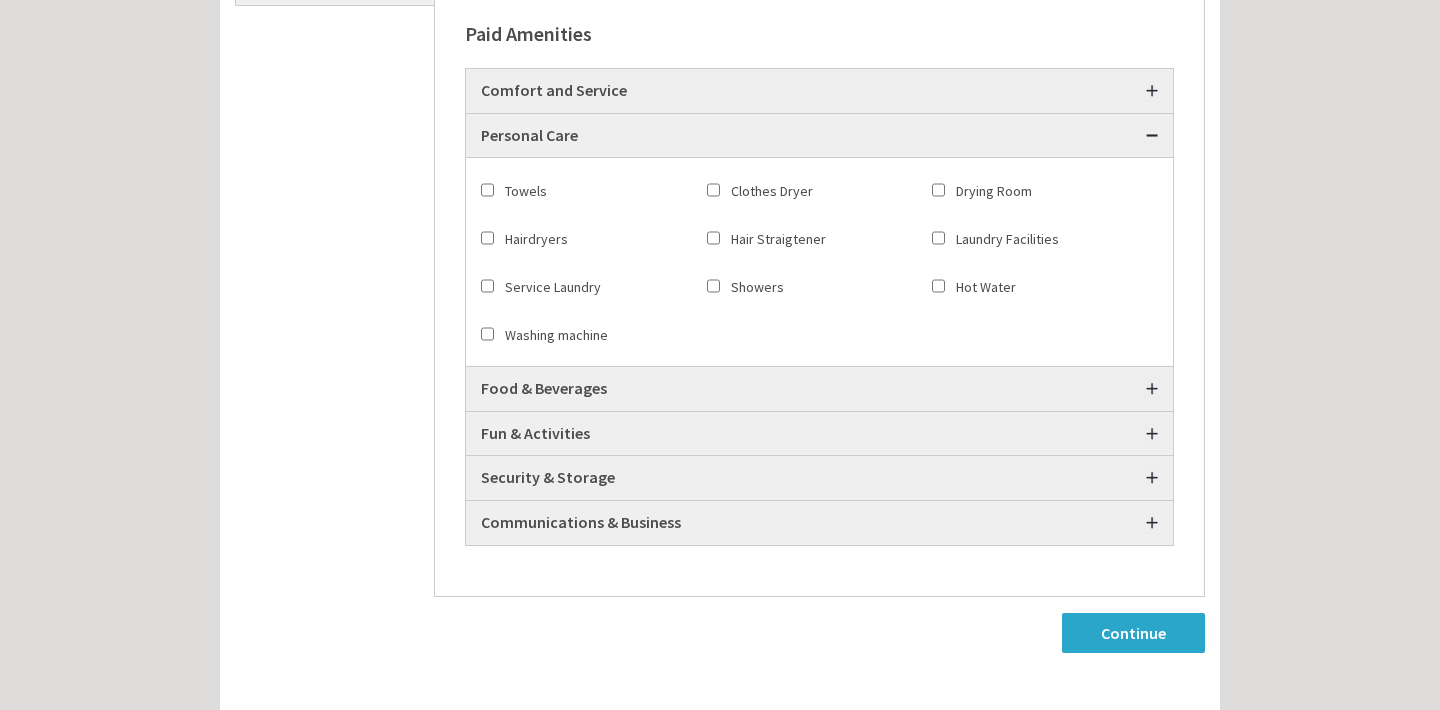 scroll, scrollTop: 871, scrollLeft: 0, axis: vertical 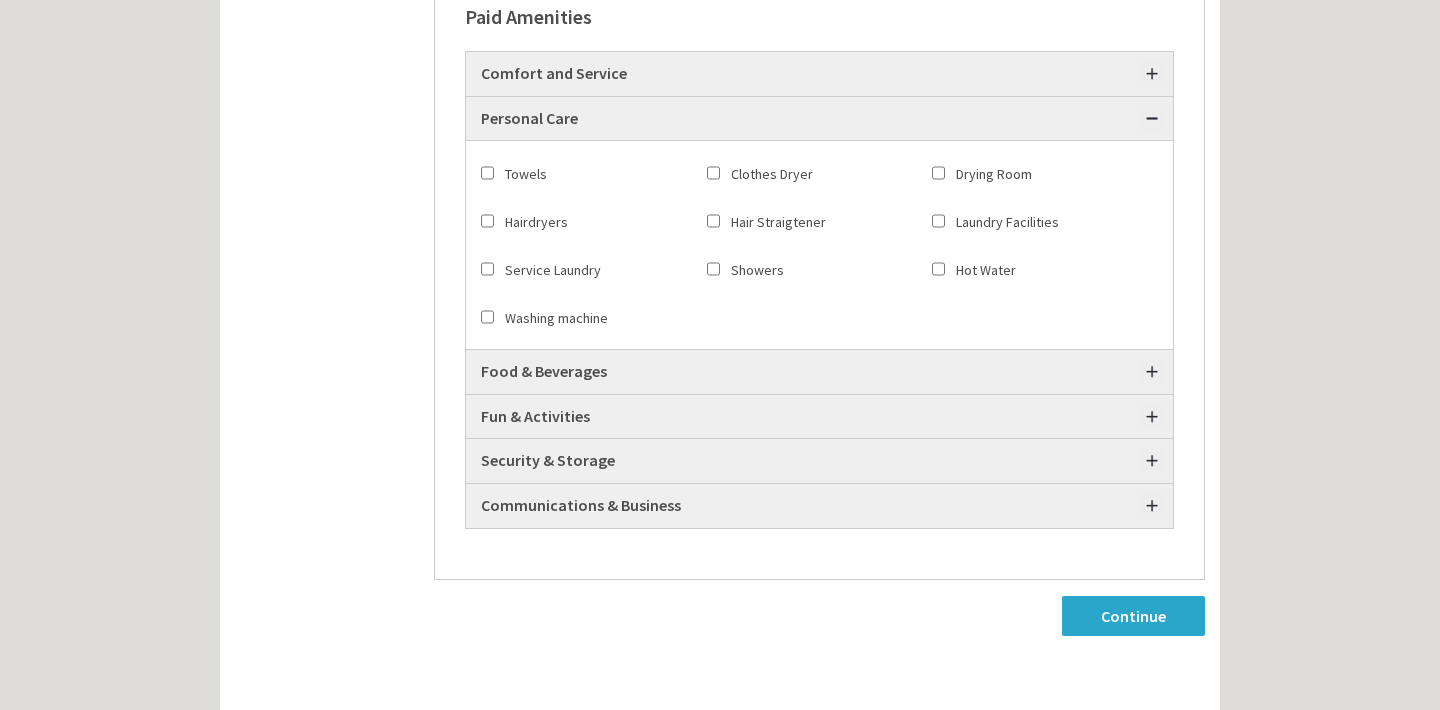 click on "Food &
Beverages" at bounding box center (819, 372) 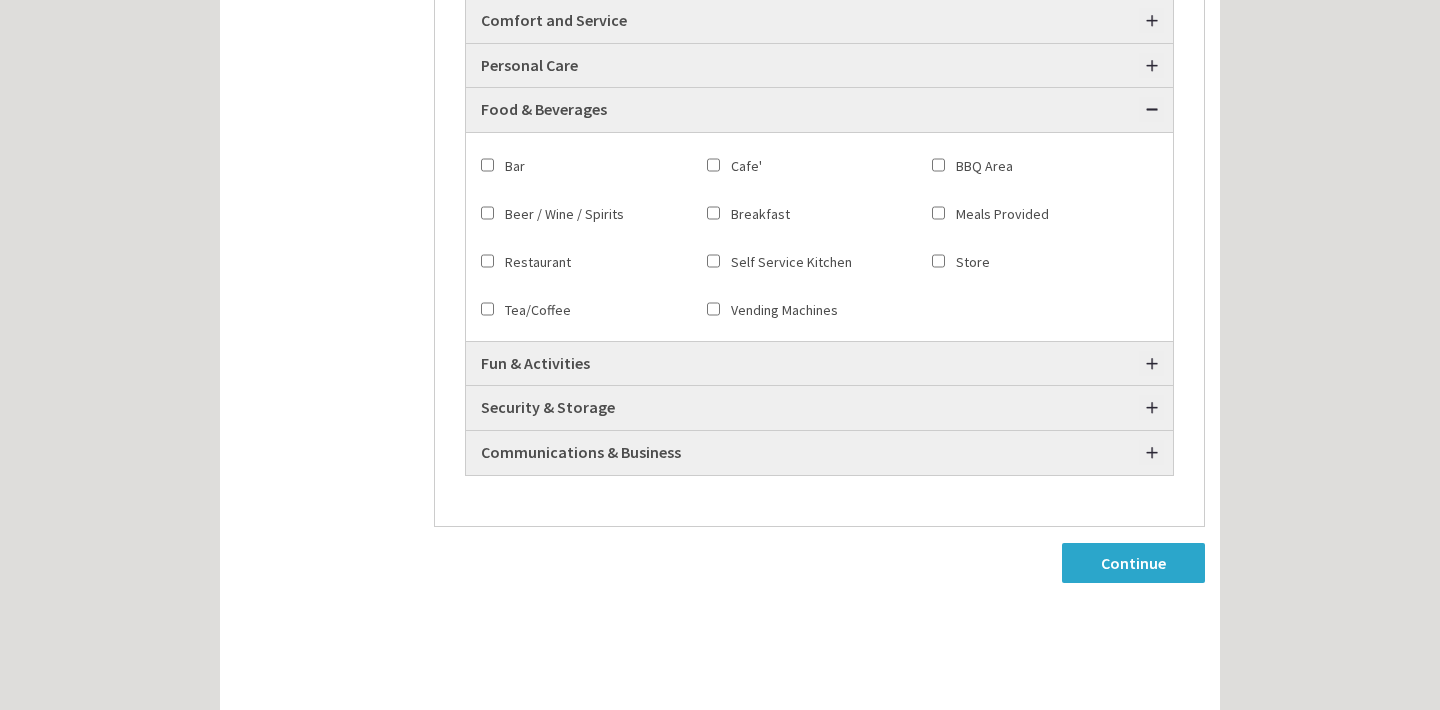 scroll, scrollTop: 925, scrollLeft: 0, axis: vertical 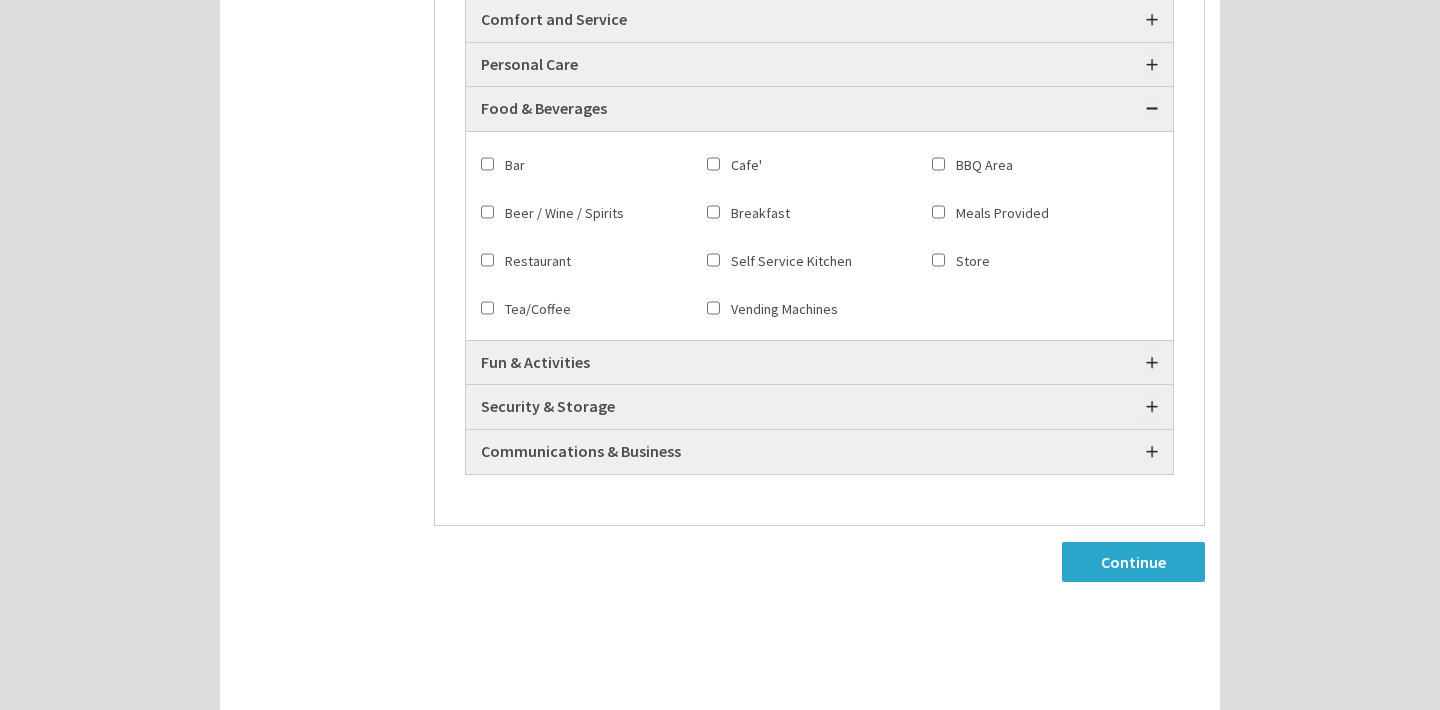 click on "Fun &
Activities" at bounding box center (819, 363) 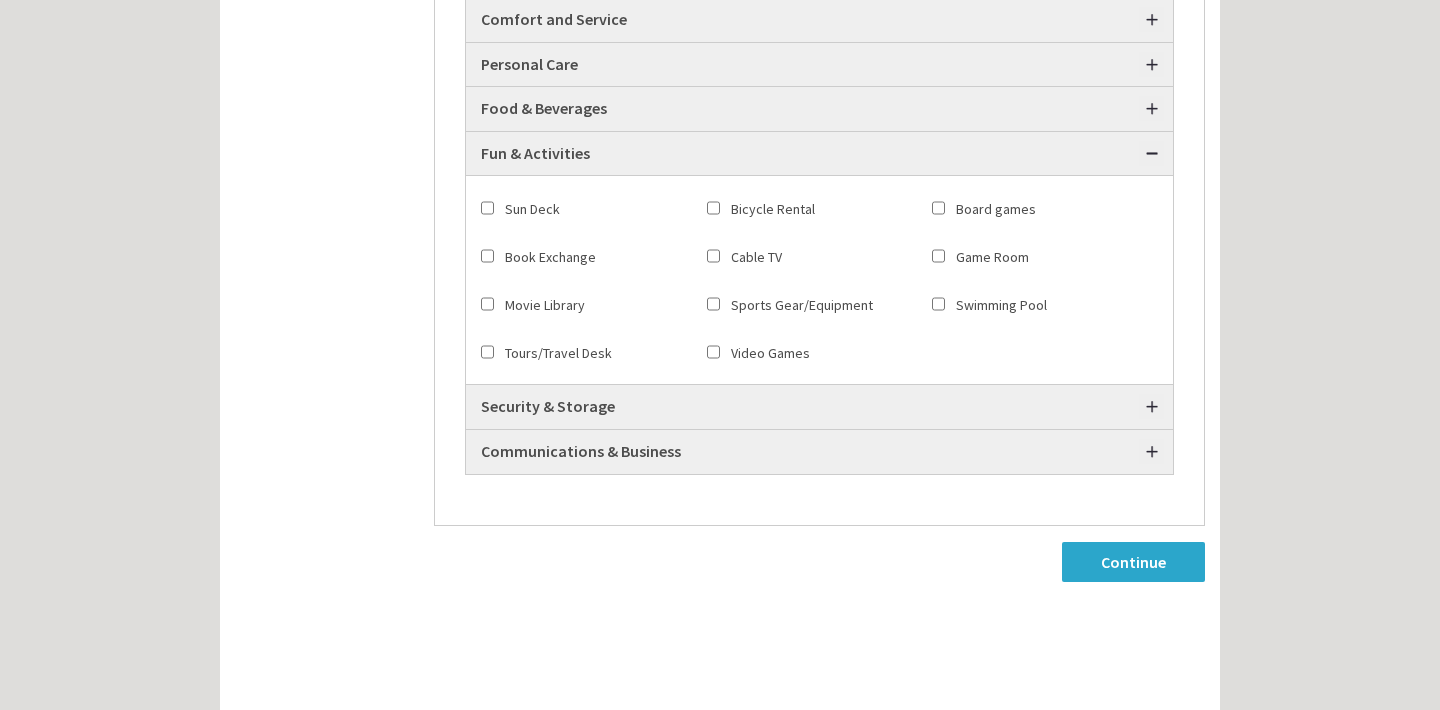 click on "Security
& Storage" at bounding box center (819, 407) 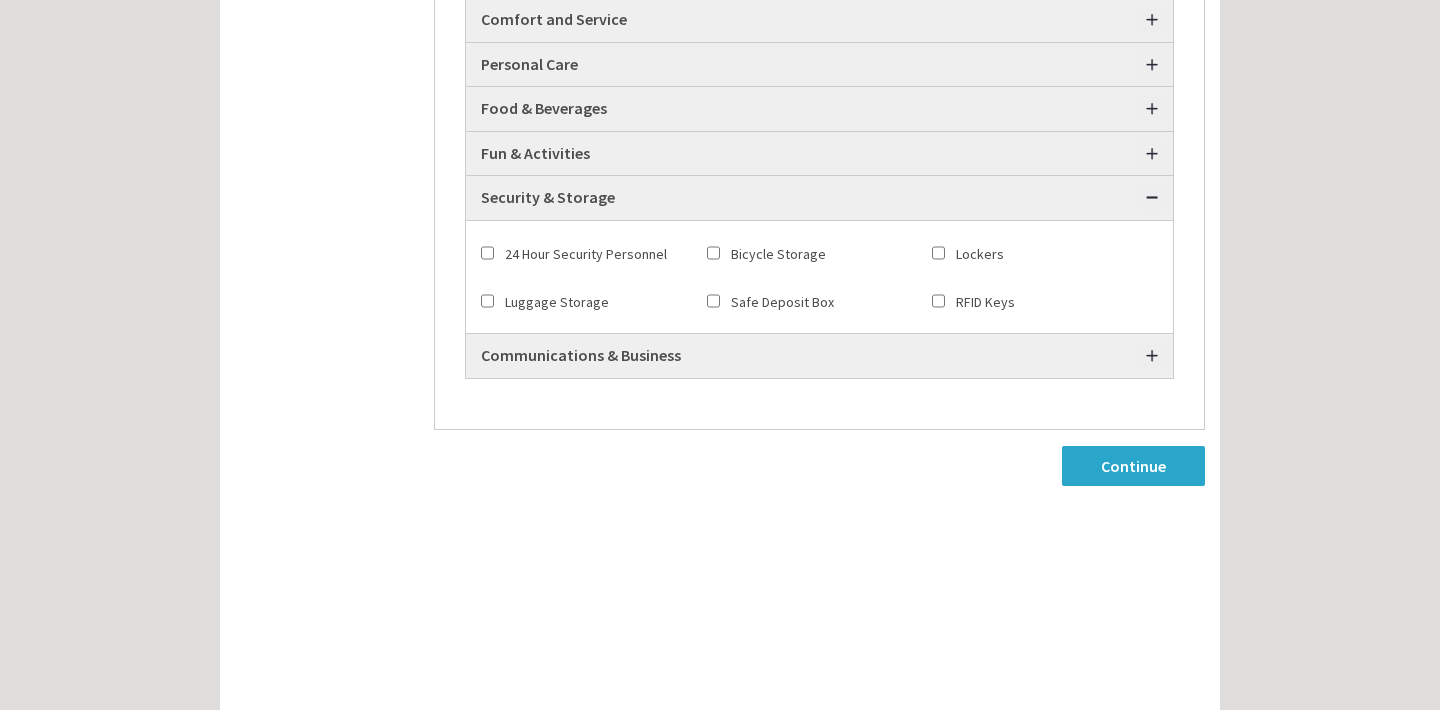 click on "Communications
& Business" at bounding box center (819, 356) 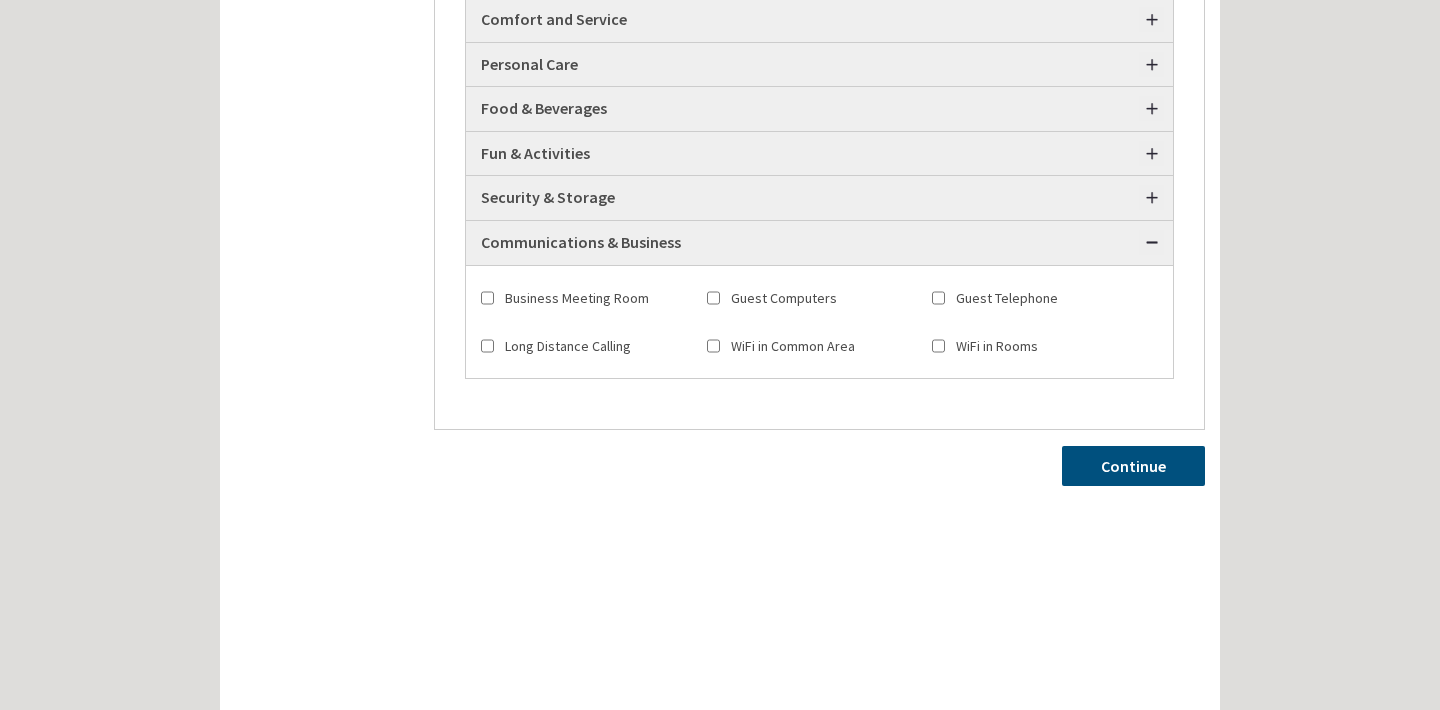 click on "Continue" at bounding box center [1133, 466] 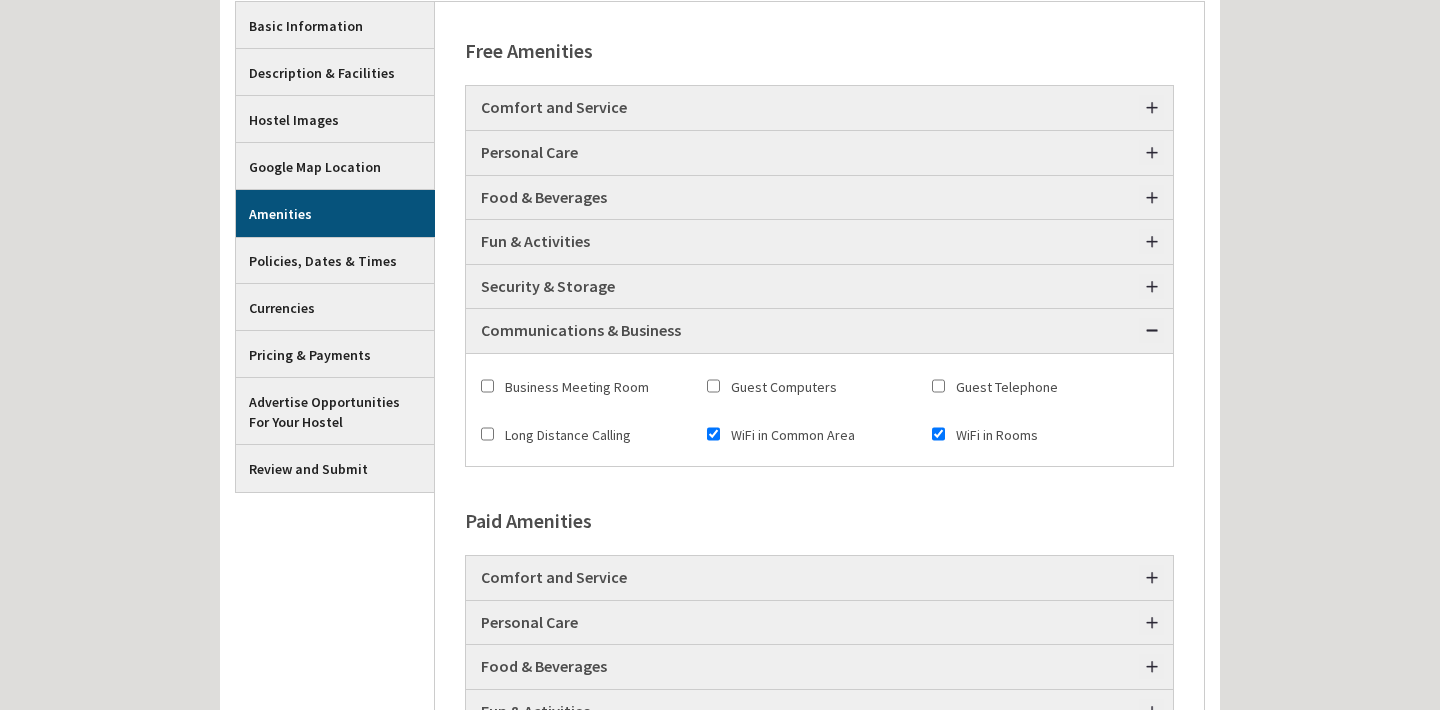 scroll, scrollTop: 1, scrollLeft: 0, axis: vertical 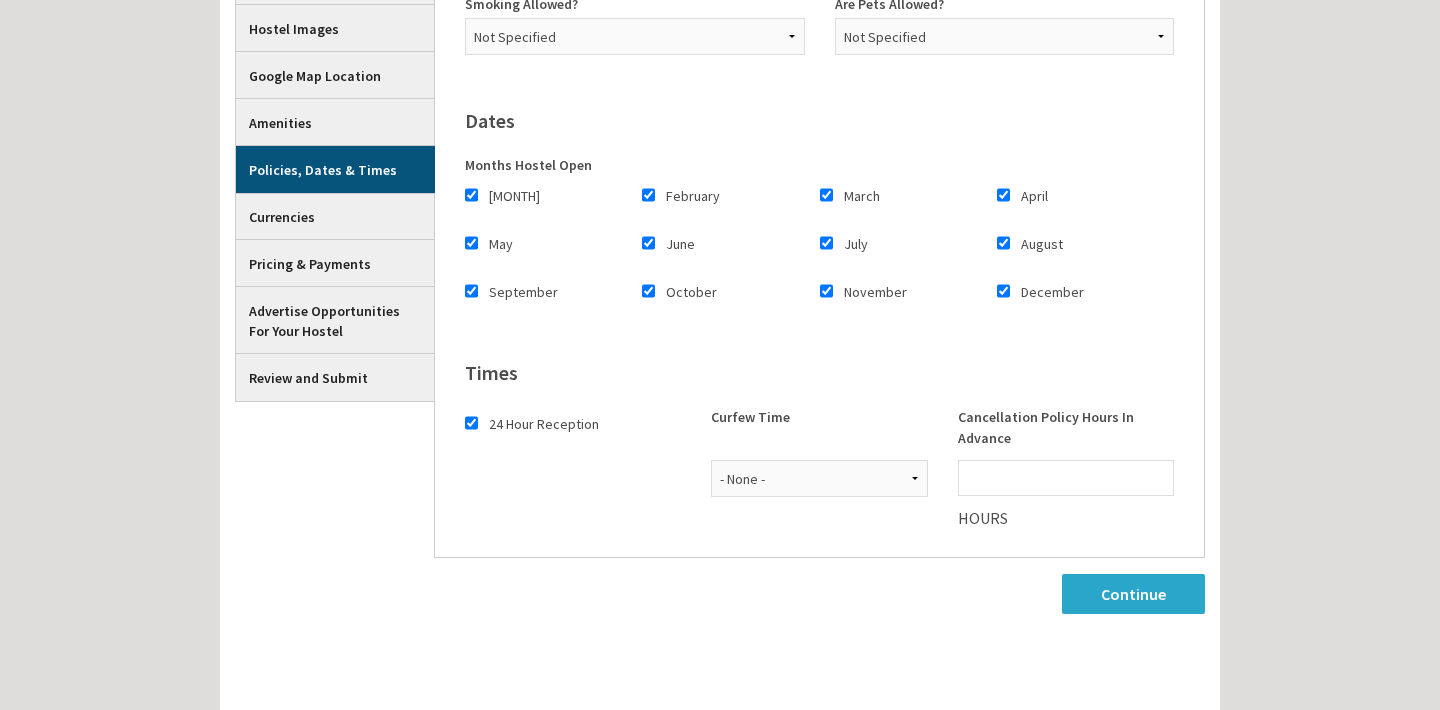 click on "24 Hour Reception" at bounding box center (471, 423) 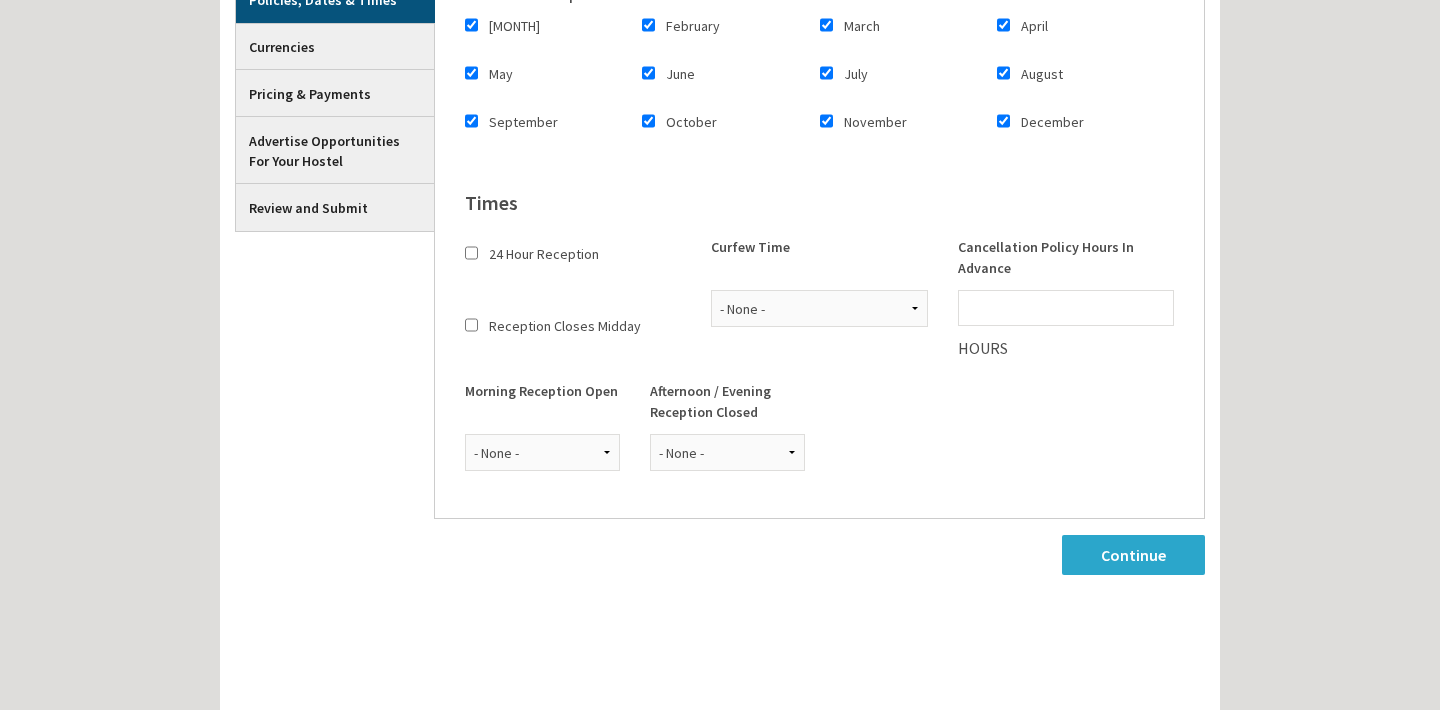 scroll, scrollTop: 631, scrollLeft: 0, axis: vertical 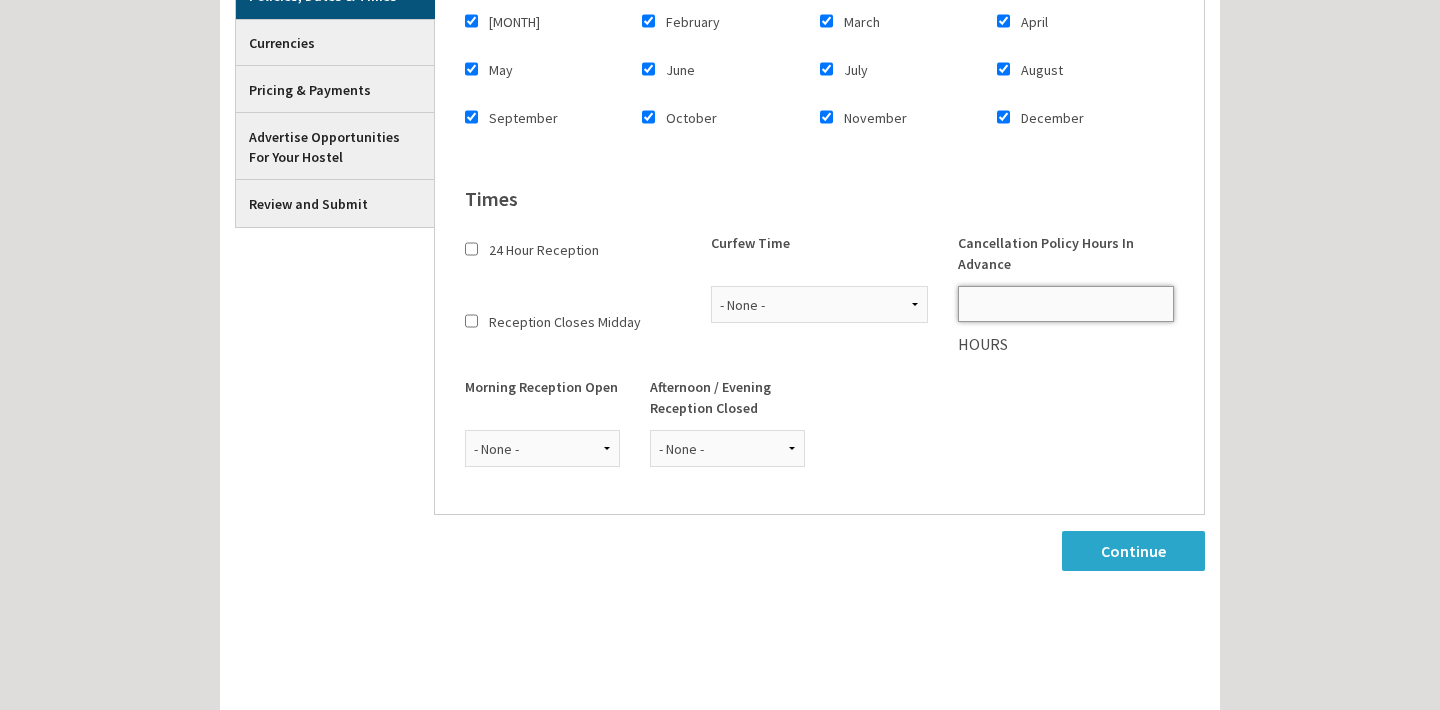 click on "Cancellation Policy Hours In Advance" at bounding box center [1066, 304] 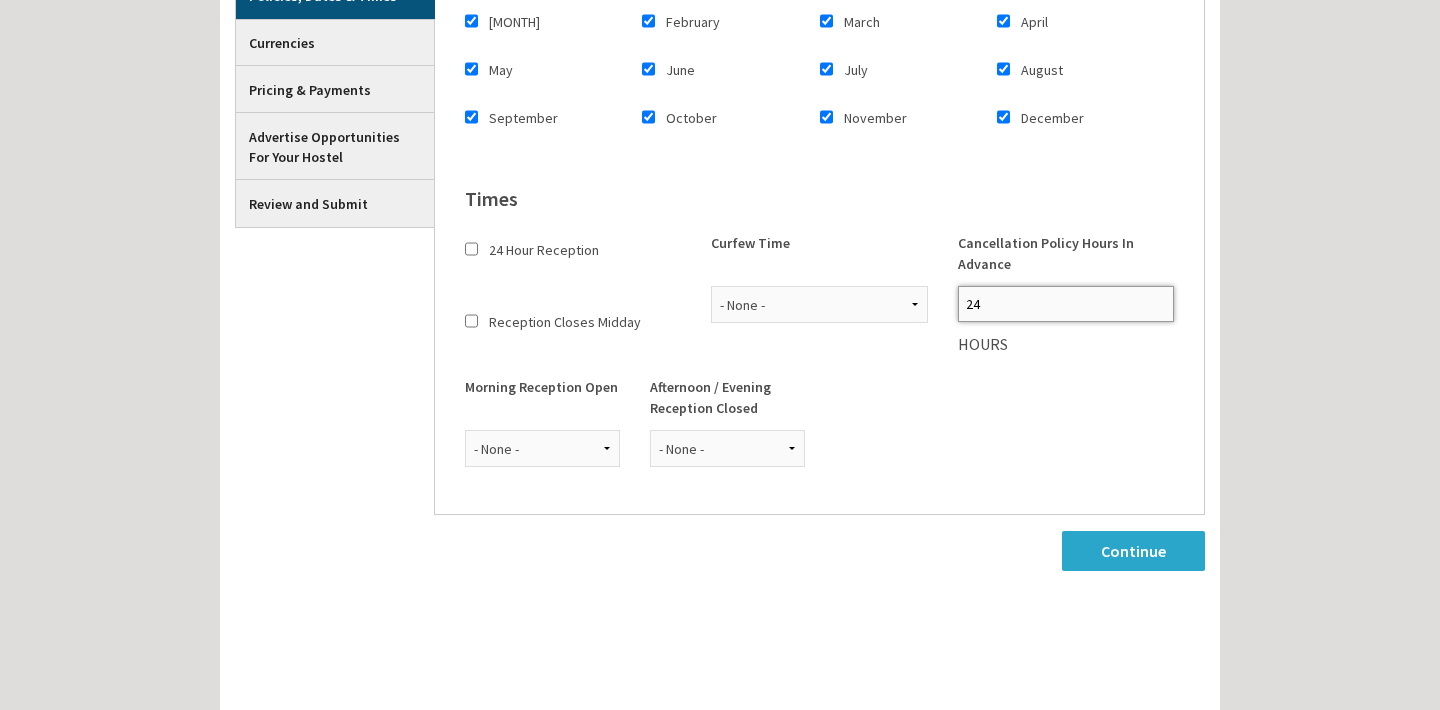 type on "24" 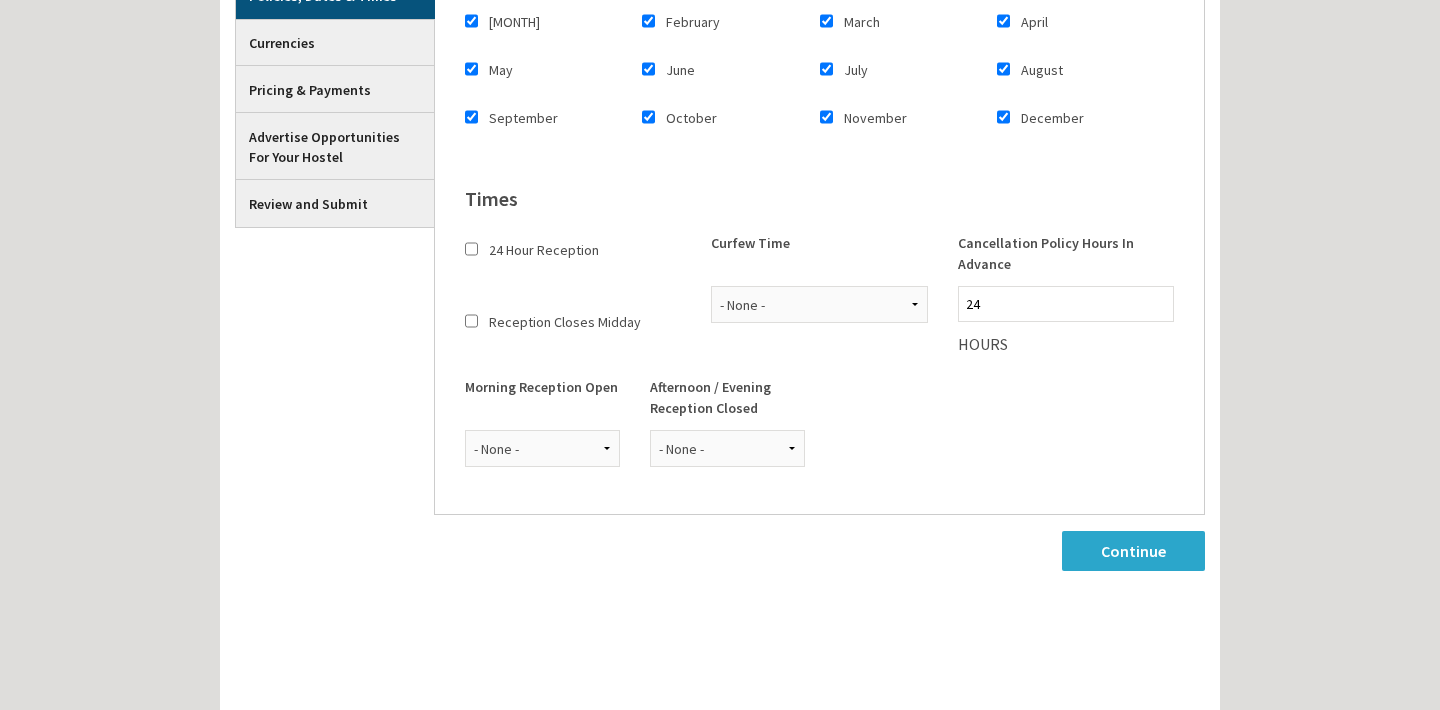 click on "Morning Reception Open
- None - 06:00 07:00 08:00 09:00 10:00 11:00 12:00
Morning Reception Closed
- None - 07:00 08:00 09:00 10:00 11:00 12:00
Afternoon / Evening Reception Open
- None - 12:00 13:00 14:00 15:00 16:00 17:00 18:00 19:00 20:00 21:00 22:00 23:00 24:00
Afternoon / Evening Reception Closed
- None - 12:00 13:00 14:00 15:00 16:00 17:00 18:00 19:00 20:00 21:00 22:00 23:00 24:00" at bounding box center [819, 438] 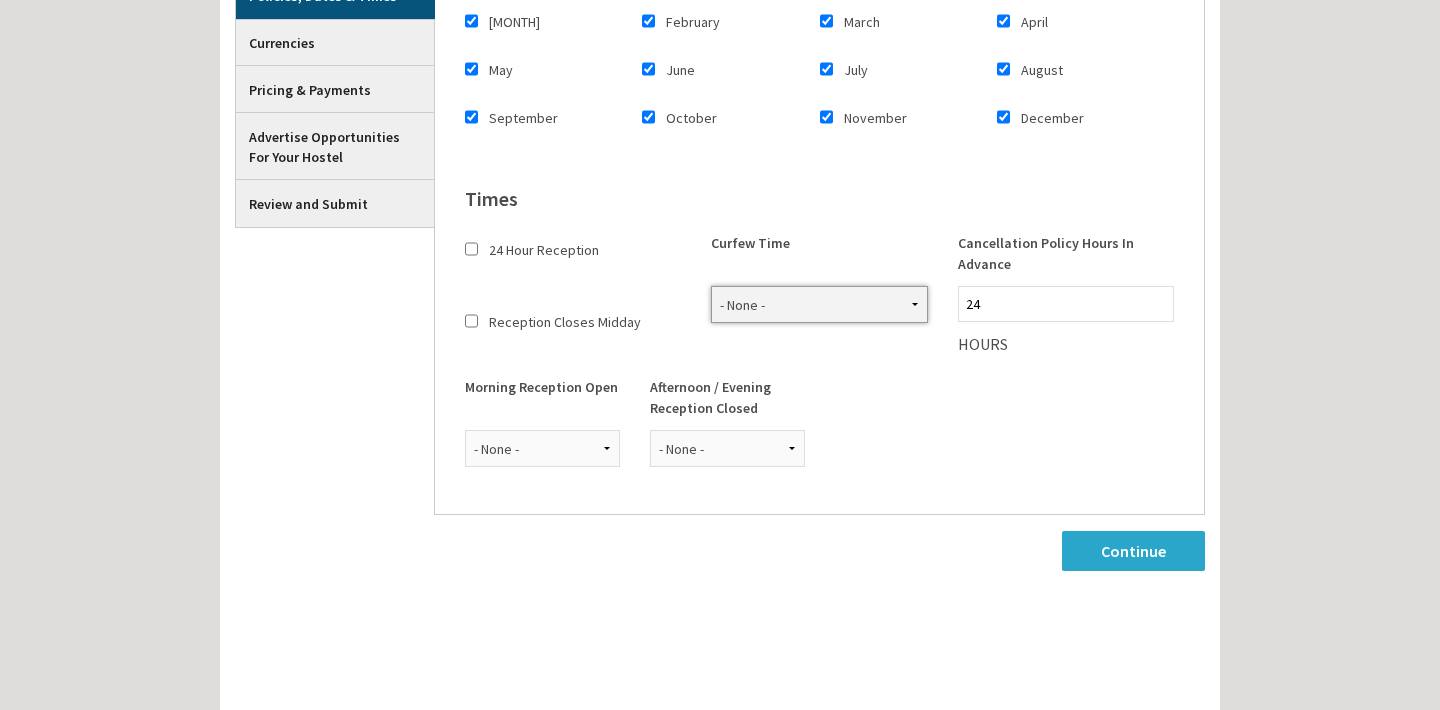 click on "- None - 01:00 02:00 03:00 19:00 20:00 21:00 22:00 23:00 24:00" at bounding box center [819, 304] 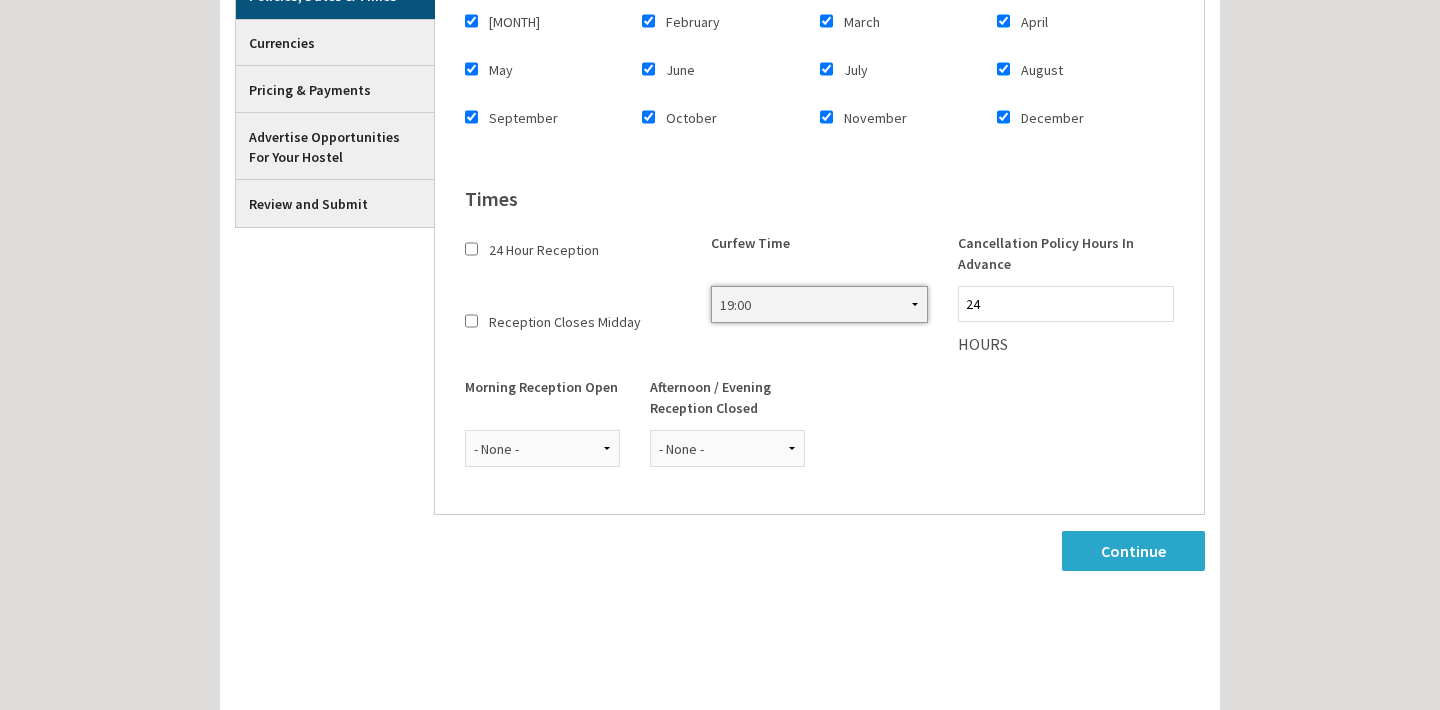 click on "- None - 01:00 02:00 03:00 19:00 20:00 21:00 22:00 23:00 24:00" at bounding box center [819, 304] 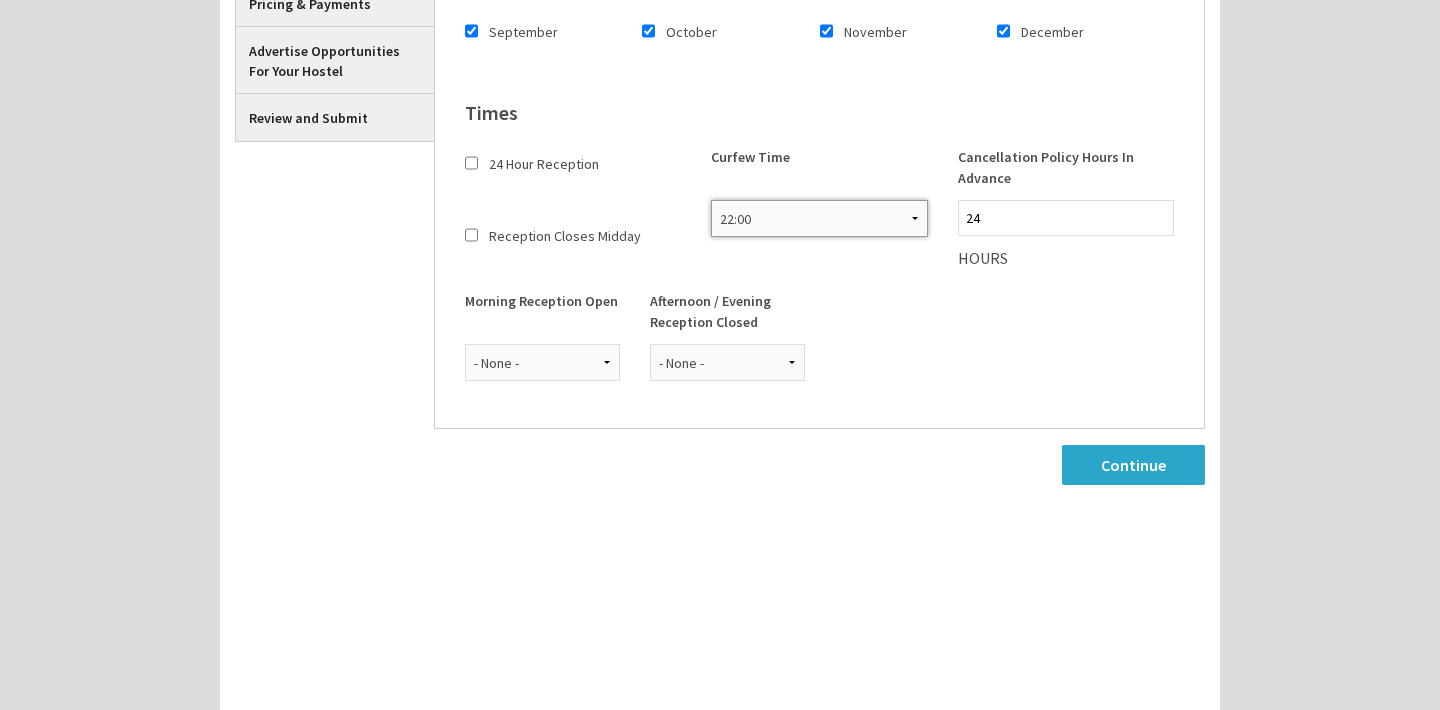 scroll, scrollTop: 718, scrollLeft: 0, axis: vertical 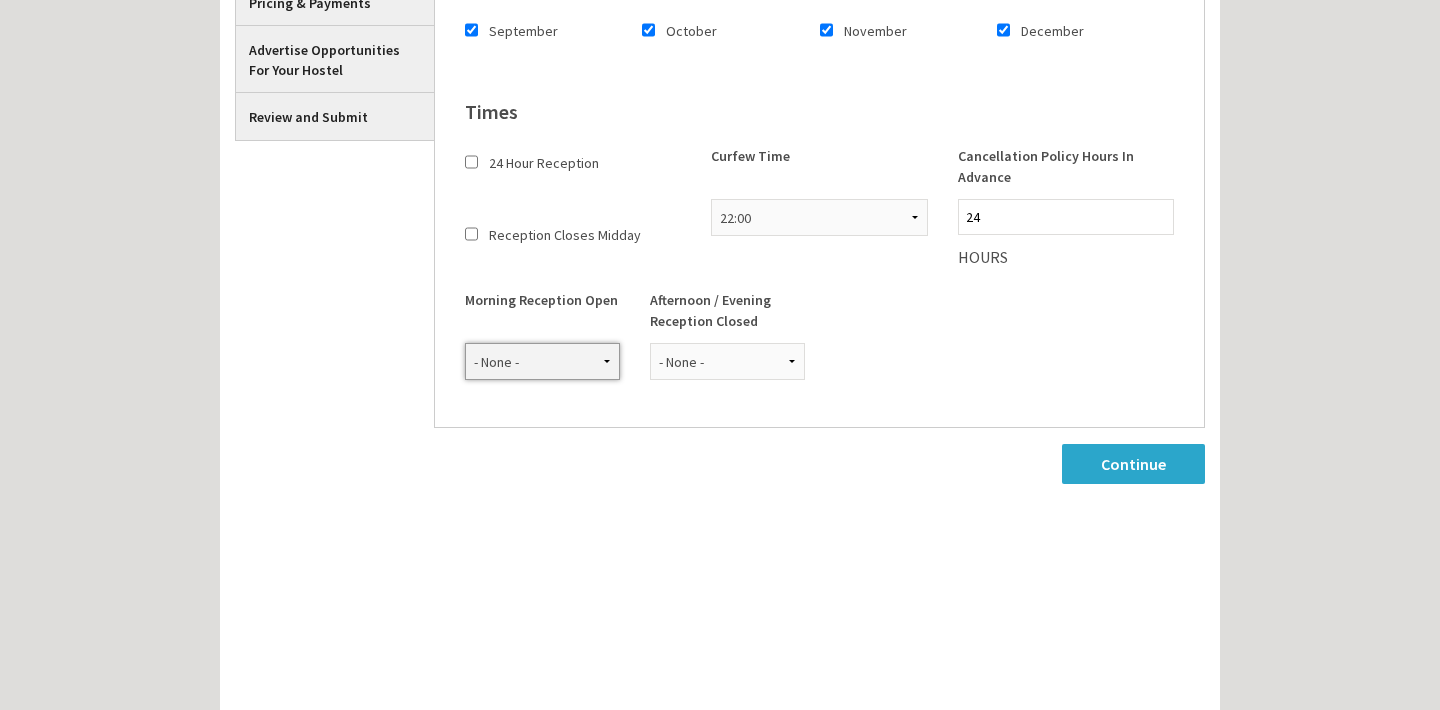 click on "- None - 06:00 07:00 08:00 09:00 10:00 11:00 12:00" at bounding box center (542, 361) 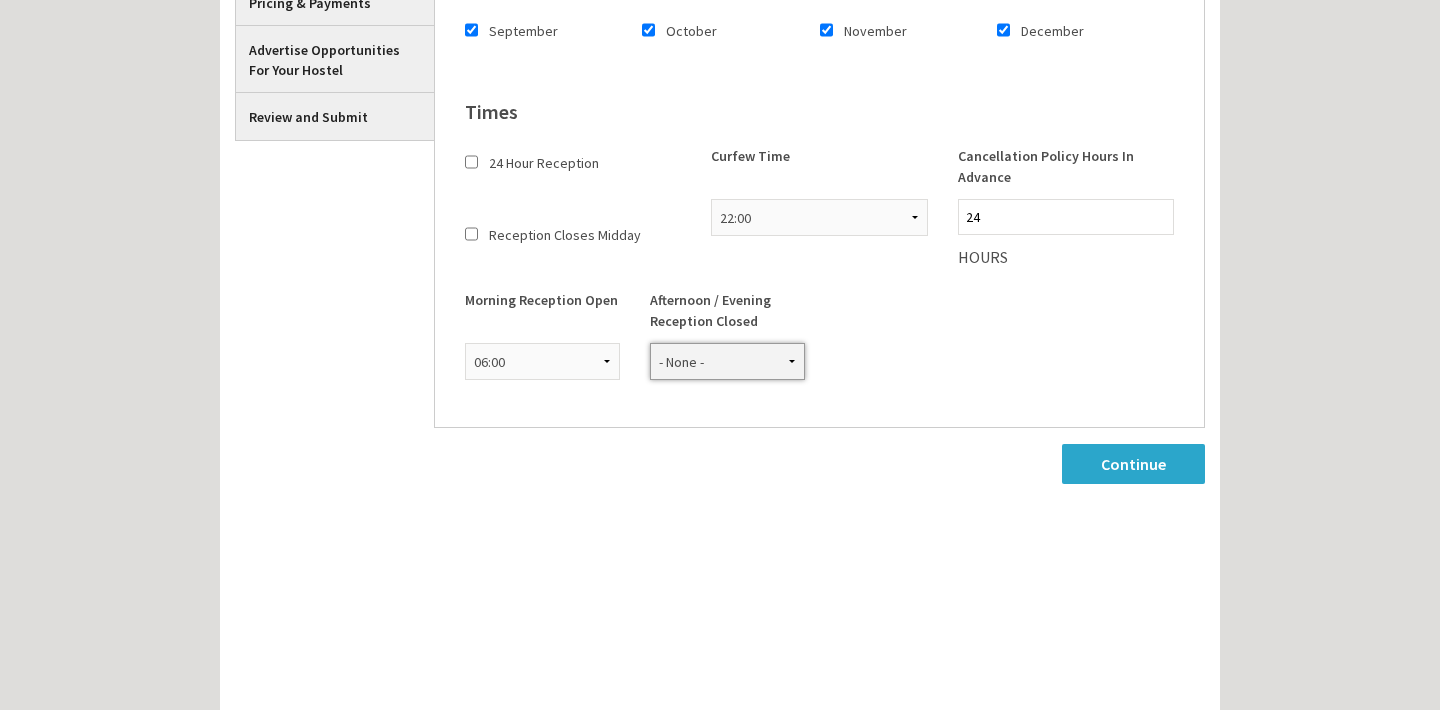 click on "- None - 12:00 13:00 14:00 15:00 16:00 17:00 18:00 19:00 20:00 21:00 22:00 23:00 24:00" at bounding box center [727, 361] 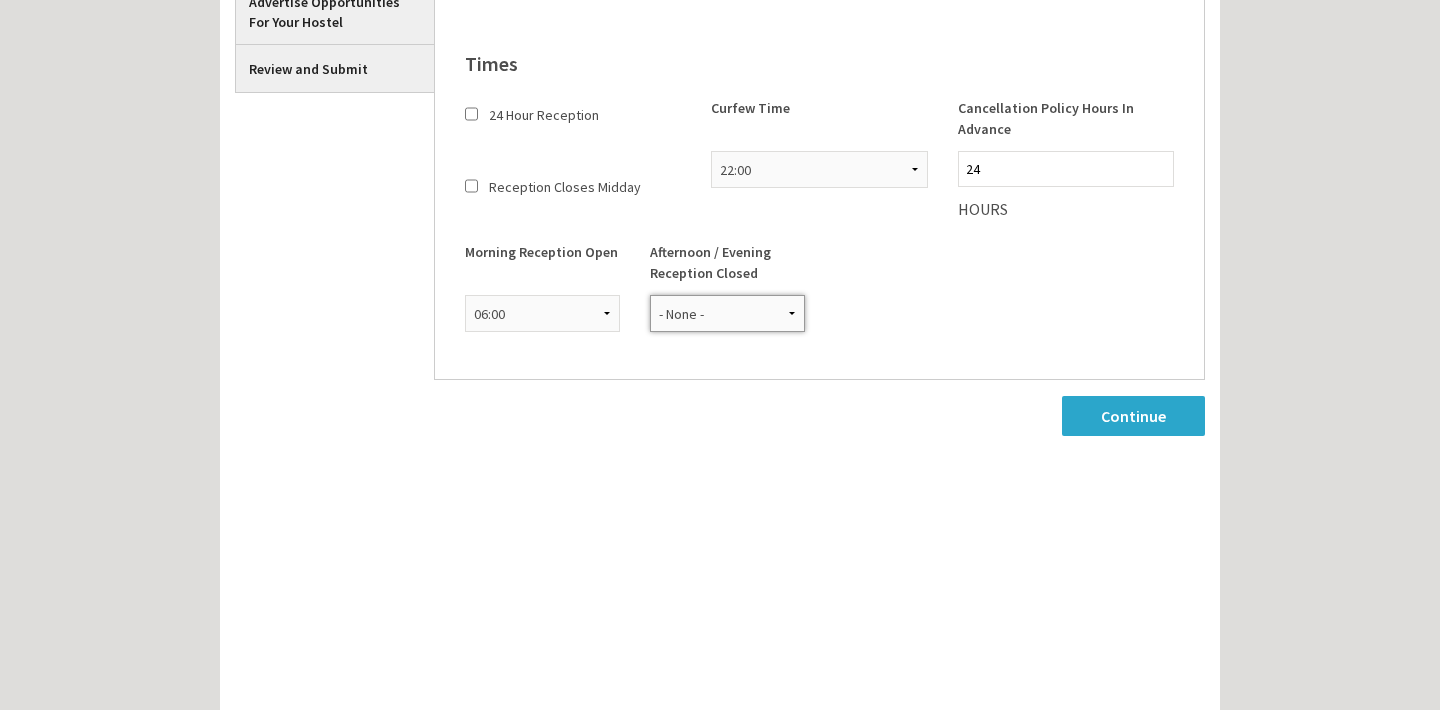 scroll, scrollTop: 772, scrollLeft: 0, axis: vertical 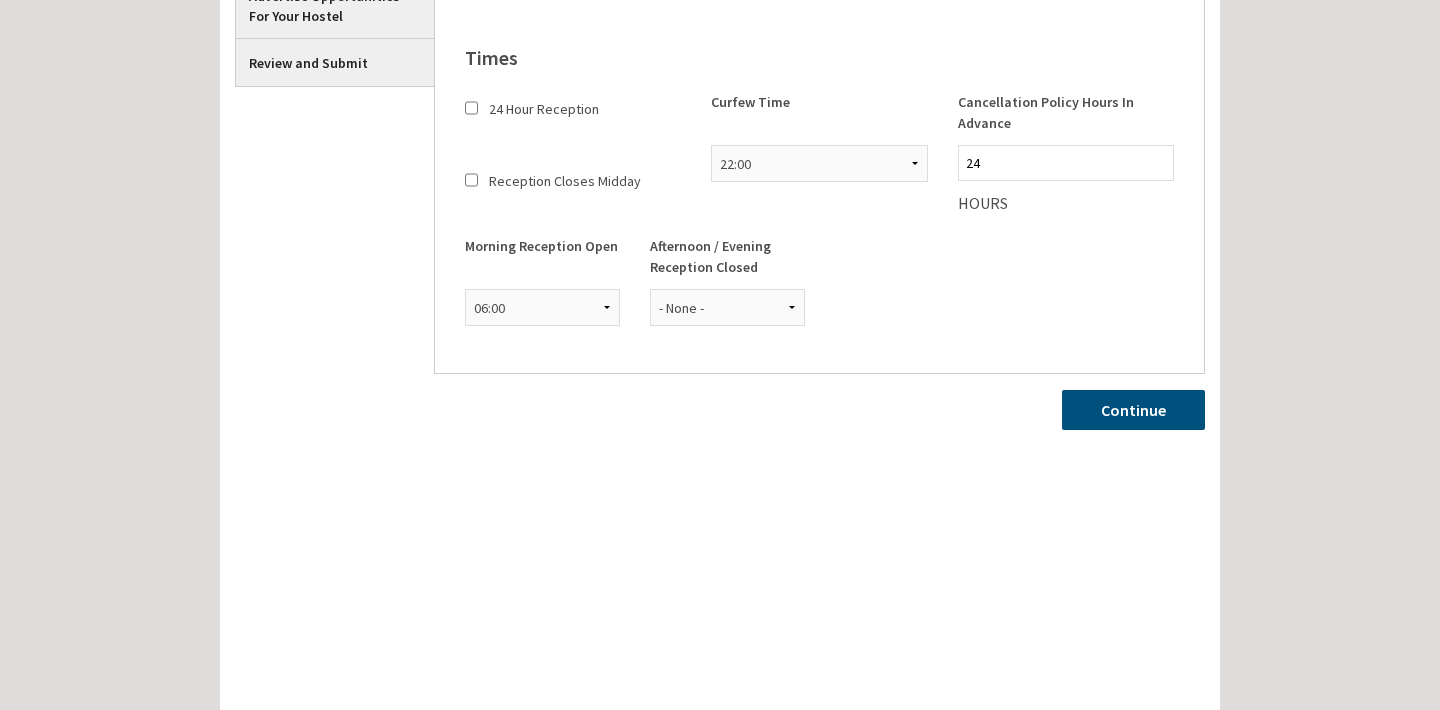 click on "Continue" at bounding box center (1133, 410) 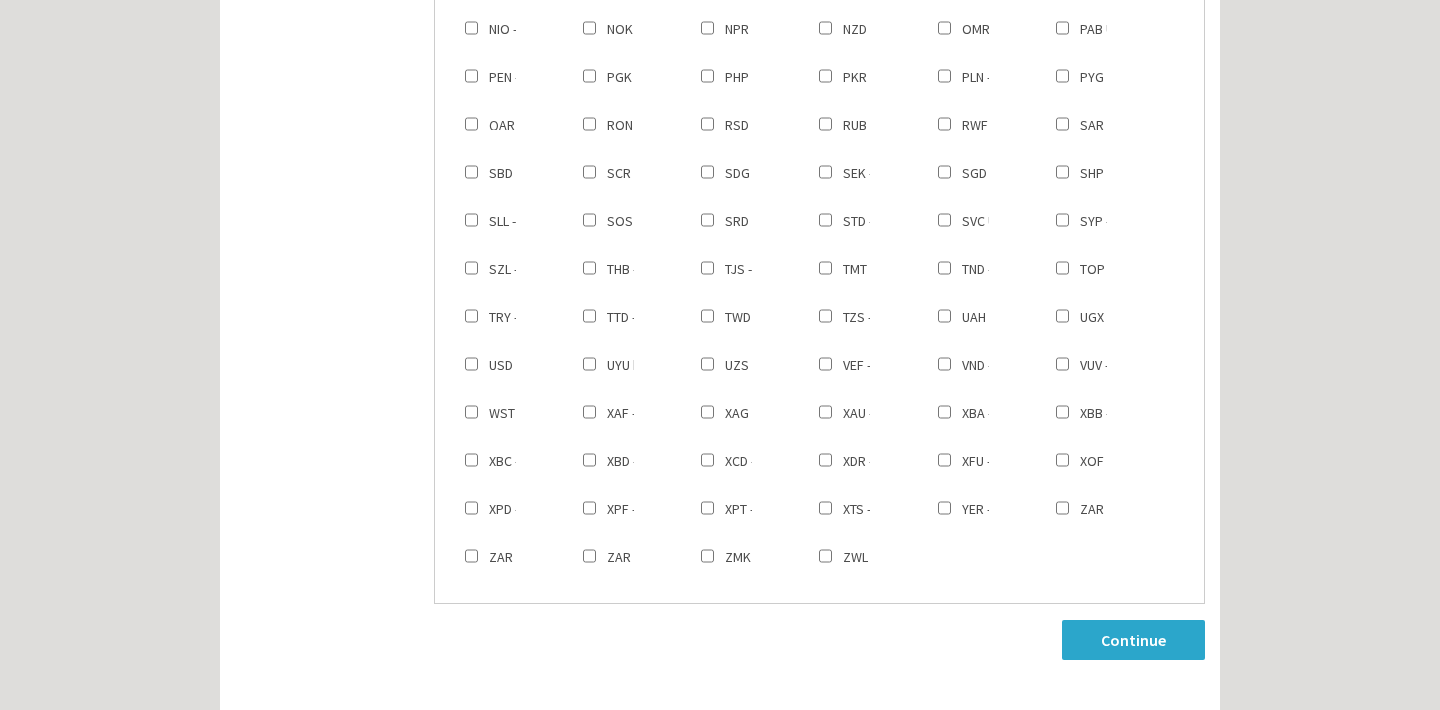 scroll, scrollTop: 1276, scrollLeft: 0, axis: vertical 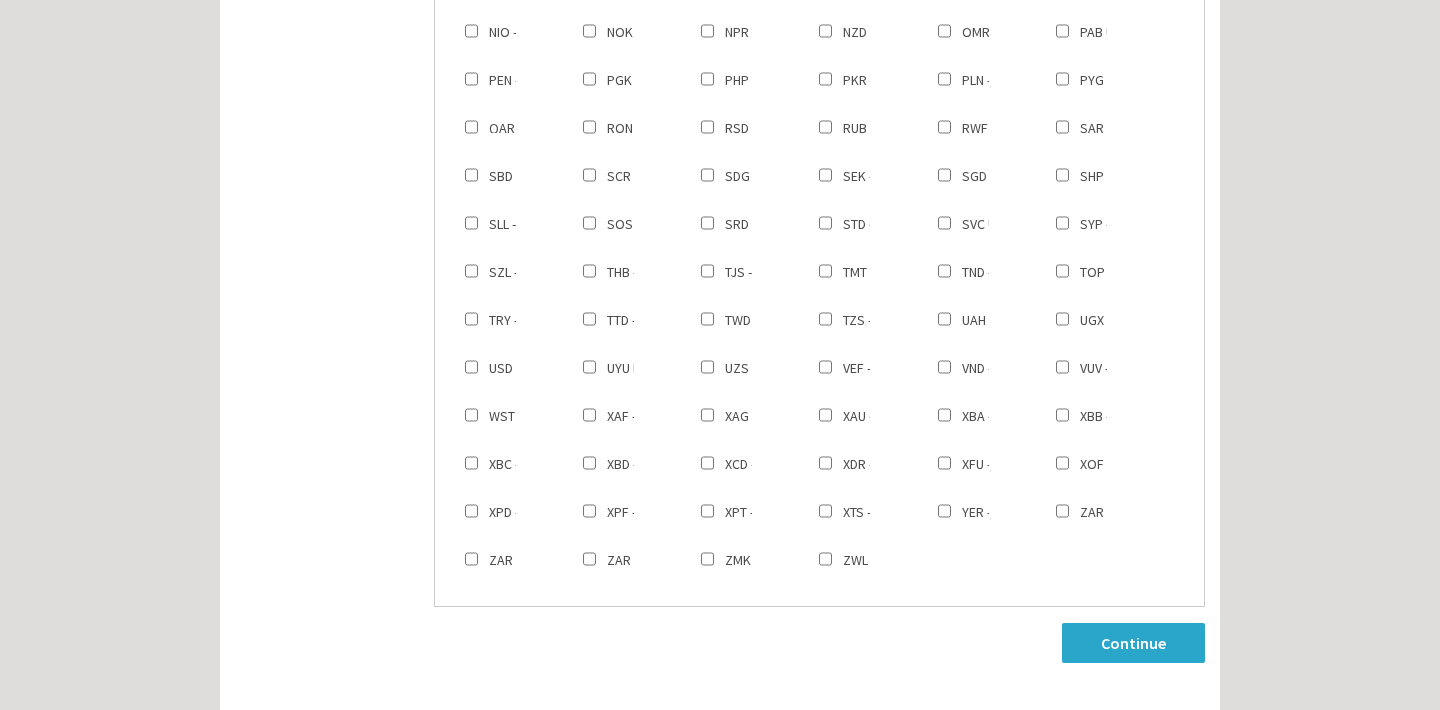 click on "USD - US Dollar" at bounding box center (471, 367) 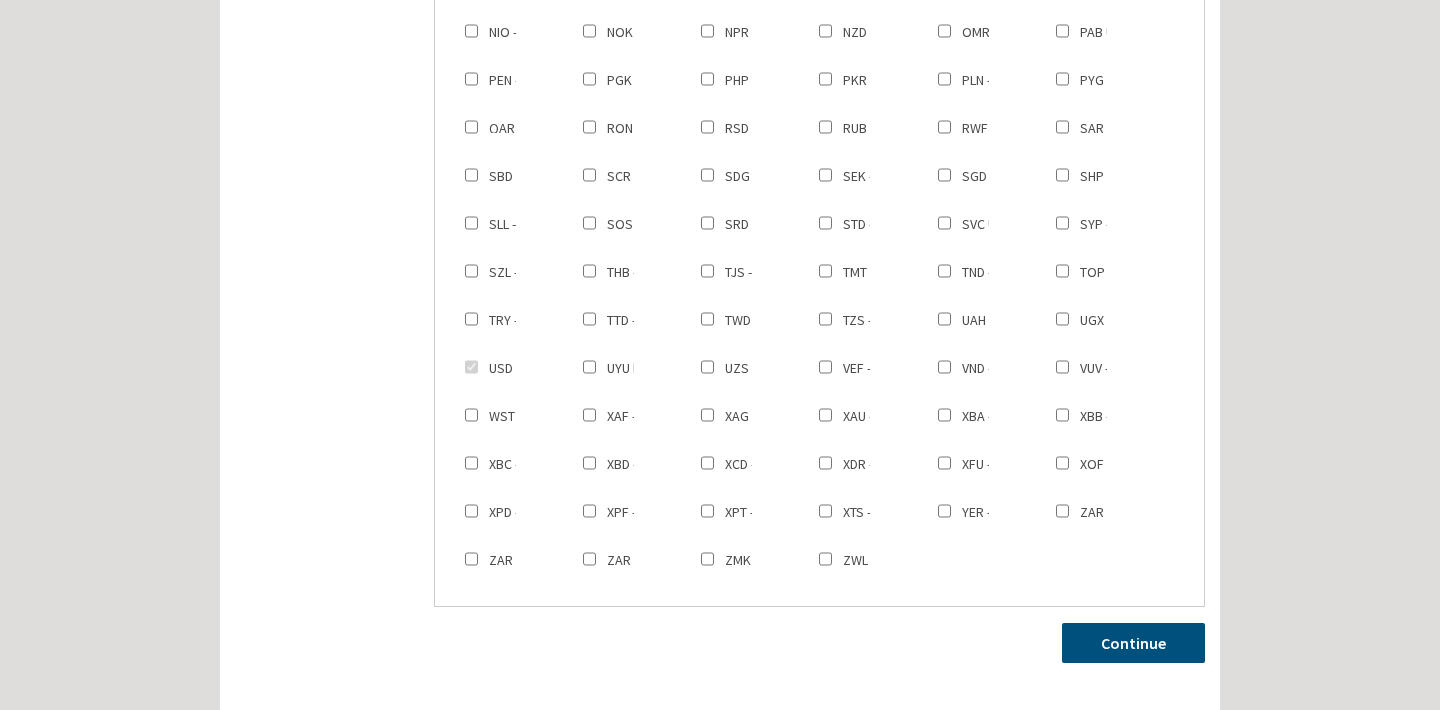 click on "Continue" at bounding box center (1133, 643) 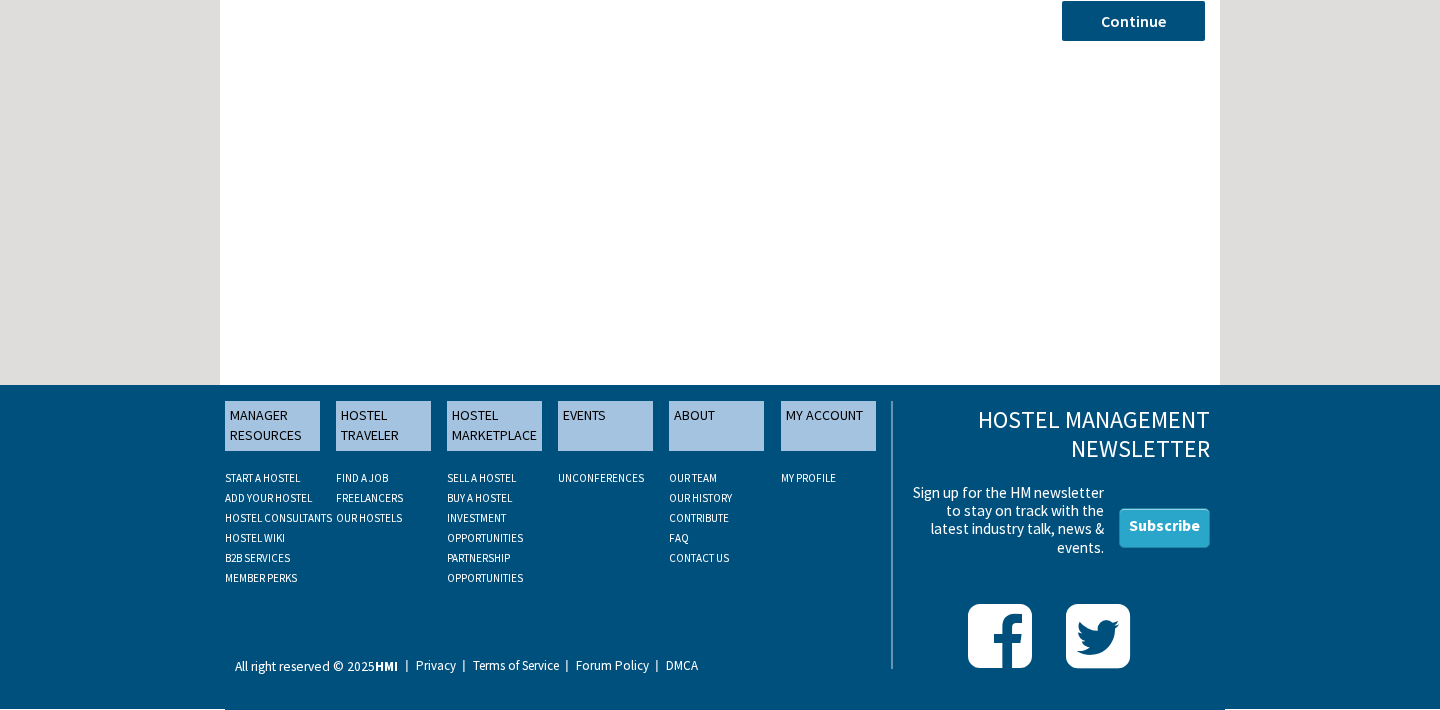 scroll, scrollTop: 367, scrollLeft: 0, axis: vertical 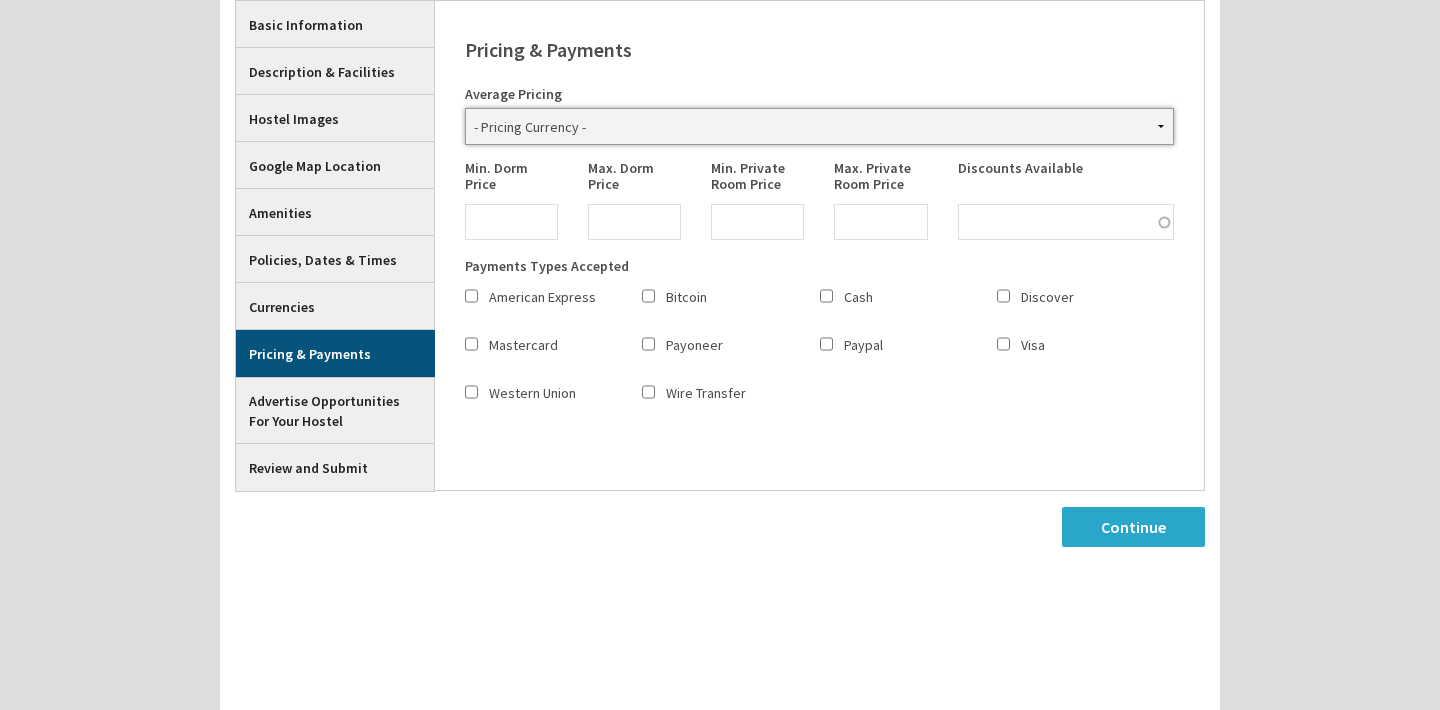 click on "- Pricing Currency -" at bounding box center [819, 126] 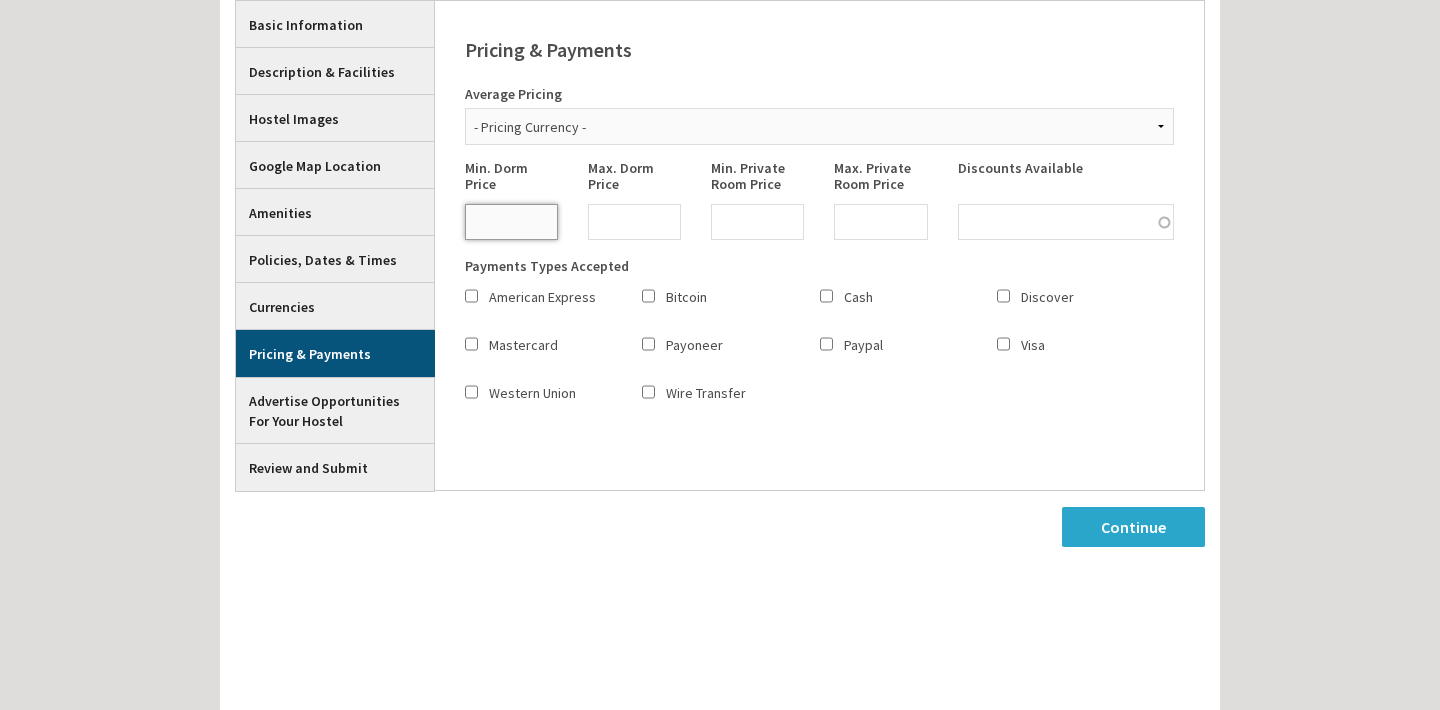 click on "Min. Dorm Price" at bounding box center (511, 222) 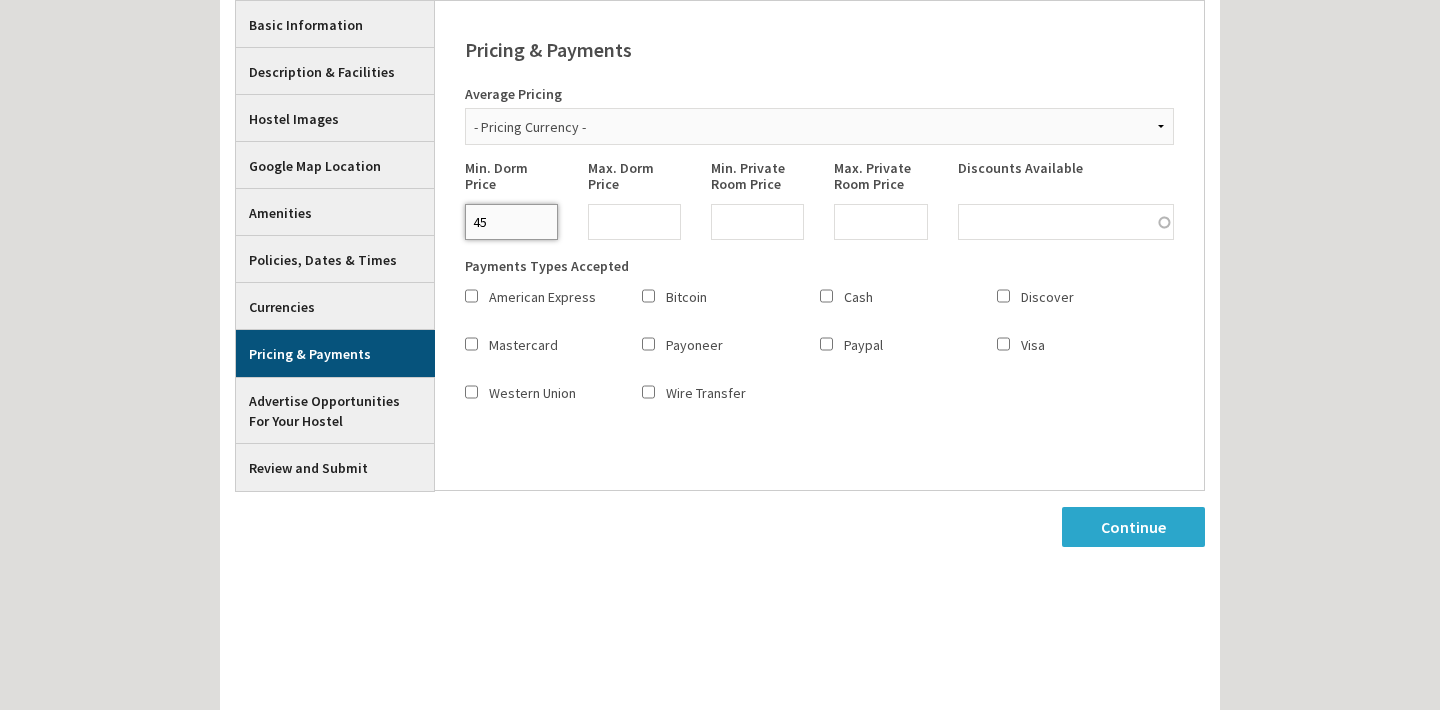 type on "45" 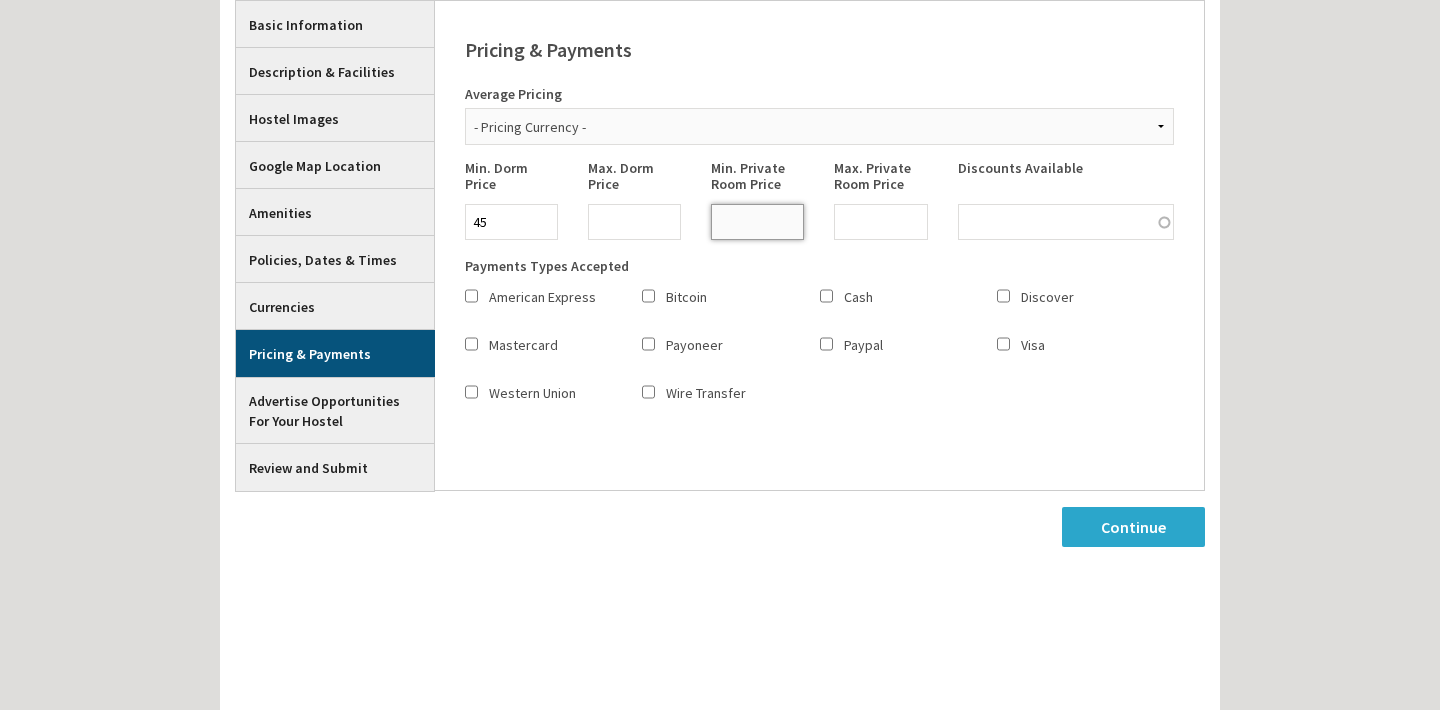 click on "Min. Private Room Price" at bounding box center [757, 222] 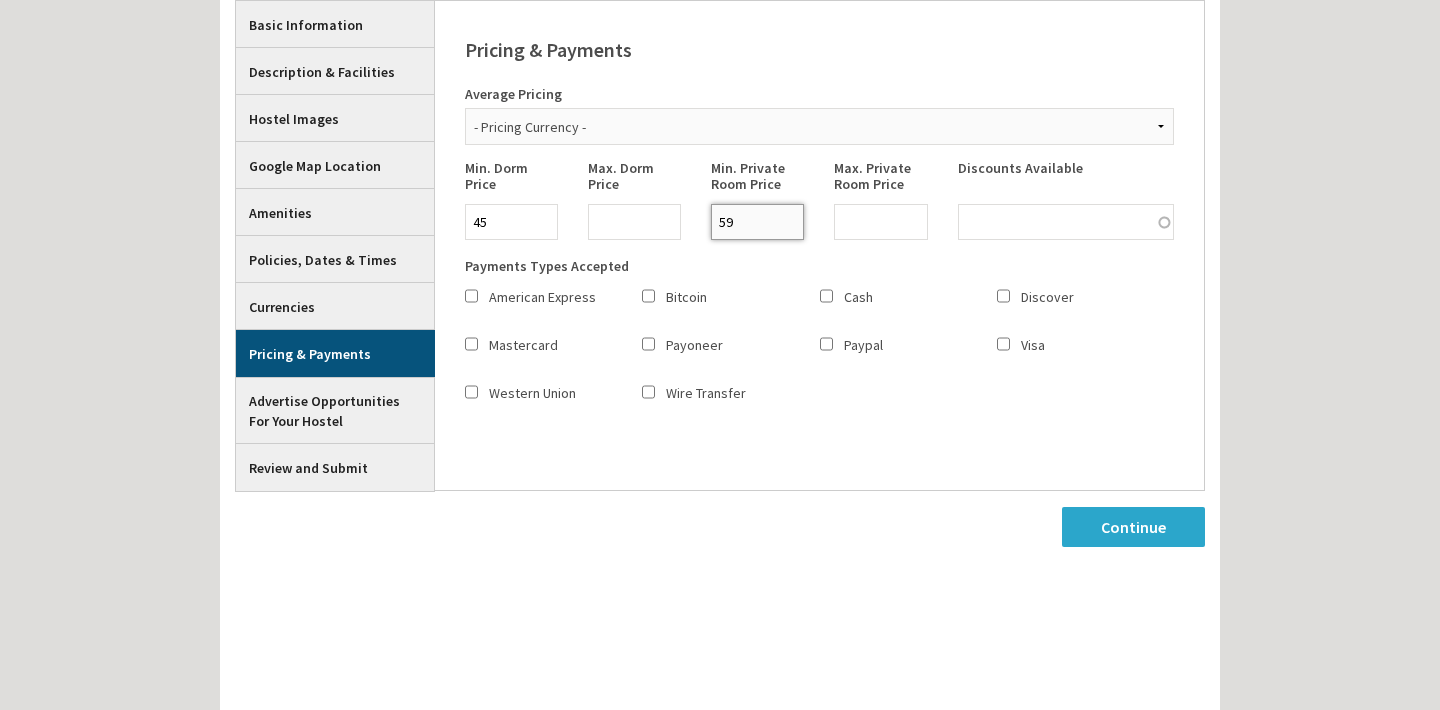 type on "59" 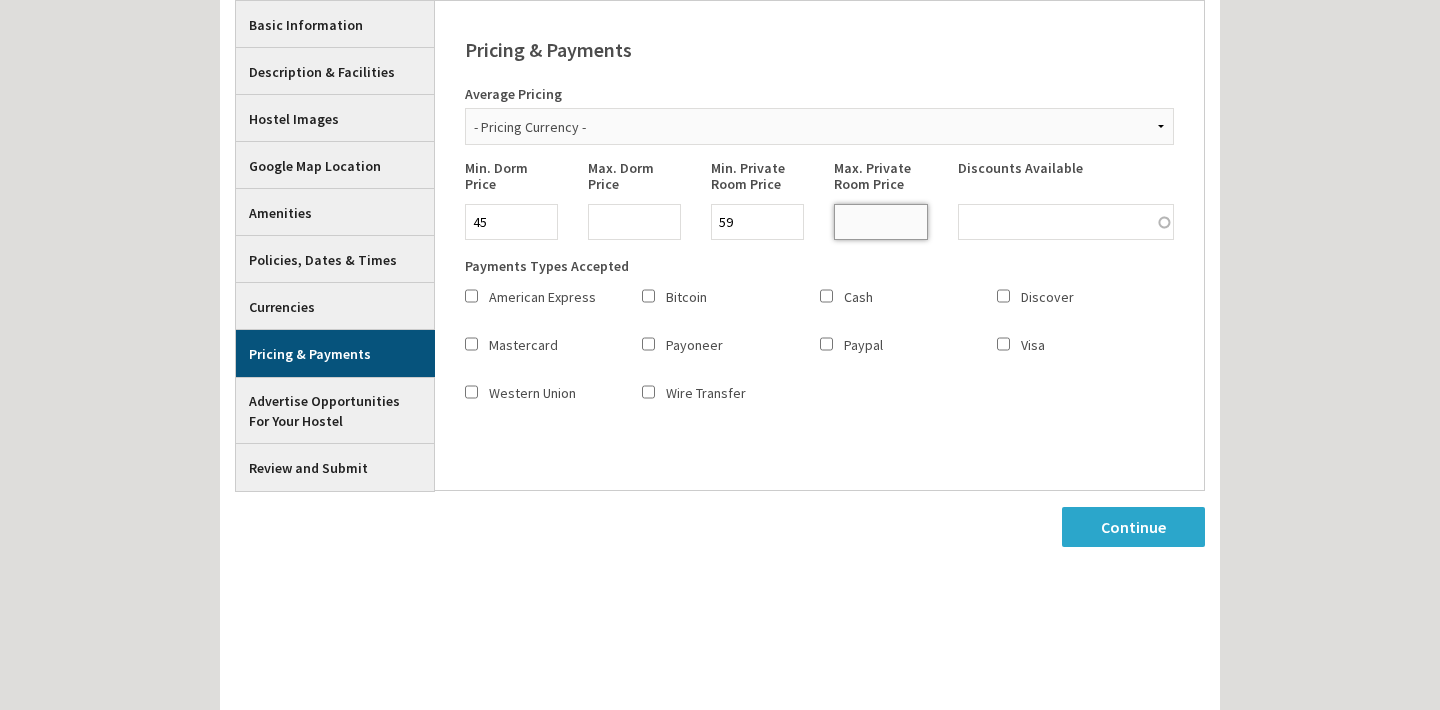 click on "Max. Private Room Price" at bounding box center [880, 222] 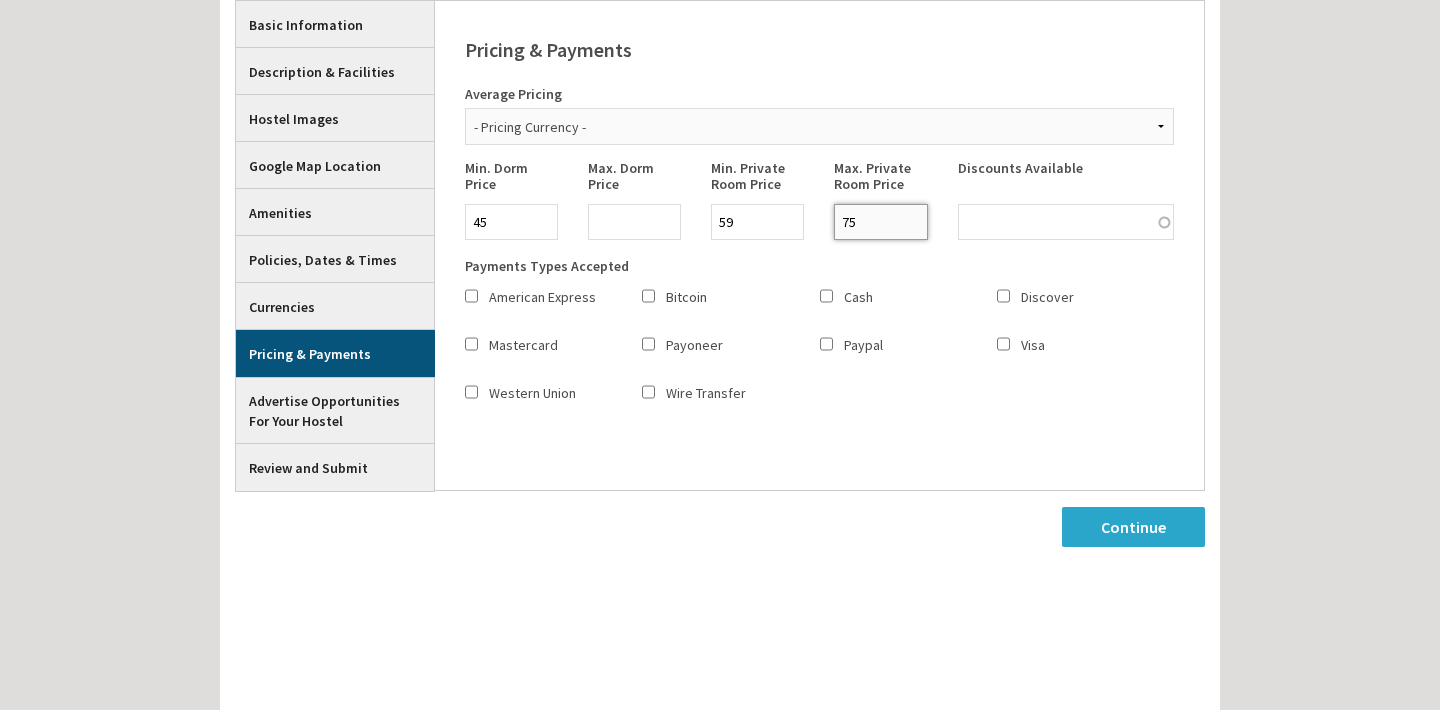 type on "75" 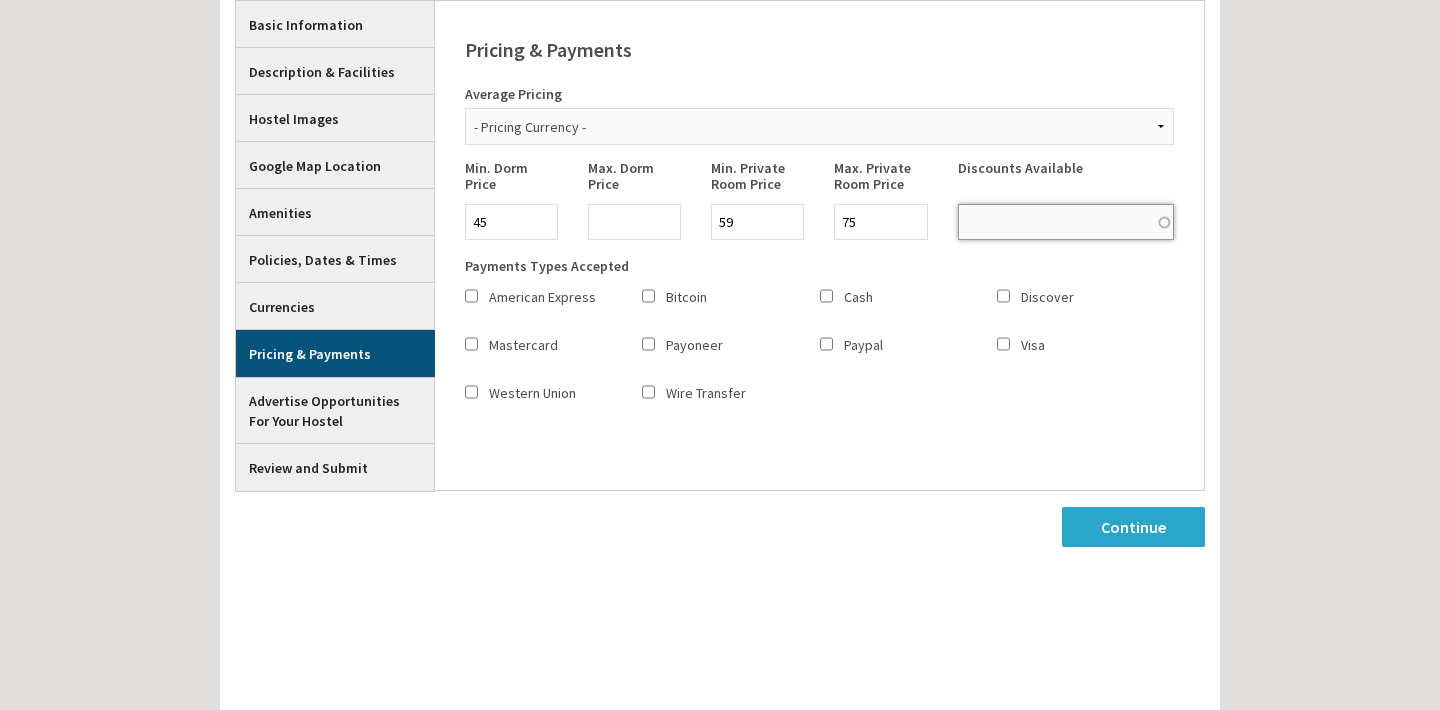 click on "Discounts Available" at bounding box center (1066, 222) 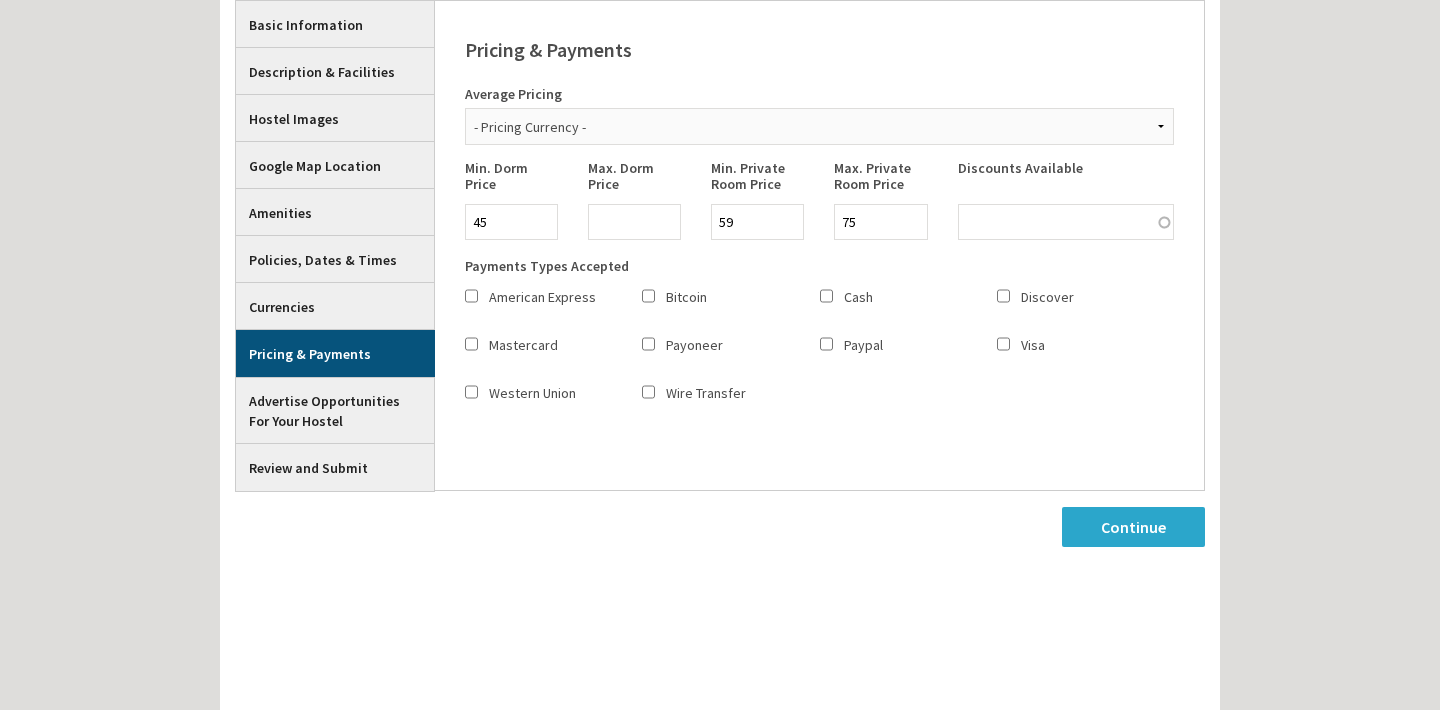 click on "Mastercard" at bounding box center [471, 344] 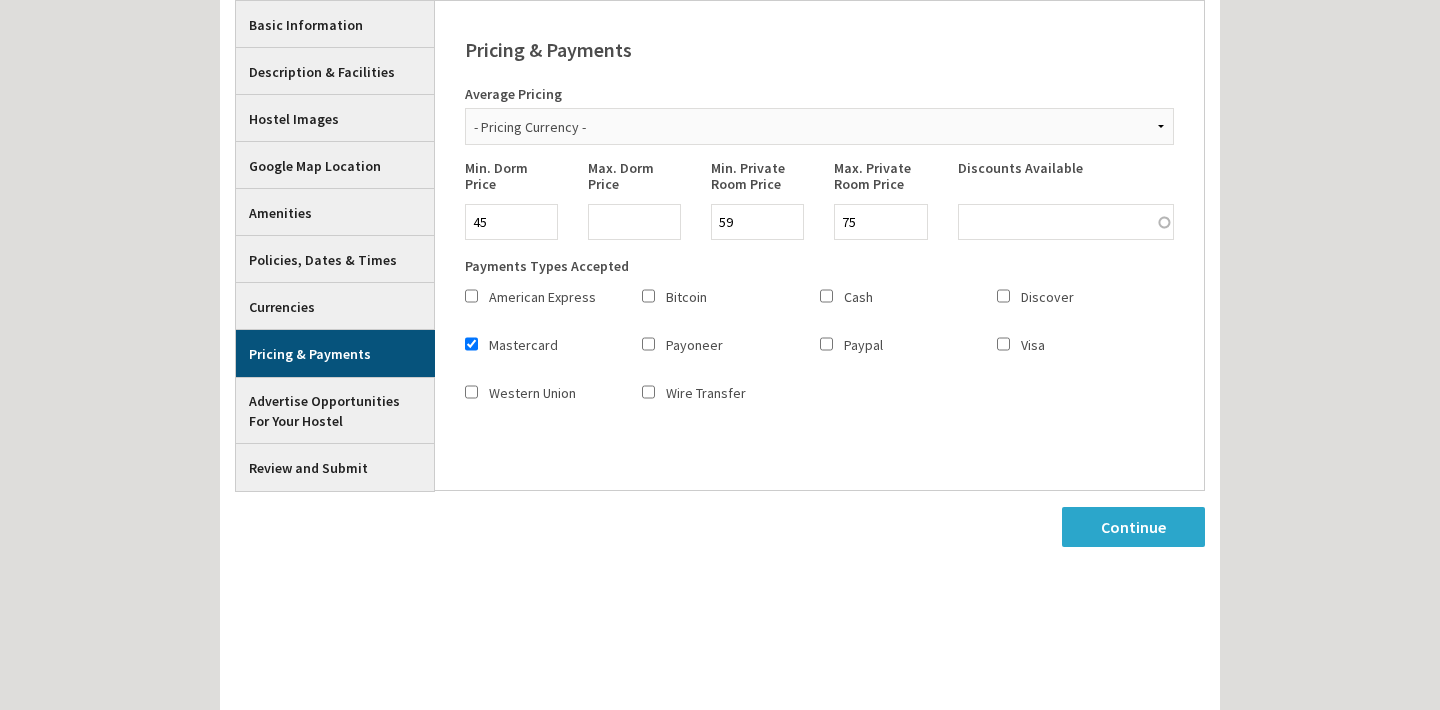 click on "Cash" at bounding box center [826, 296] 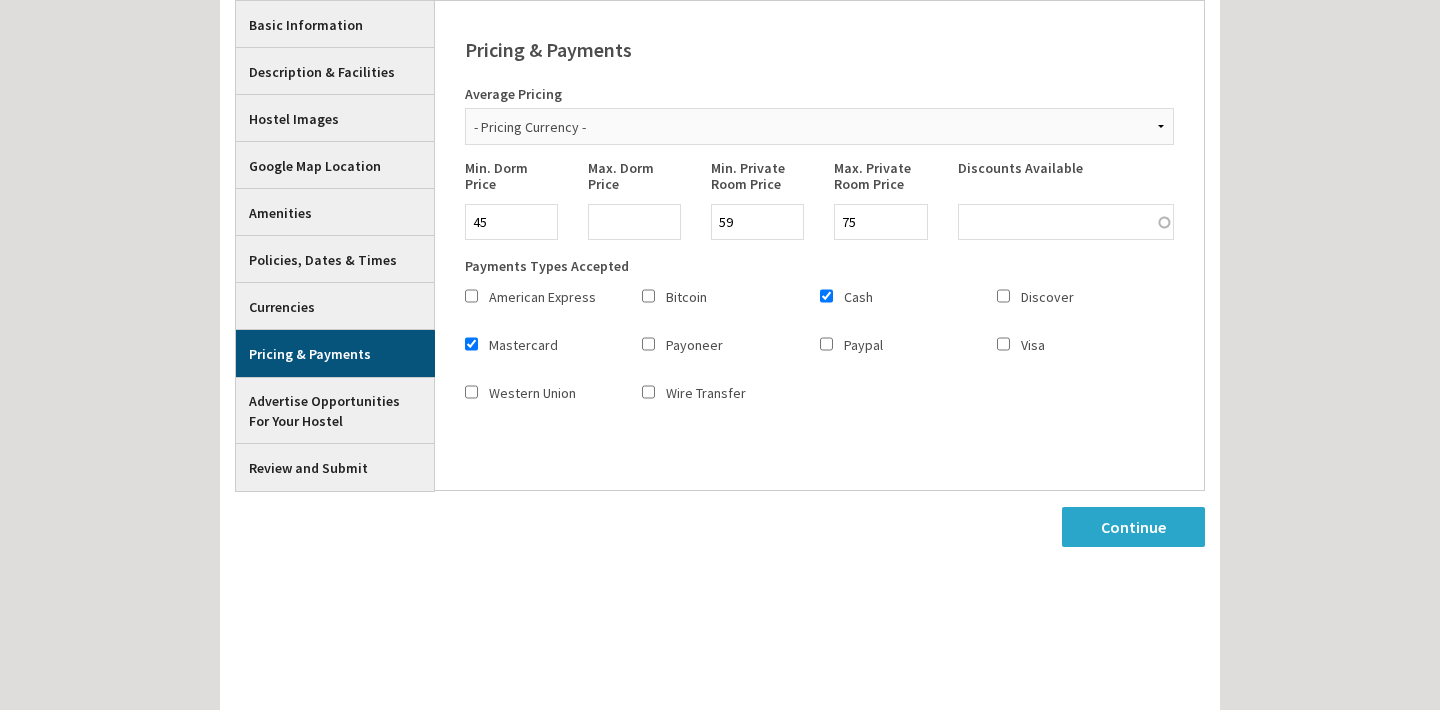 click on "Visa" at bounding box center [1003, 344] 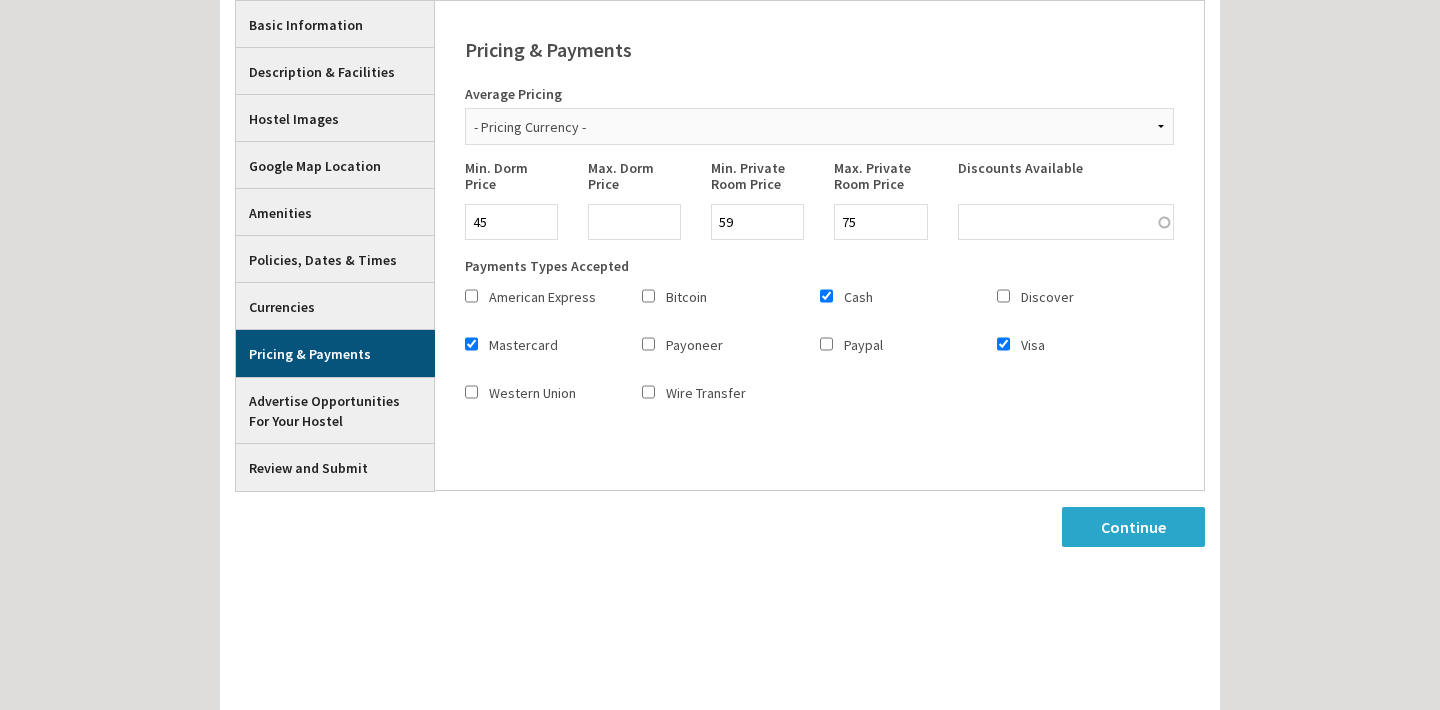 click on "Discover" at bounding box center [1003, 296] 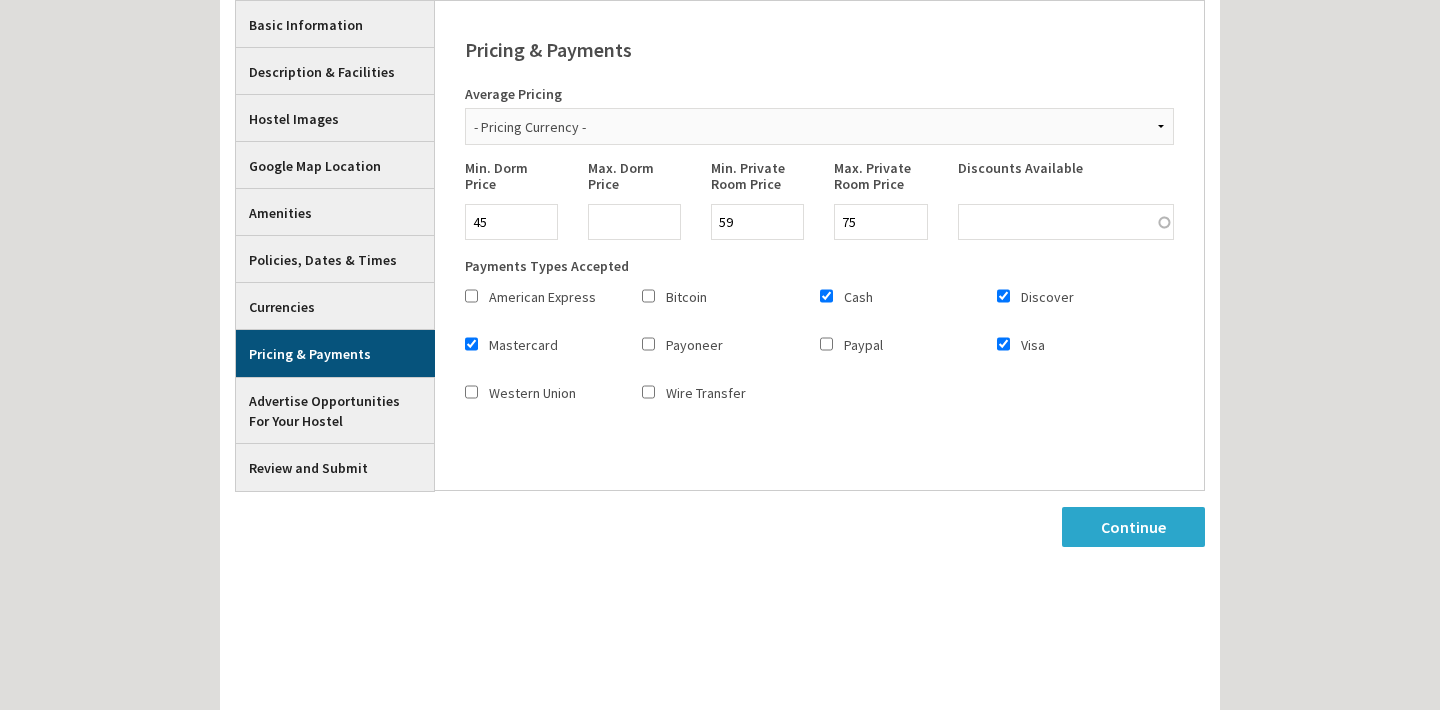 click on "Paypal" at bounding box center [826, 344] 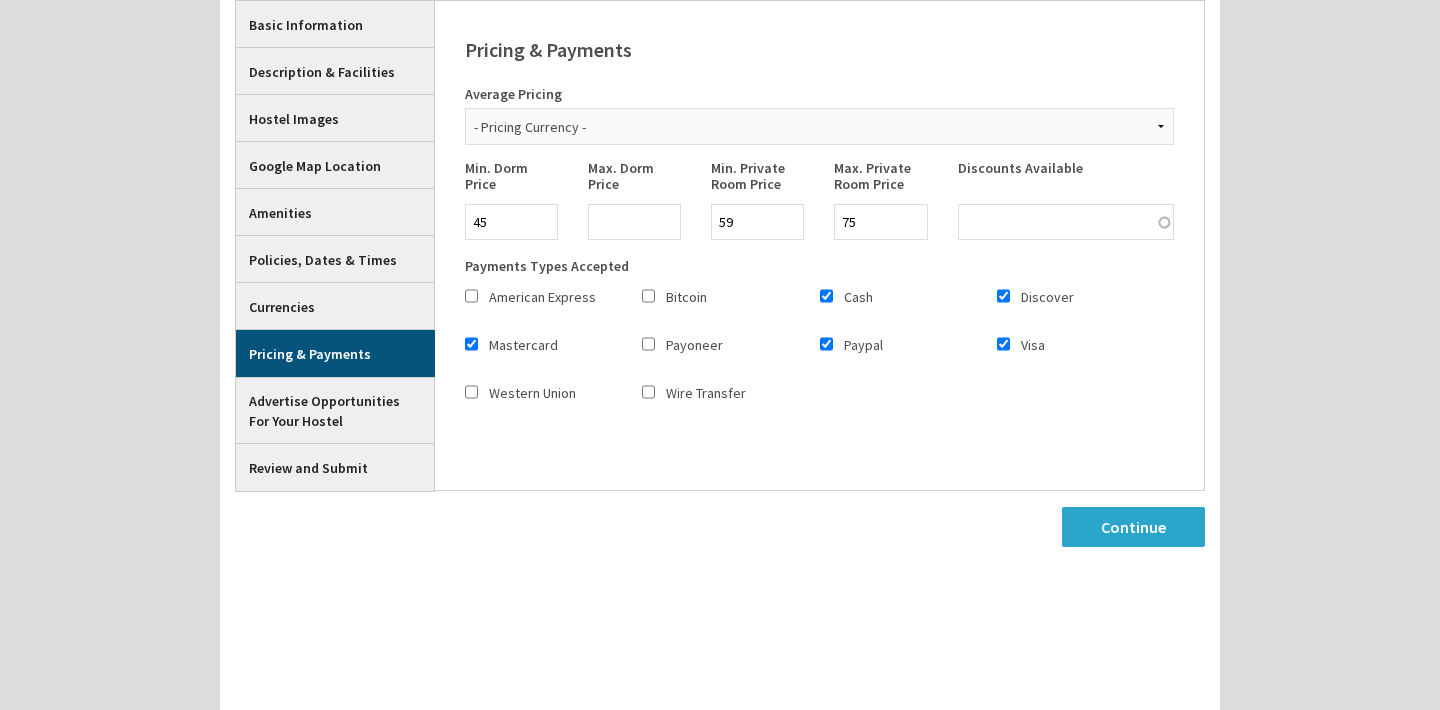 click on "American Express" at bounding box center [471, 296] 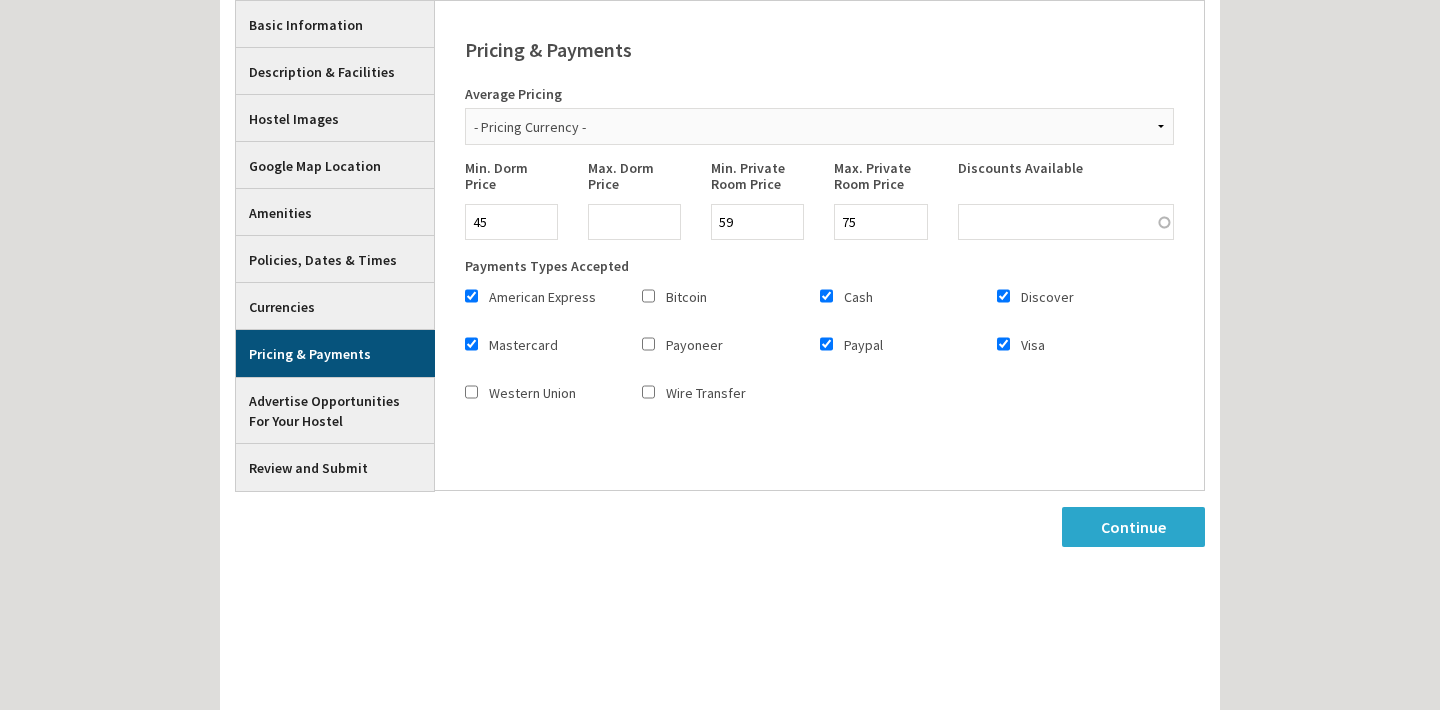 click on "Wire Transfer" at bounding box center [648, 392] 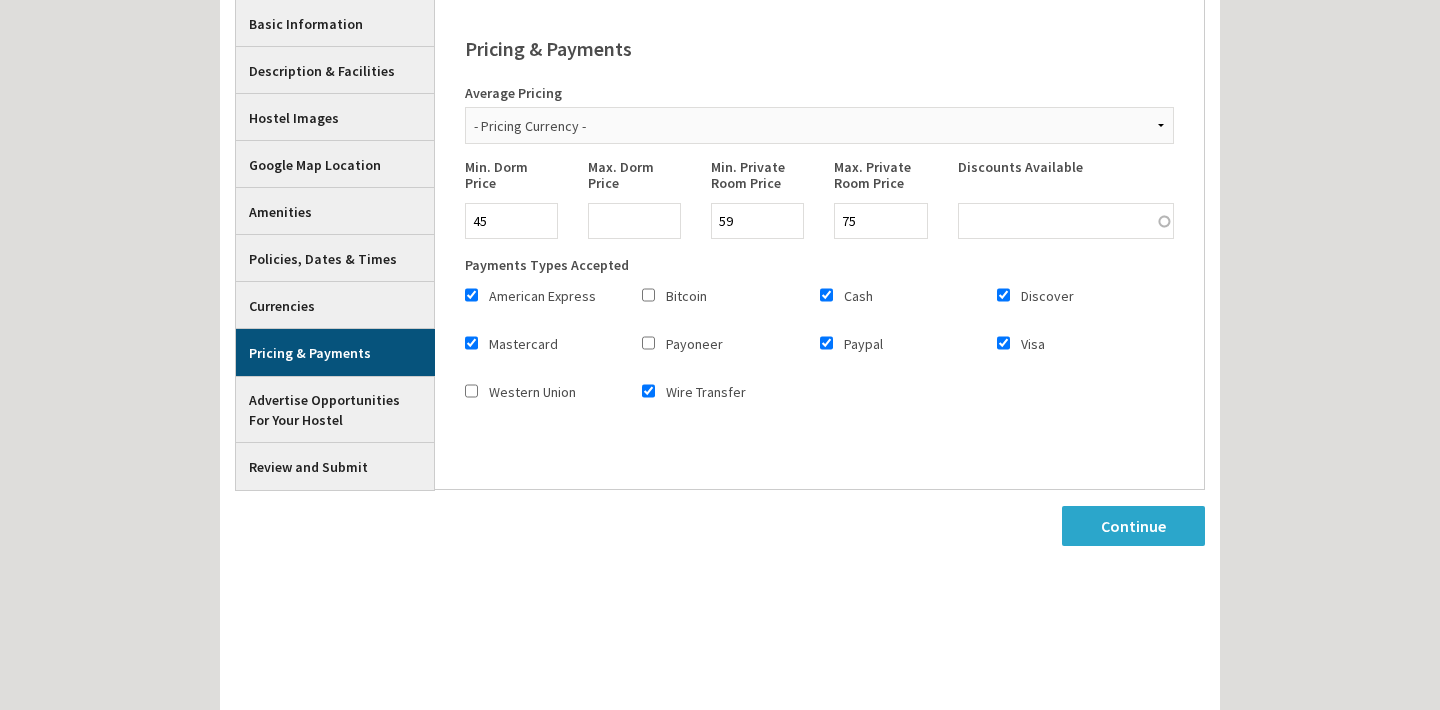 scroll, scrollTop: 369, scrollLeft: 0, axis: vertical 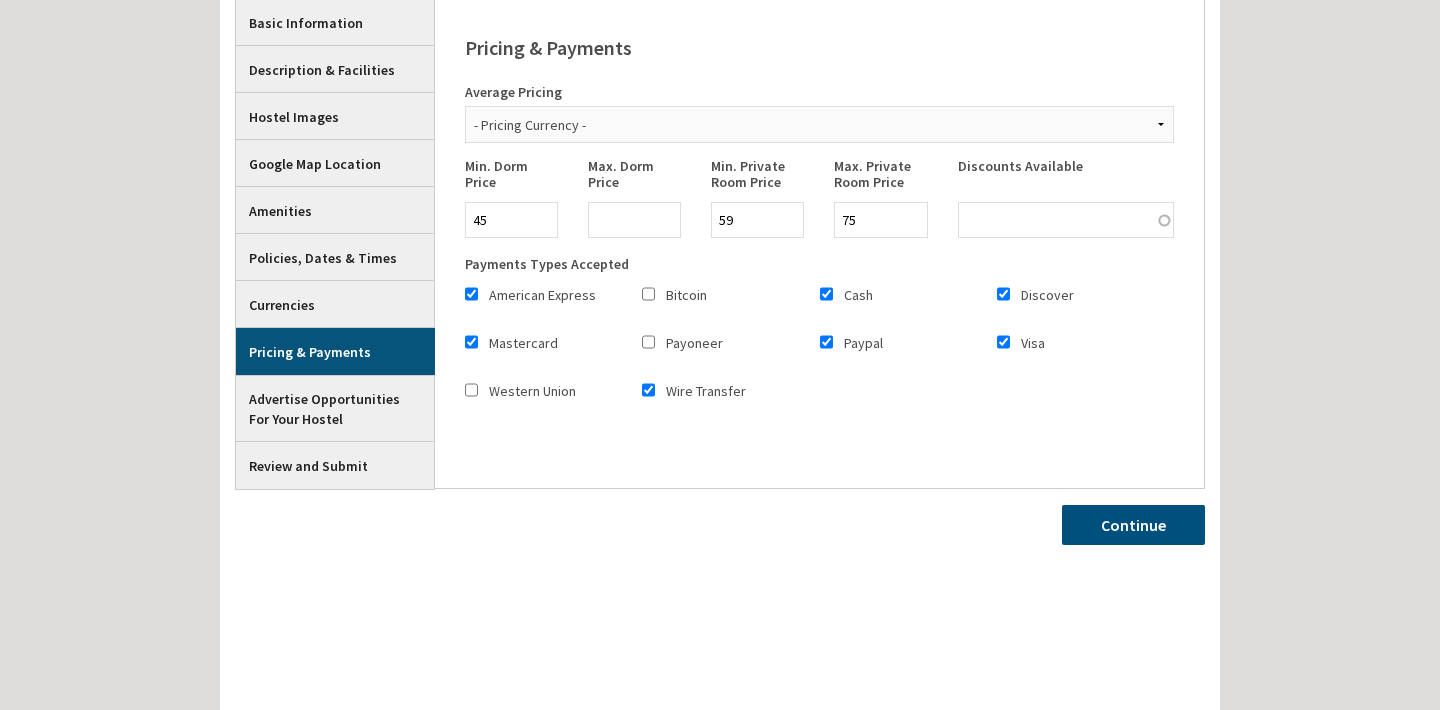 click on "Continue" at bounding box center (1133, 525) 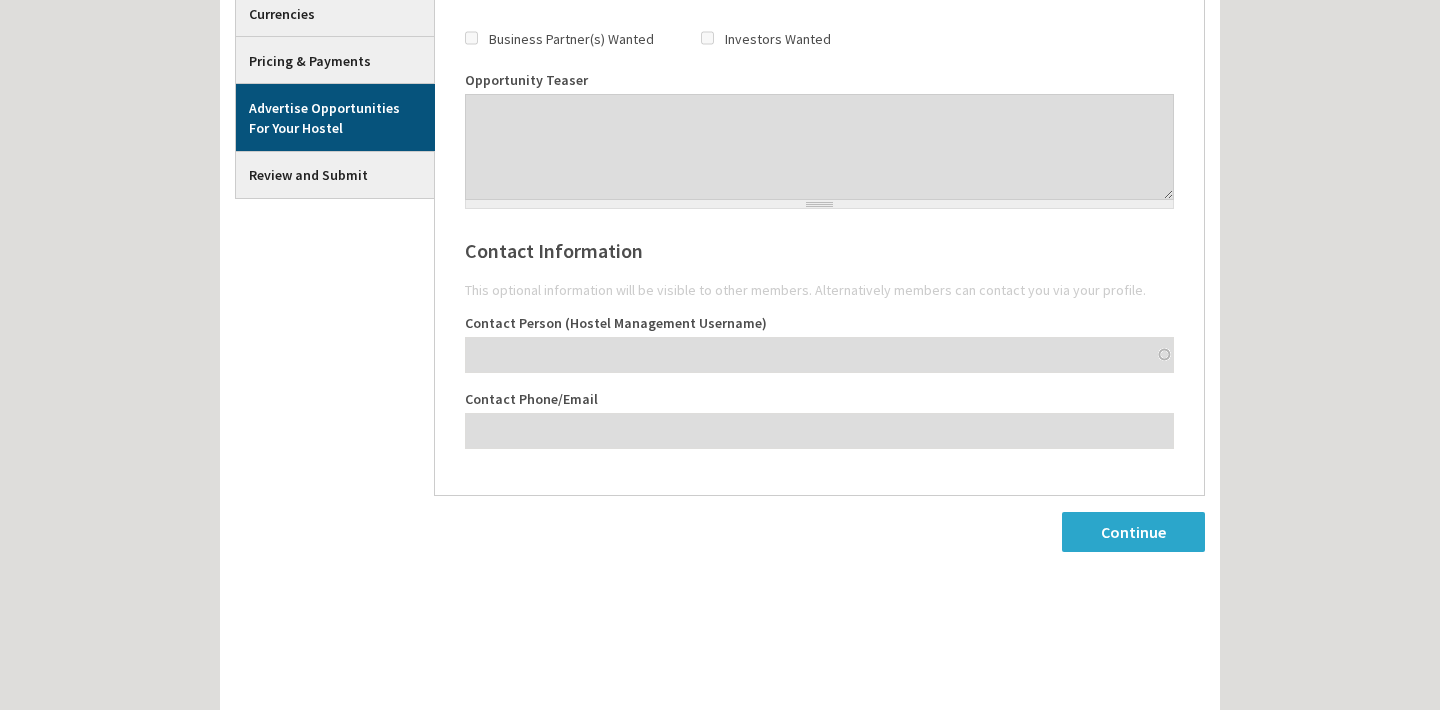 scroll, scrollTop: 662, scrollLeft: 0, axis: vertical 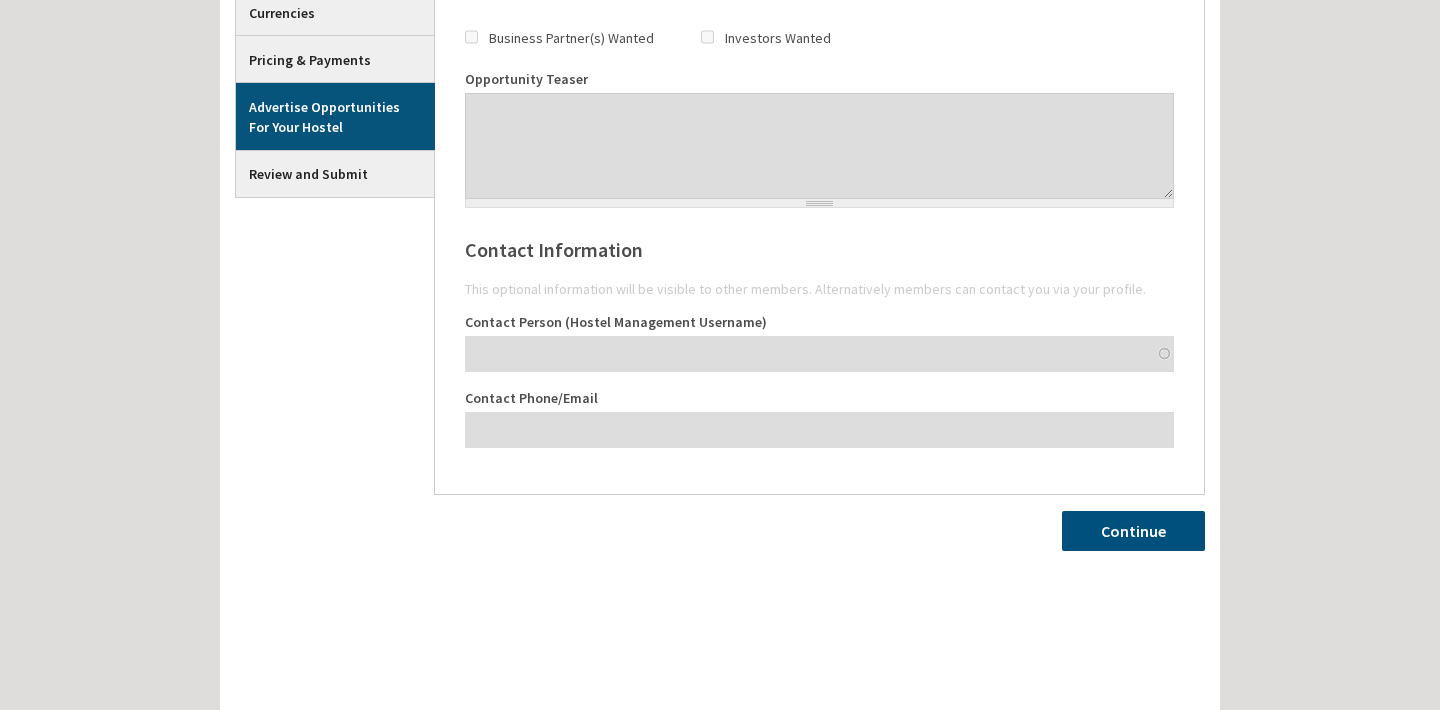 click on "Continue" at bounding box center [1133, 531] 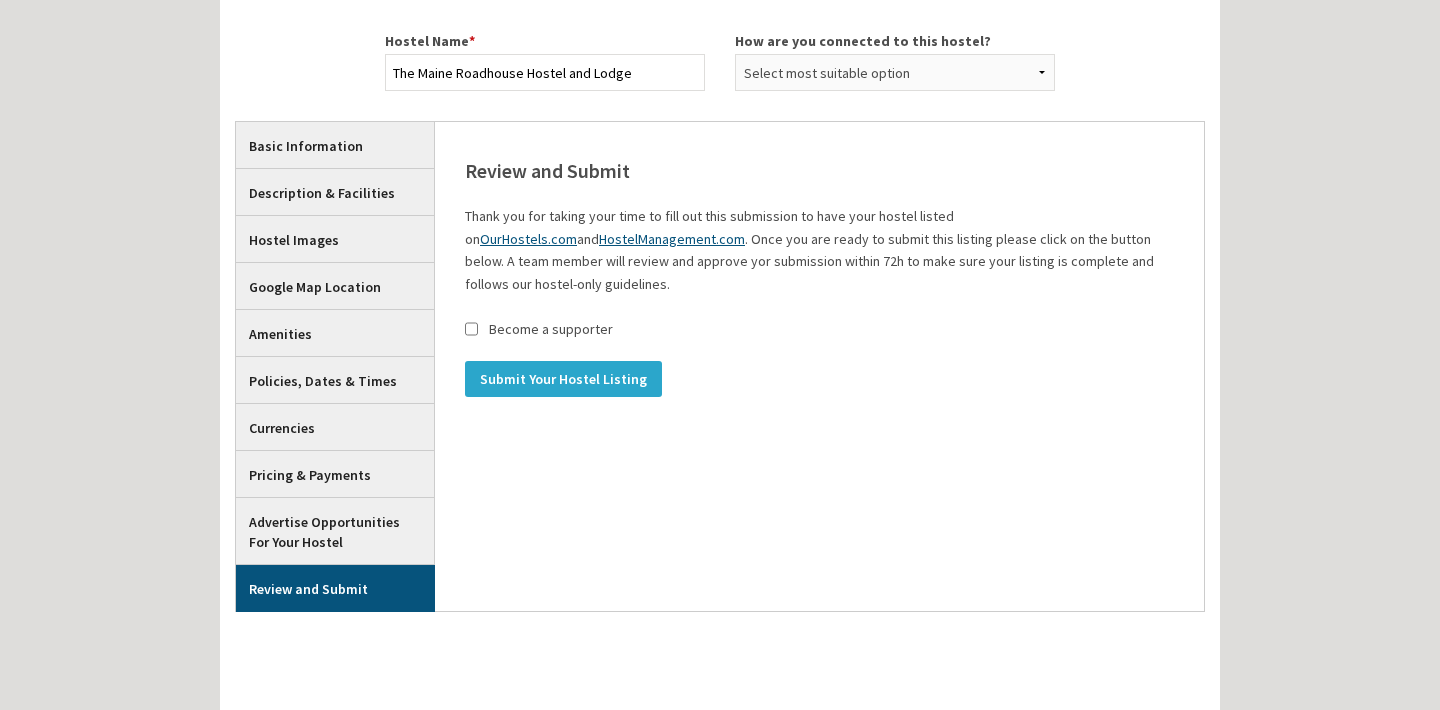 scroll, scrollTop: 236, scrollLeft: 0, axis: vertical 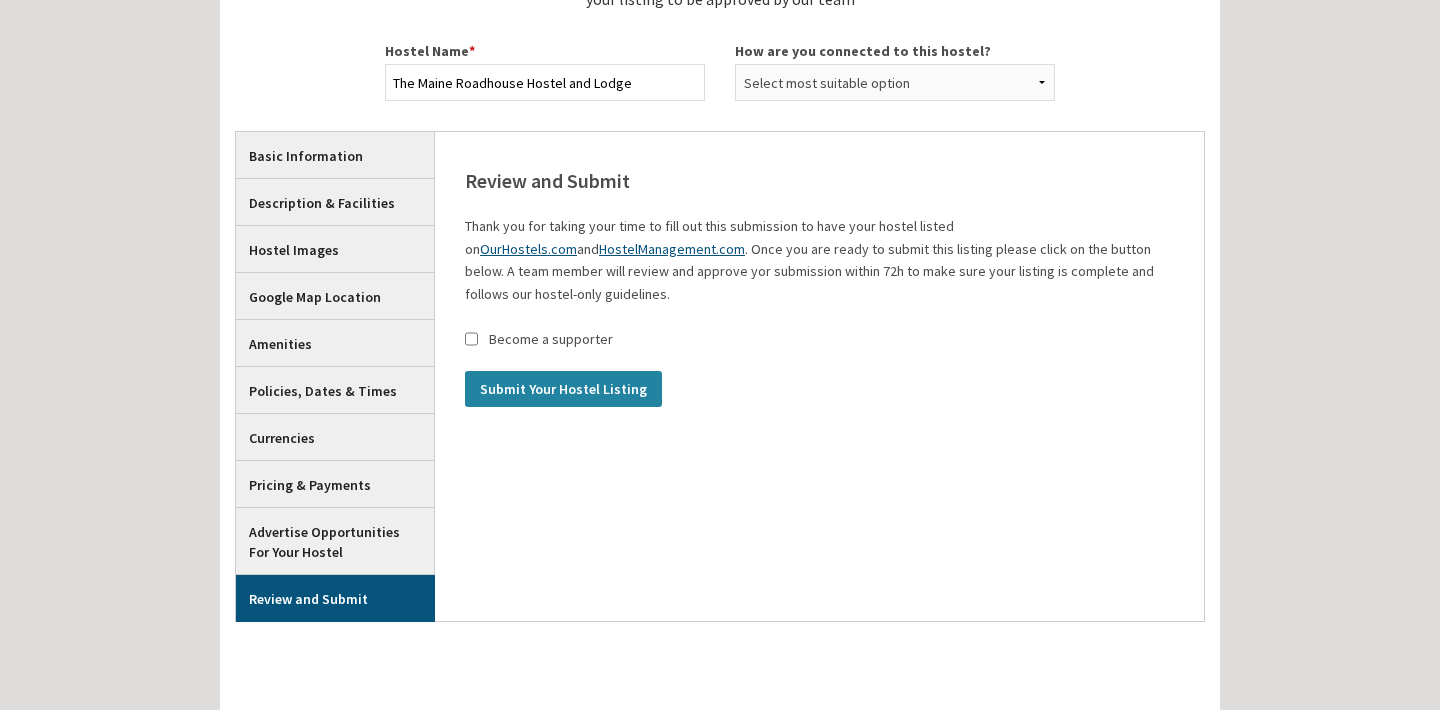 click on "Submit Your Hostel Listing" at bounding box center [563, 389] 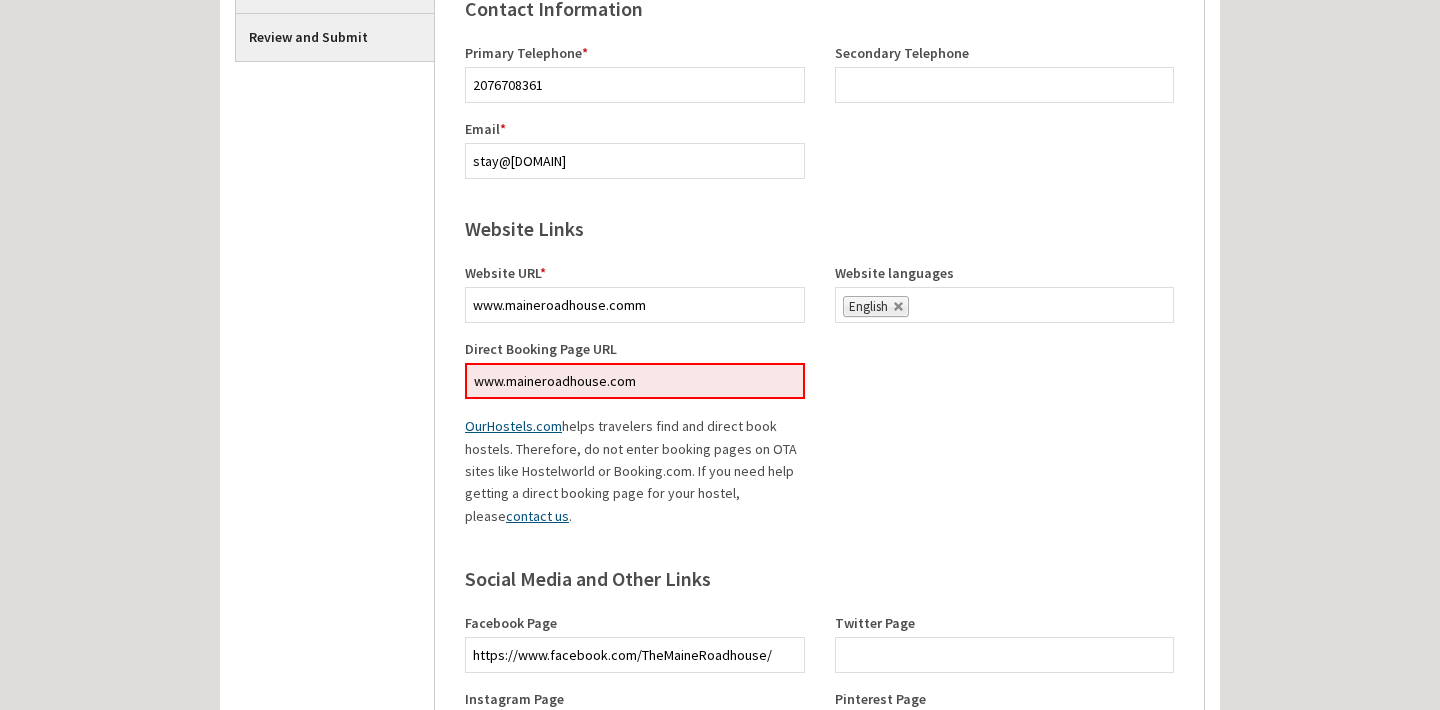 scroll, scrollTop: 902, scrollLeft: 0, axis: vertical 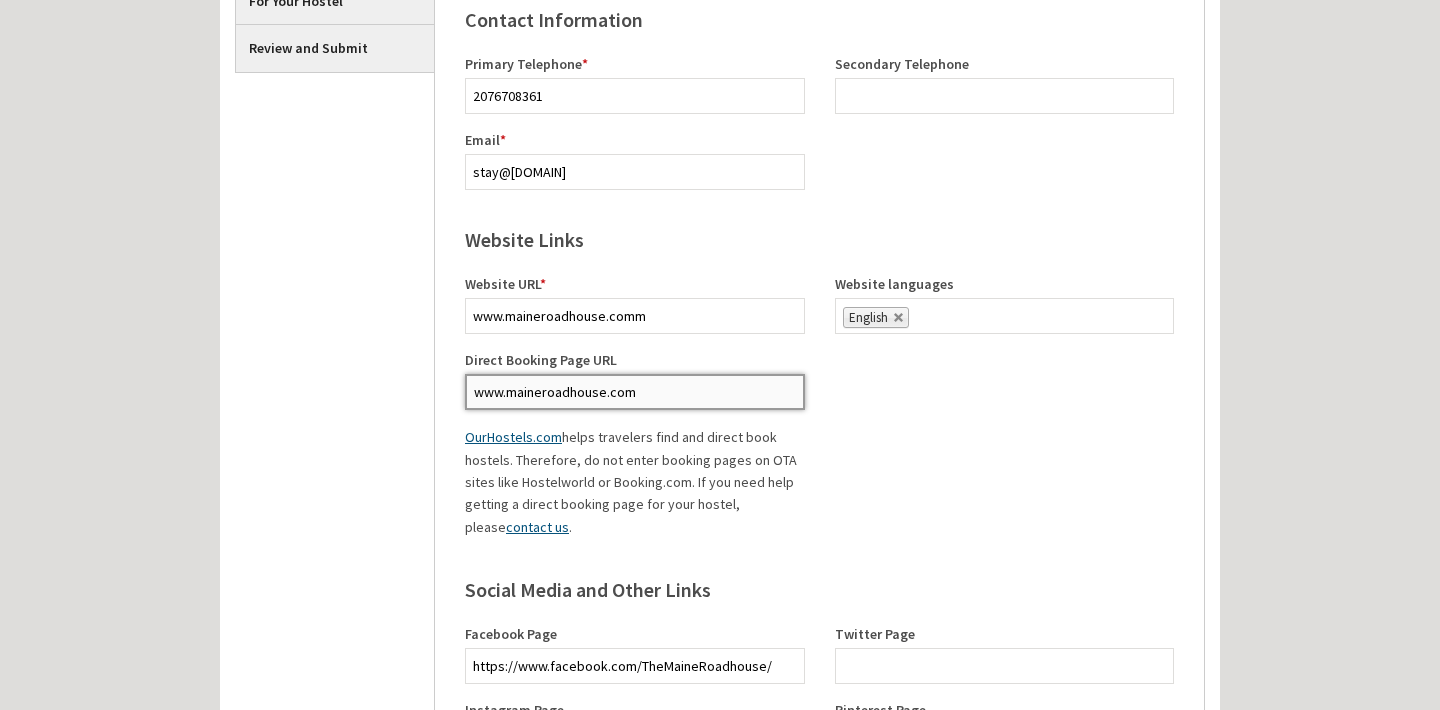 drag, startPoint x: 655, startPoint y: 394, endPoint x: 438, endPoint y: 392, distance: 217.00922 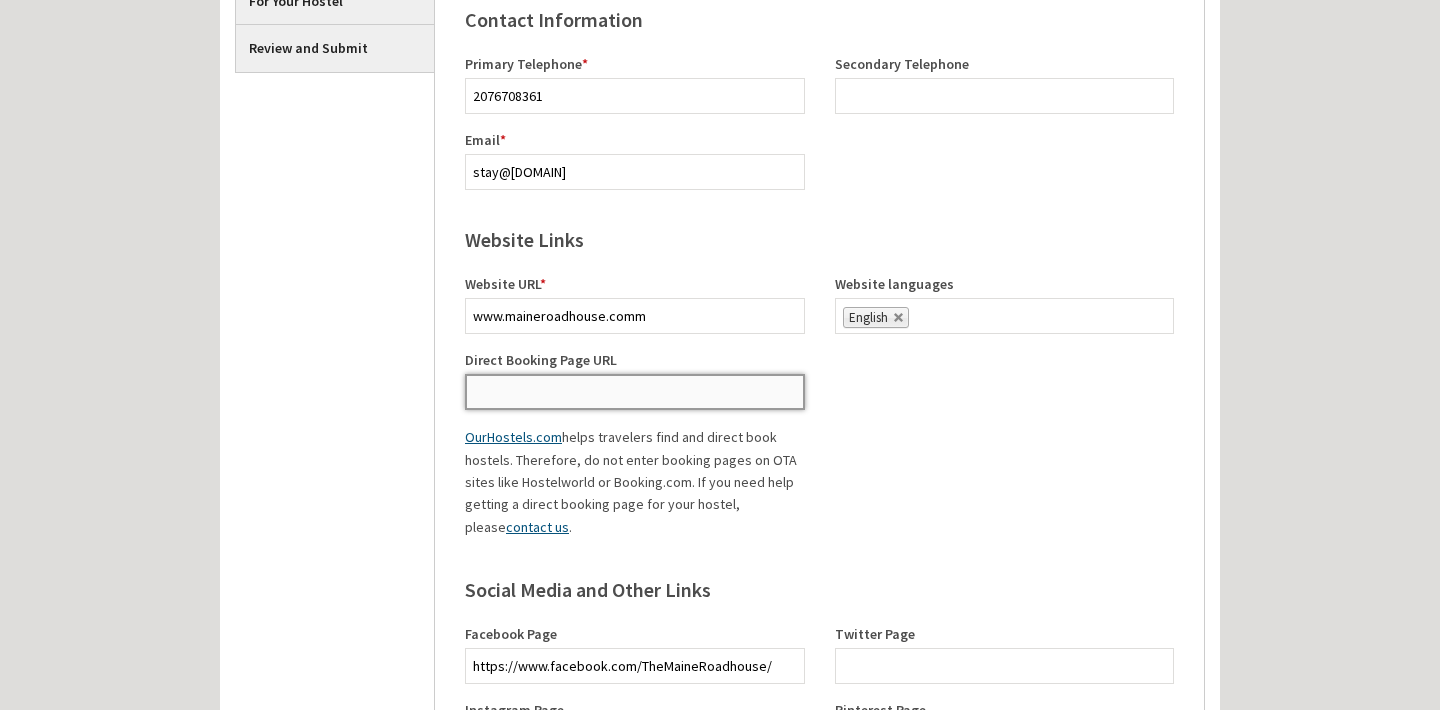 type 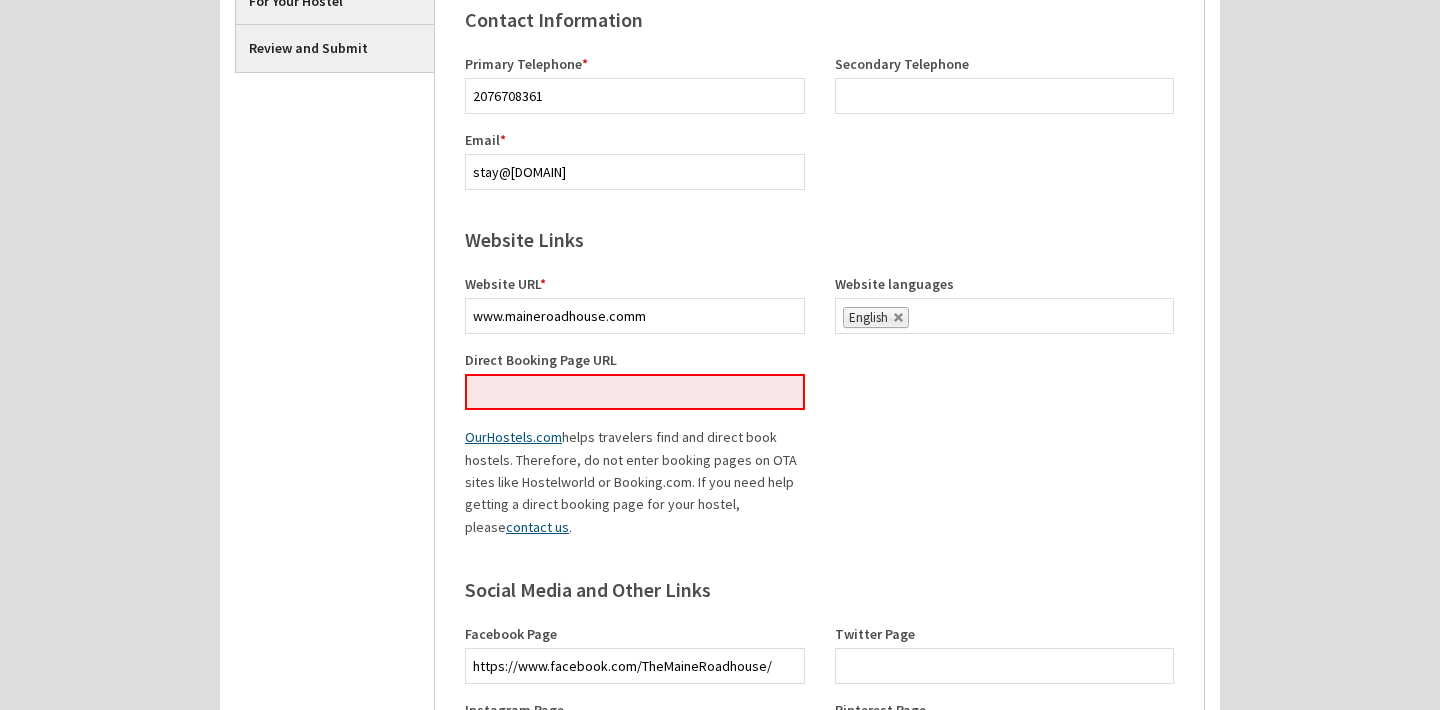 click on "Website Links
Website URL *
www.[DOMAIN]
Website languages
Abkhazian Afar Afrikaans Akan Albanian Amharic Arabic Aragonese Armenian Assamese Avaric Avestan Aymara Azerbaijani Bambara Bashkir Belarusian Bengali Bihari languages Bislama Bosnian Breton Bulgarian Burmese Catalan, Valencian Central Khmer Chamorro Chechen Chichewa, Chewa, Nyanja Chinese Church Slavonic, Old Bulgarian, Old Church Slavonic Chuvash Cornish Corsican Cree Croatian Czech Danish Divehi, Dhivehi, Maldivian Dutch, Flemish Dzongkha English Esperanto Estonian Ewe Faroese Fijian Finnish French Fulah Gaelic, Scottish Gaelic Galician Ganda Georgian German Gikuyu, Kikuyu Greek (Modern) Greenlandic, Kalaallisut Guarani Gujarati Haitian, Haitian Creole Hausa Hebrew Herero Hindi Hiri Motu Hungarian Icelandic Ido Igbo Indonesian Interlingua (International Auxiliary Language Association) Interlingue Inuktitut Inupiaq" at bounding box center [819, 380] 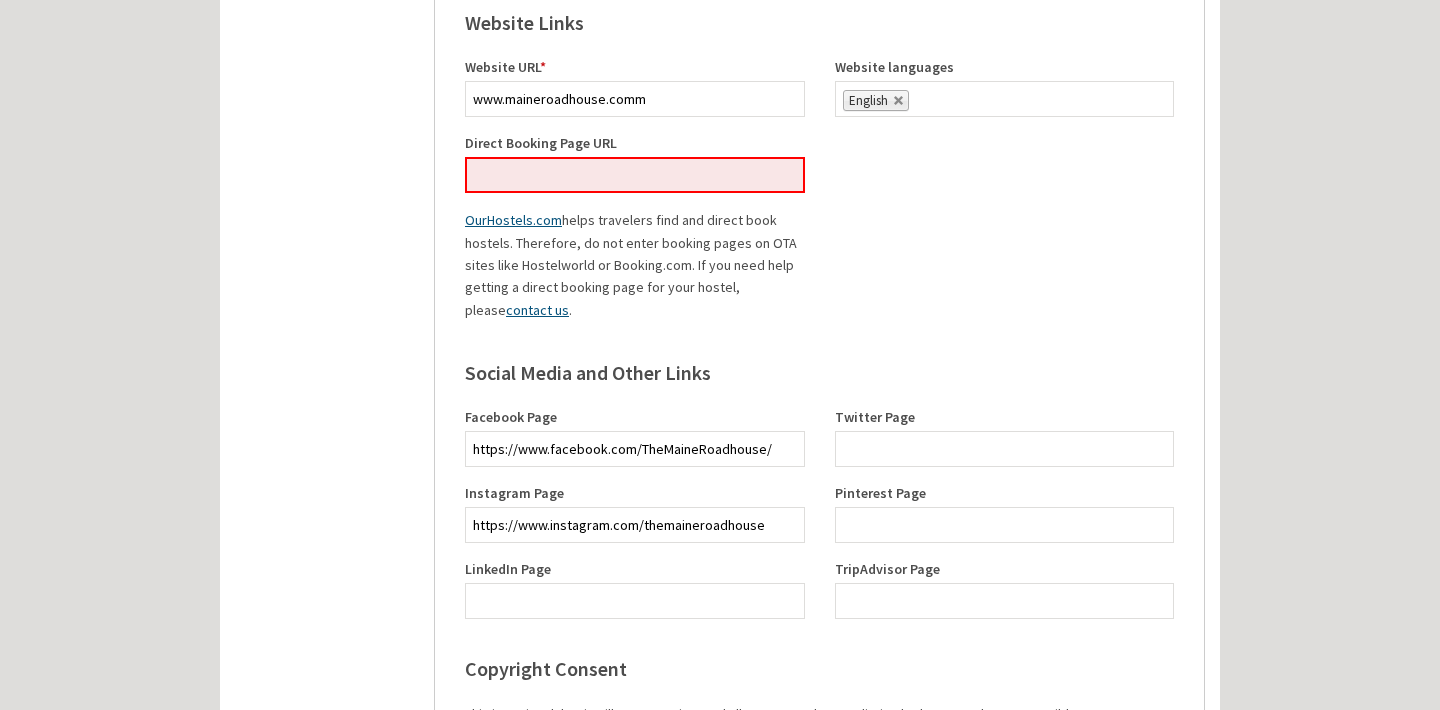 scroll, scrollTop: 1112, scrollLeft: 0, axis: vertical 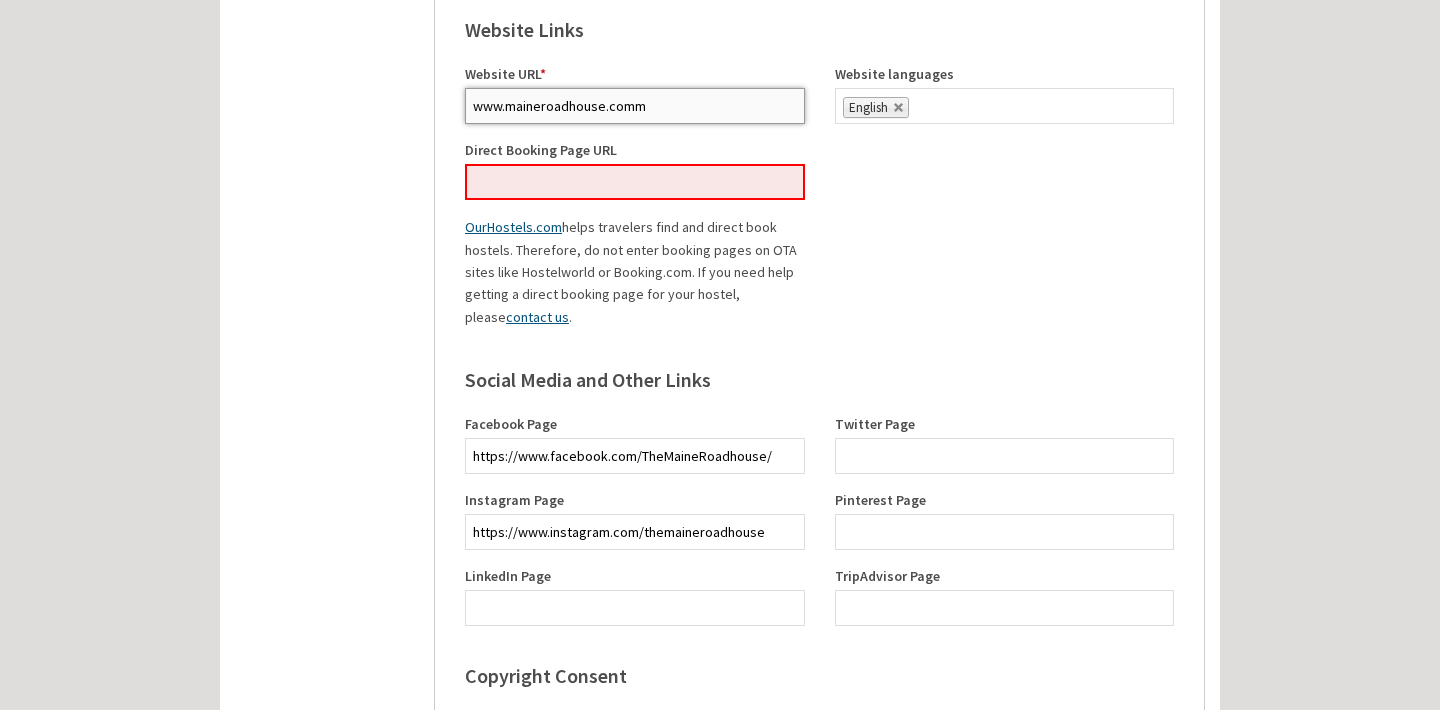 click on "www.maineroadhouse.comm" at bounding box center [635, 106] 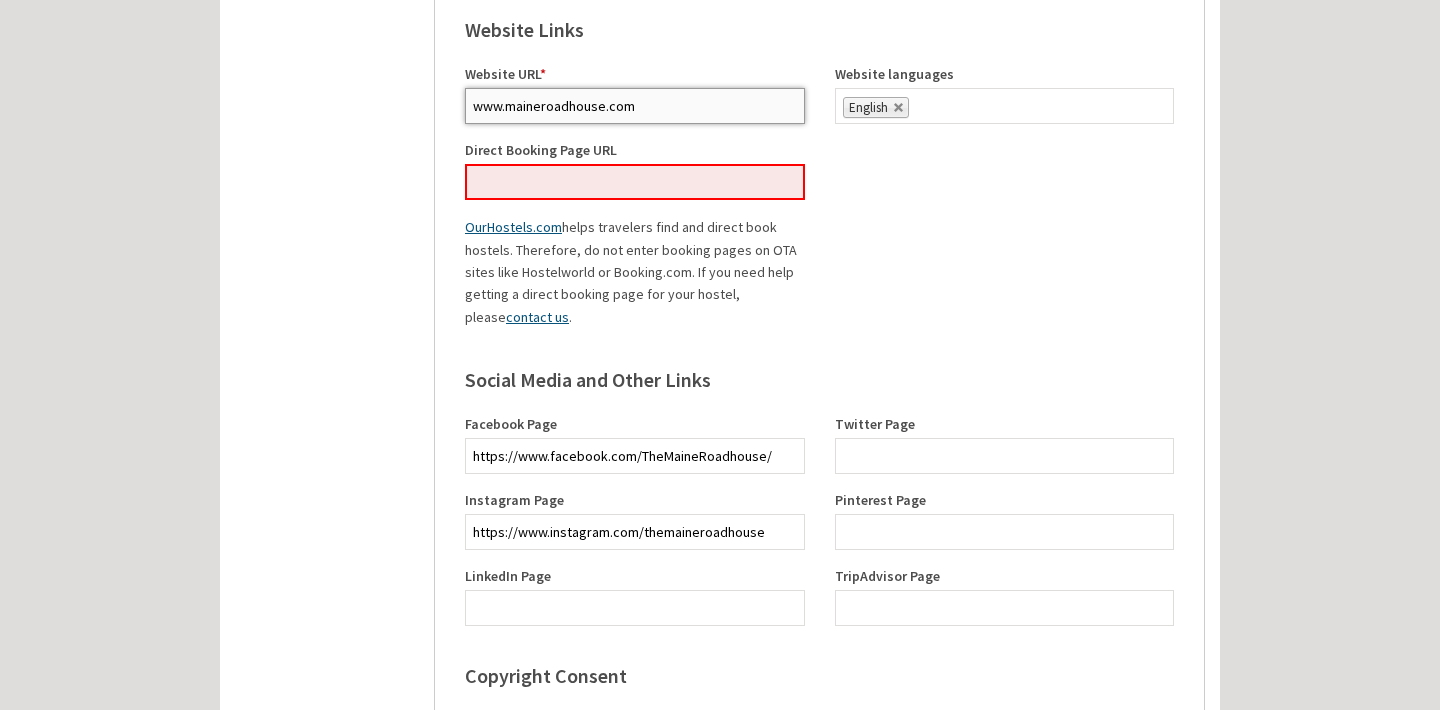 type on "www.maineroadhouse.com" 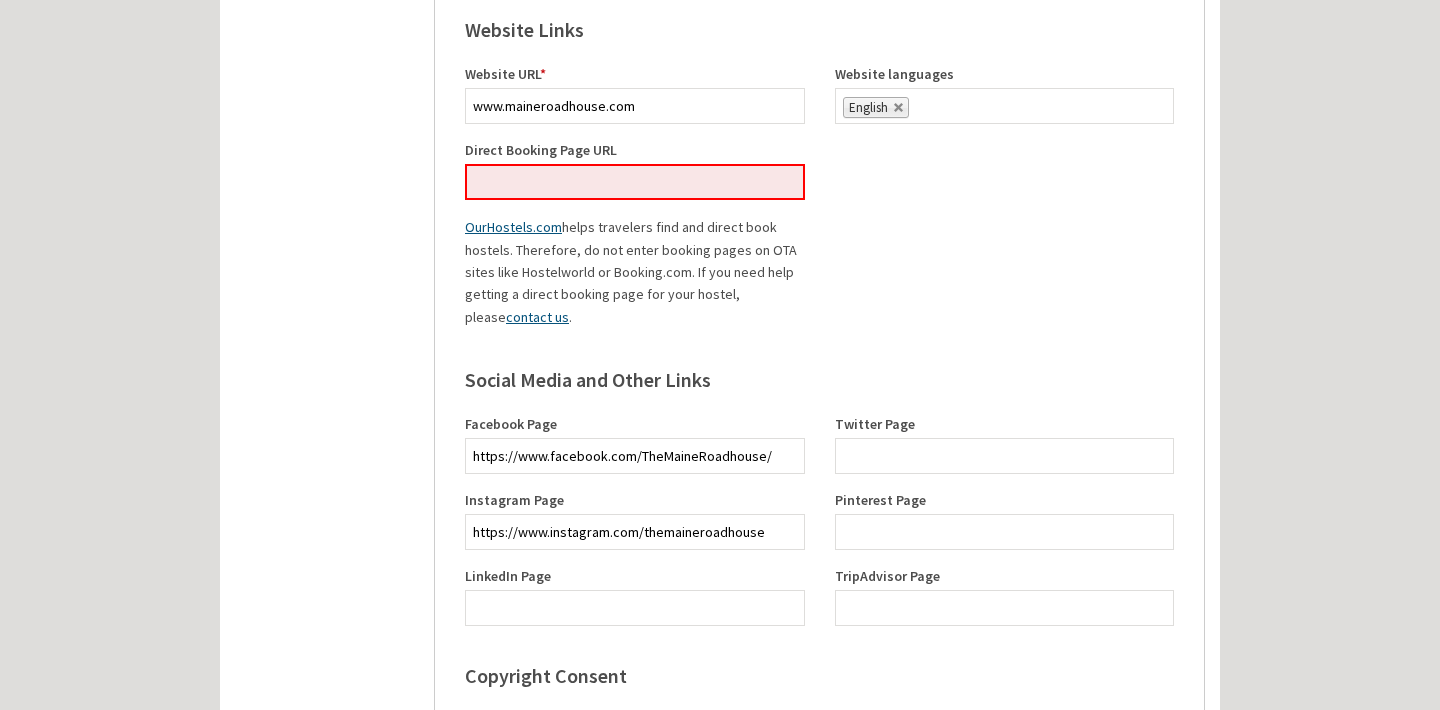 click on "Website Links
Website URL  *
www.maineroadhouse.com
Website languages
Abkhazian Afar Afrikaans Akan Albanian Amharic Arabic Aragonese Armenian Assamese Avaric Avestan Aymara Azerbaijani Bambara Bashkir Basque Belarusian Bengali Bihari languages Bislama Bosnian Breton Bulgarian Burmese Catalan, Valencian Central Khmer Chamorro Chechen Chichewa, Chewa, Nyanja Chinese Church Slavonic, Old Bulgarian, Old Church Slavonic Chuvash Cornish Corsican Cree Croatian Czech Danish Divehi, Dhivehi, Maldivian Dutch, Flemish Dzongkha English Esperanto Estonian Ewe Faroese Fijian Finnish French Fulah Gaelic, Scottish Gaelic Galician Ganda Georgian German Gikuyu, Kikuyu Greek (Modern) Greenlandic, Kalaallisut Guarani Gujarati Haitian, Haitian Creole Hausa Hebrew Herero Hindi Hiri Motu Hungarian Icelandic Ido Igbo Indonesian Interlingua (International Auxiliary Language Association) Interlingue Inuktitut Inupiaq" at bounding box center [819, 170] 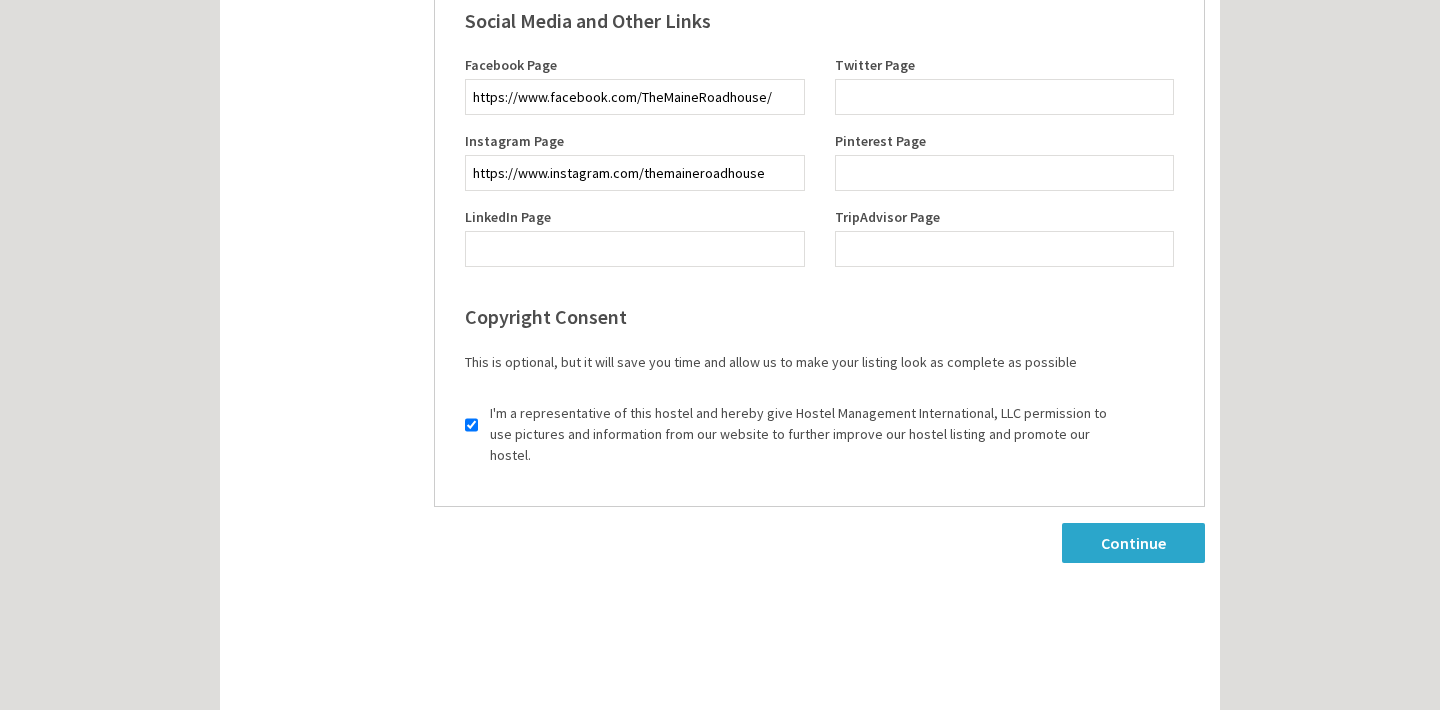 scroll, scrollTop: 1539, scrollLeft: 0, axis: vertical 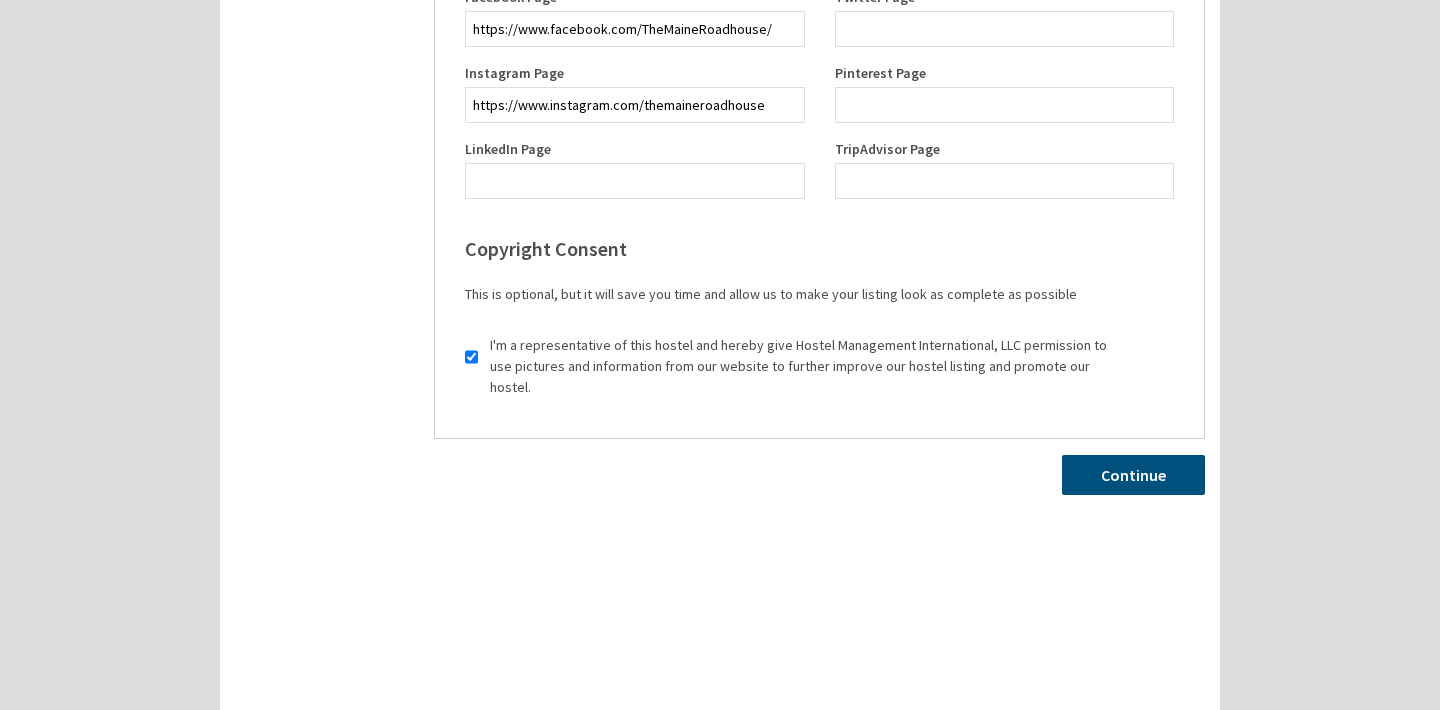 click on "Continue" at bounding box center [1133, 475] 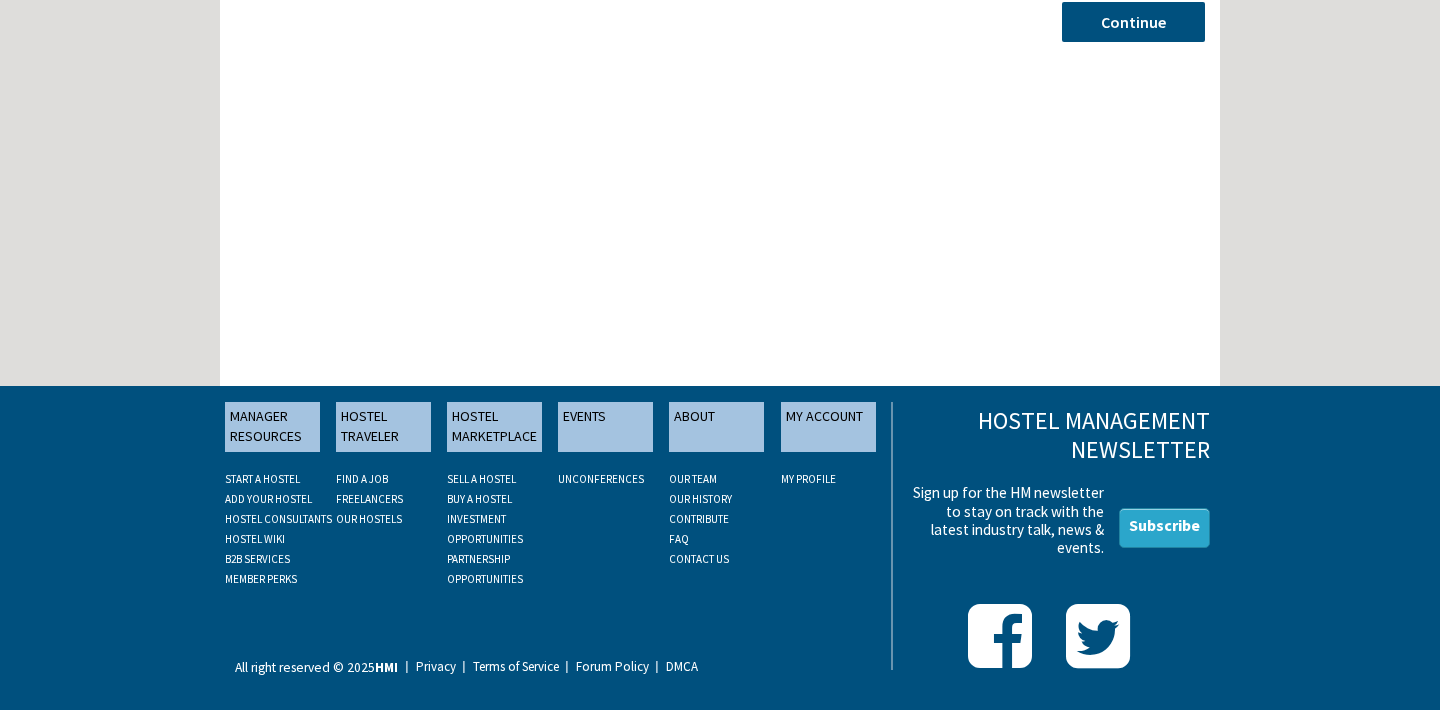 scroll, scrollTop: 481, scrollLeft: 0, axis: vertical 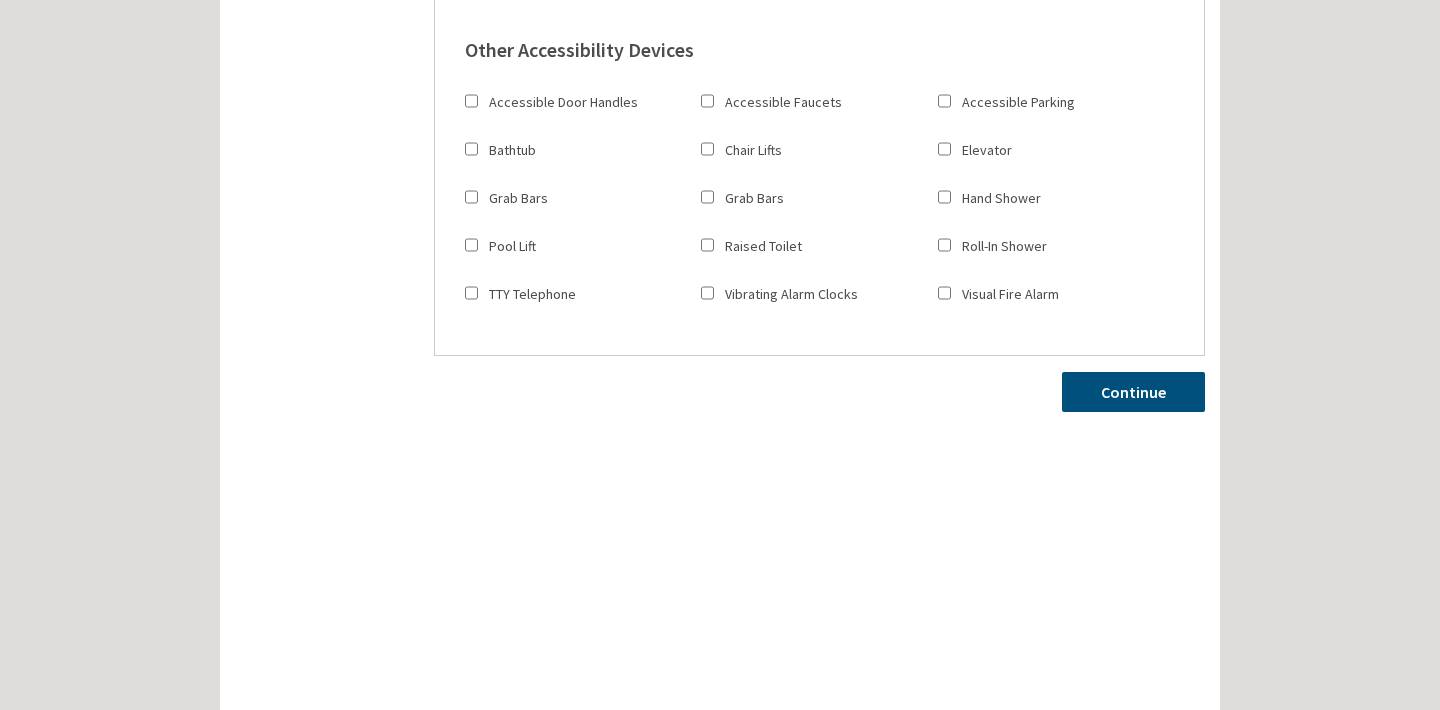 click on "Continue" at bounding box center (1133, 392) 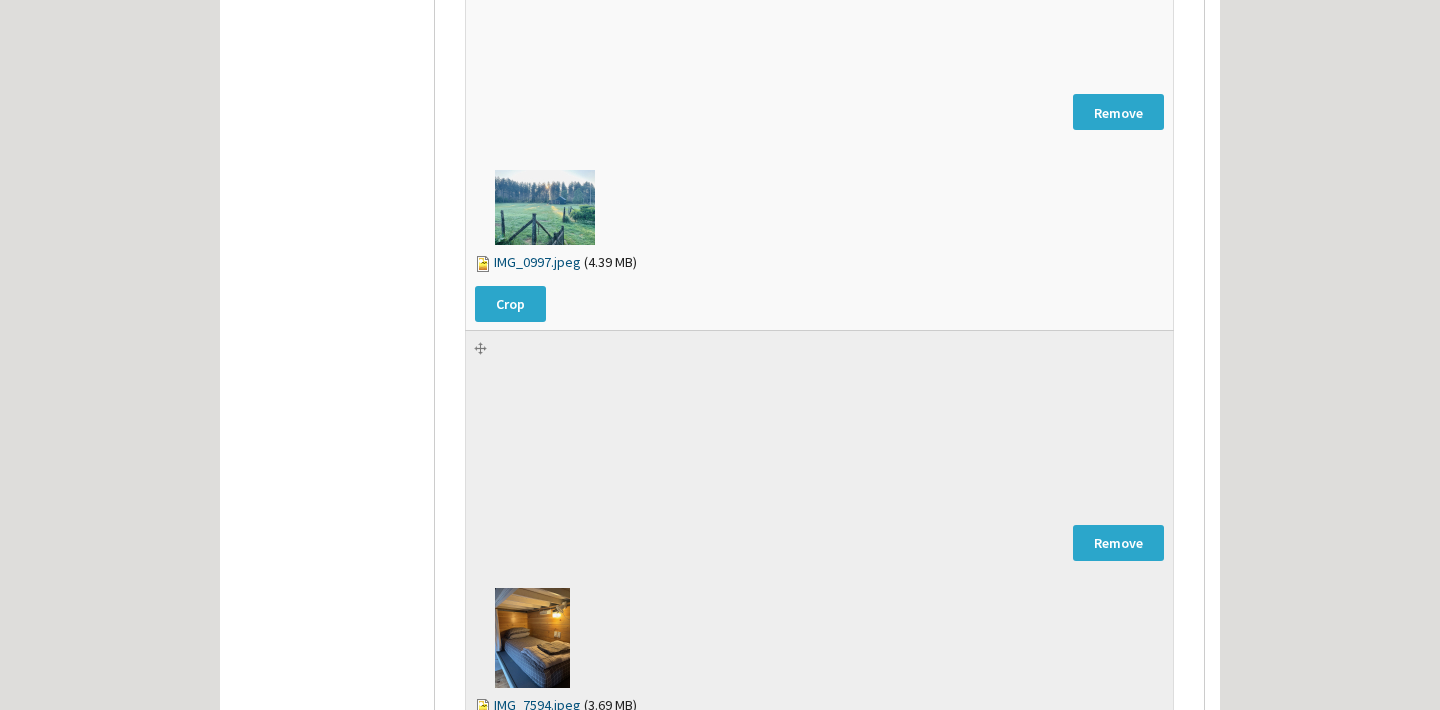 scroll, scrollTop: 482, scrollLeft: 0, axis: vertical 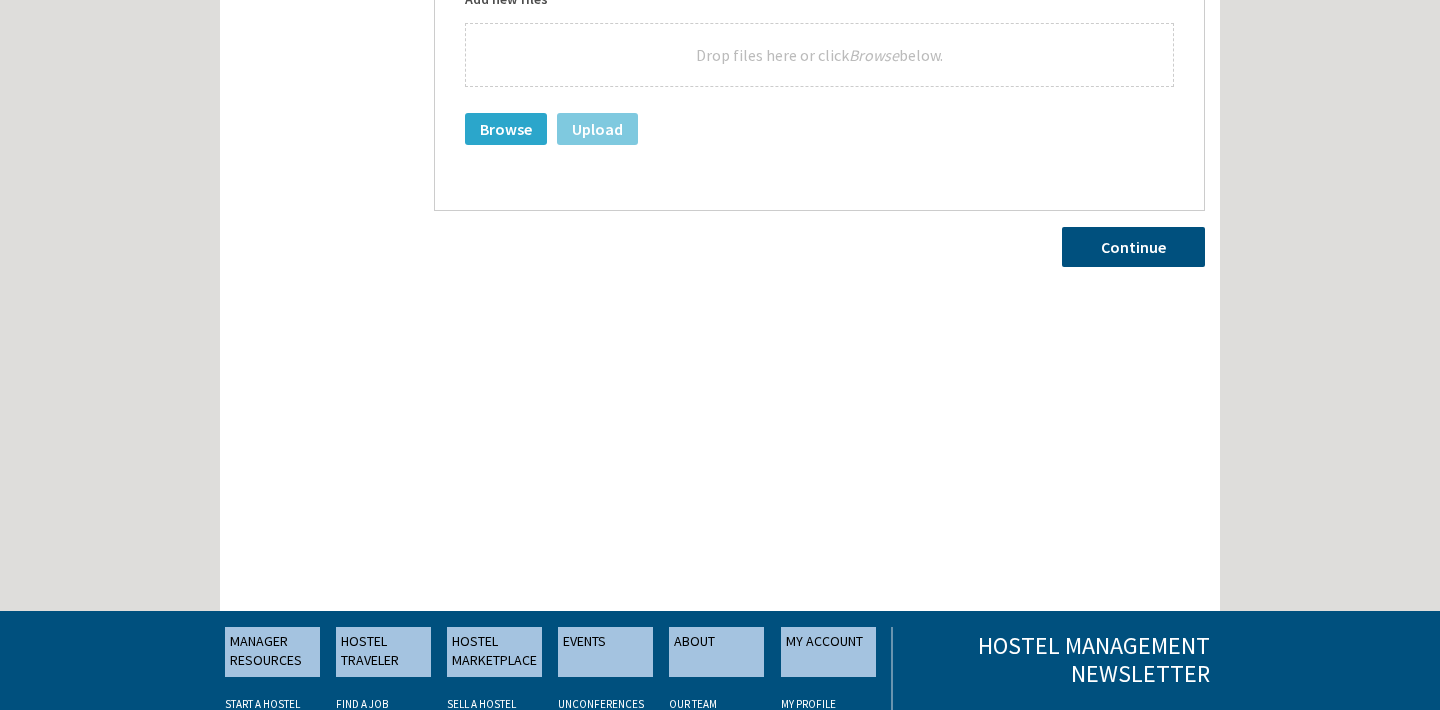 click on "Continue" at bounding box center (1133, 247) 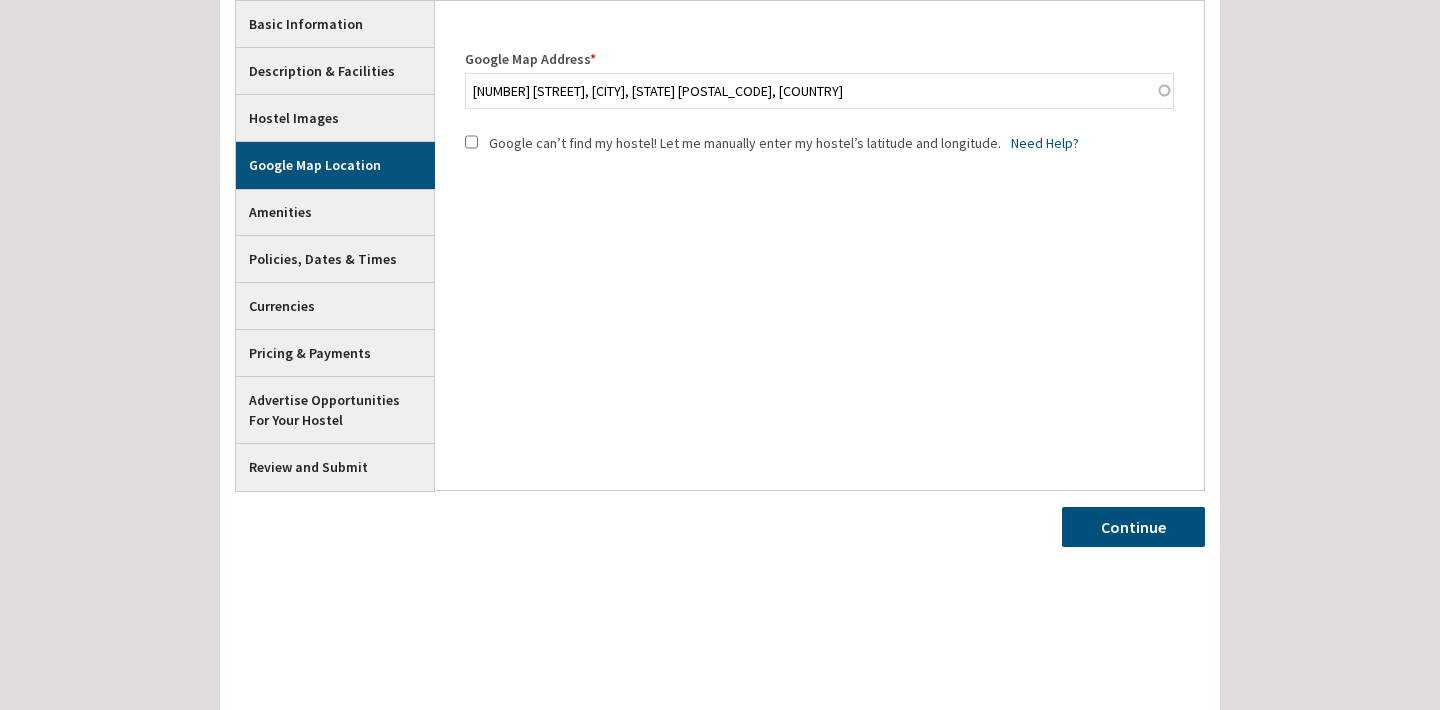click on "Continue" at bounding box center [1133, 527] 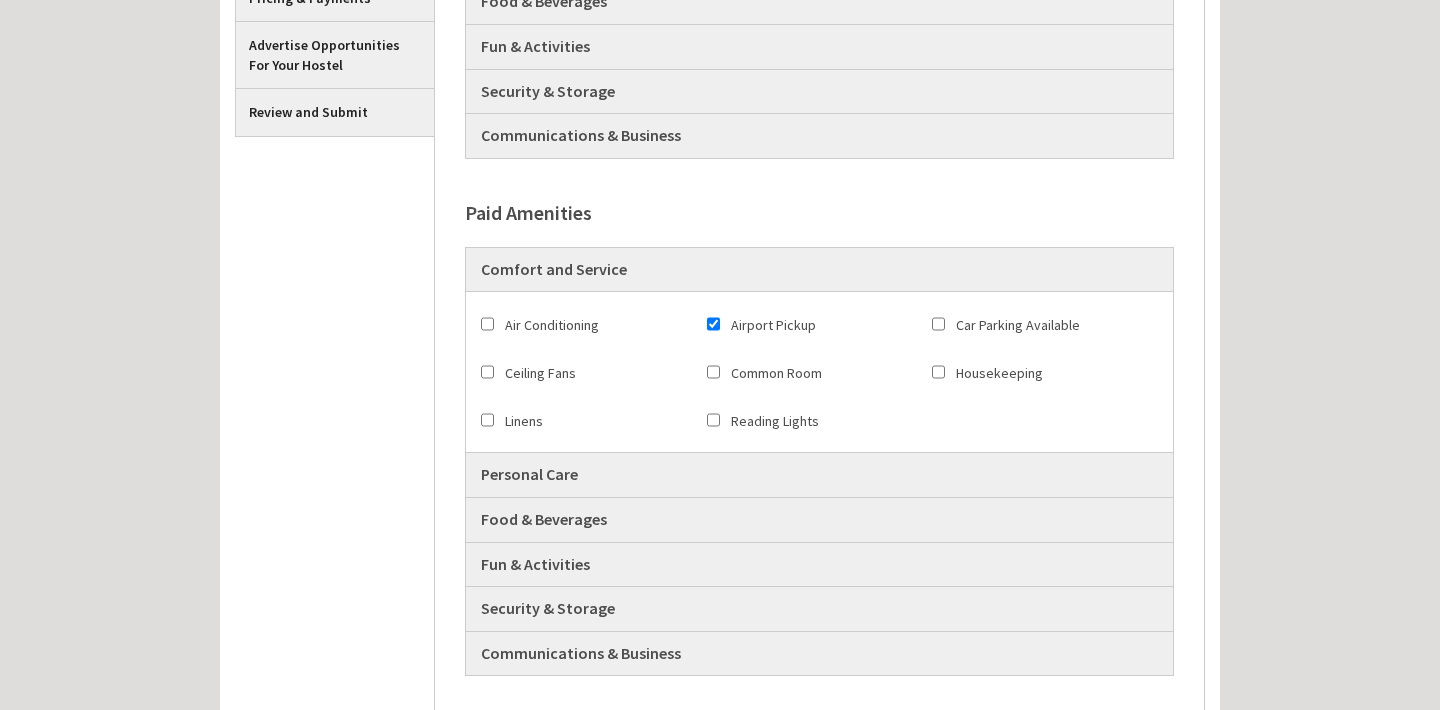 scroll, scrollTop: 1579, scrollLeft: 0, axis: vertical 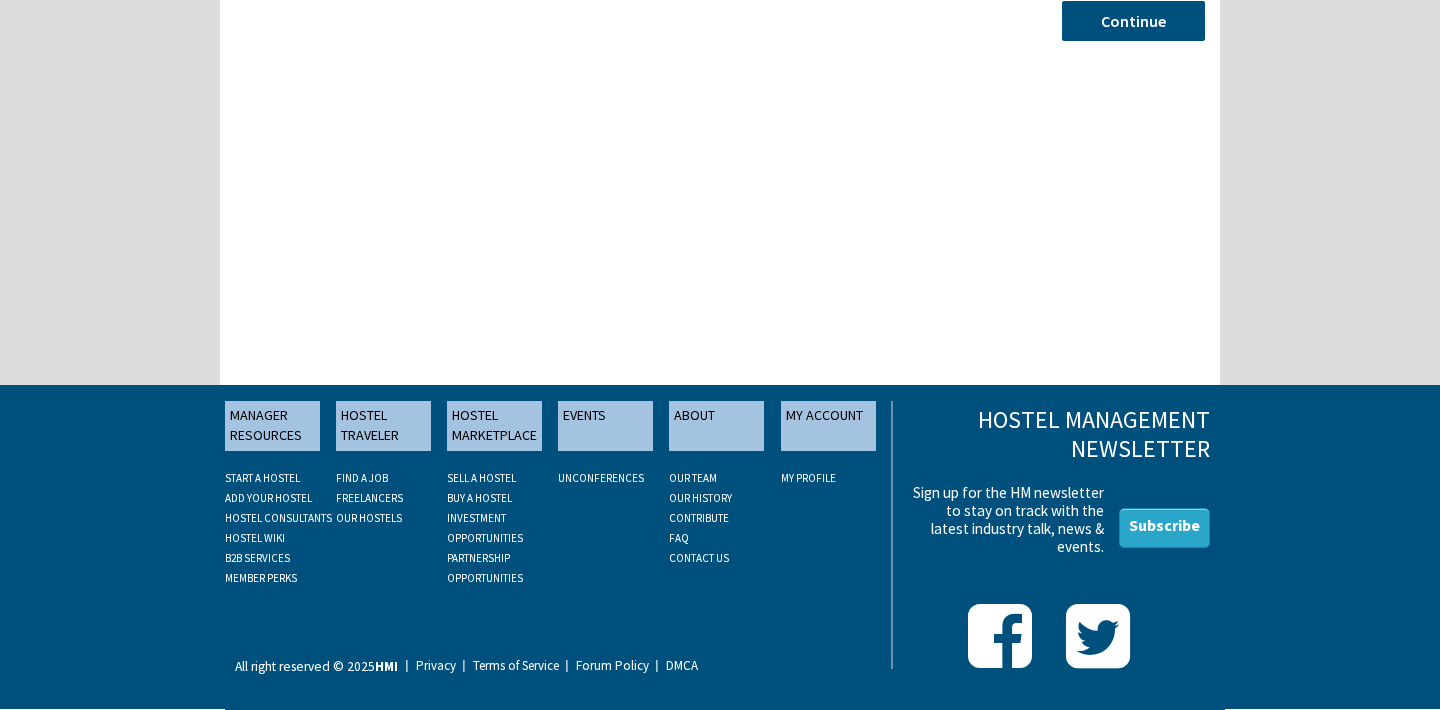 click on "Continue" at bounding box center (1133, 21) 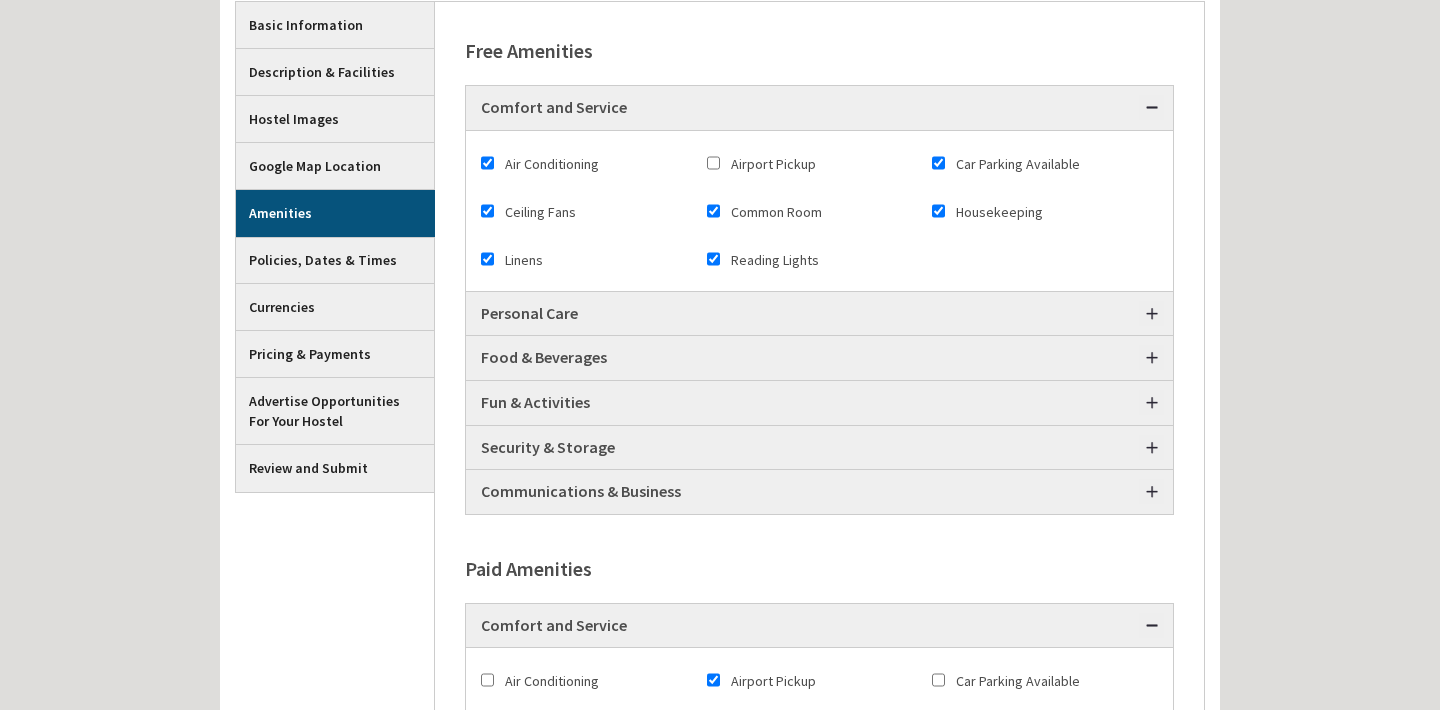 scroll, scrollTop: 1, scrollLeft: 0, axis: vertical 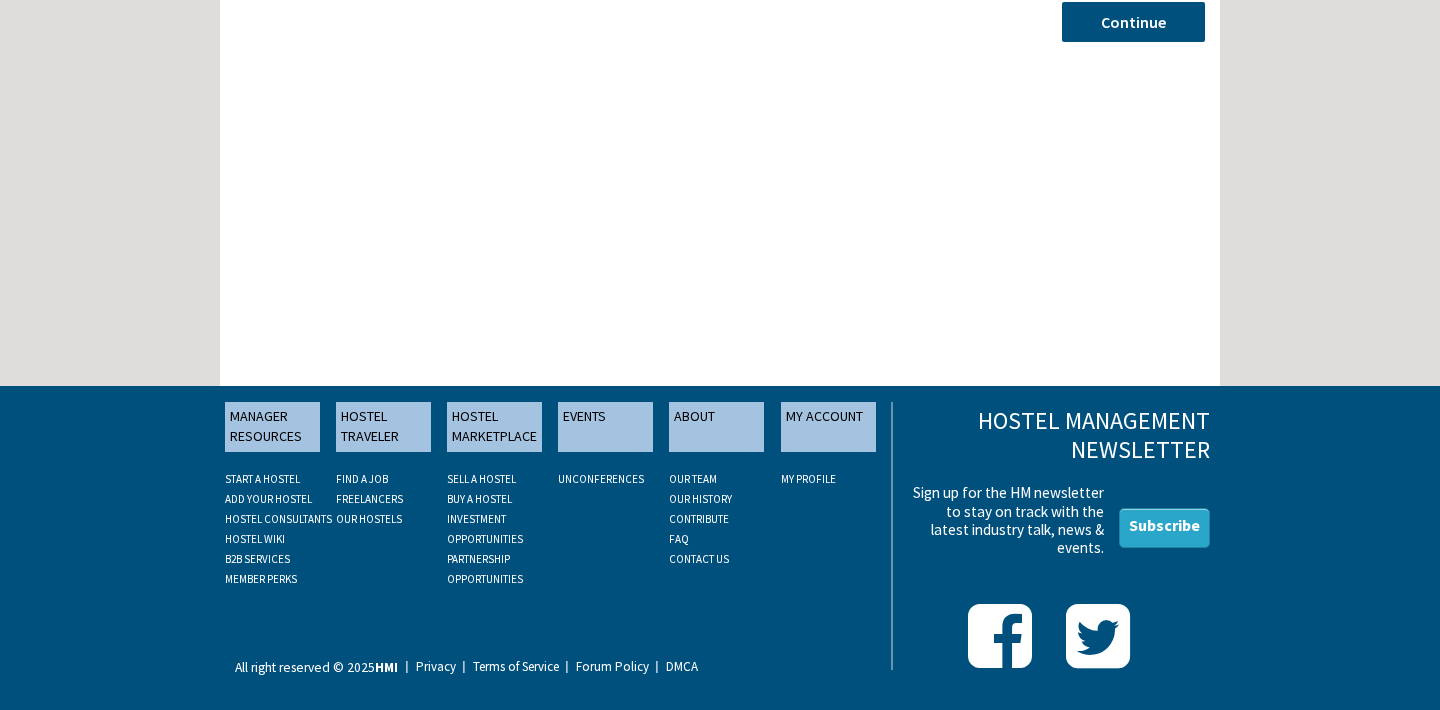 click on "Continue" at bounding box center [1133, 22] 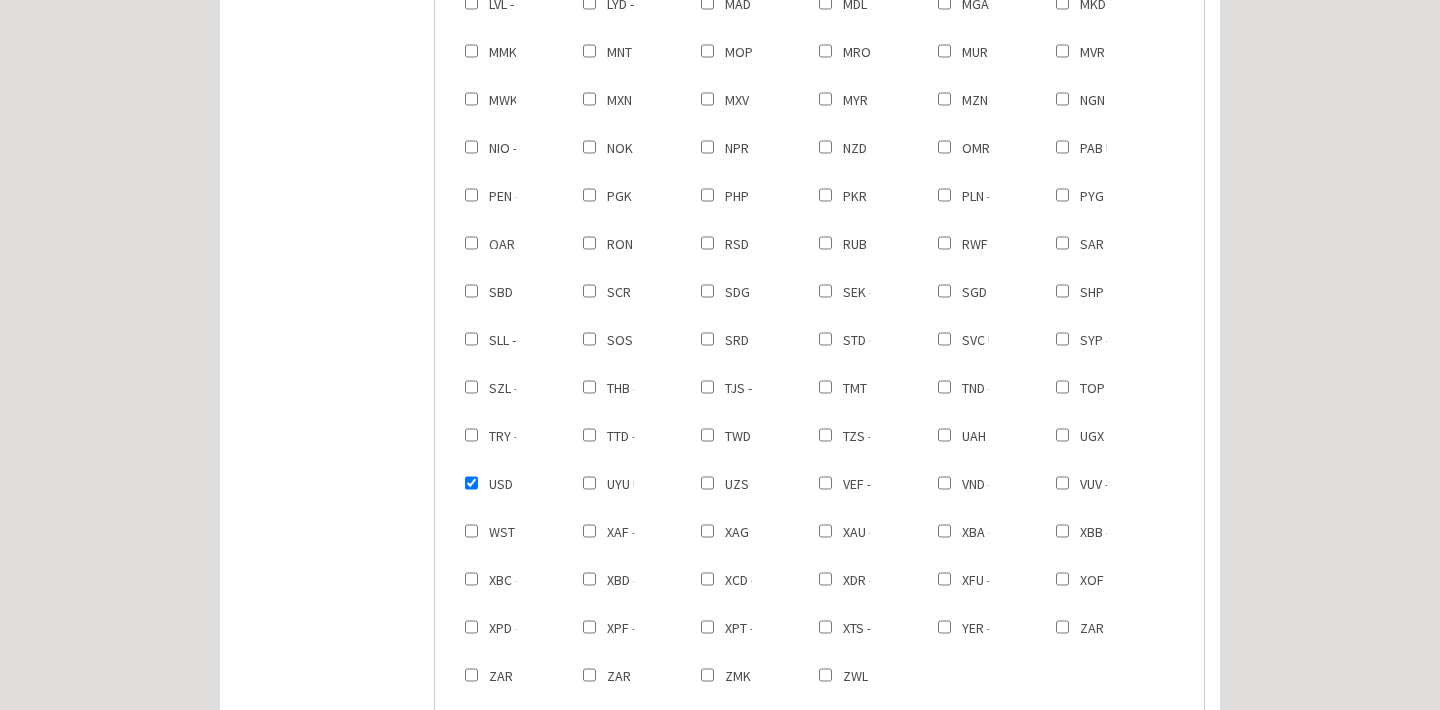 scroll, scrollTop: 482, scrollLeft: 0, axis: vertical 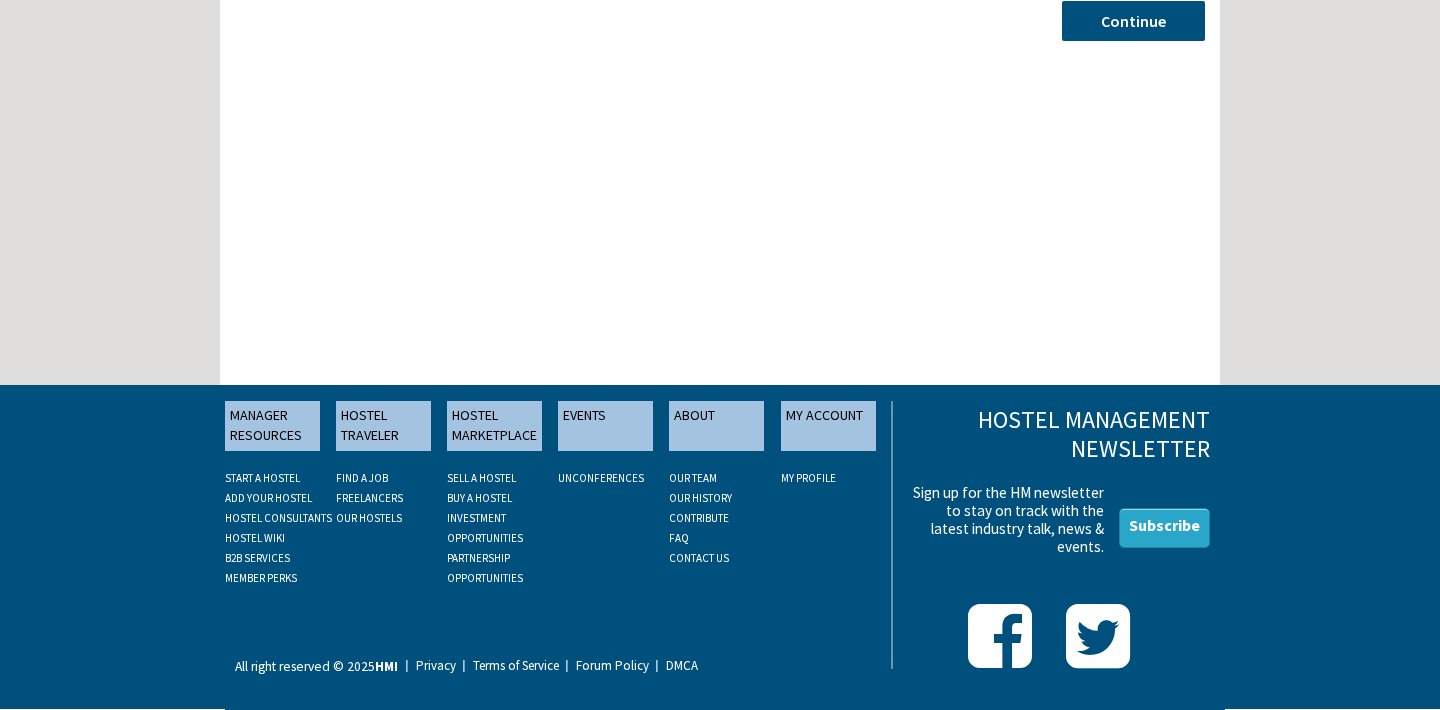 click on "Continue" at bounding box center (1133, 21) 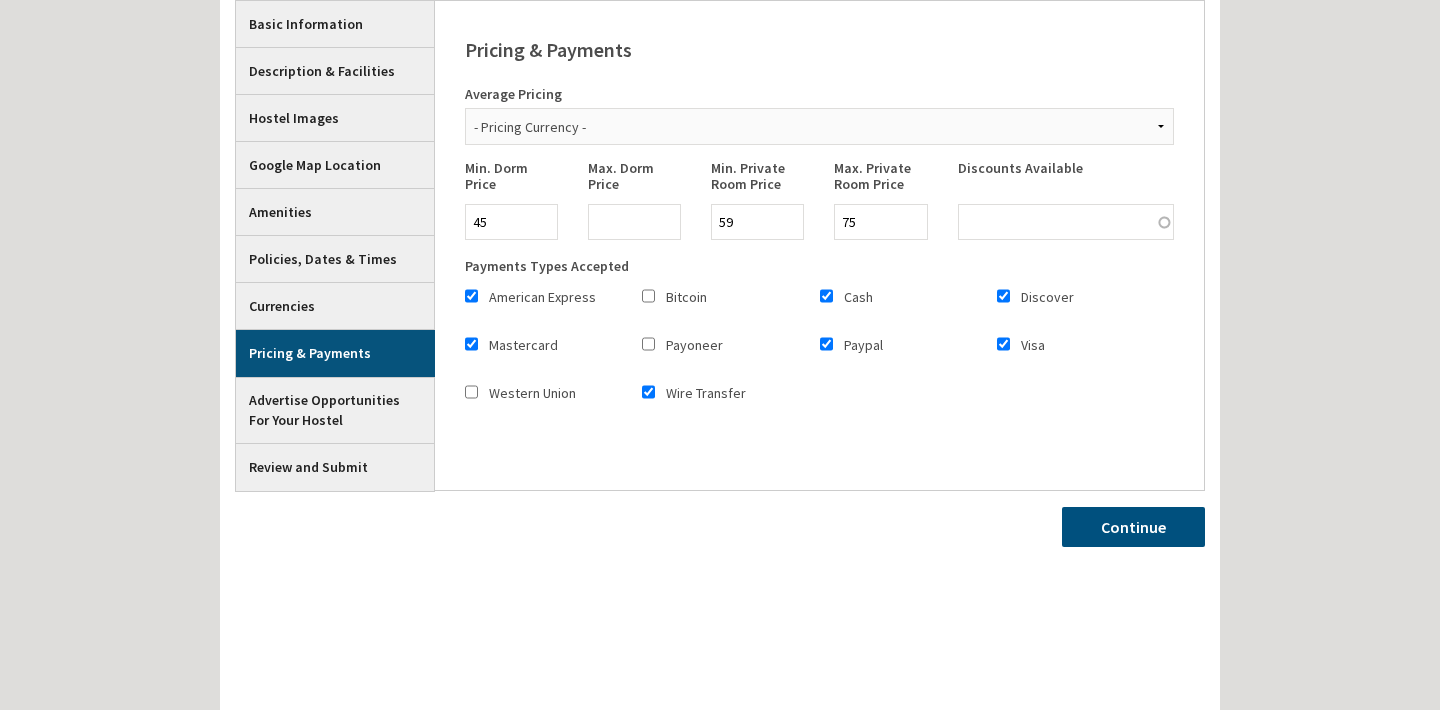 click on "Continue" at bounding box center (1133, 527) 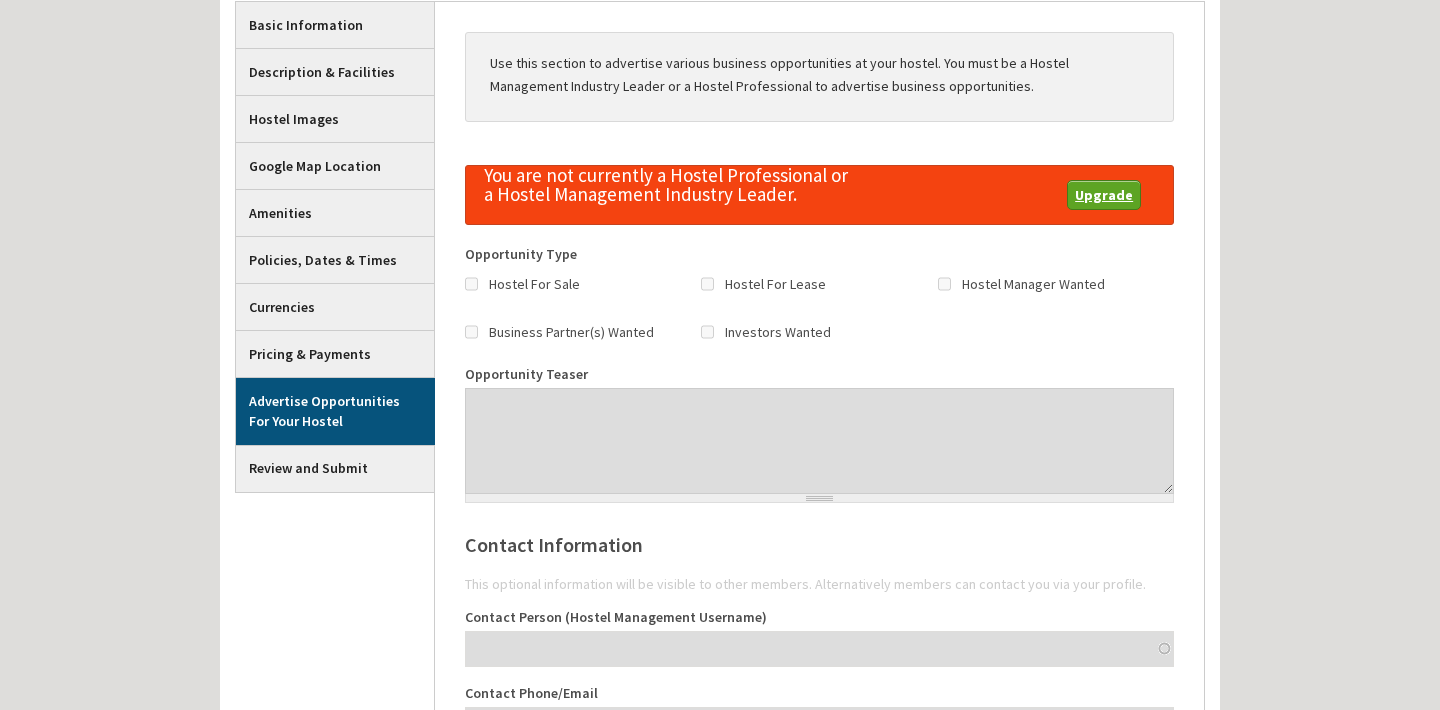 scroll, scrollTop: 481, scrollLeft: 0, axis: vertical 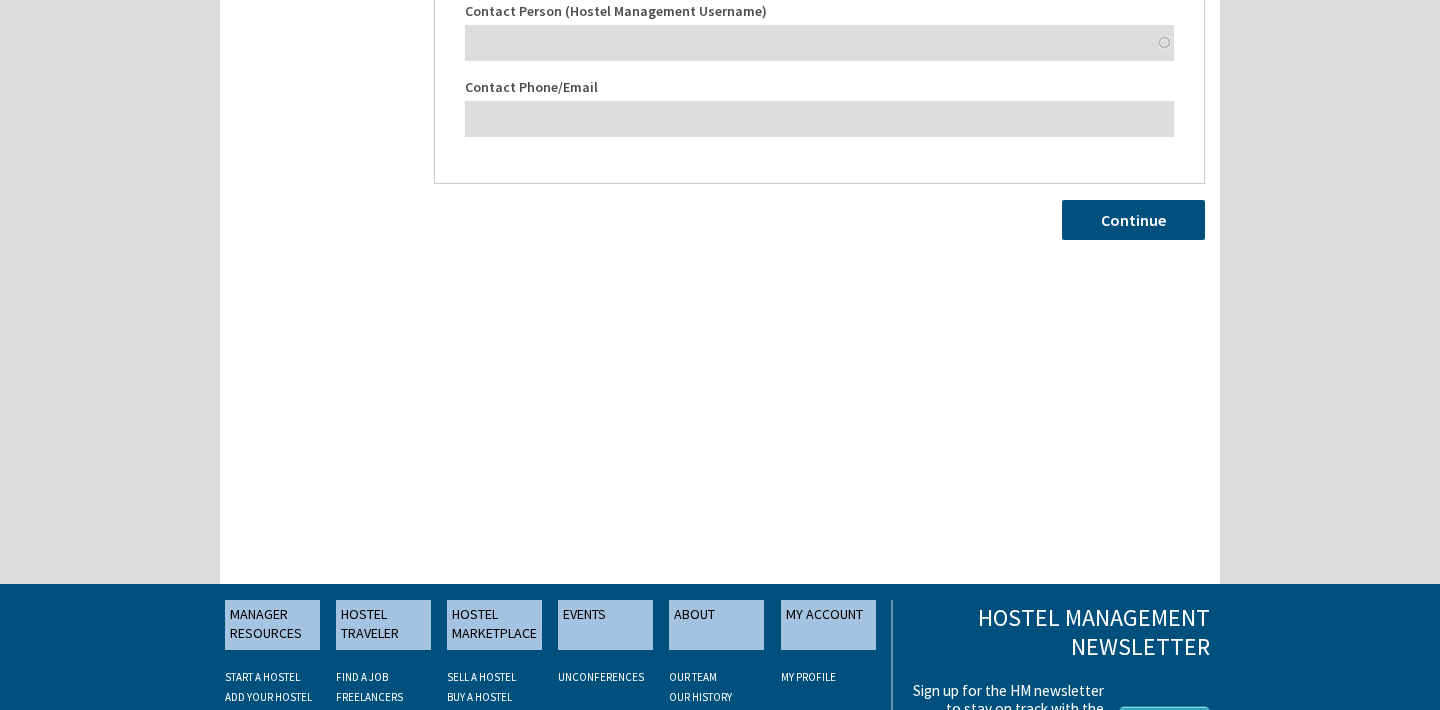 click on "Continue" at bounding box center [1133, 220] 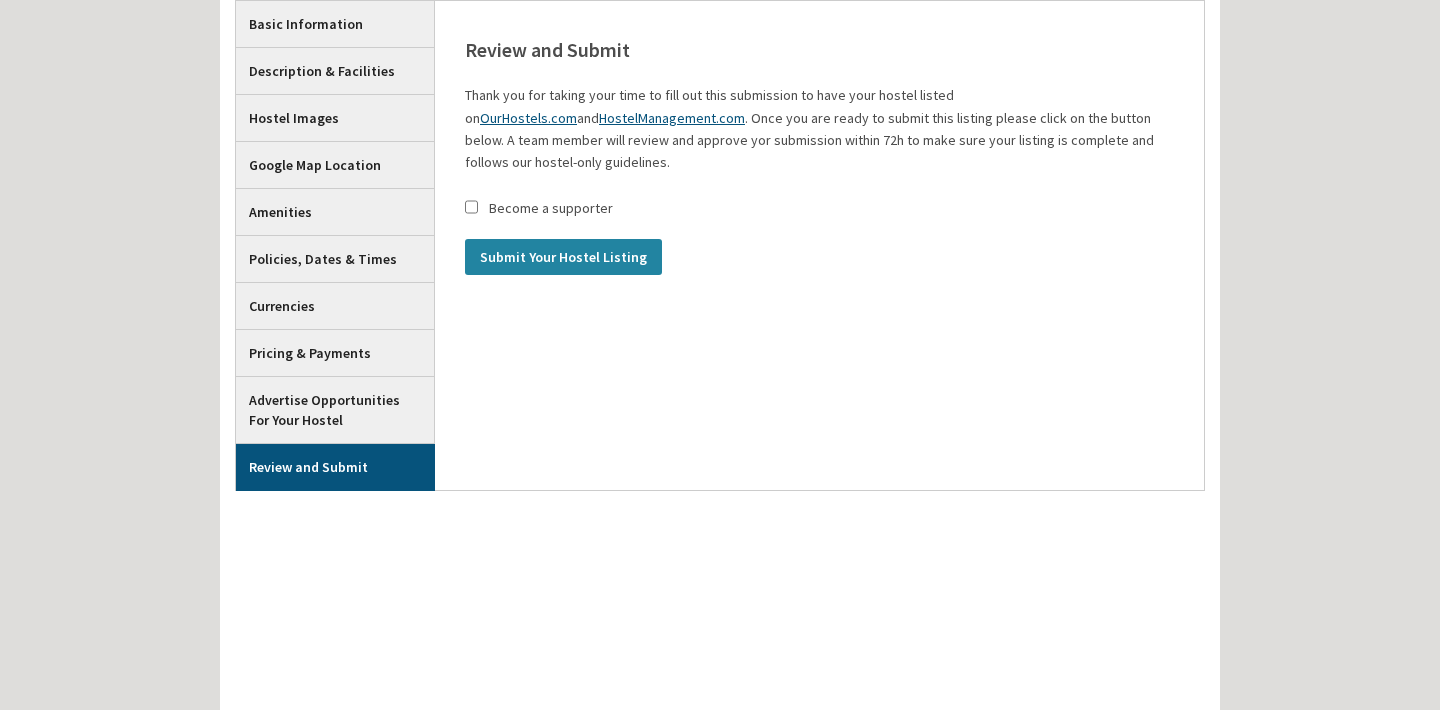 click on "Submit Your Hostel Listing" at bounding box center (563, 257) 